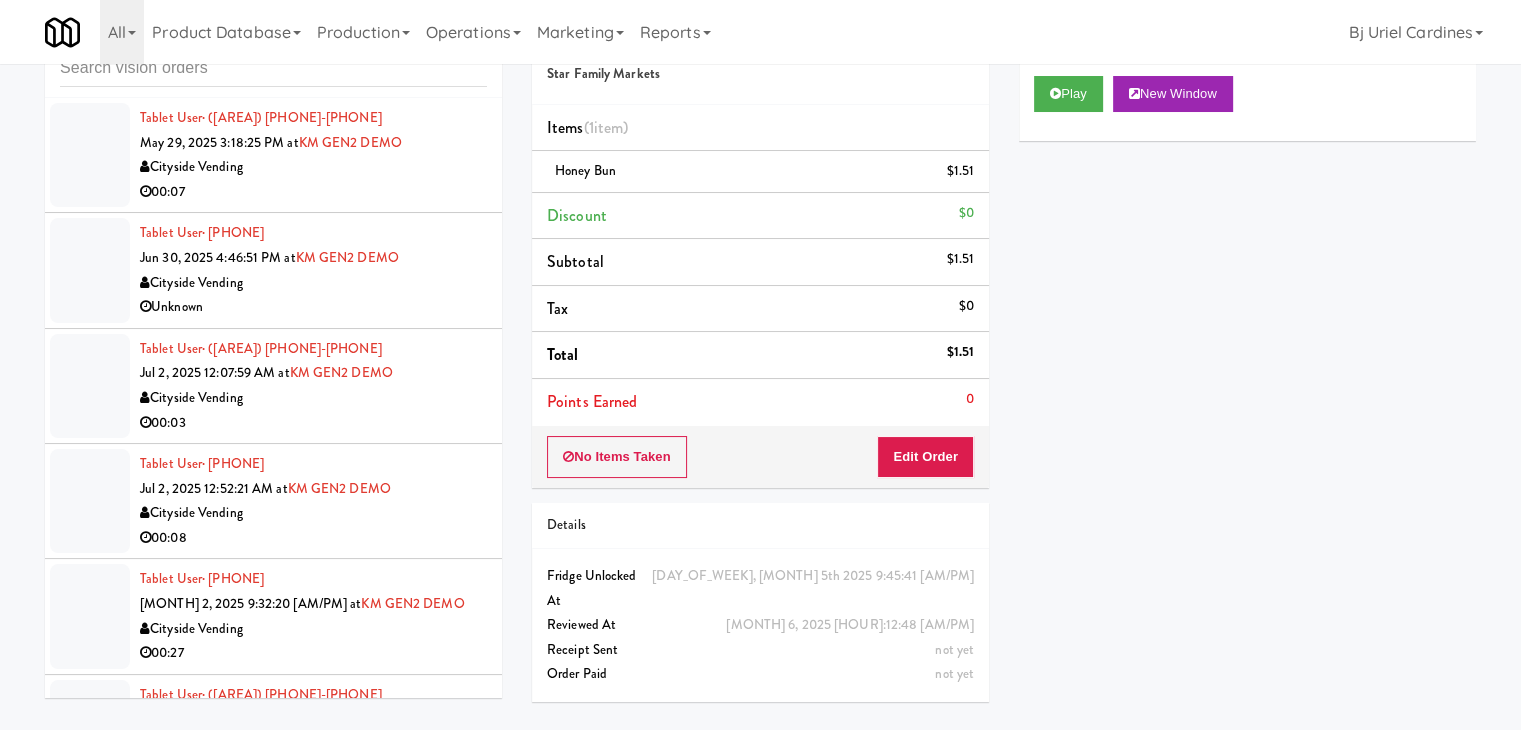 scroll, scrollTop: 64, scrollLeft: 0, axis: vertical 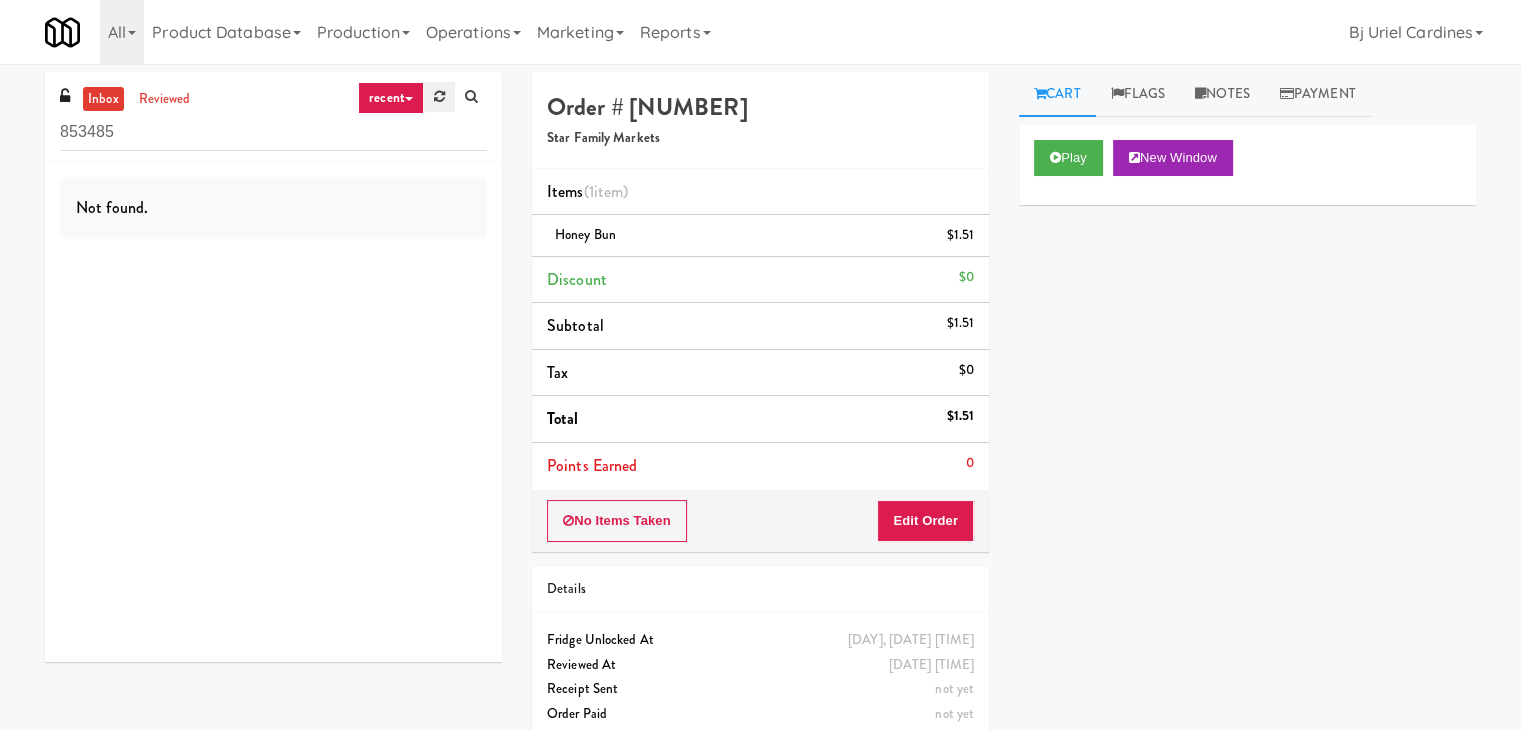 click at bounding box center [439, 97] 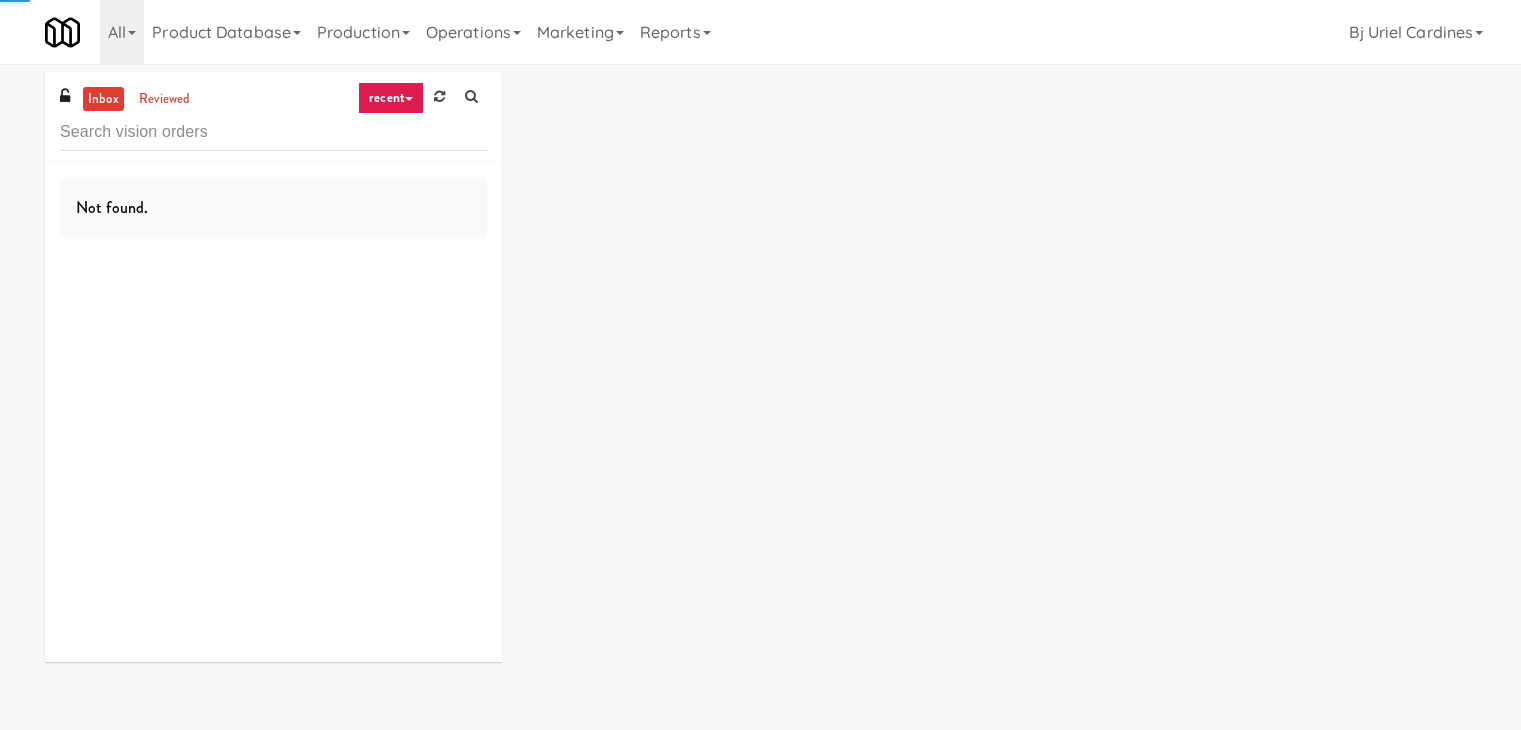 click at bounding box center (439, 96) 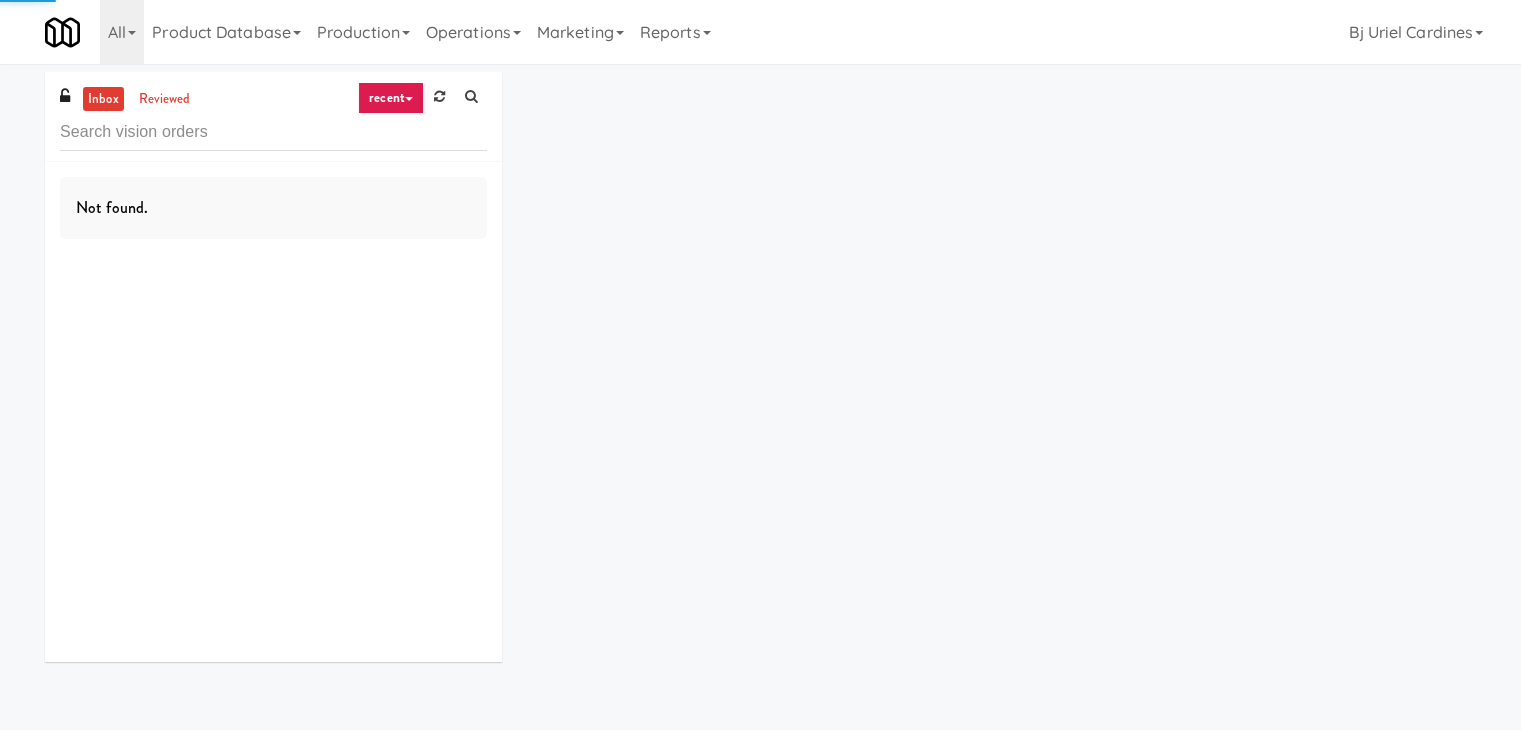 click on "recent" at bounding box center (391, 98) 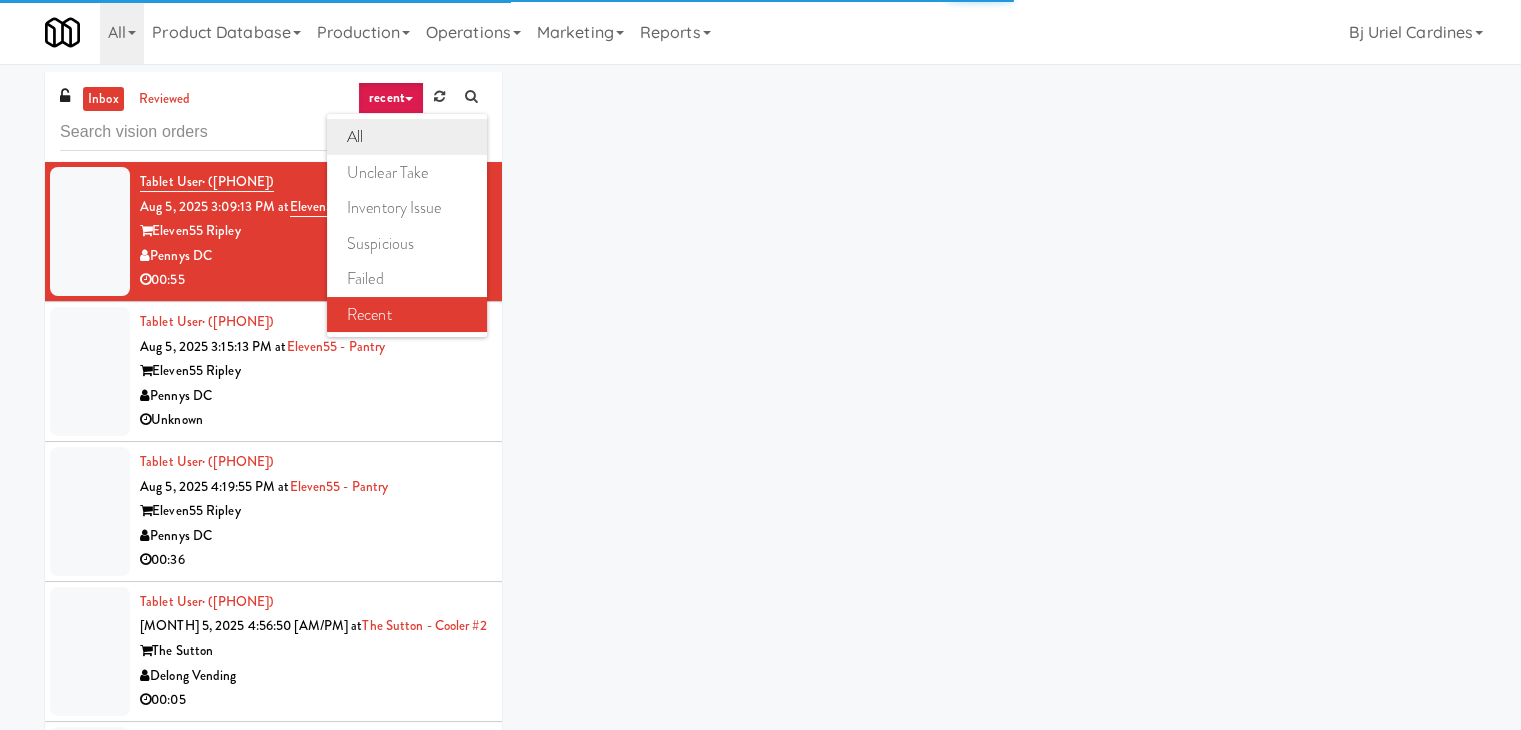 click on "all" at bounding box center [407, 137] 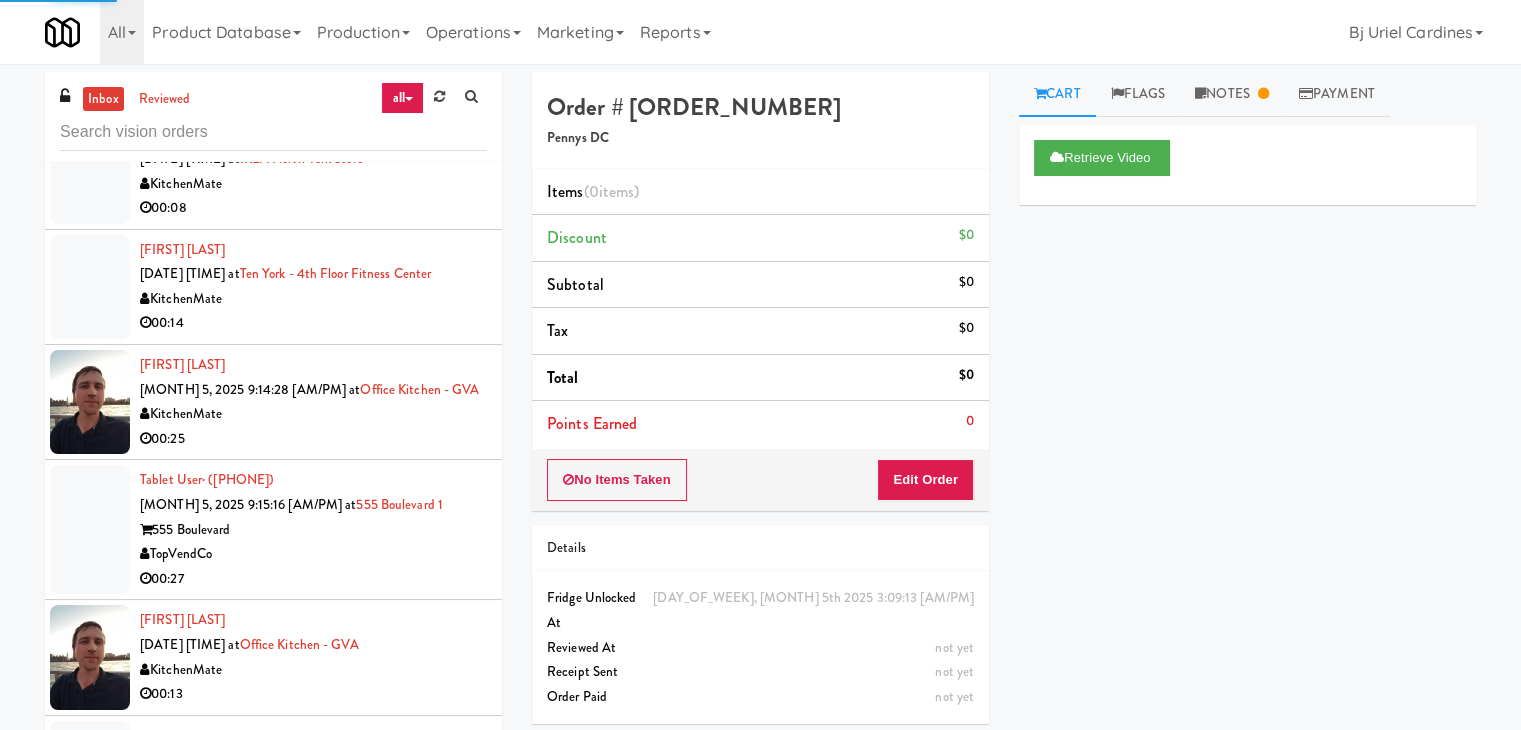 scroll, scrollTop: 4230, scrollLeft: 0, axis: vertical 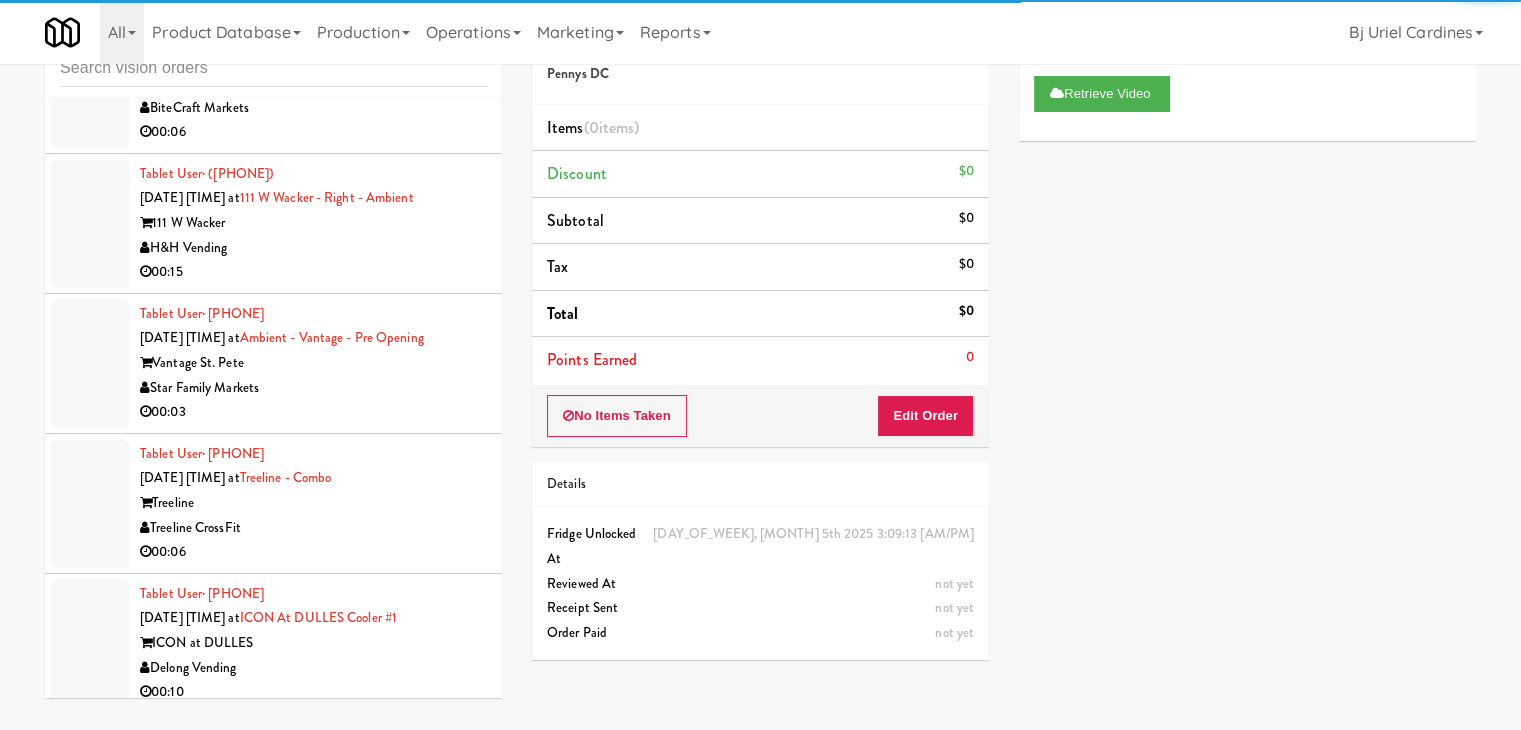click on "Star Family Markets" at bounding box center (313, 388) 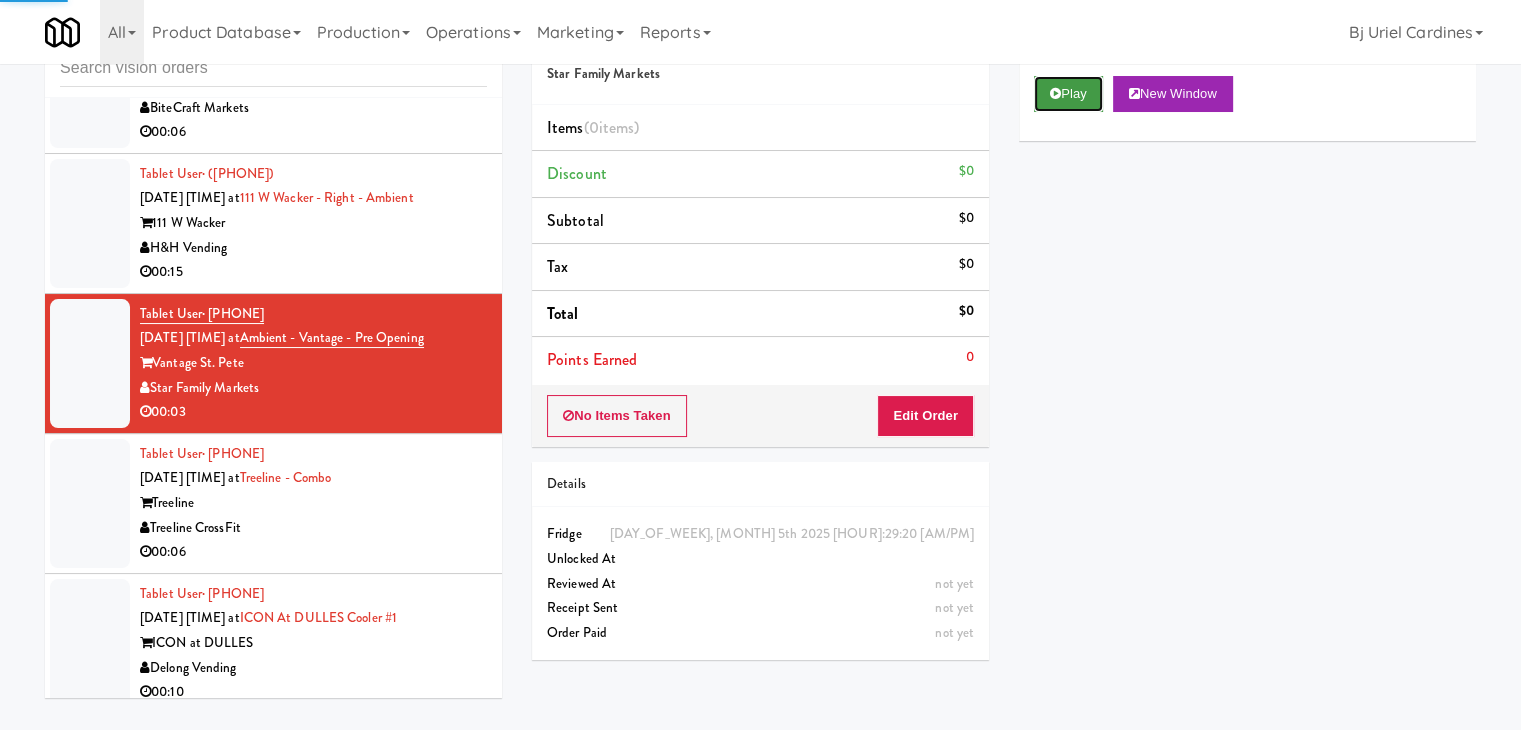 click on "Play" at bounding box center [1068, 94] 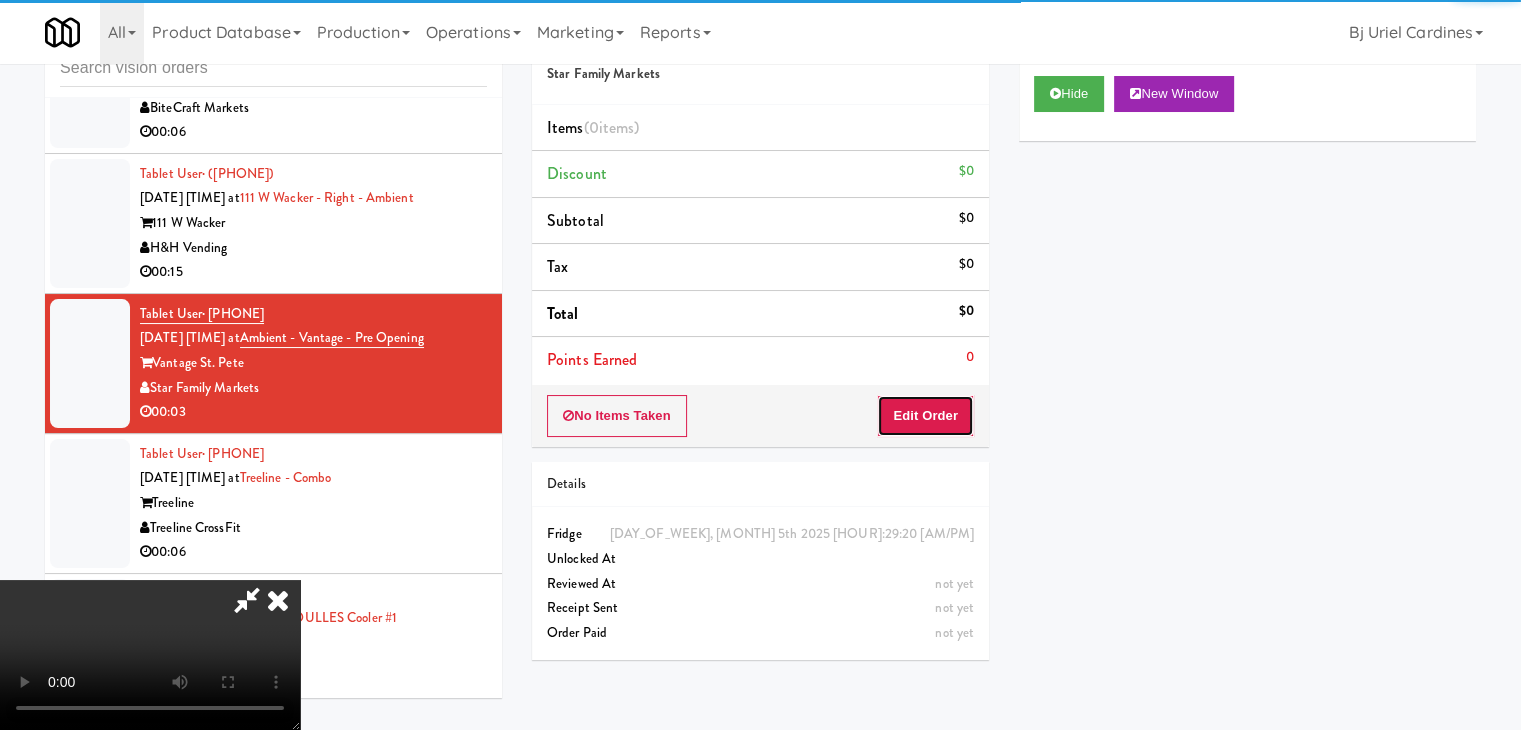 click on "Edit Order" at bounding box center [925, 416] 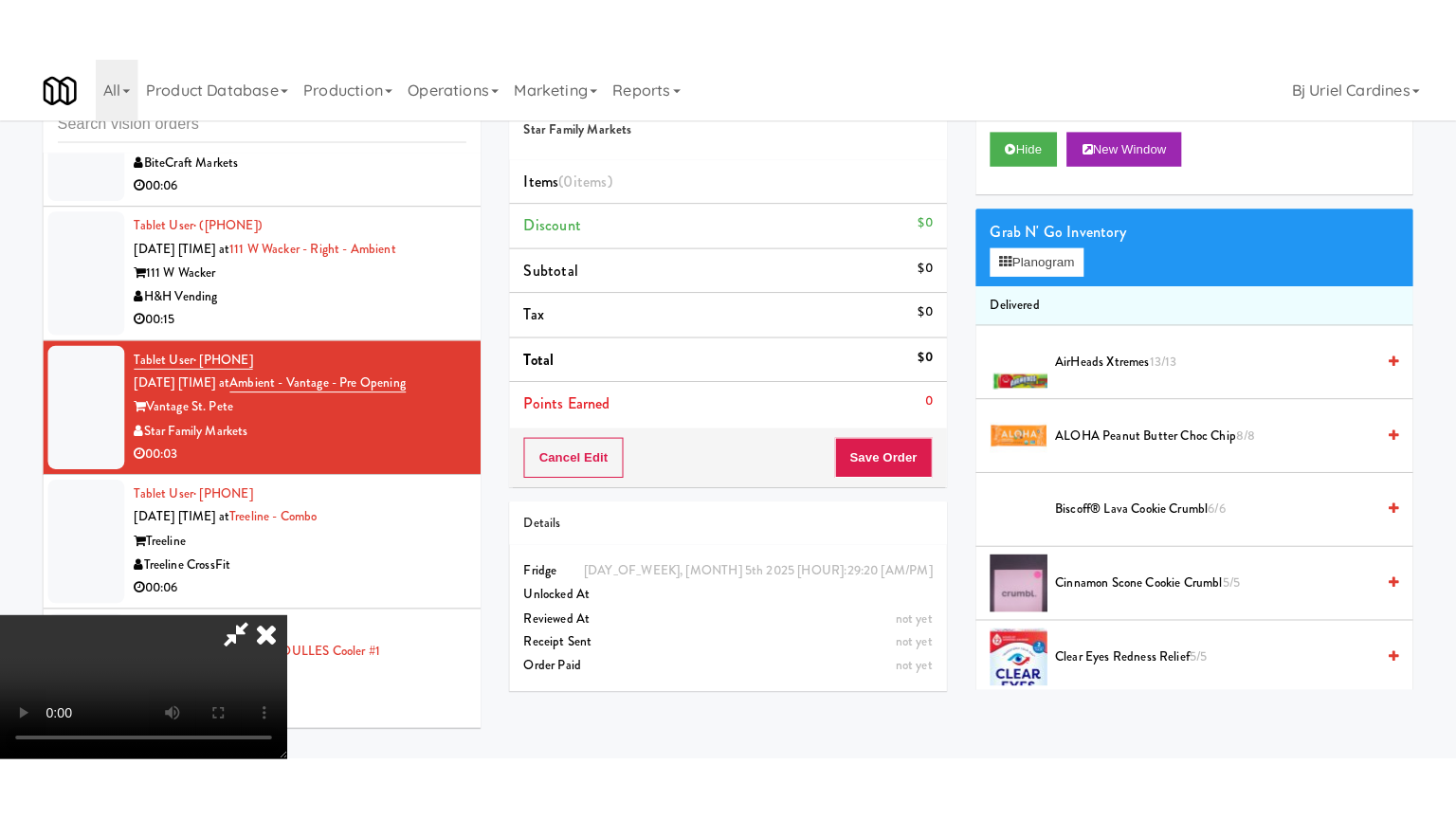 scroll, scrollTop: 266, scrollLeft: 0, axis: vertical 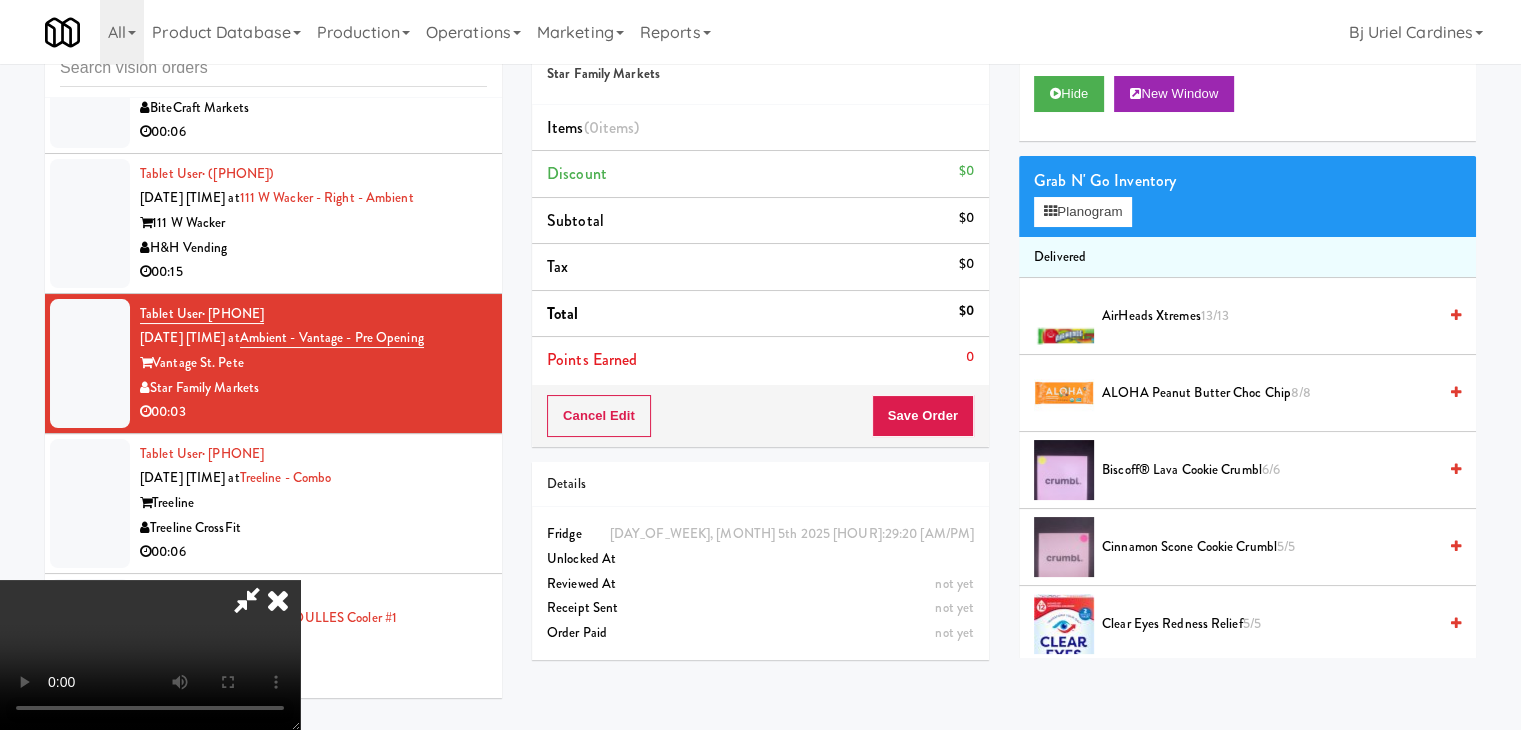type 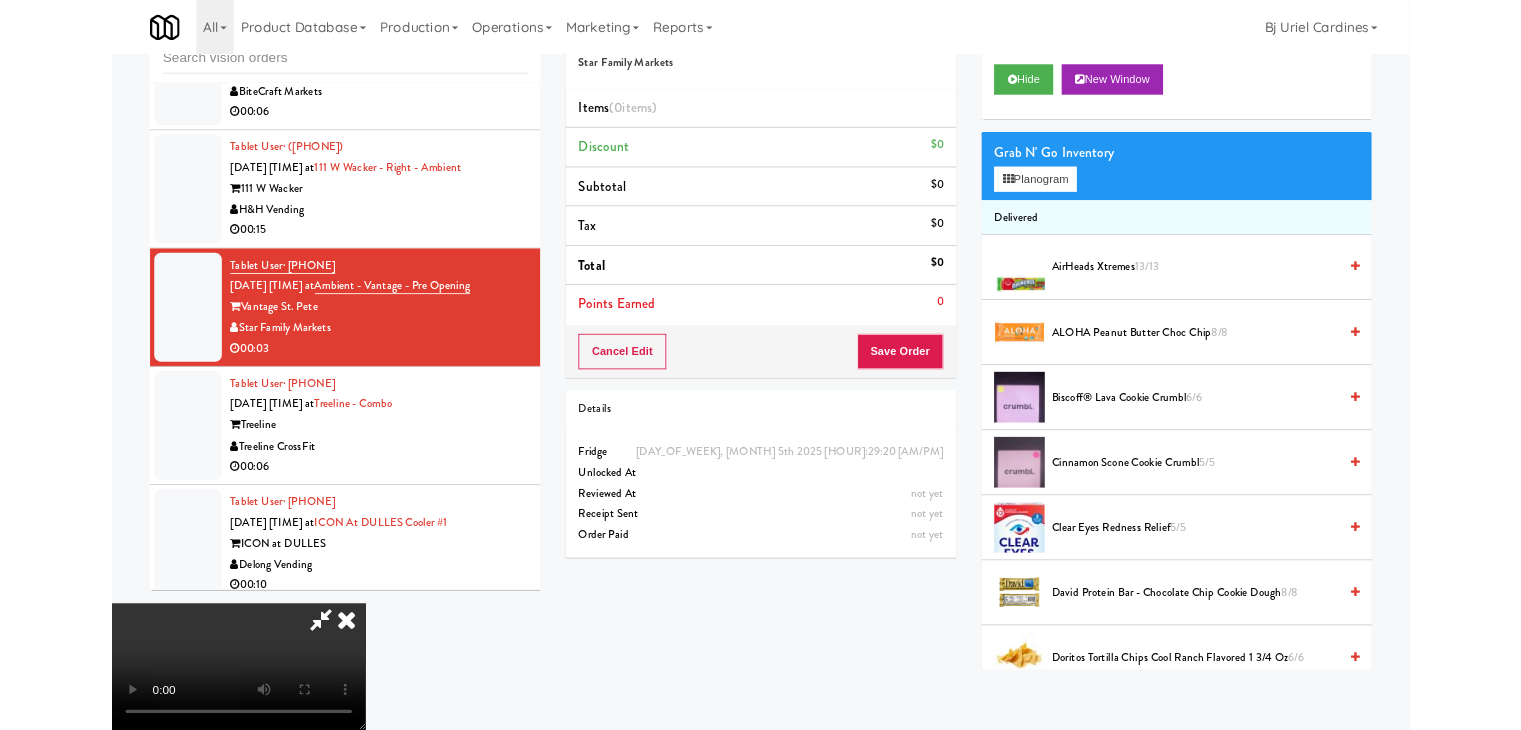 scroll, scrollTop: 0, scrollLeft: 0, axis: both 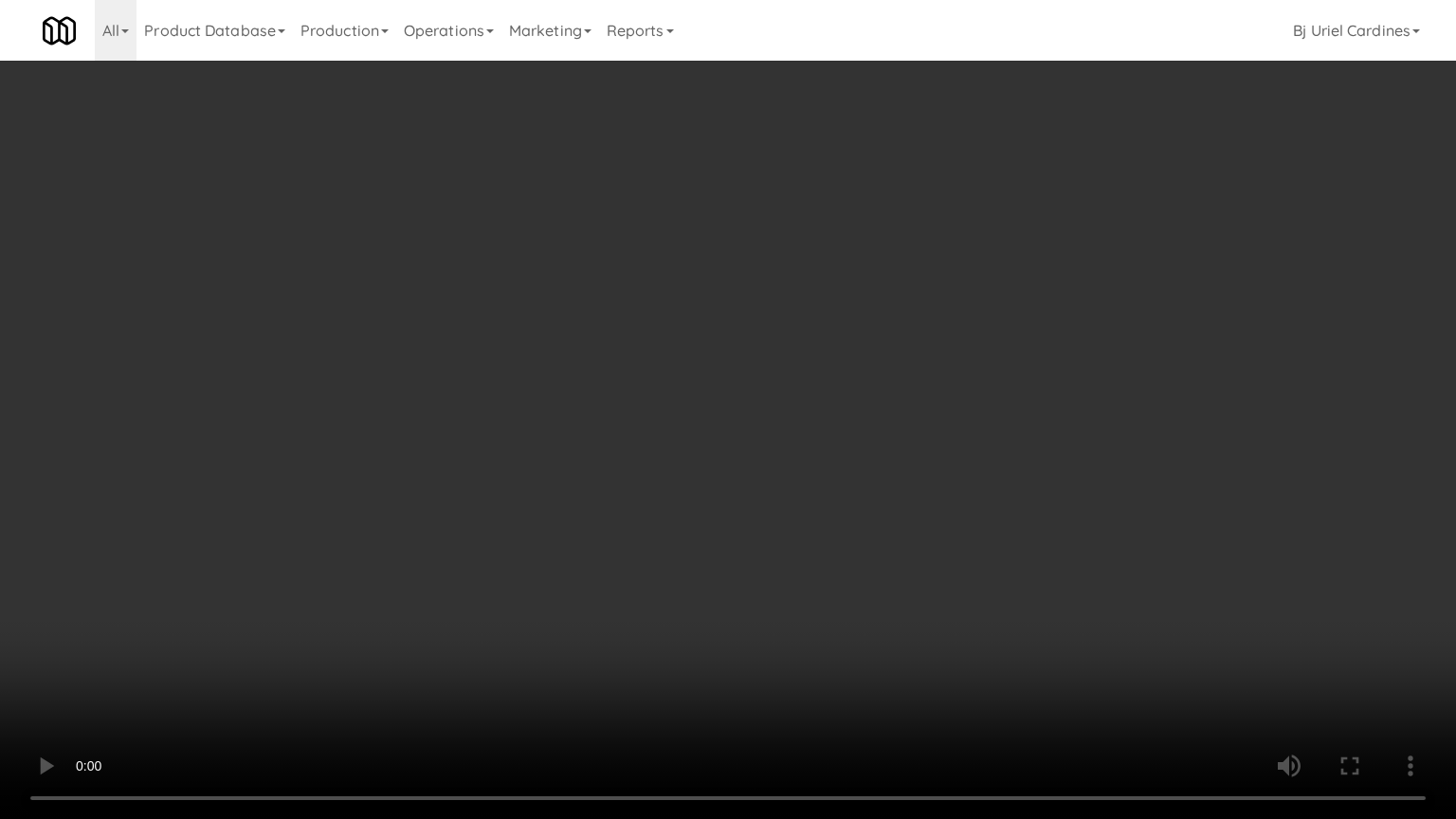 click at bounding box center [728, 410] 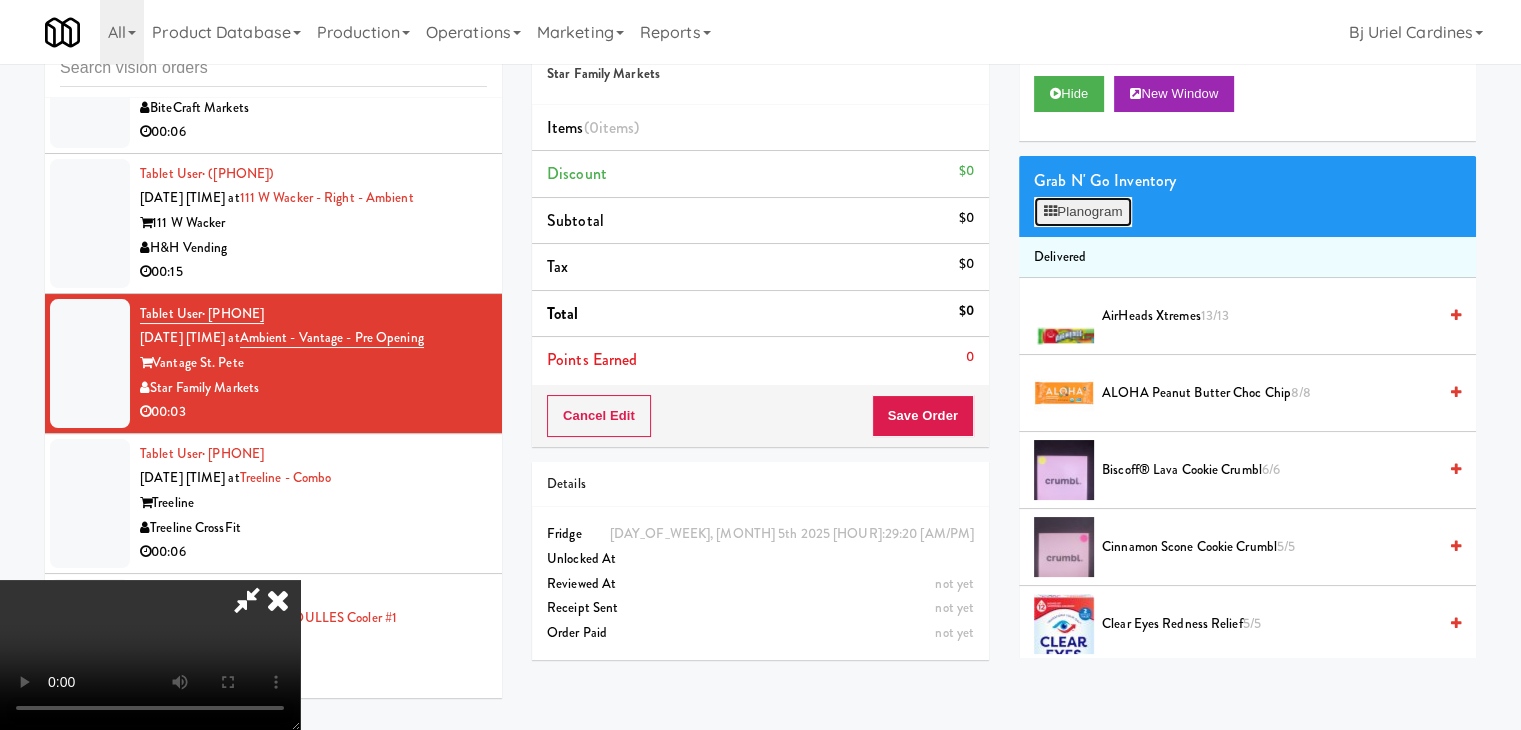 click on "Planogram" at bounding box center (1083, 212) 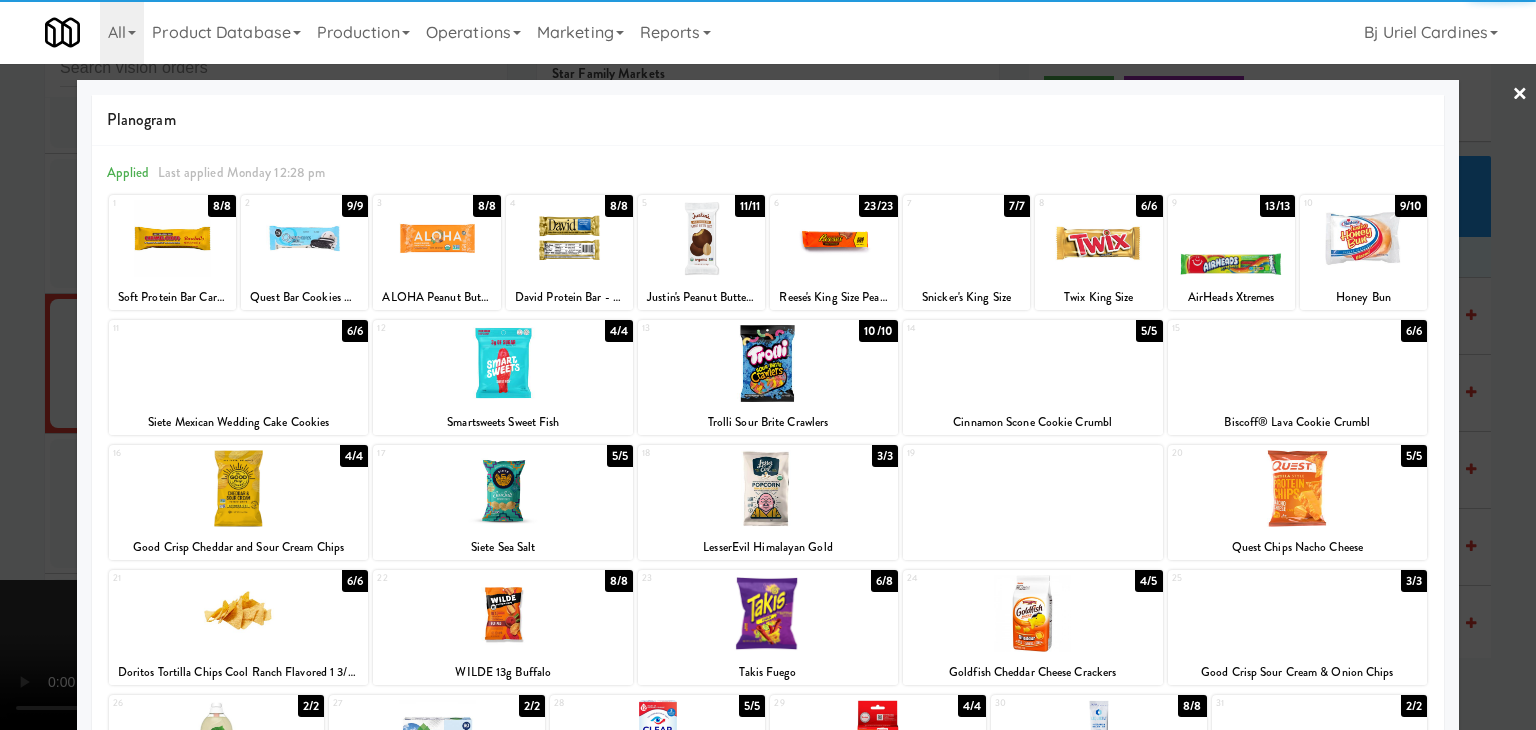 click at bounding box center (833, 238) 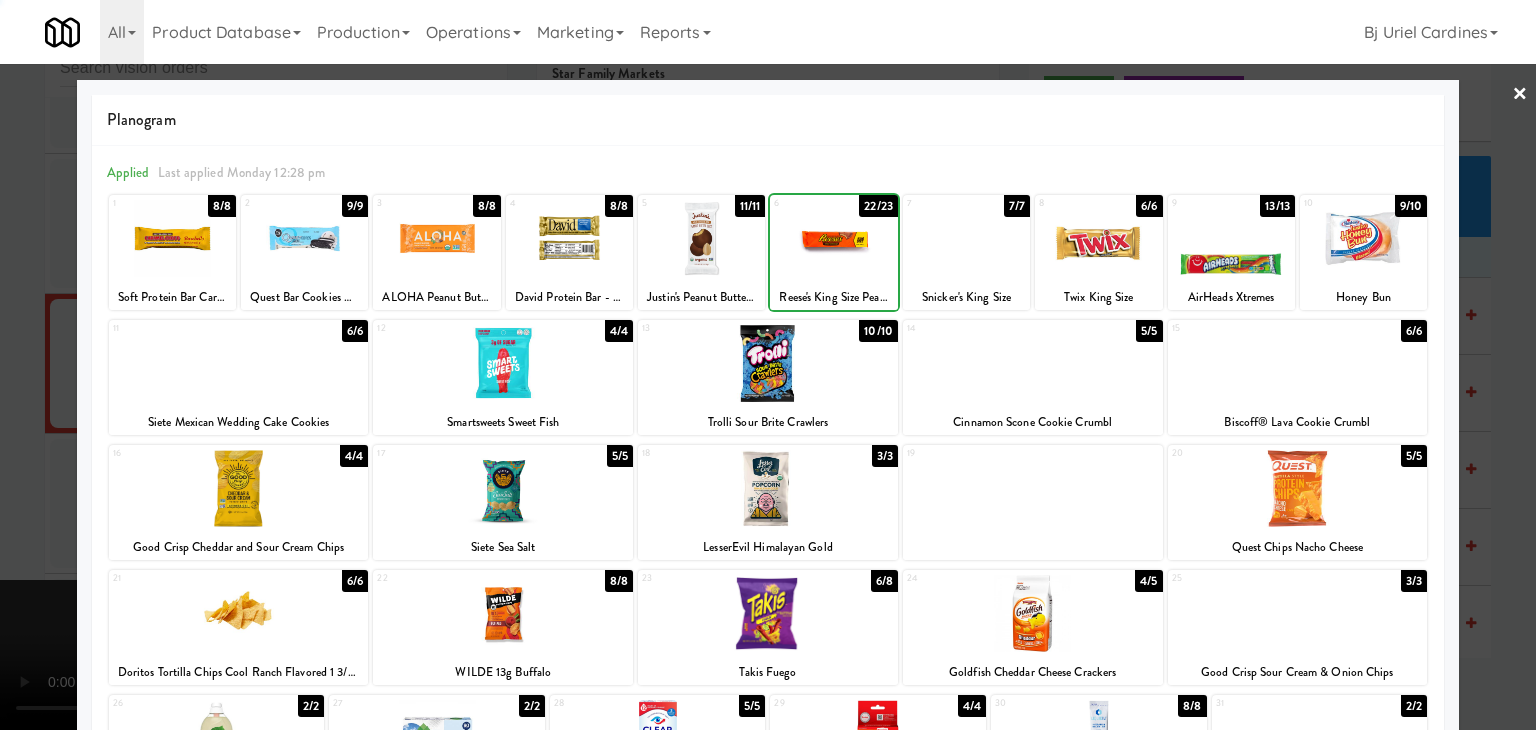 drag, startPoint x: 0, startPoint y: 527, endPoint x: 543, endPoint y: 482, distance: 544.86145 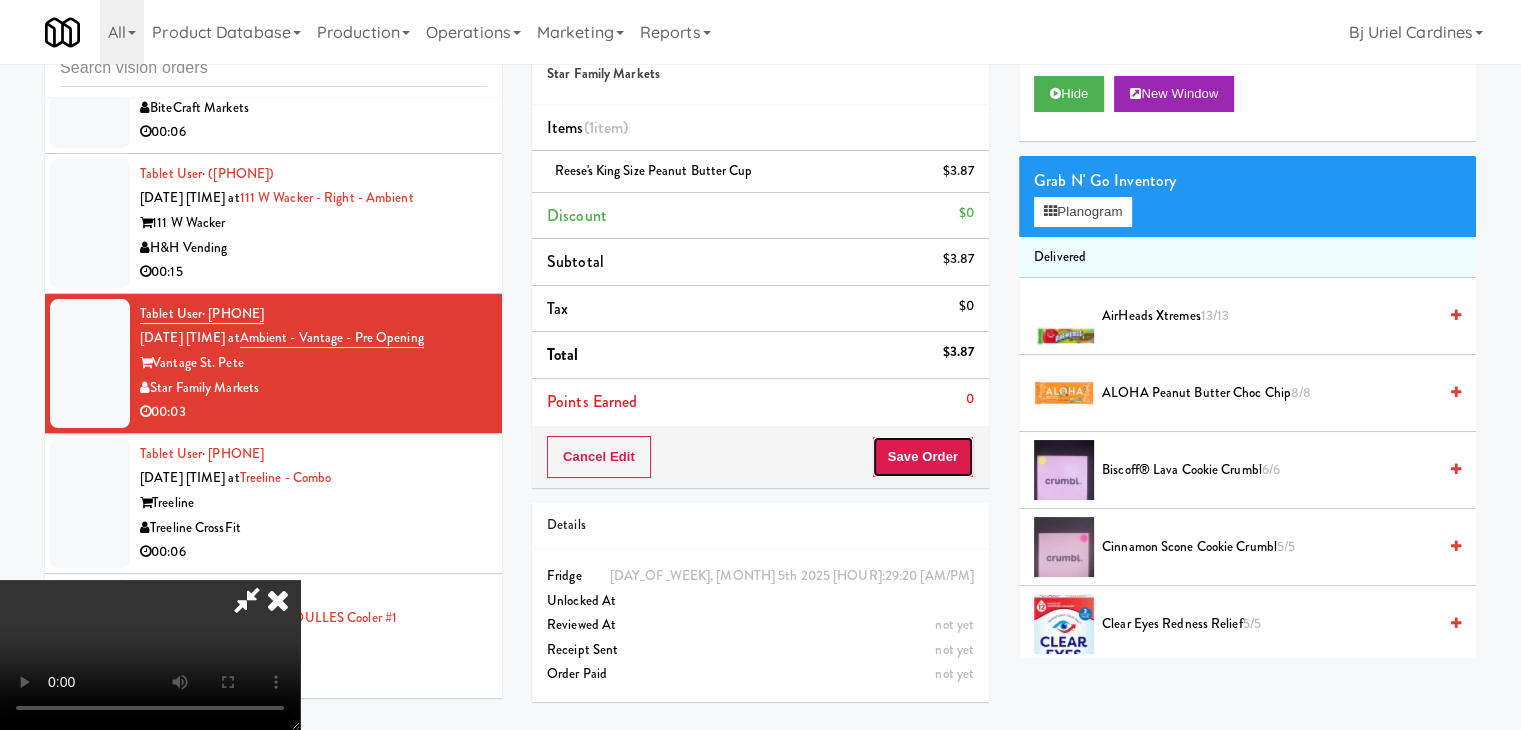 click on "Save Order" at bounding box center [923, 457] 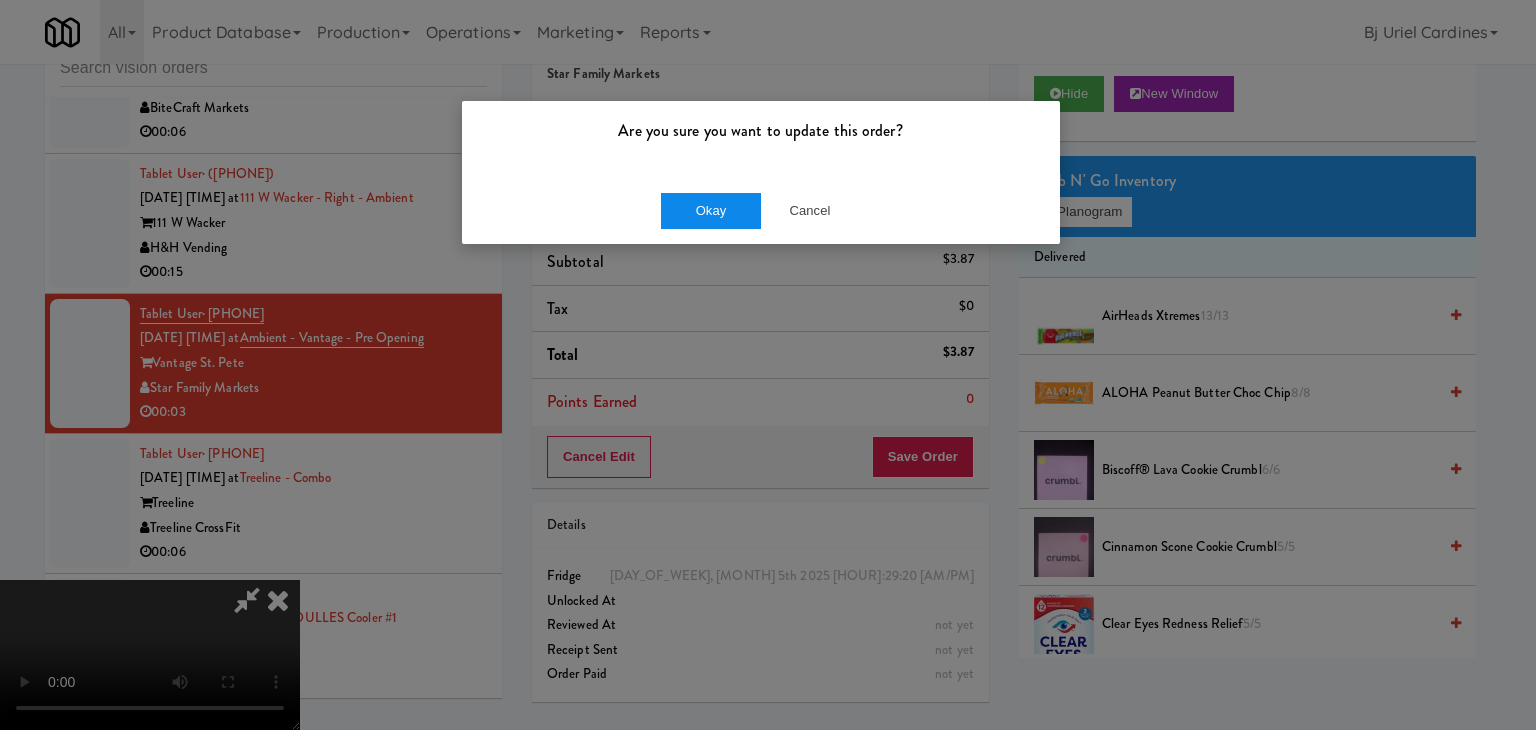 click on "Okay Cancel" at bounding box center [761, 210] 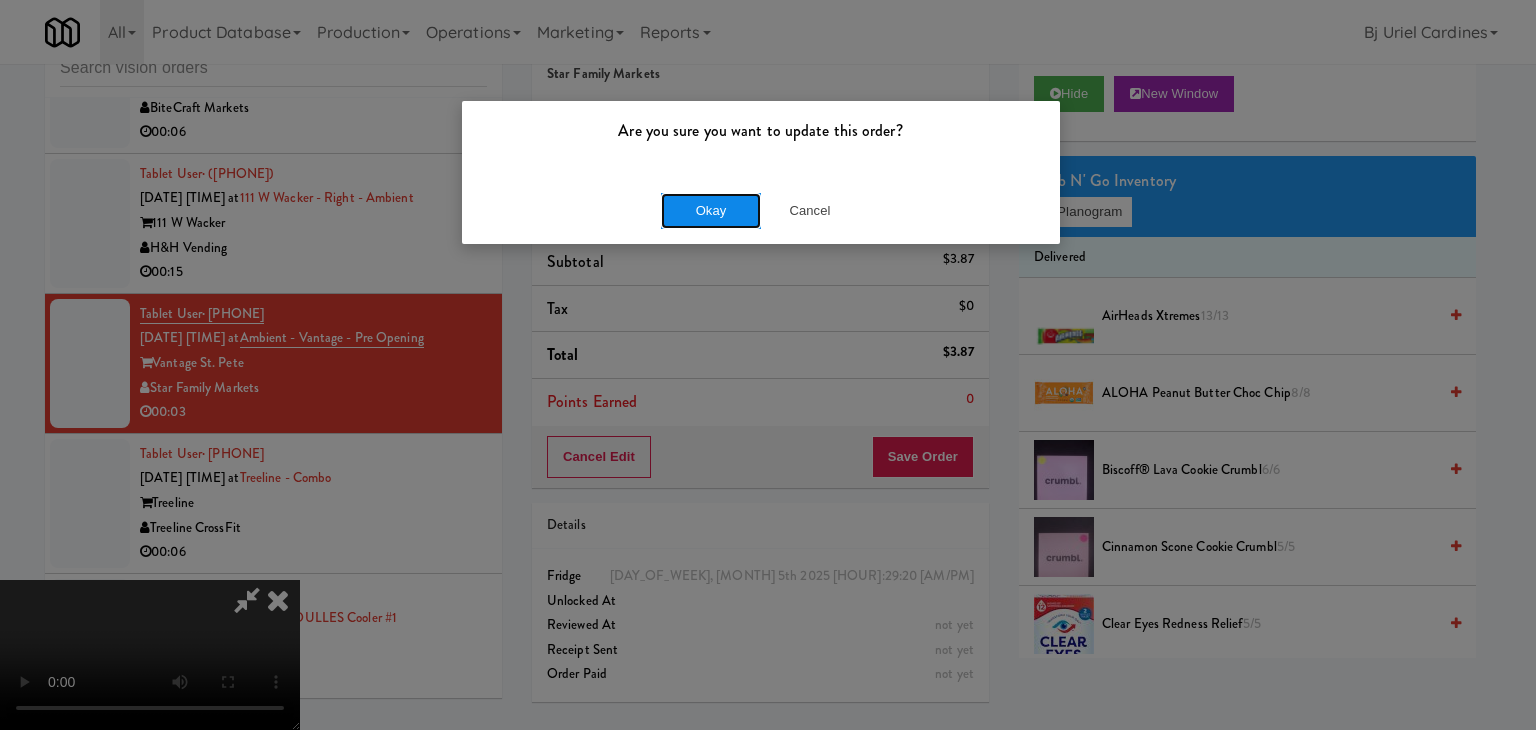 click on "Okay" at bounding box center [711, 211] 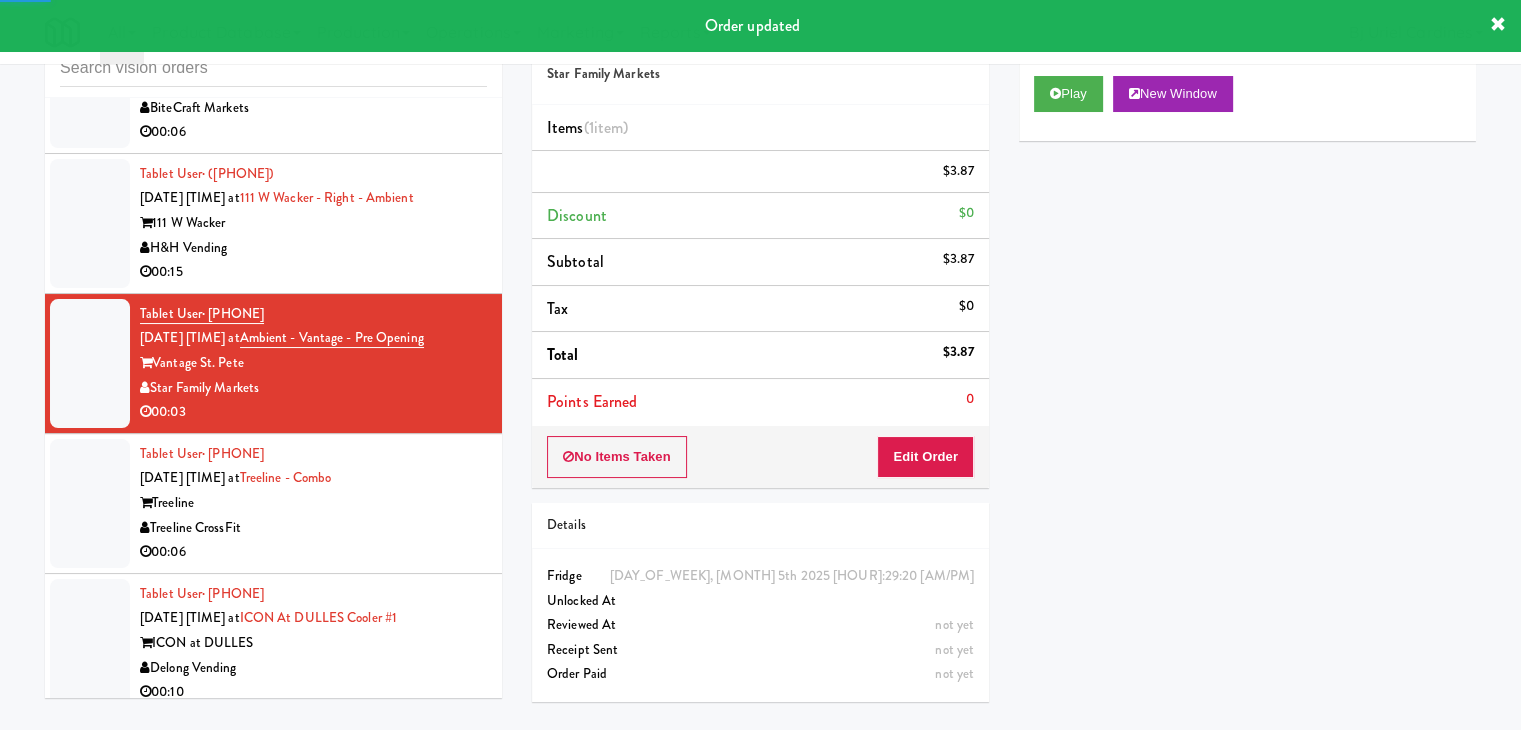 click on "Treeline CrossFit" at bounding box center [313, 528] 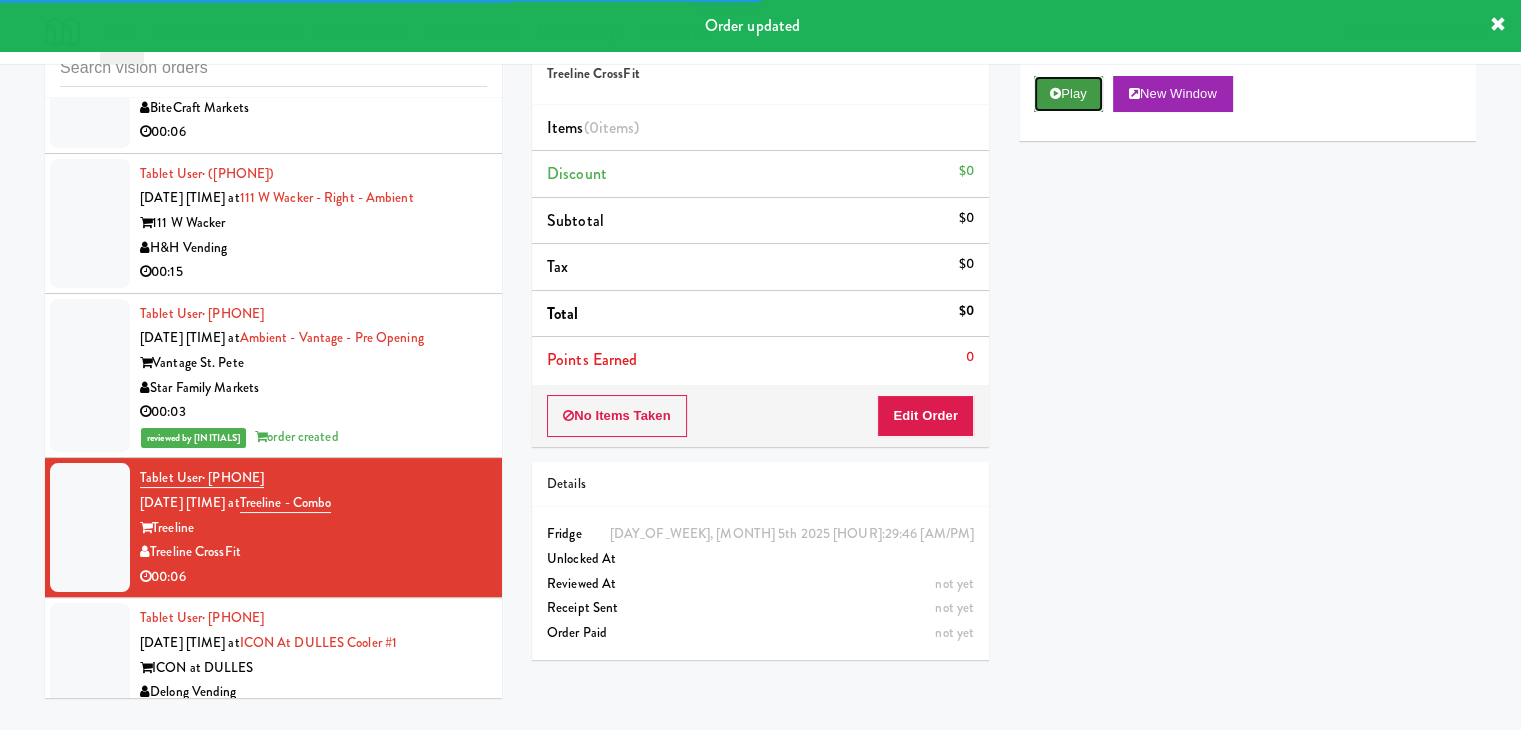click on "Play" at bounding box center [1068, 94] 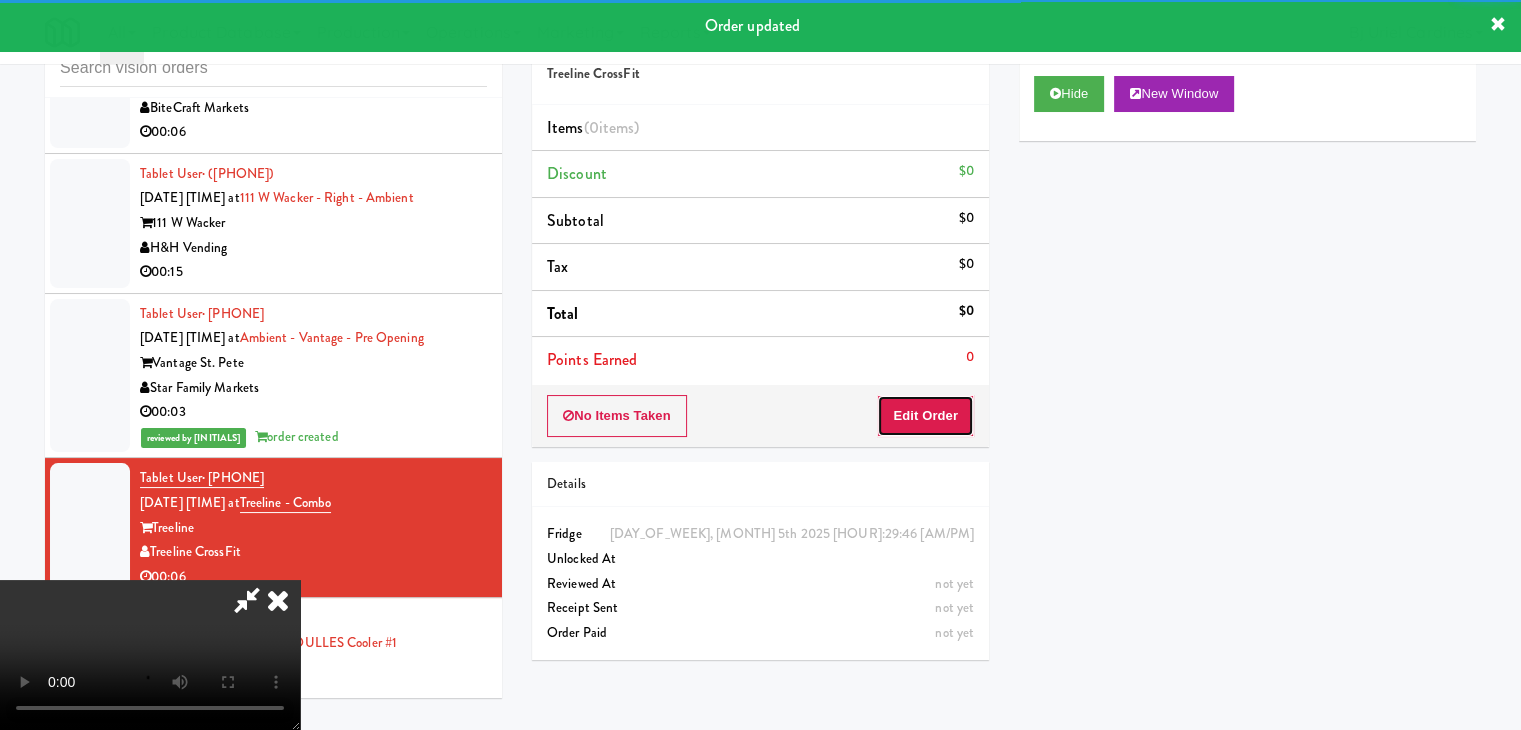 click on "Edit Order" at bounding box center [925, 416] 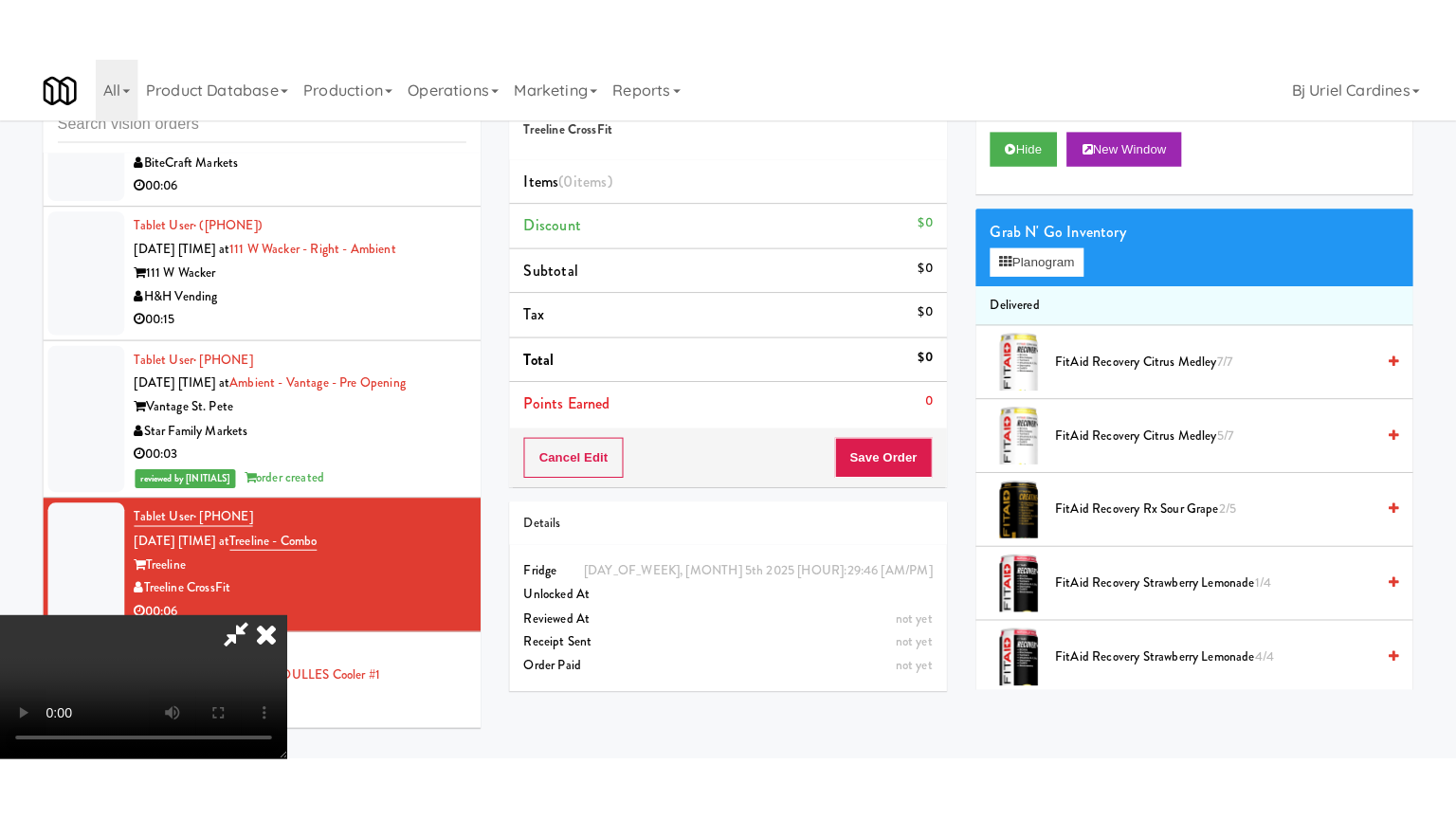 scroll, scrollTop: 266, scrollLeft: 0, axis: vertical 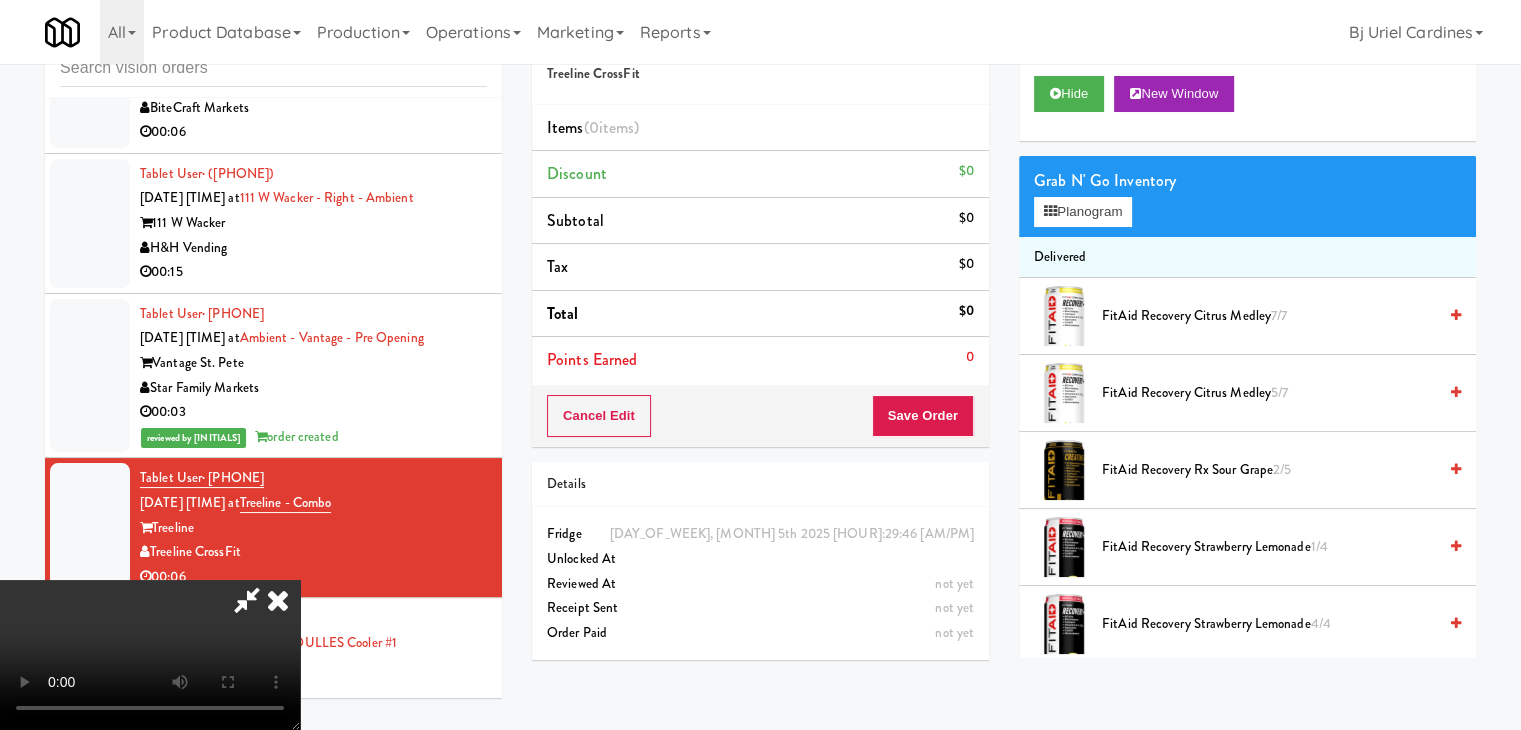 type 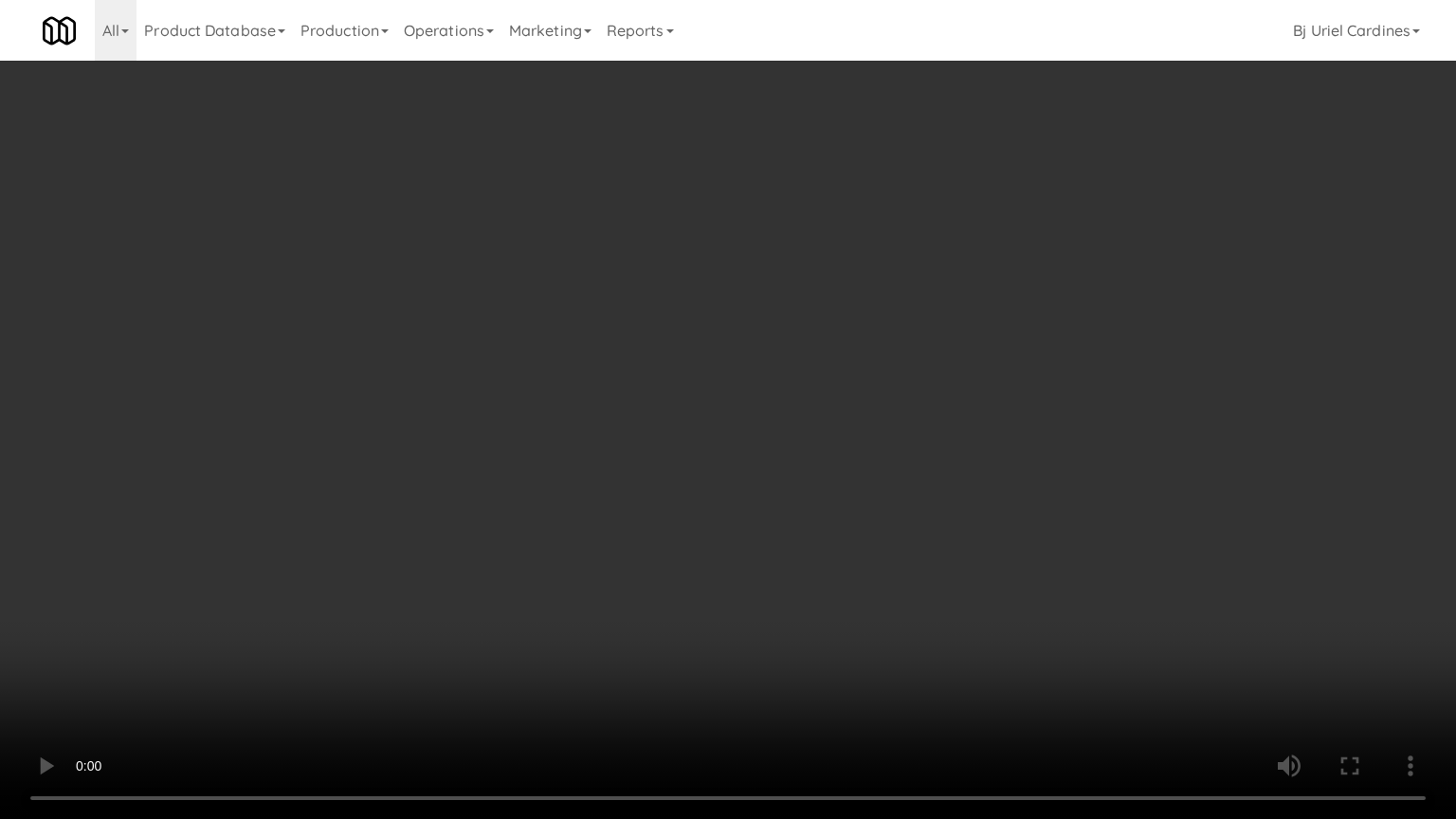 click at bounding box center (728, 410) 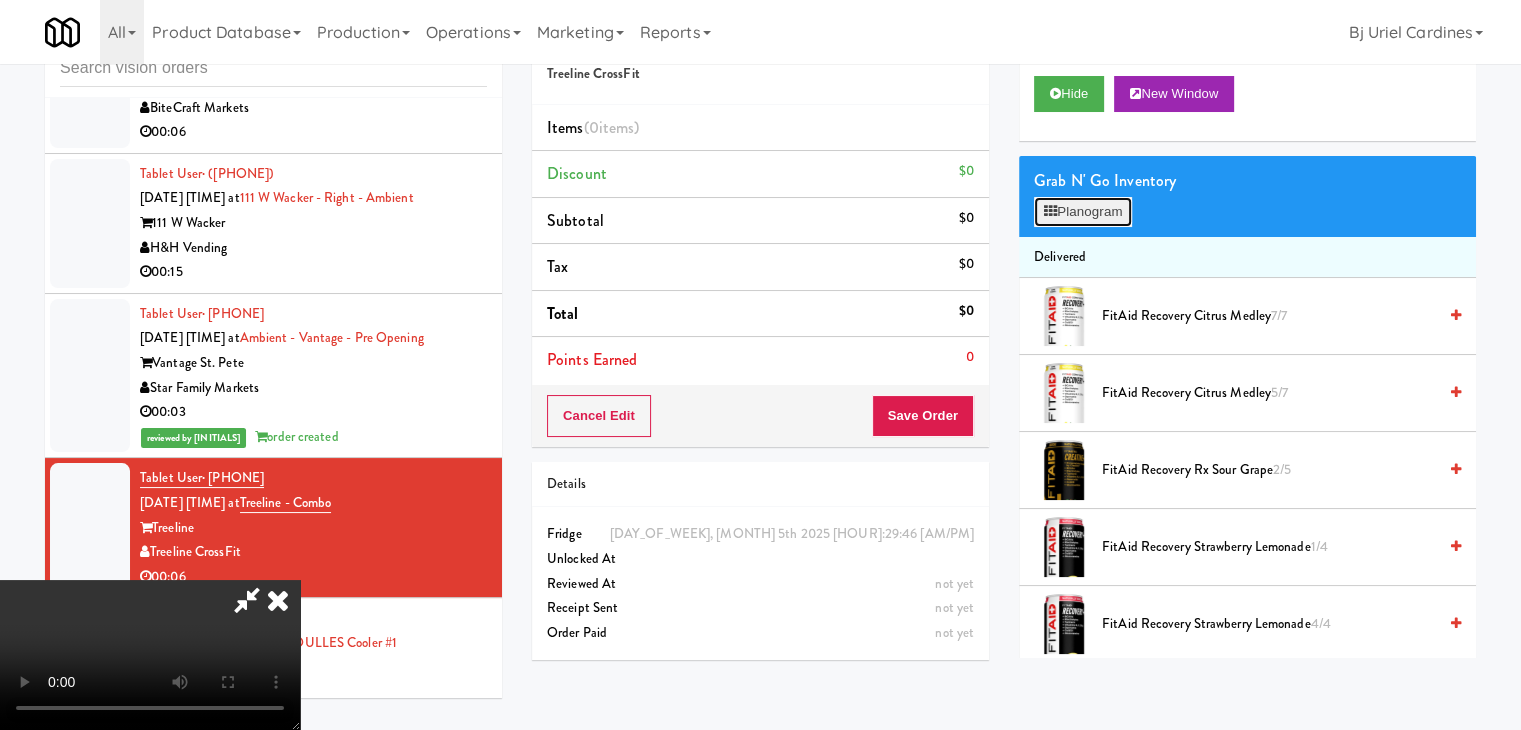 click on "Planogram" at bounding box center [1083, 212] 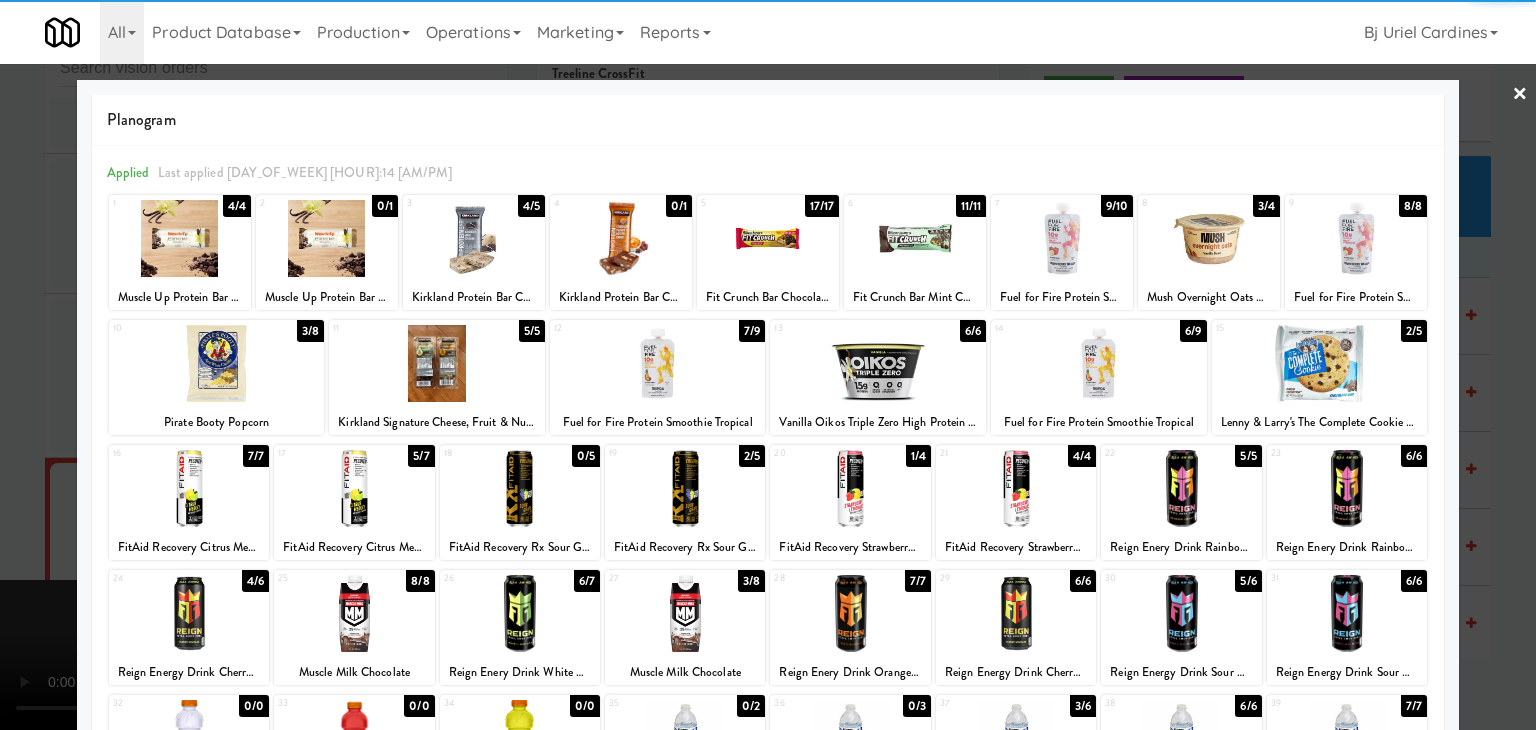 click at bounding box center [1099, 363] 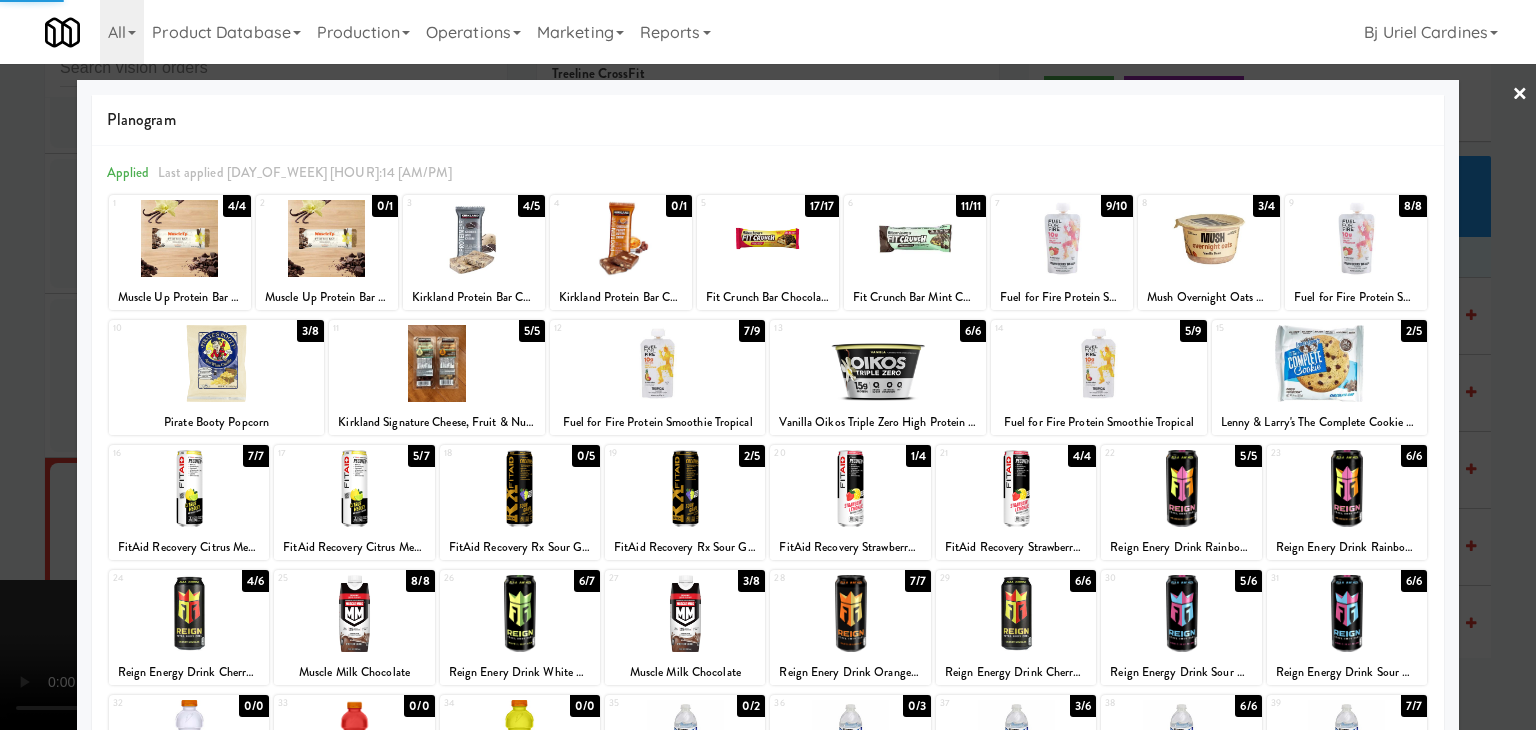 drag, startPoint x: 0, startPoint y: 458, endPoint x: 247, endPoint y: 441, distance: 247.58434 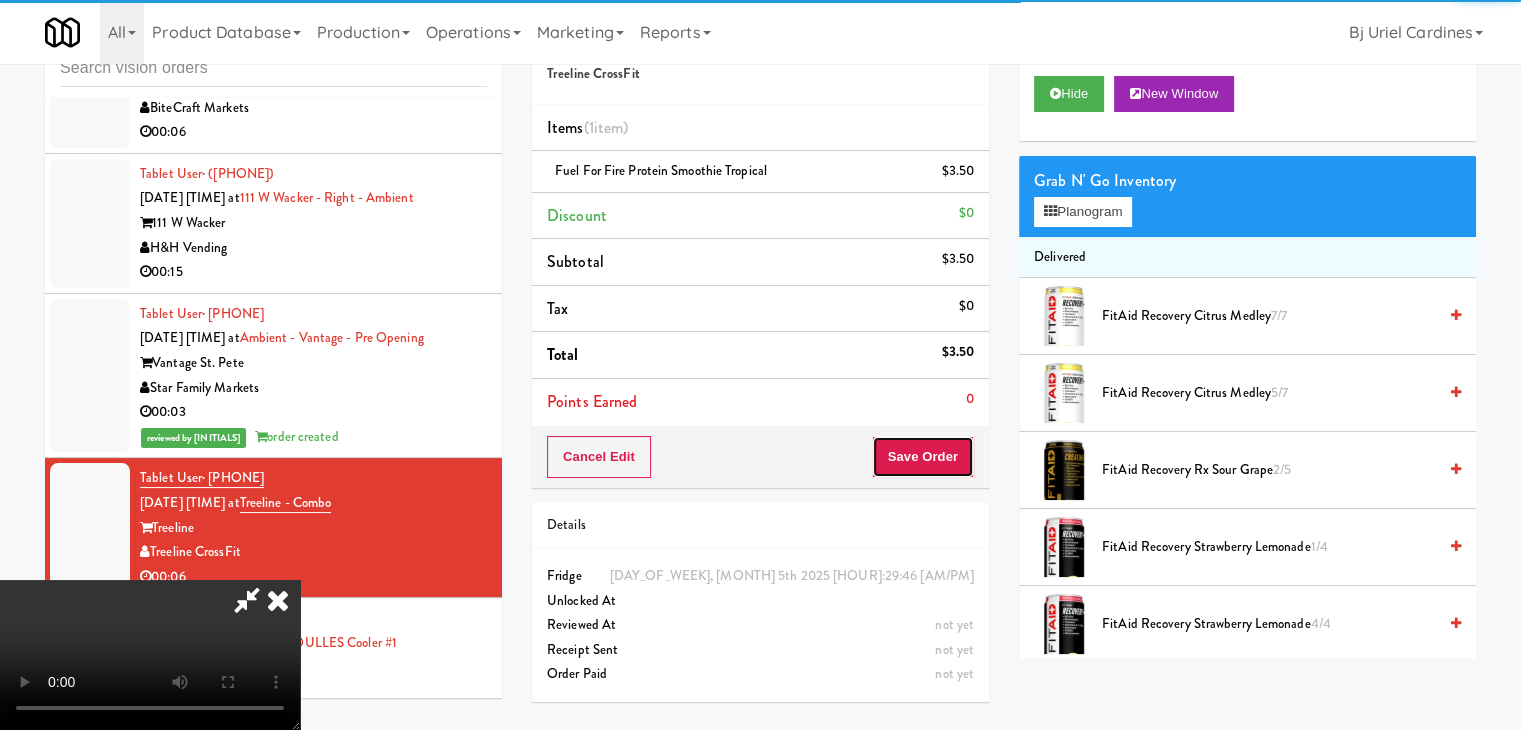 click on "Save Order" at bounding box center [923, 457] 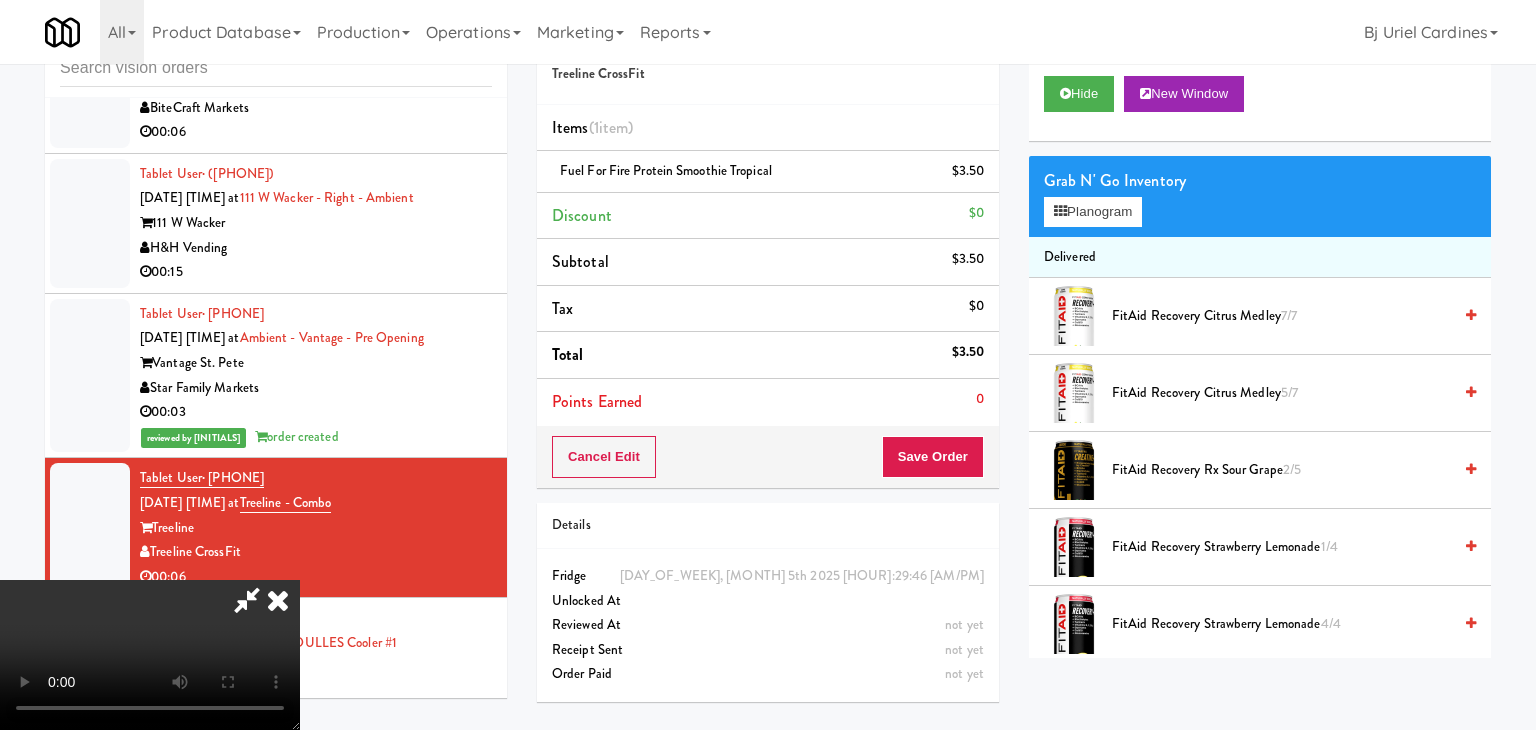 click on "Are you sure you want to update this order? Okay Cancel Okay Are you sure you want to update this order? Select date:
previous
[YEAR]-[MONTH]
next
Su Mo Tu We Th Fr Sa
27 28 29 30 31 1 2
3 4 5 6 7 8 9
10 11 12 13 14 15 16
17 18 19 20 21 22 23
24 25 26 27 28 29 30
31 1 2 3 4 5 6
Okay Cancel Toggle navigation All   901 Smrt Mrkt   9518002 Canada   AA Vending   Abrom Vending   Access Amenities   Ace Plus Vending" at bounding box center (768, 365) 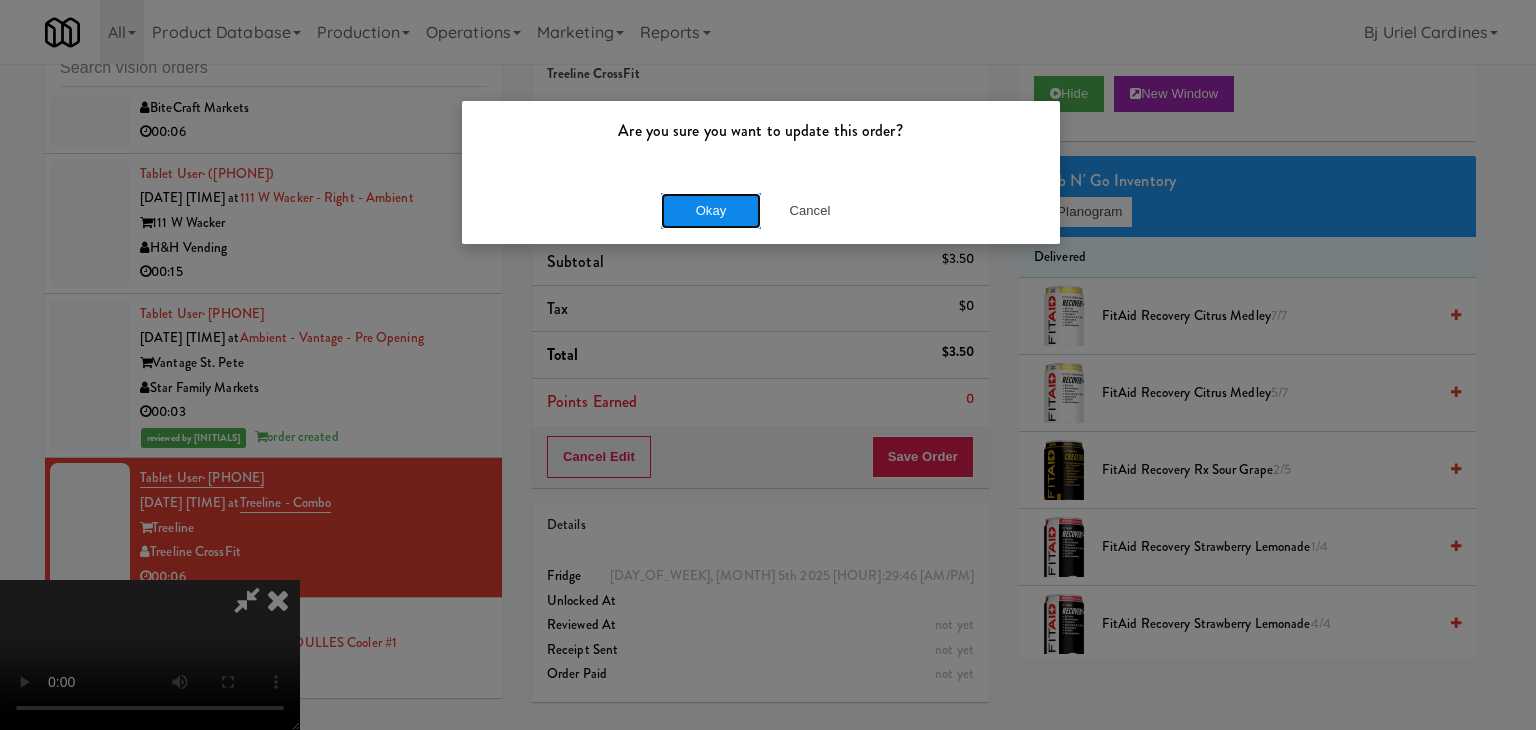 drag, startPoint x: 739, startPoint y: 199, endPoint x: 726, endPoint y: 199, distance: 13 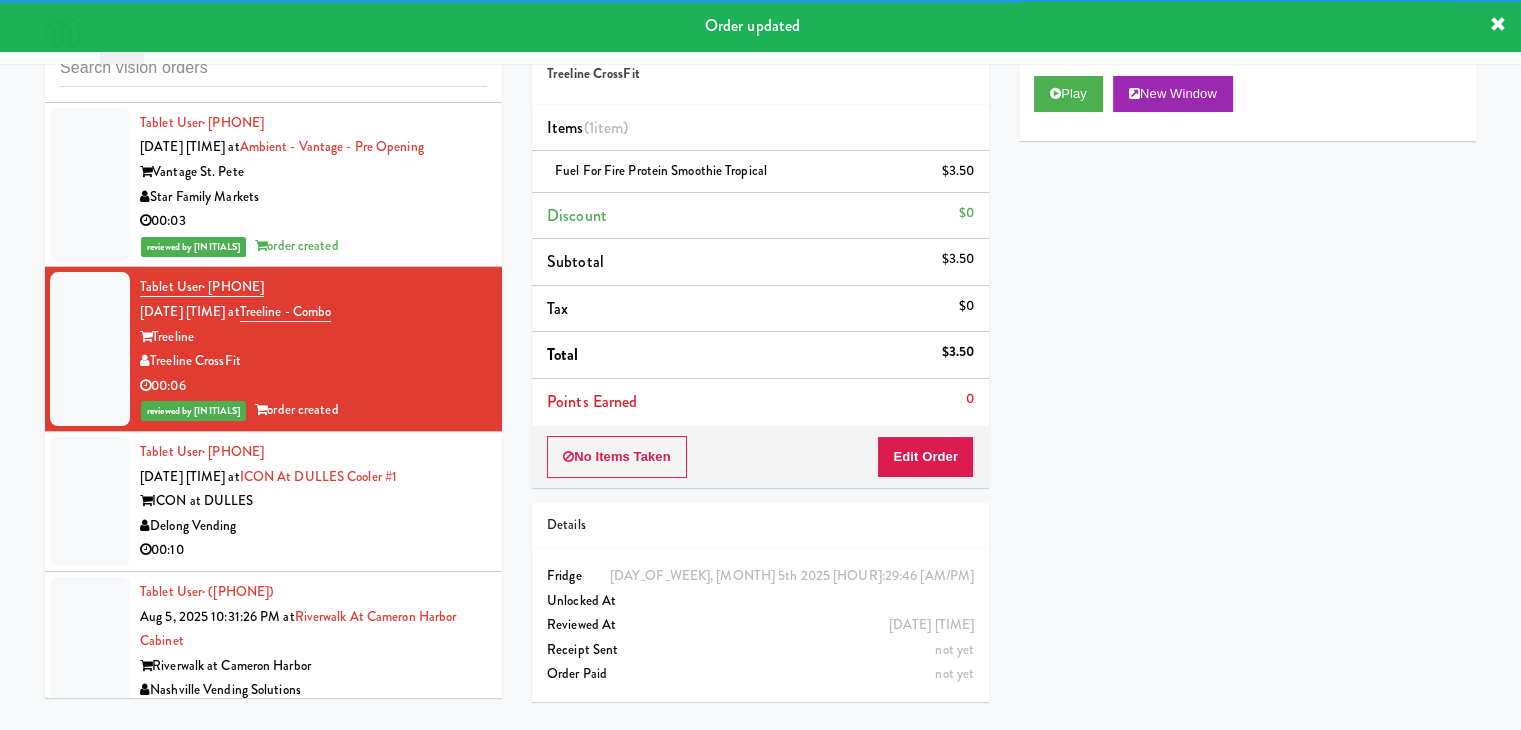 scroll, scrollTop: 9830, scrollLeft: 0, axis: vertical 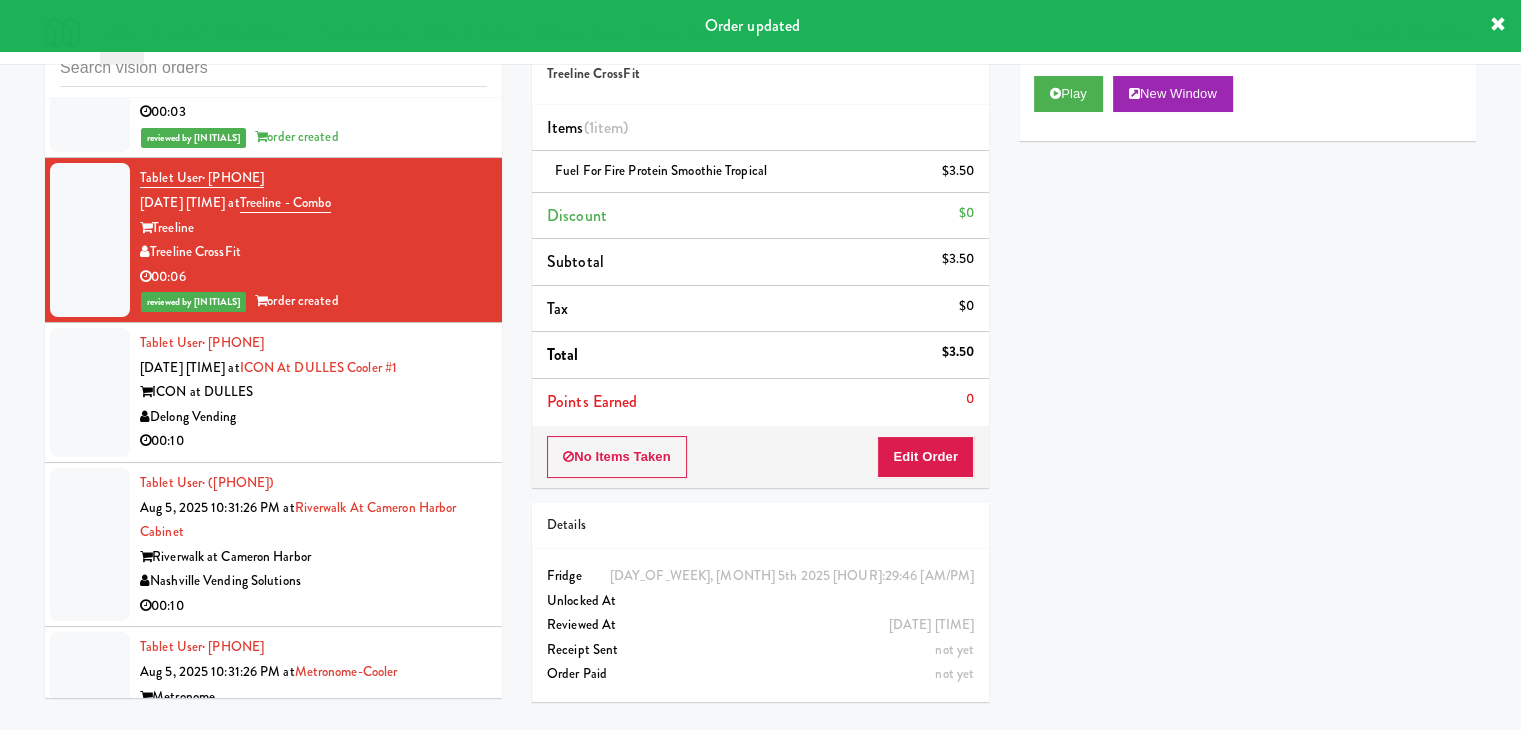 click on "00:10" at bounding box center (313, 441) 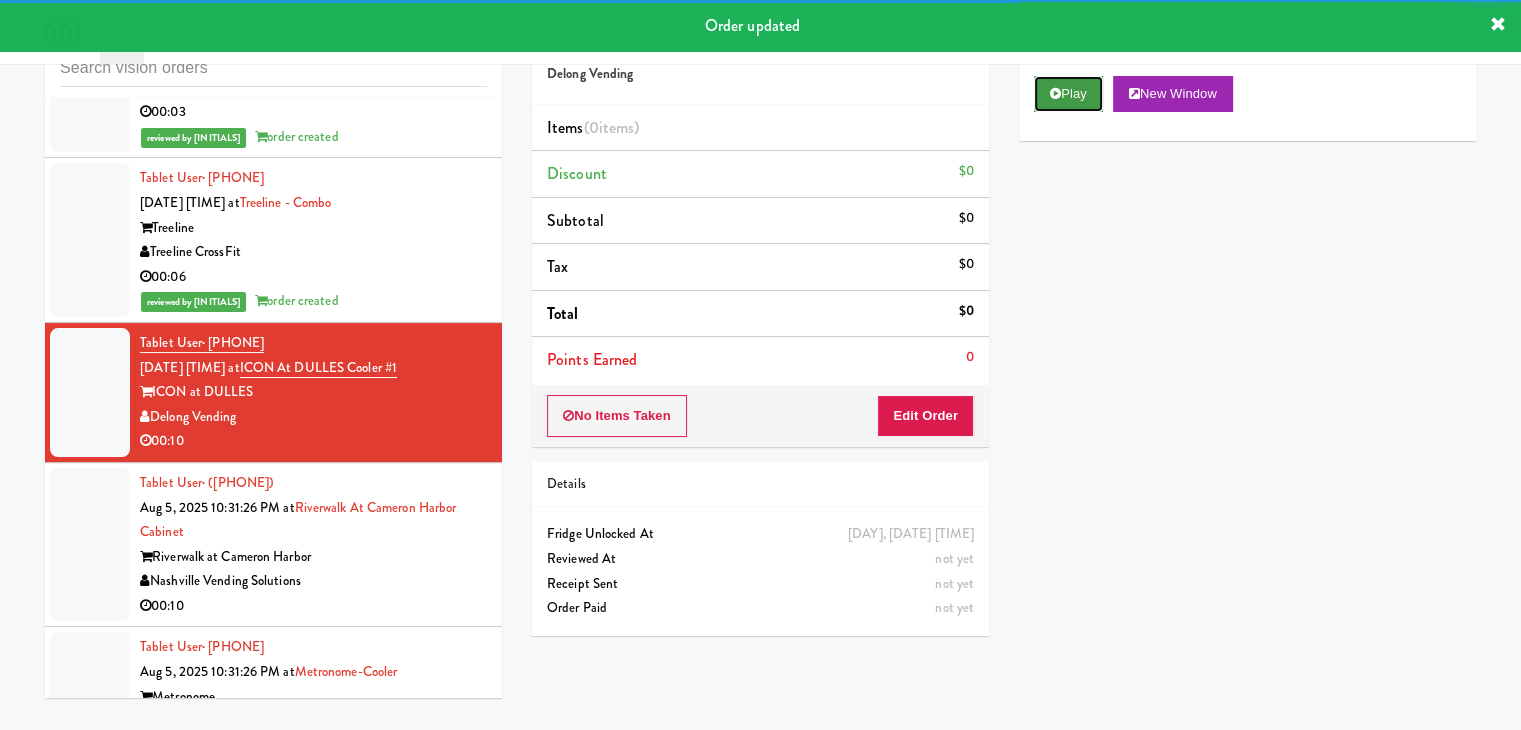 click on "Play" at bounding box center (1068, 94) 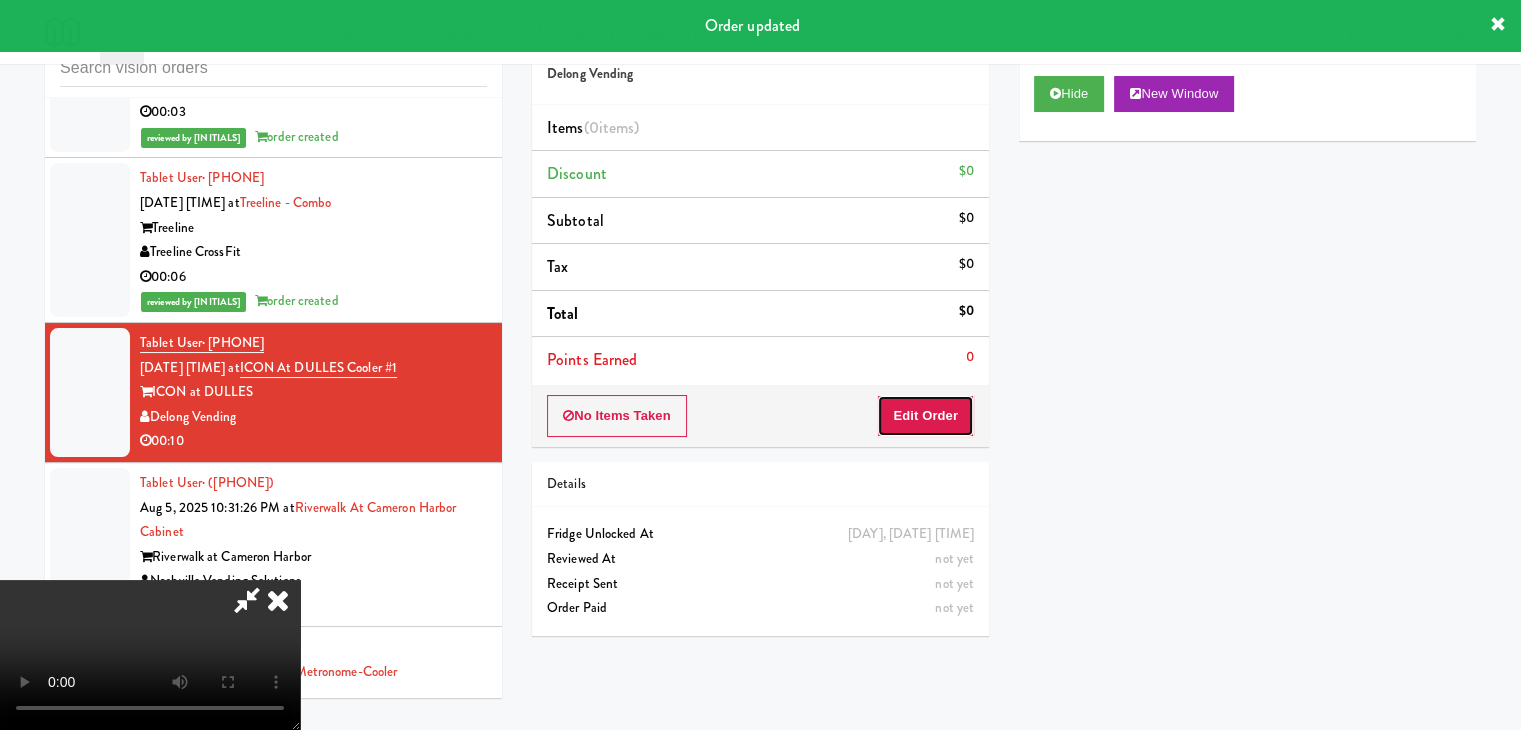 click on "Edit Order" at bounding box center (925, 416) 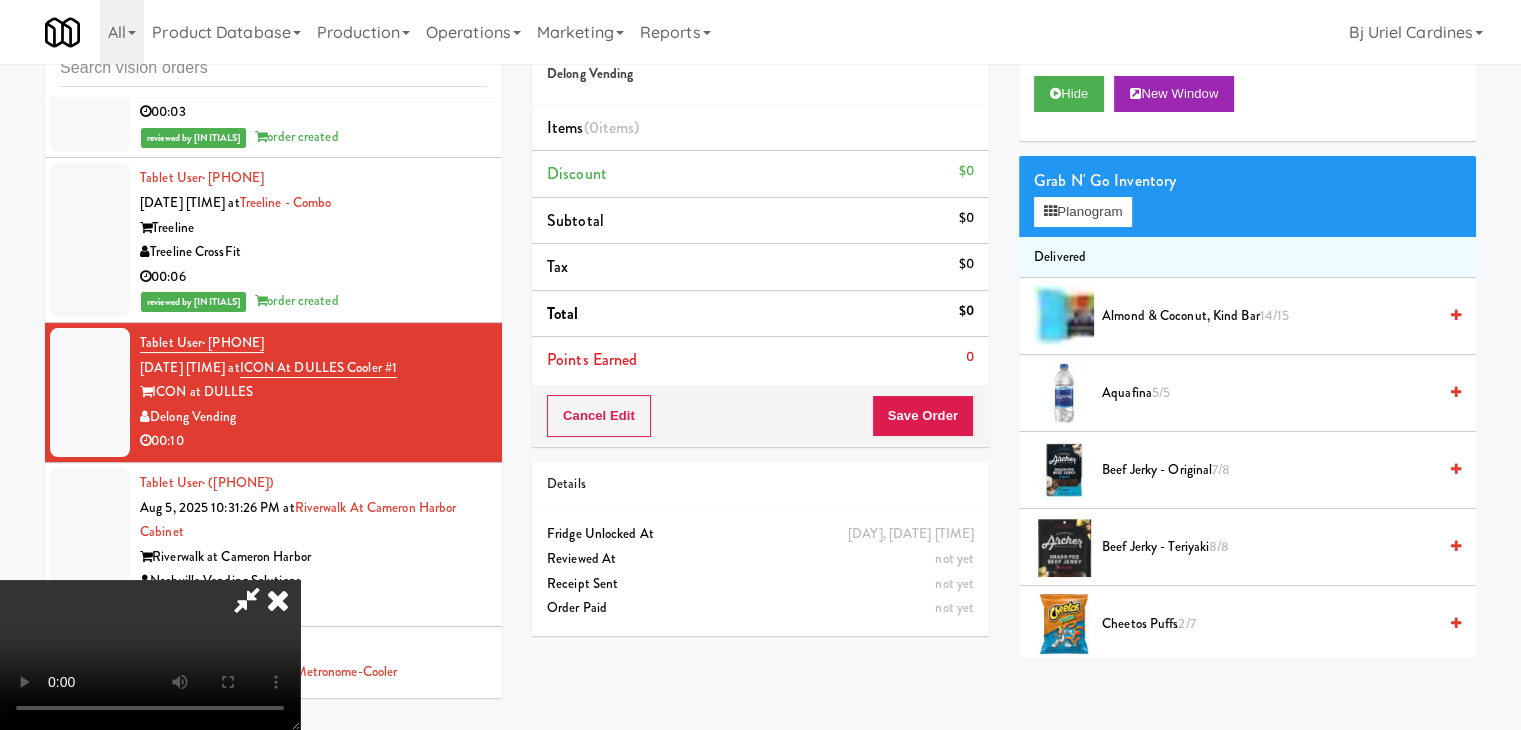 scroll, scrollTop: 281, scrollLeft: 0, axis: vertical 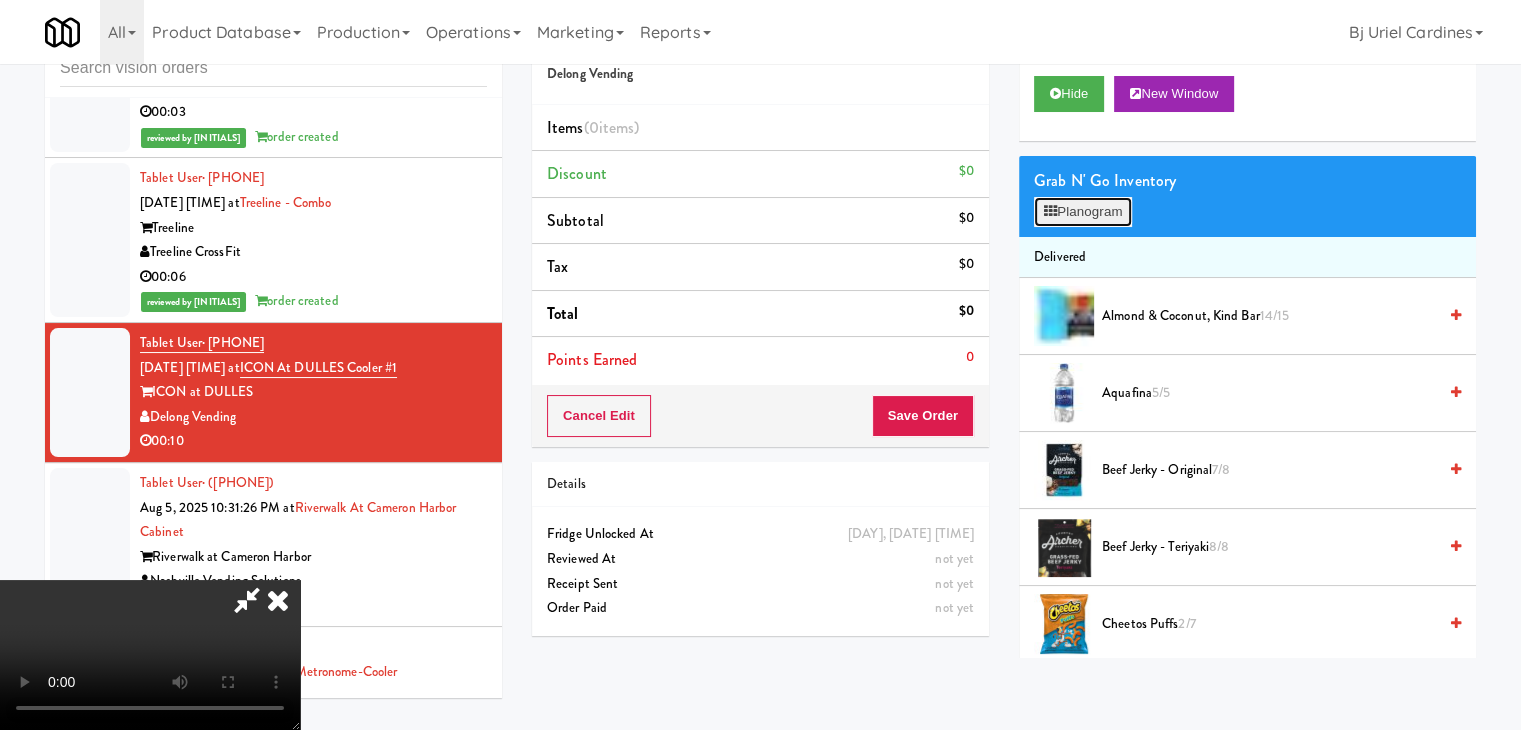 click on "Planogram" at bounding box center [1083, 212] 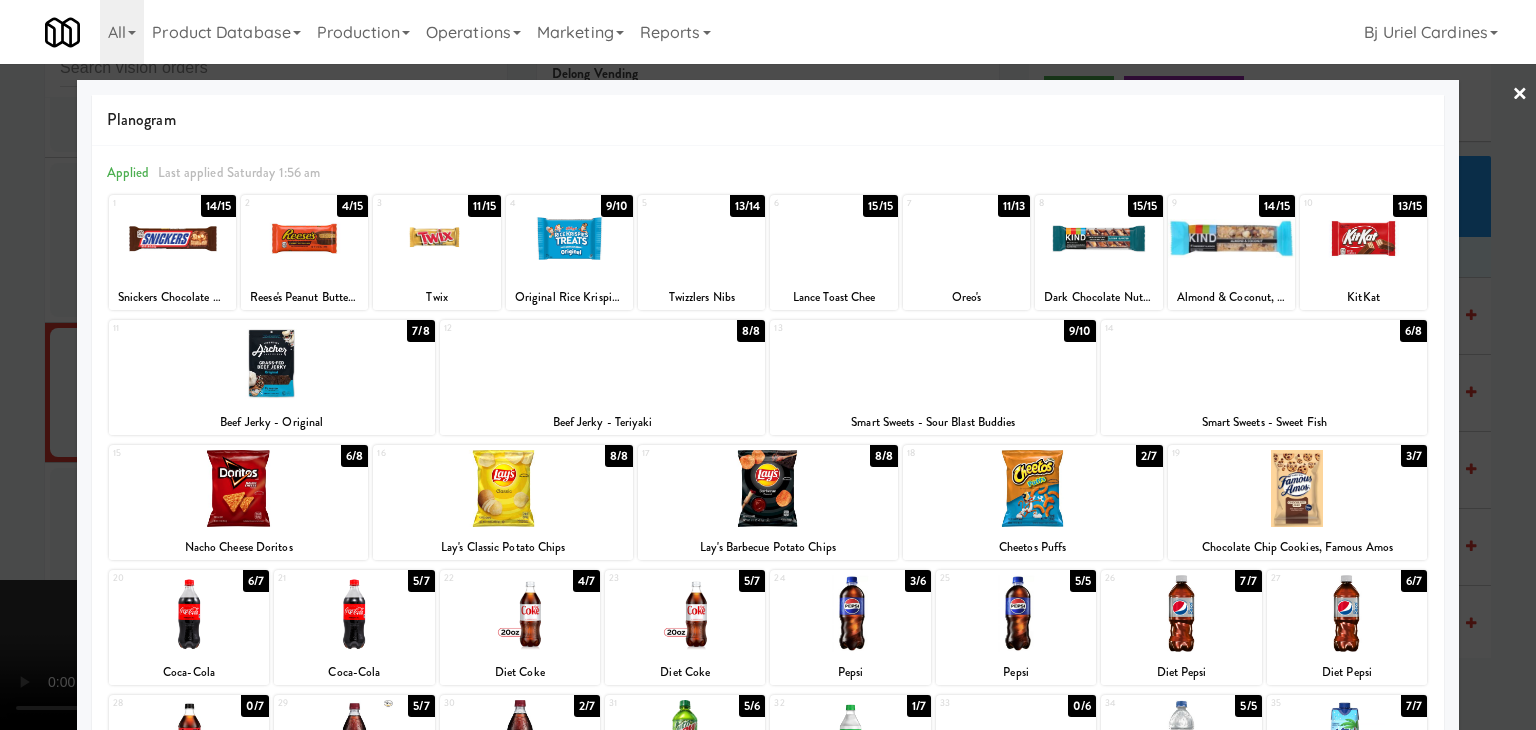 click at bounding box center [701, 238] 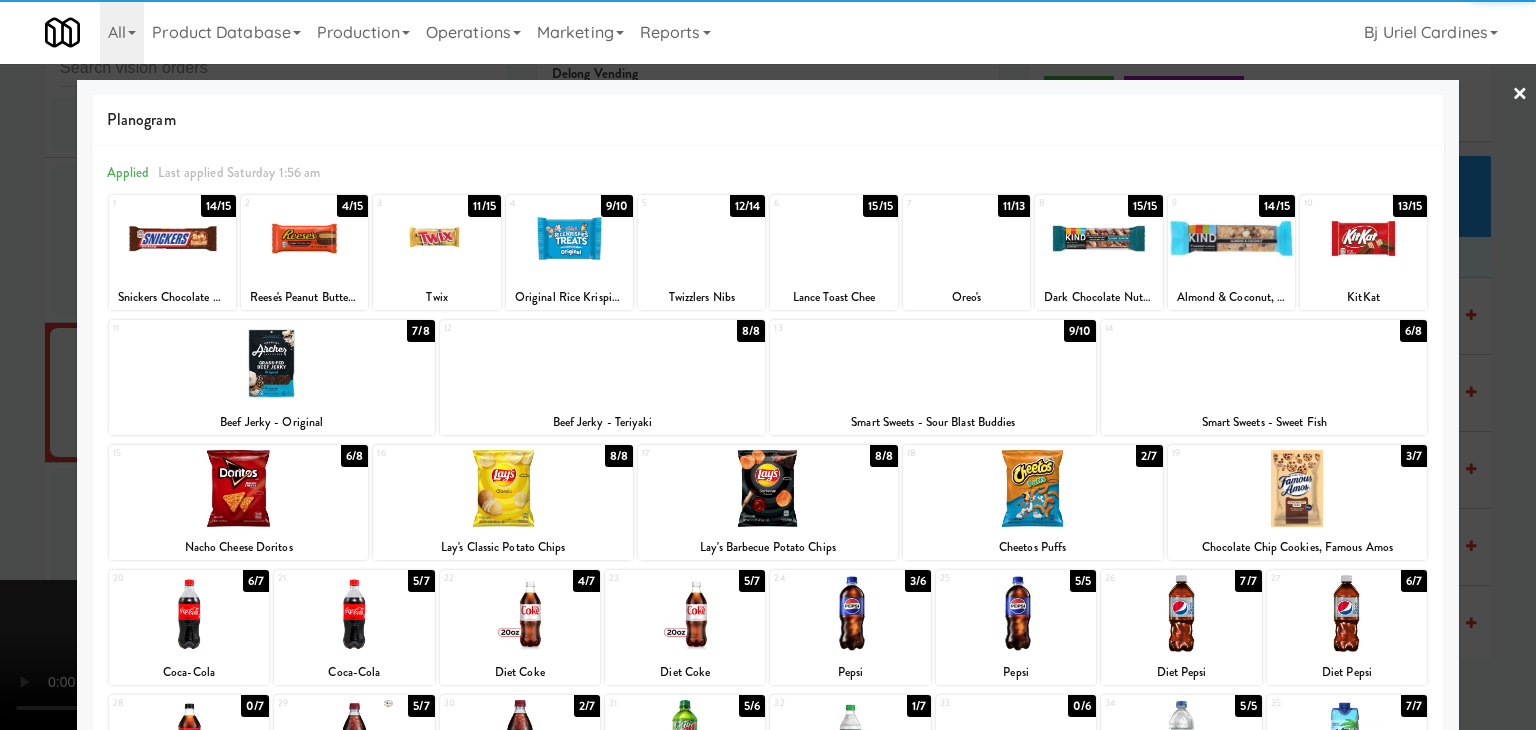 drag, startPoint x: 0, startPoint y: 430, endPoint x: 128, endPoint y: 437, distance: 128.19127 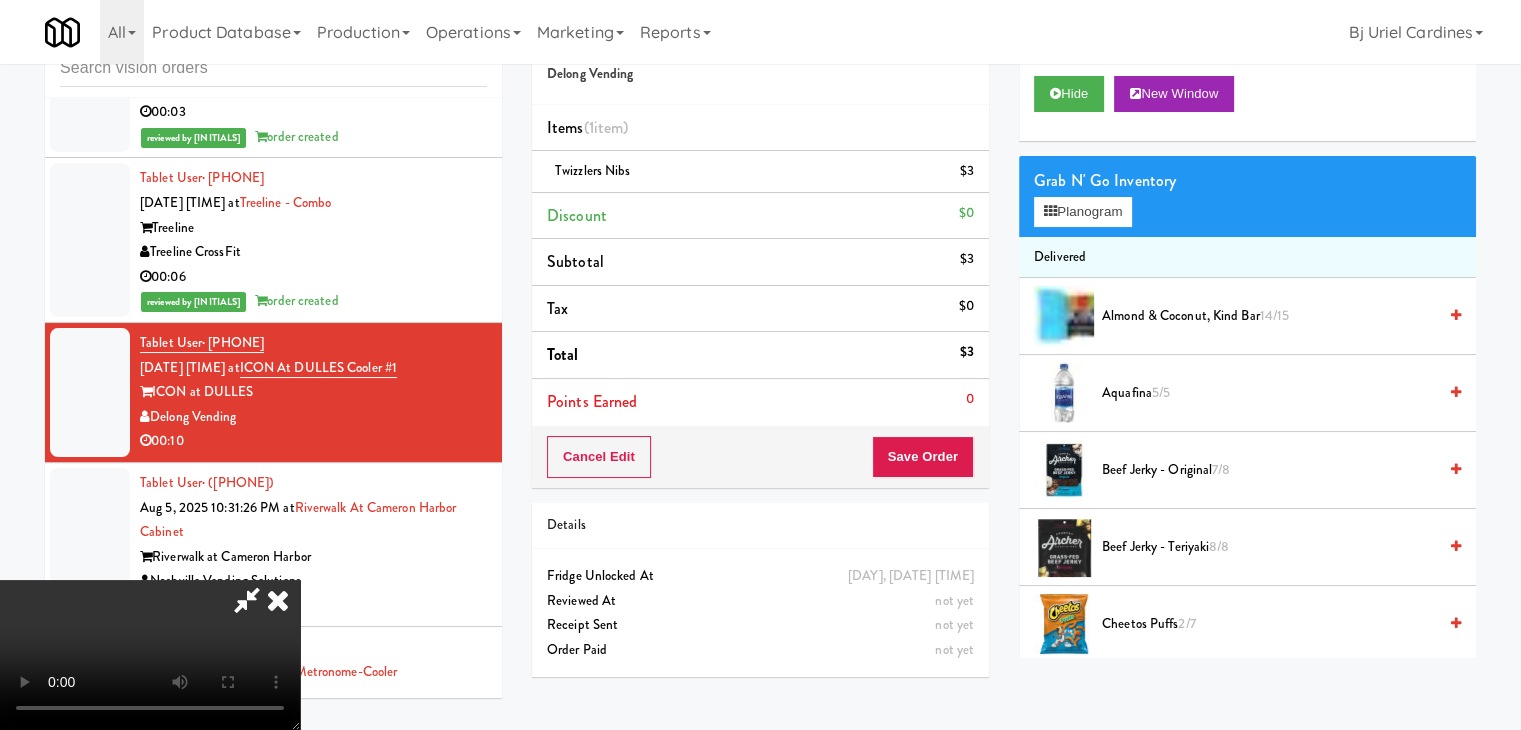 scroll, scrollTop: 0, scrollLeft: 0, axis: both 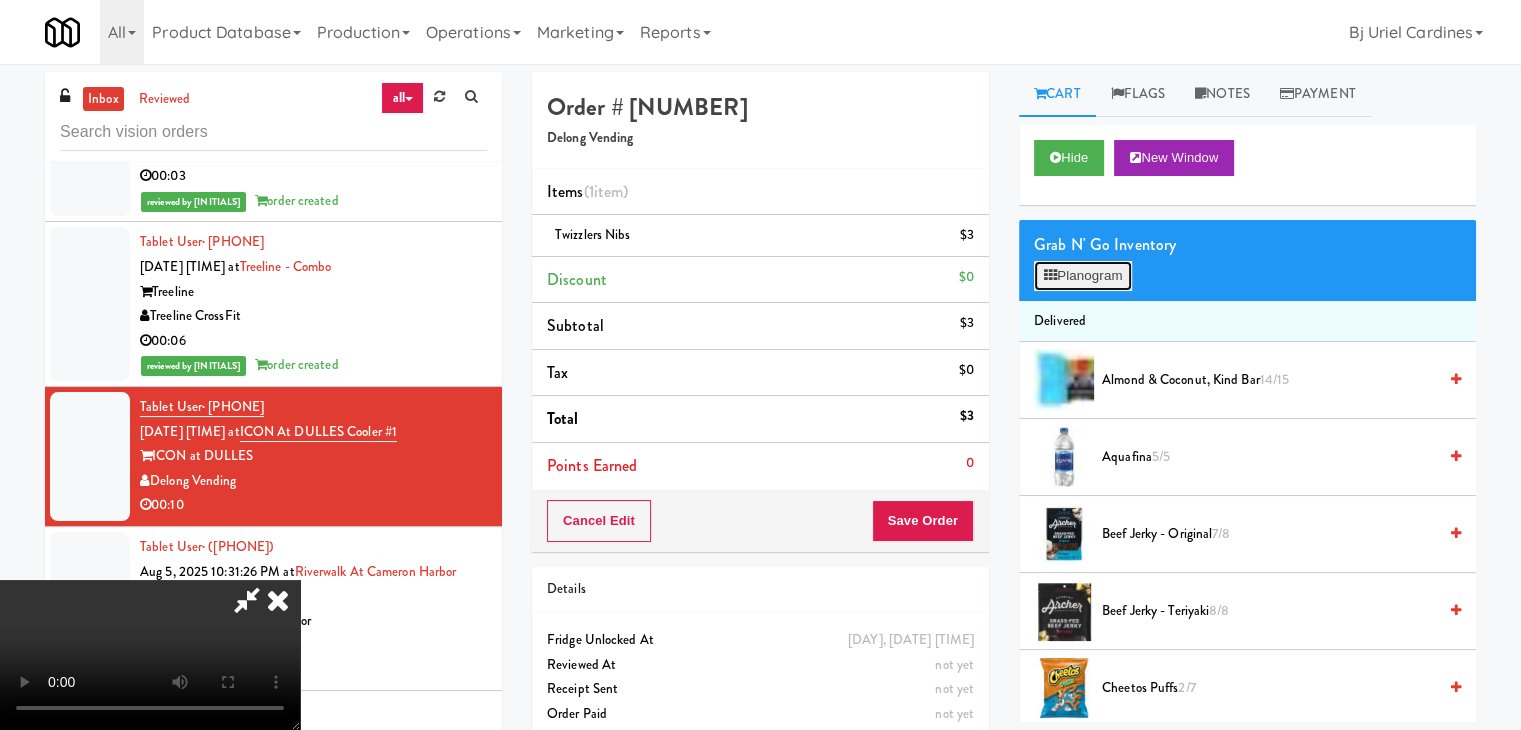 click on "Planogram" at bounding box center [1083, 276] 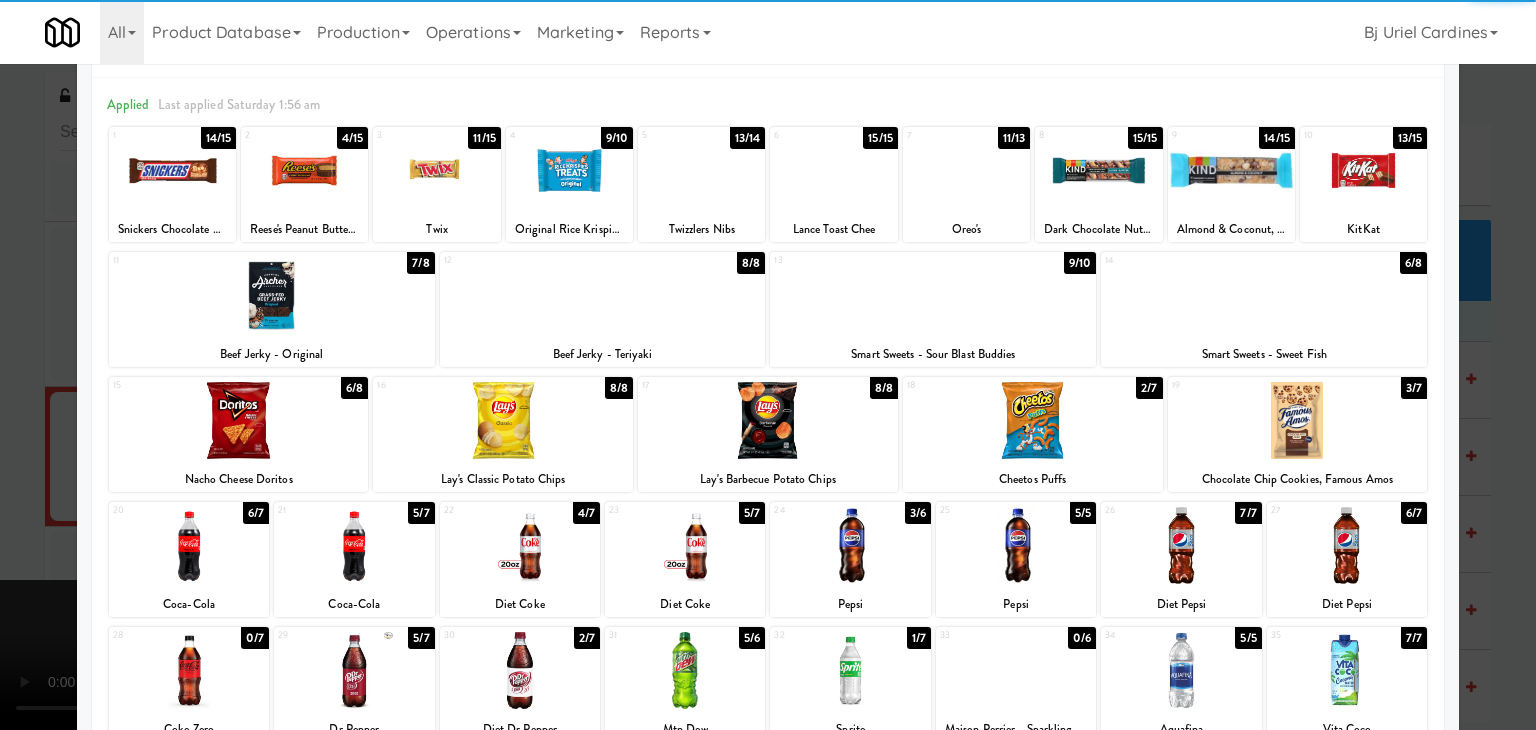 scroll, scrollTop: 200, scrollLeft: 0, axis: vertical 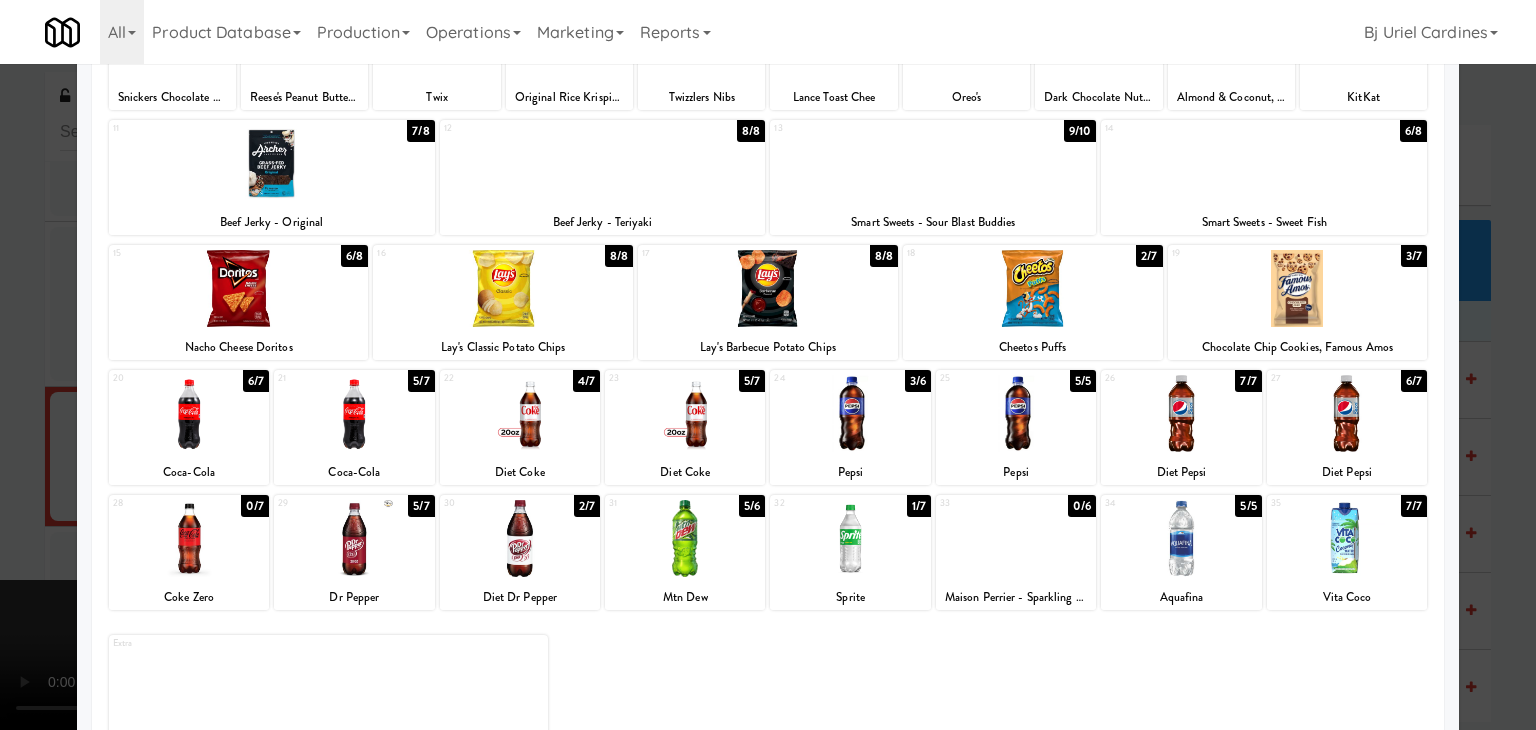 click at bounding box center (768, 365) 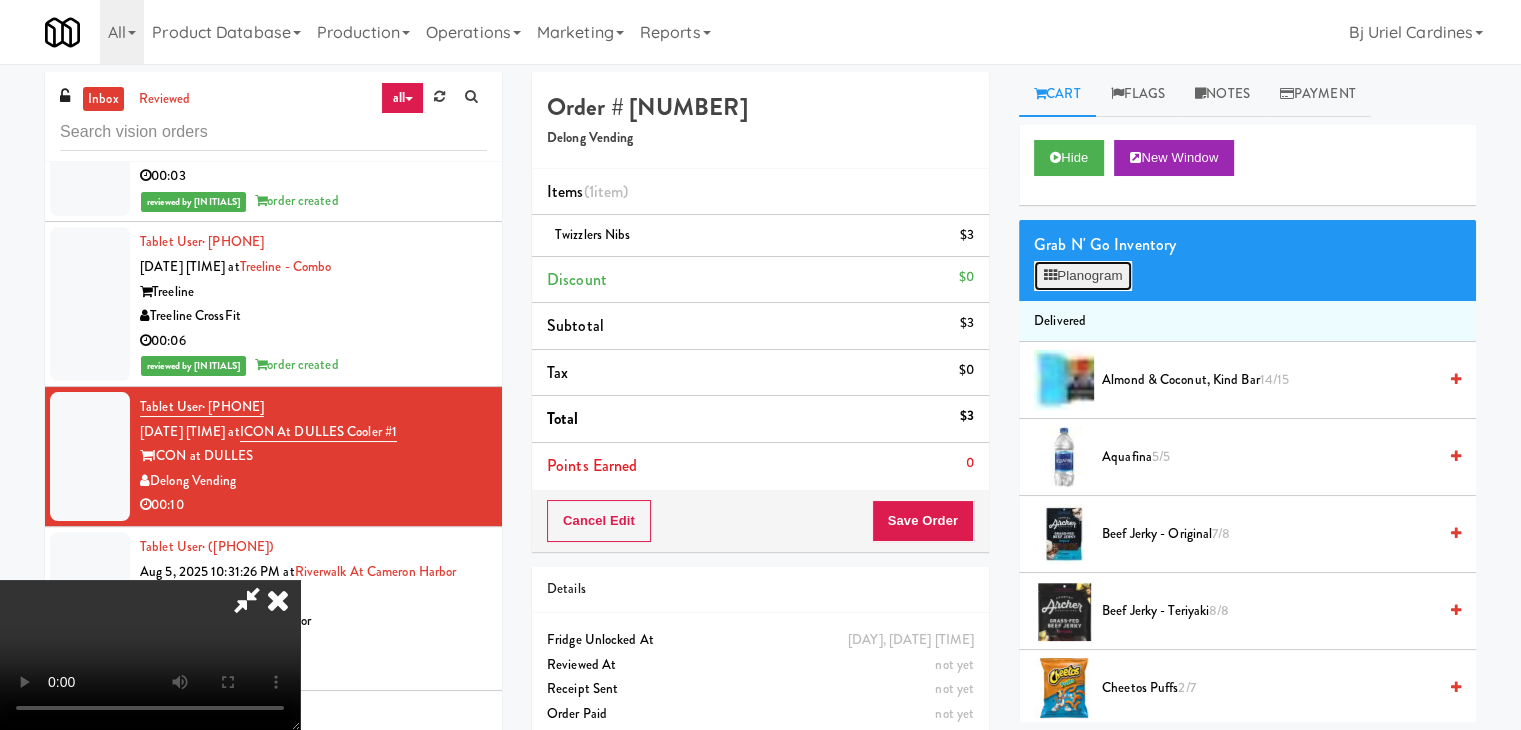 click on "Planogram" at bounding box center (1083, 276) 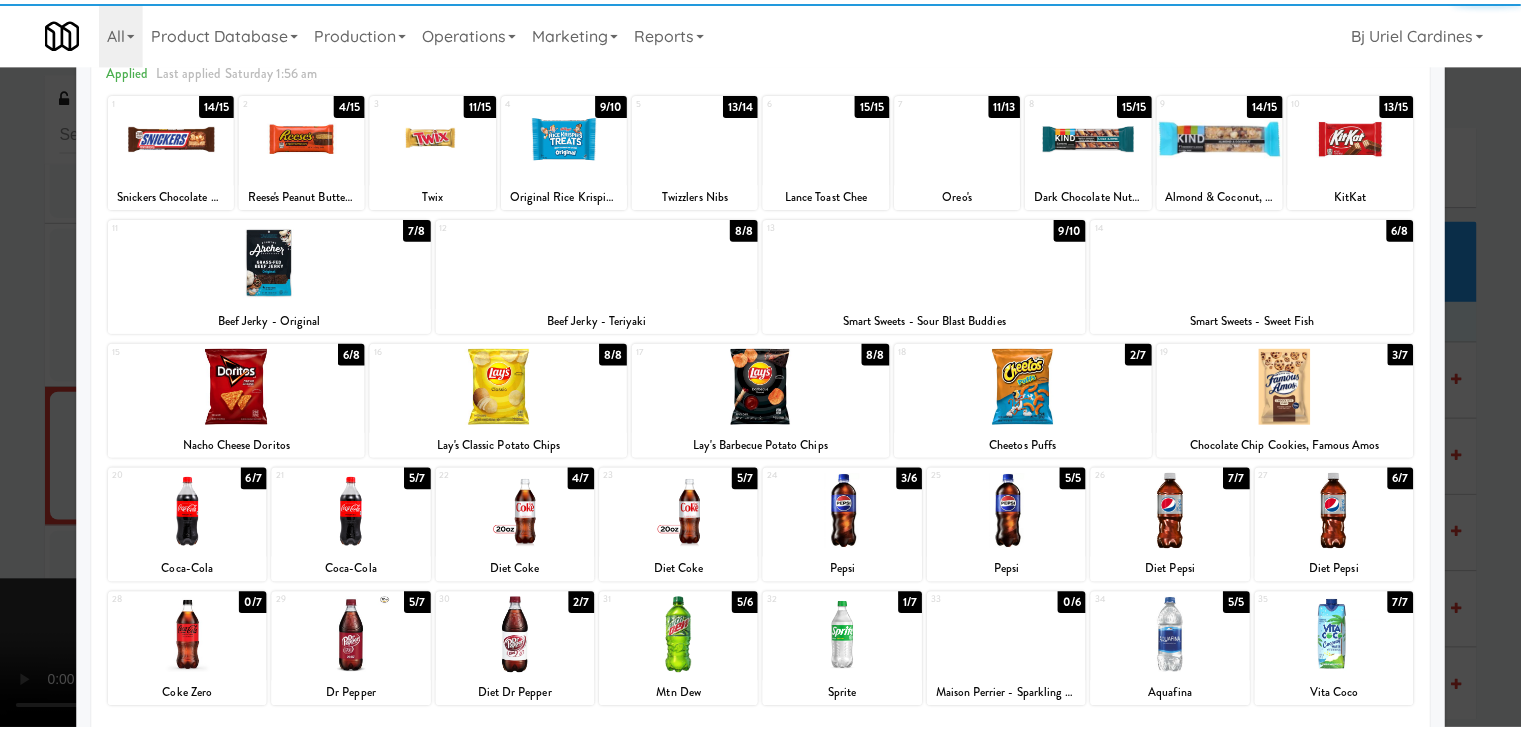 scroll, scrollTop: 200, scrollLeft: 0, axis: vertical 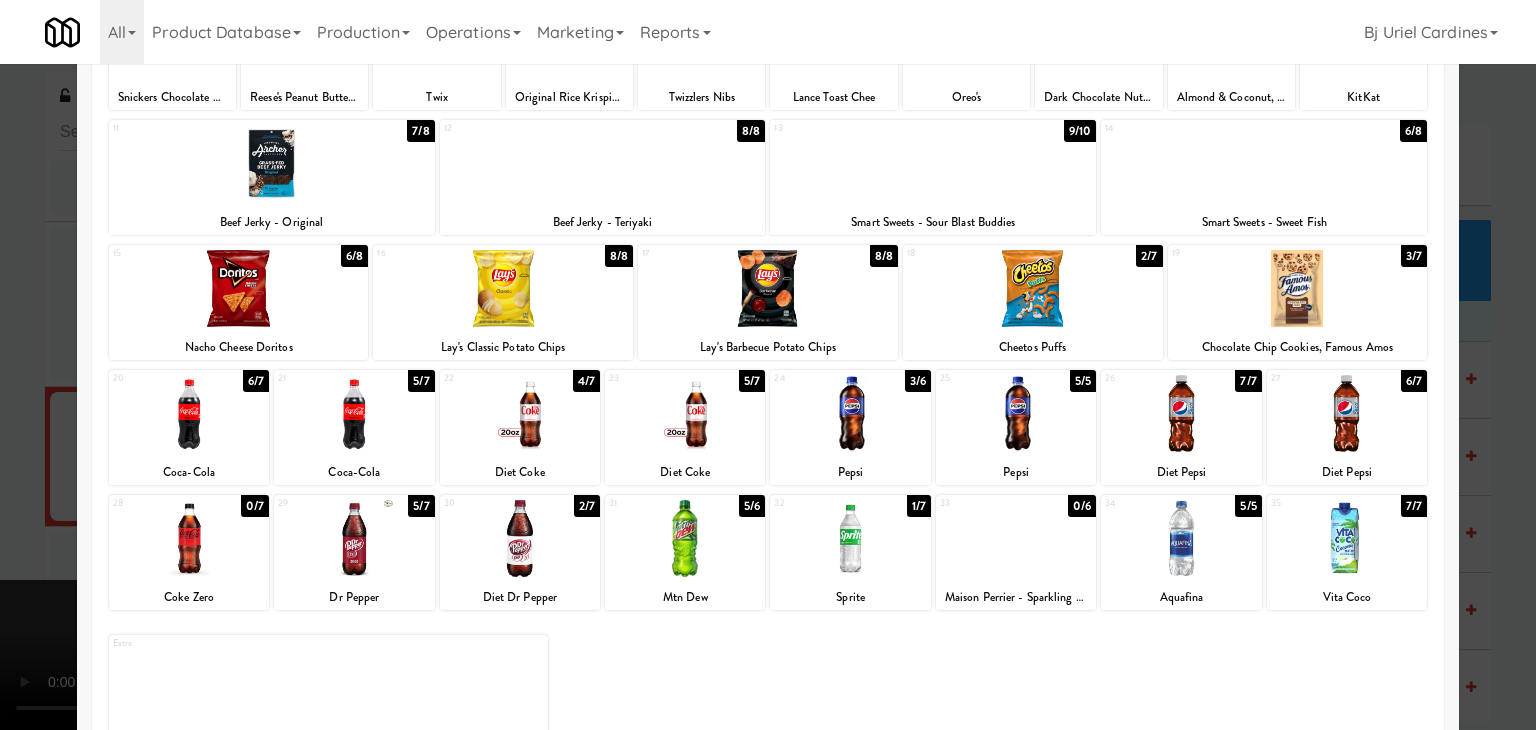 click at bounding box center (1181, 413) 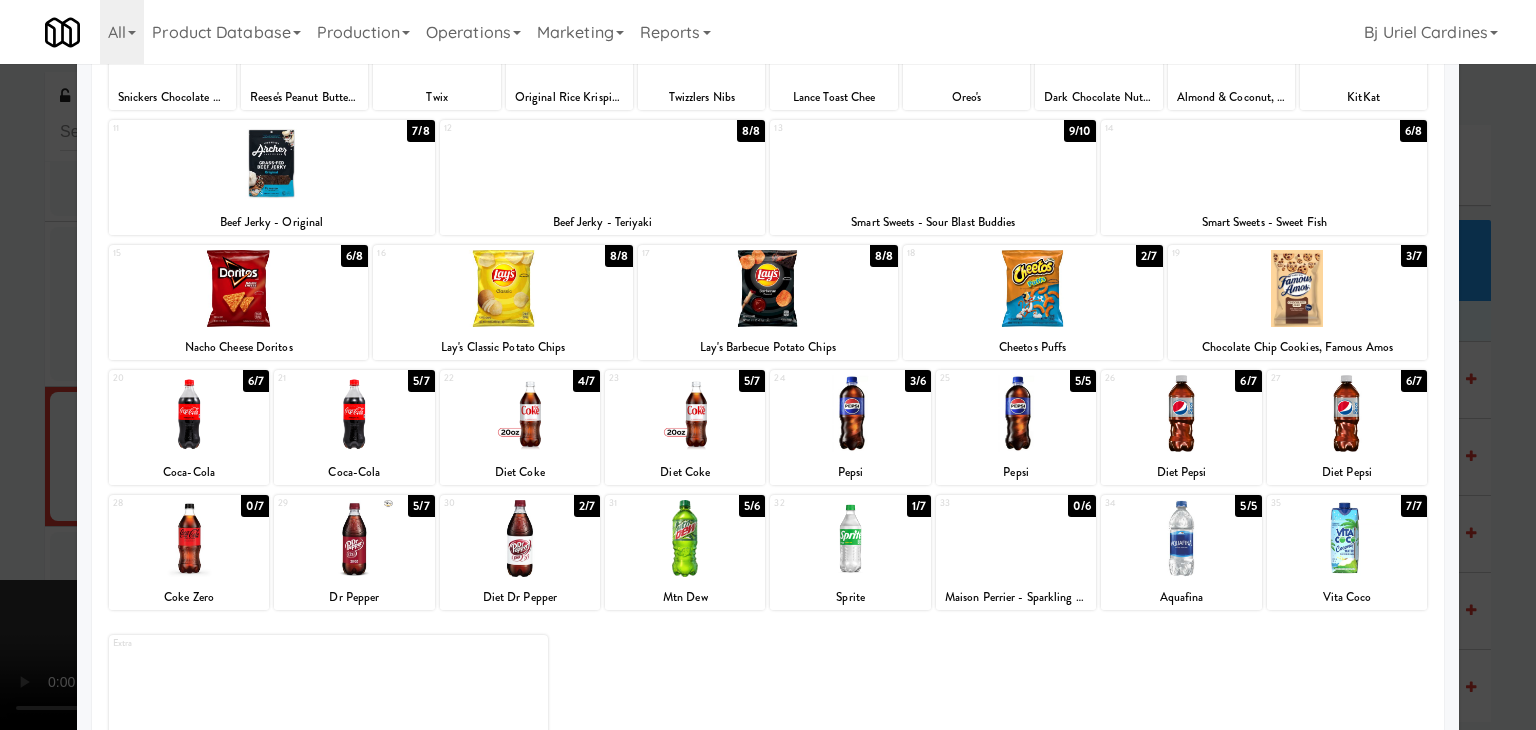 drag, startPoint x: 0, startPoint y: 500, endPoint x: 380, endPoint y: 477, distance: 380.6954 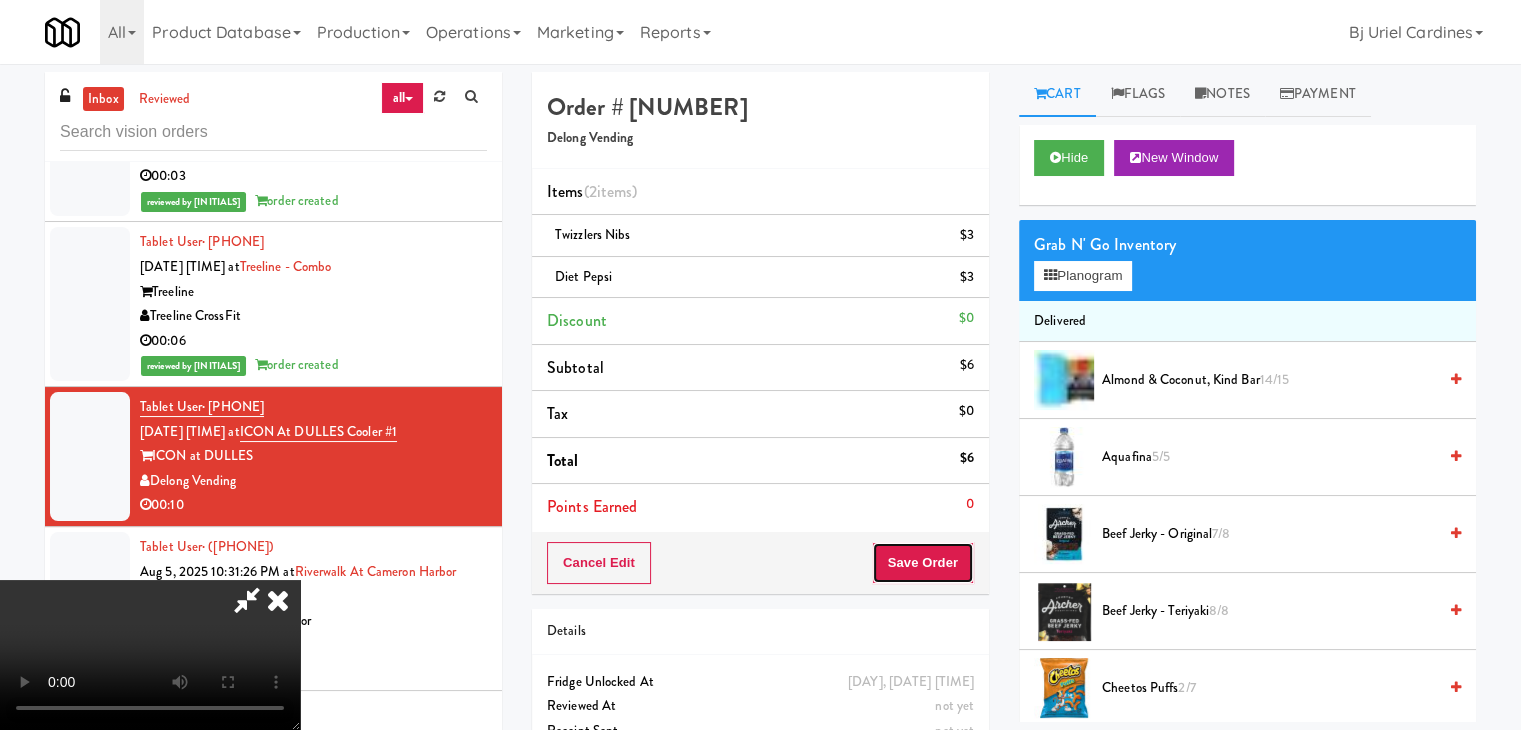 click on "Save Order" at bounding box center (923, 563) 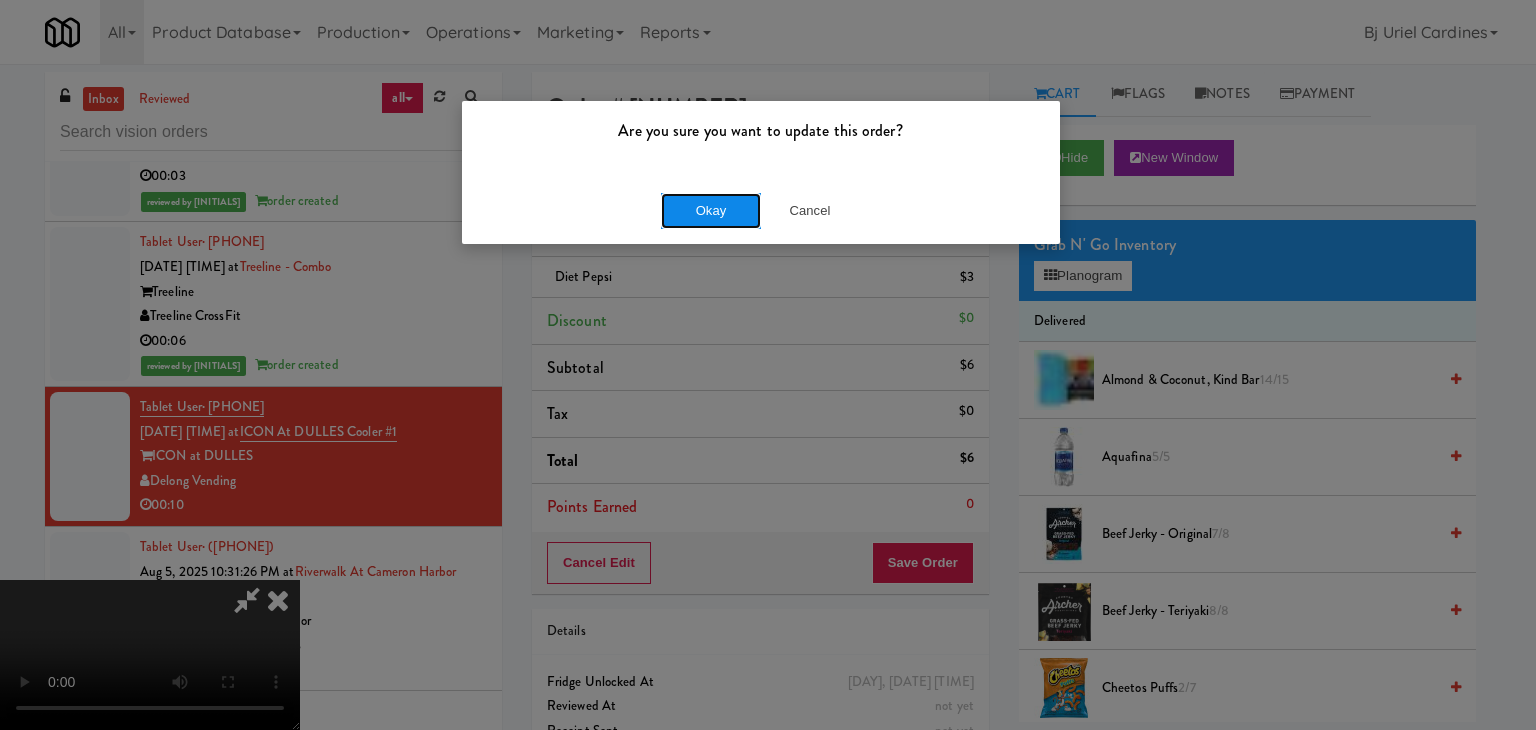 click on "Okay" at bounding box center (711, 211) 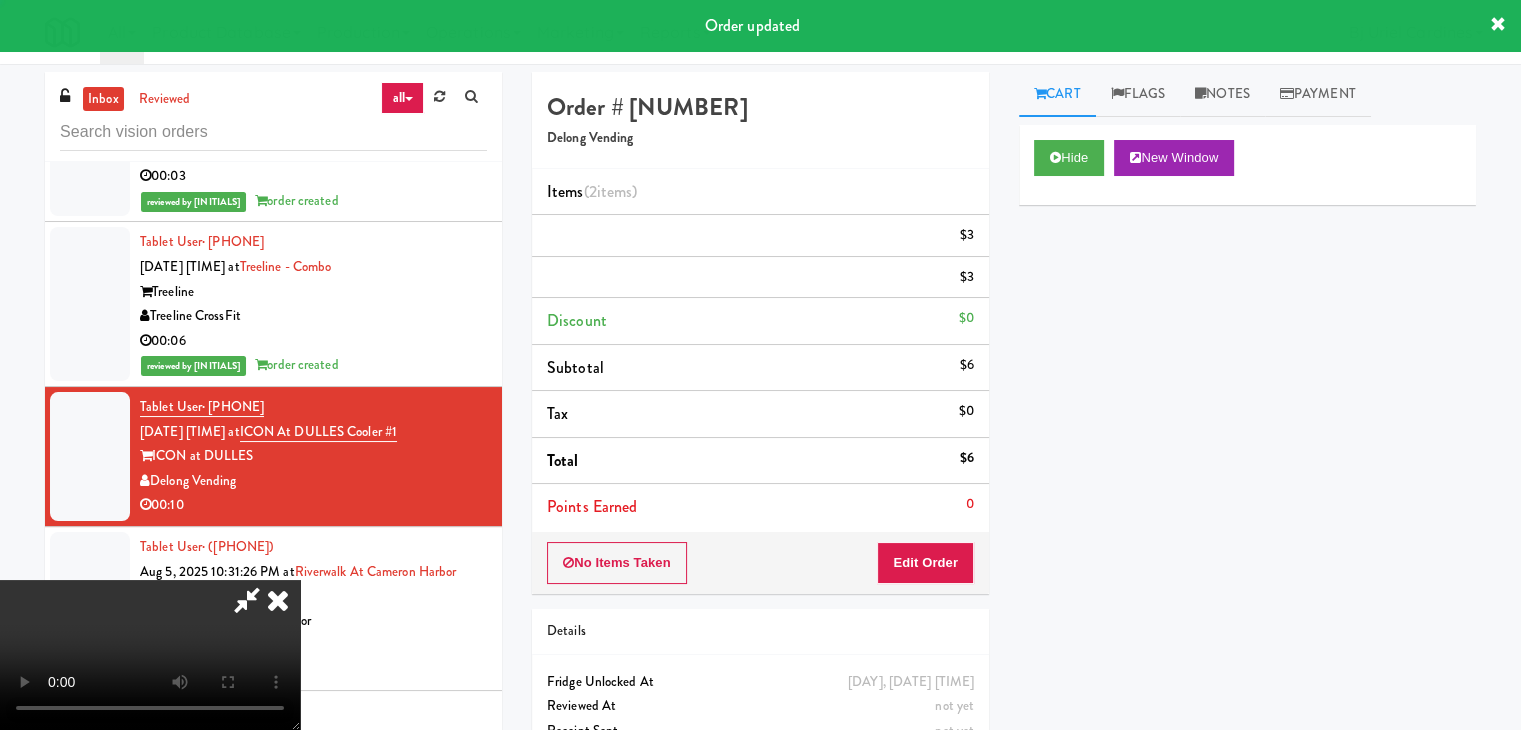 scroll, scrollTop: 0, scrollLeft: 0, axis: both 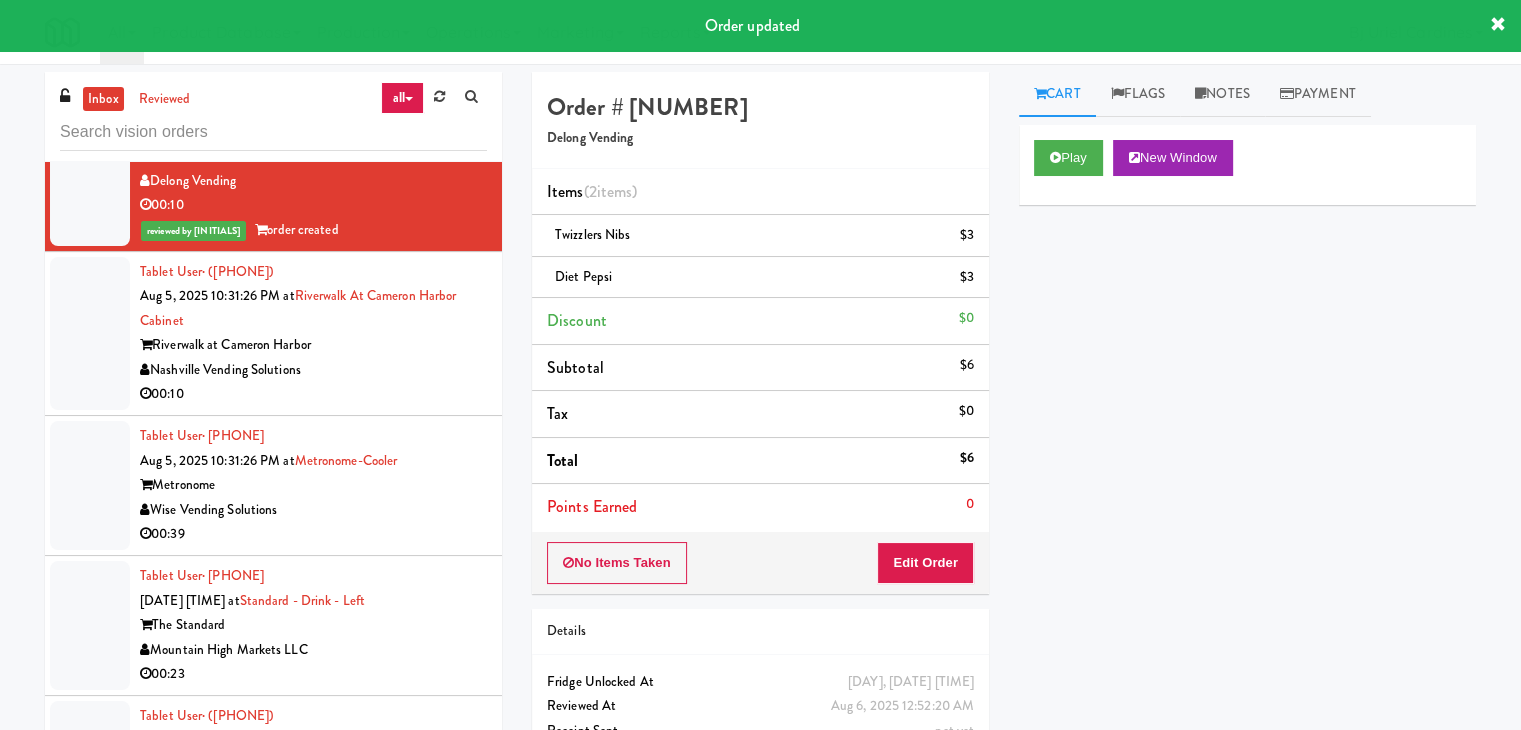 click on "Nashville Vending Solutions" at bounding box center [313, 370] 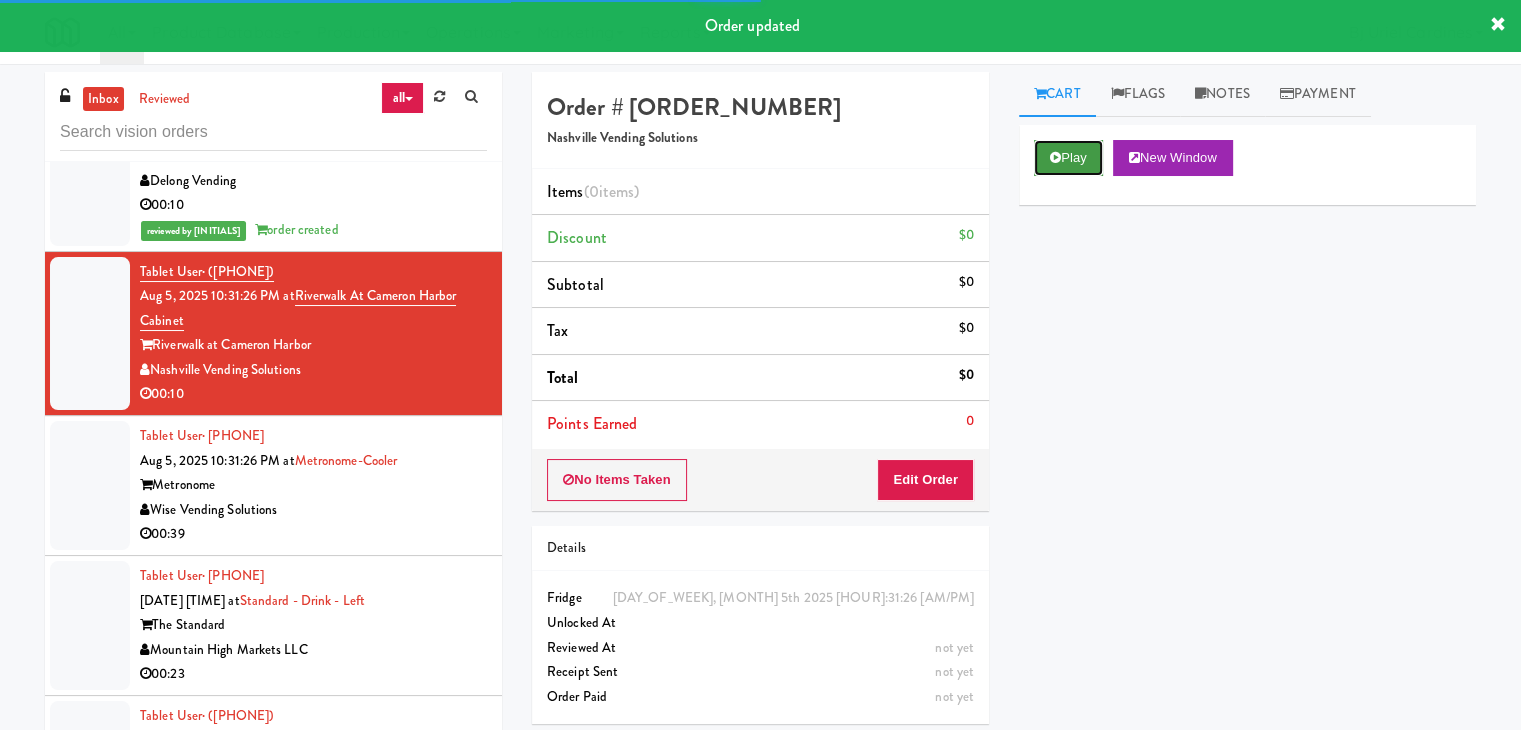 click on "Play" at bounding box center [1068, 158] 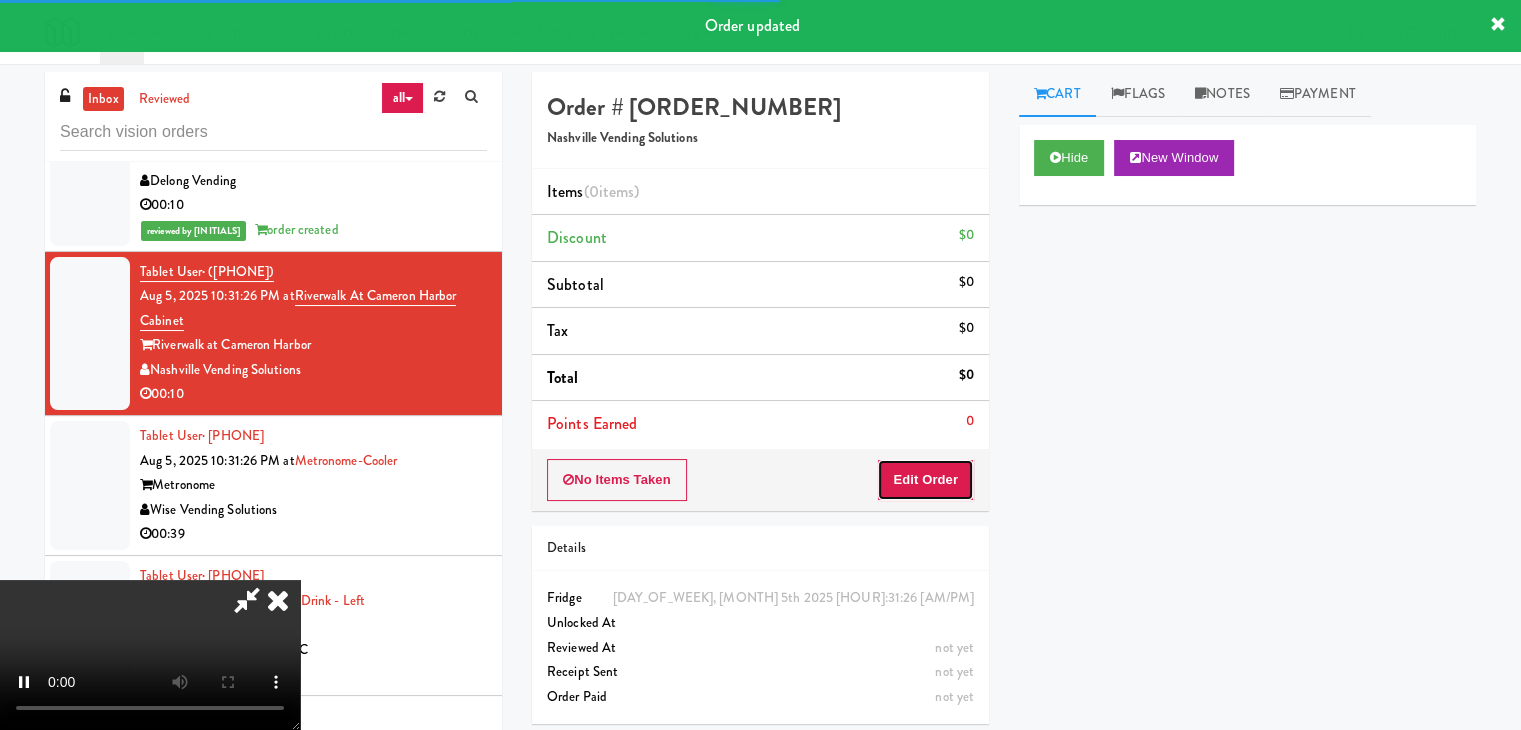 click on "Edit Order" at bounding box center (925, 480) 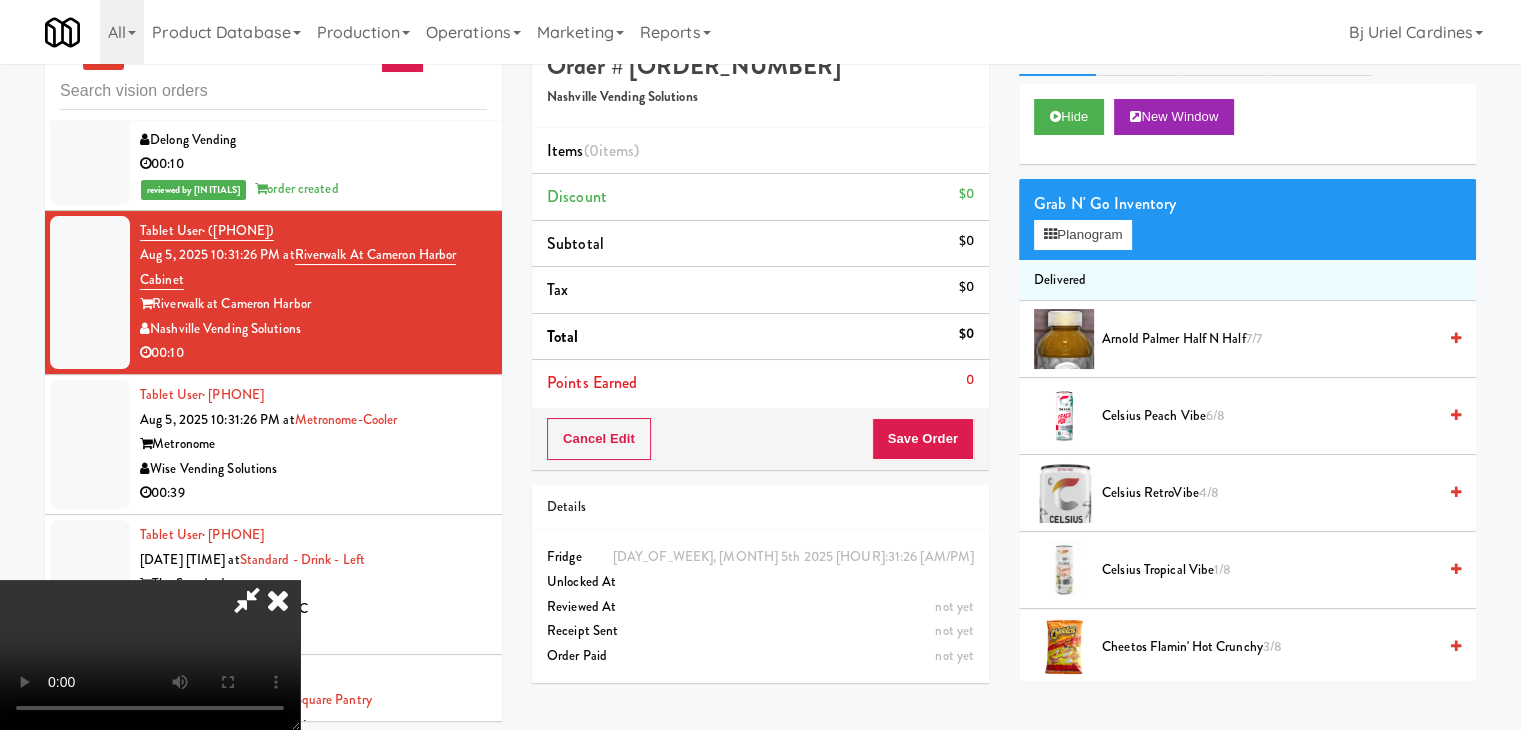 scroll, scrollTop: 64, scrollLeft: 0, axis: vertical 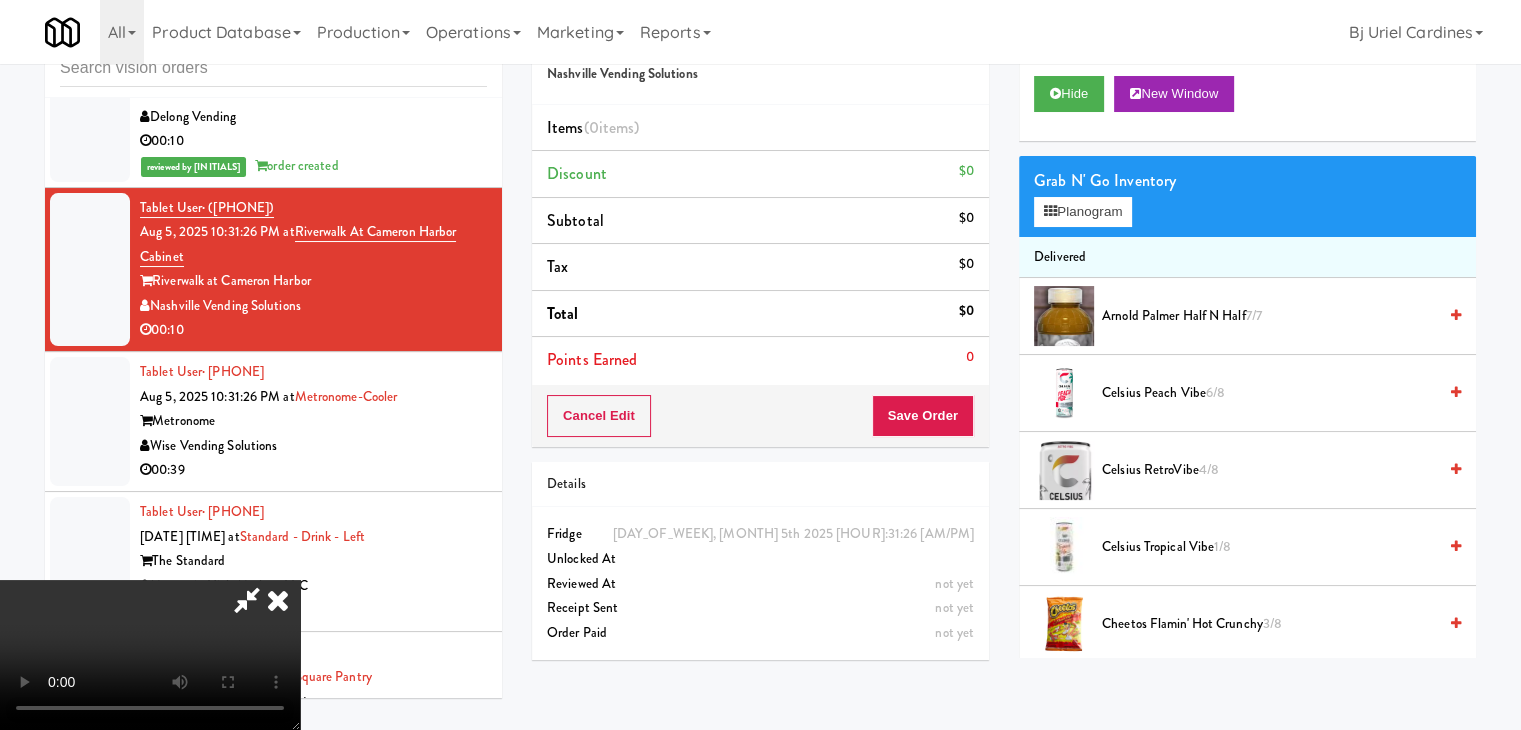 type 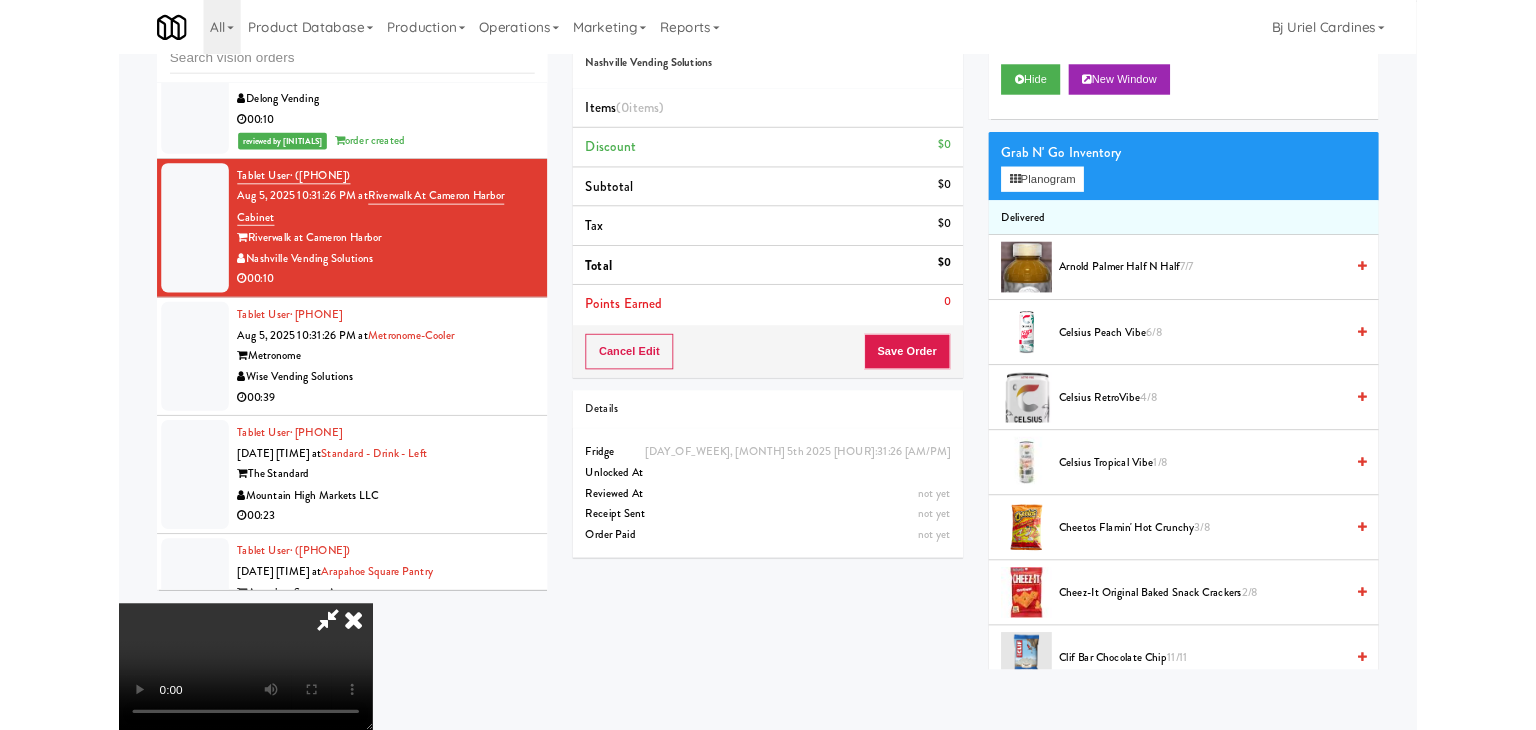 scroll, scrollTop: 0, scrollLeft: 0, axis: both 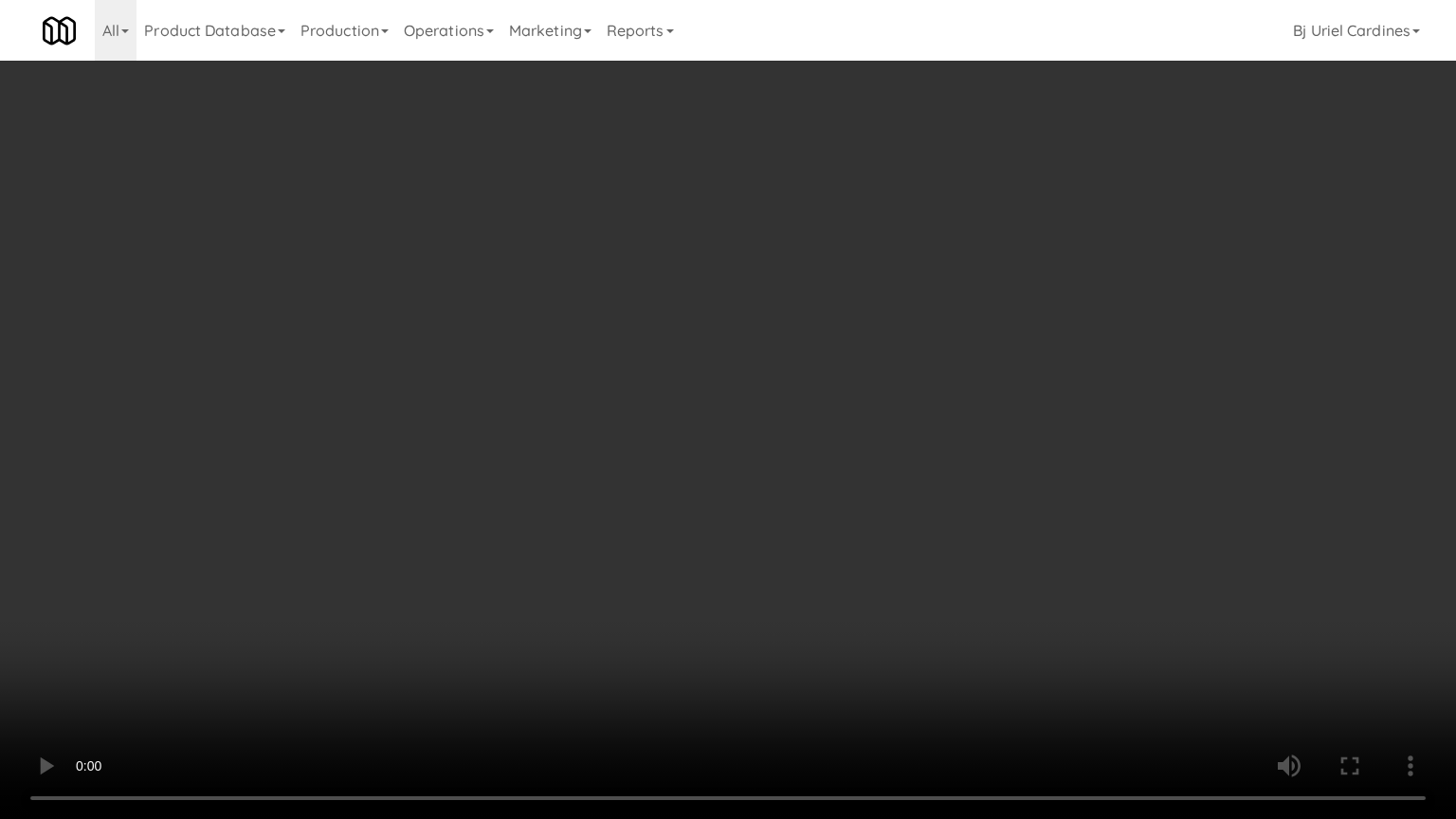 click at bounding box center [728, 410] 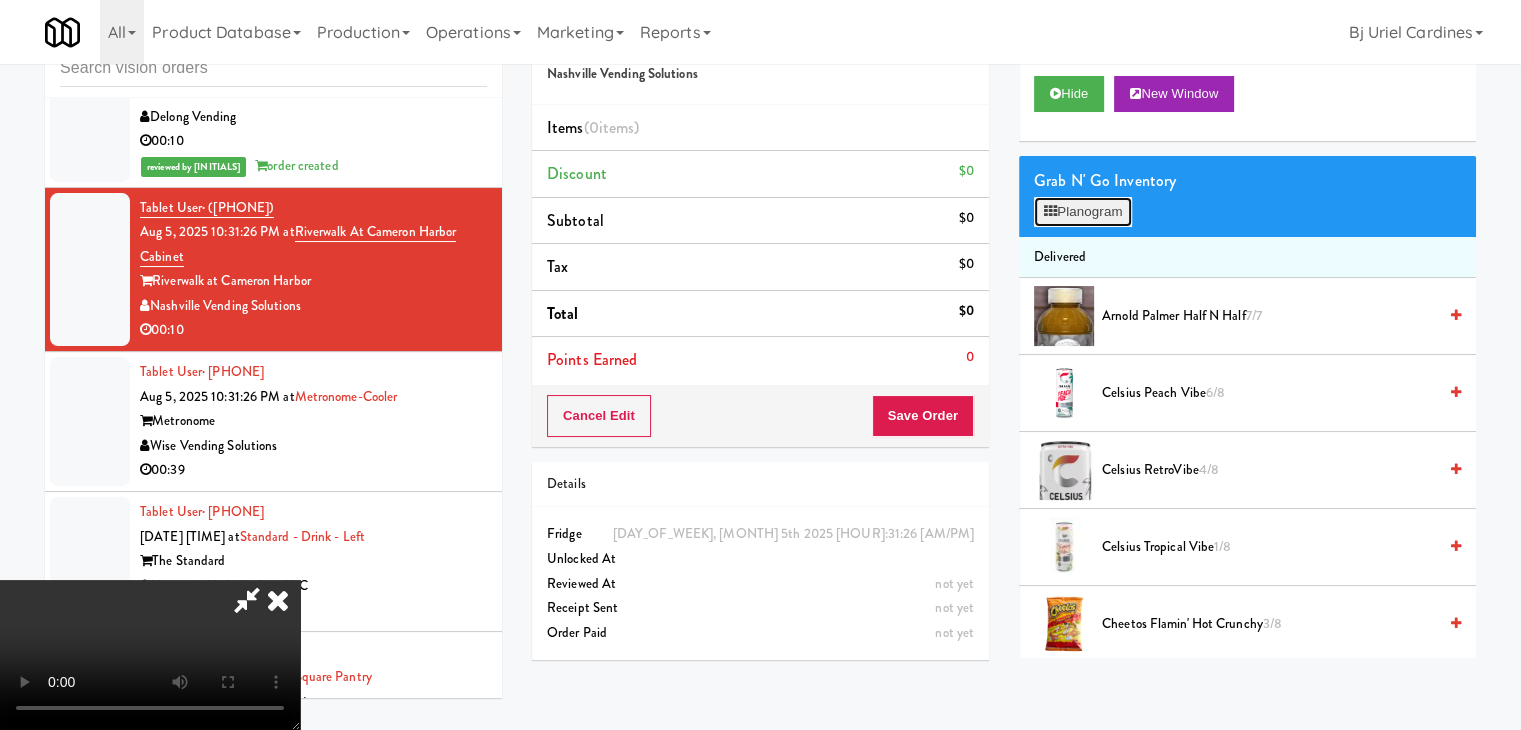 click on "Planogram" at bounding box center (1083, 212) 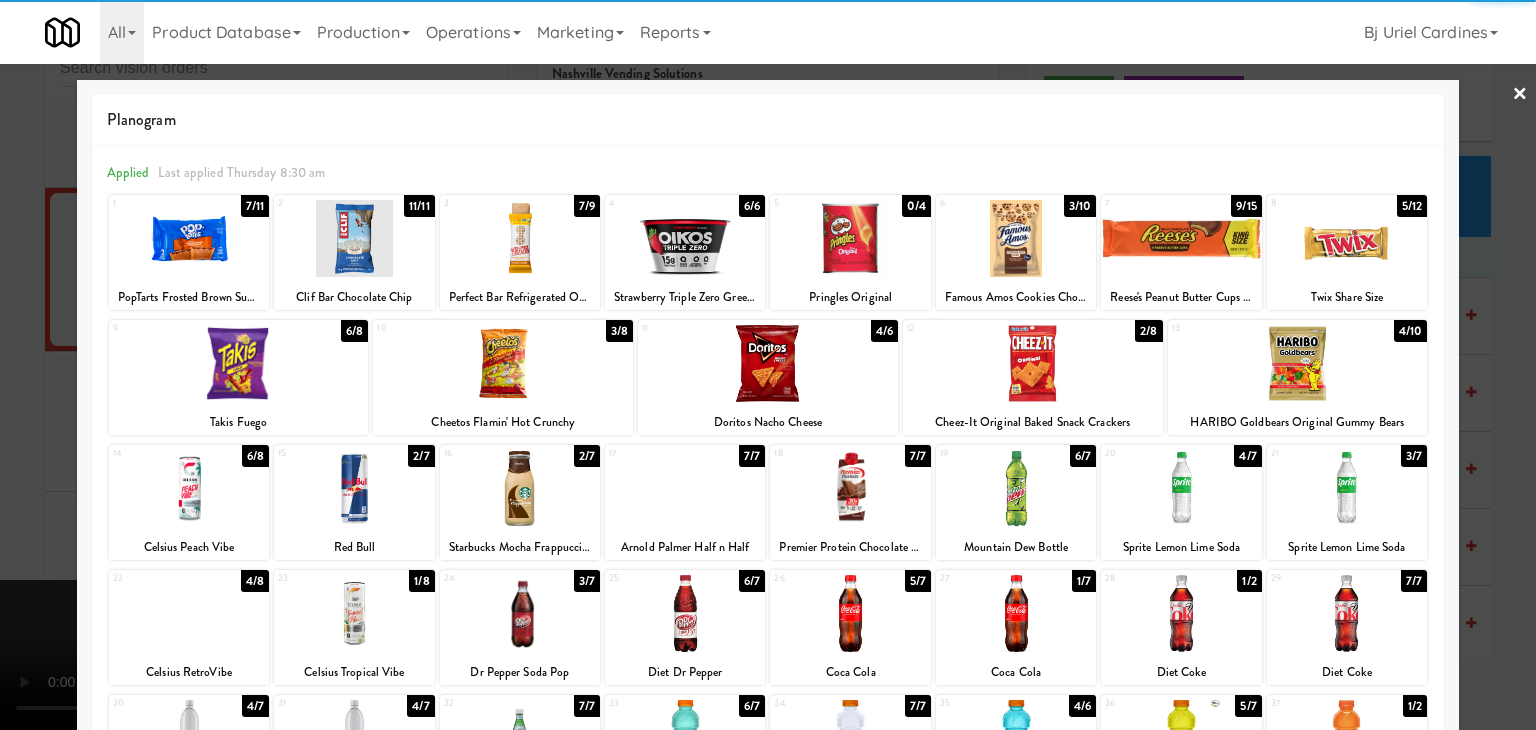 click at bounding box center (1298, 363) 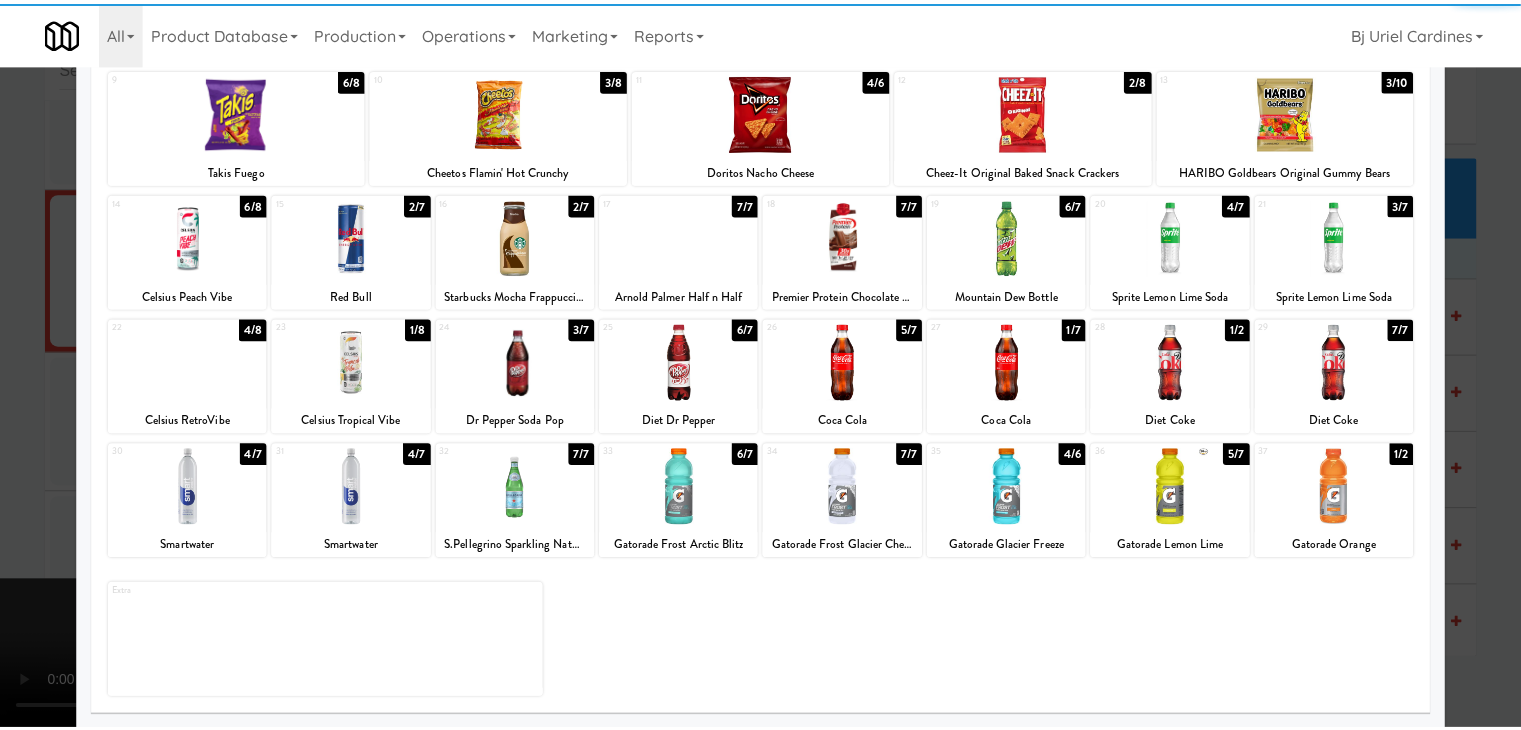 scroll, scrollTop: 252, scrollLeft: 0, axis: vertical 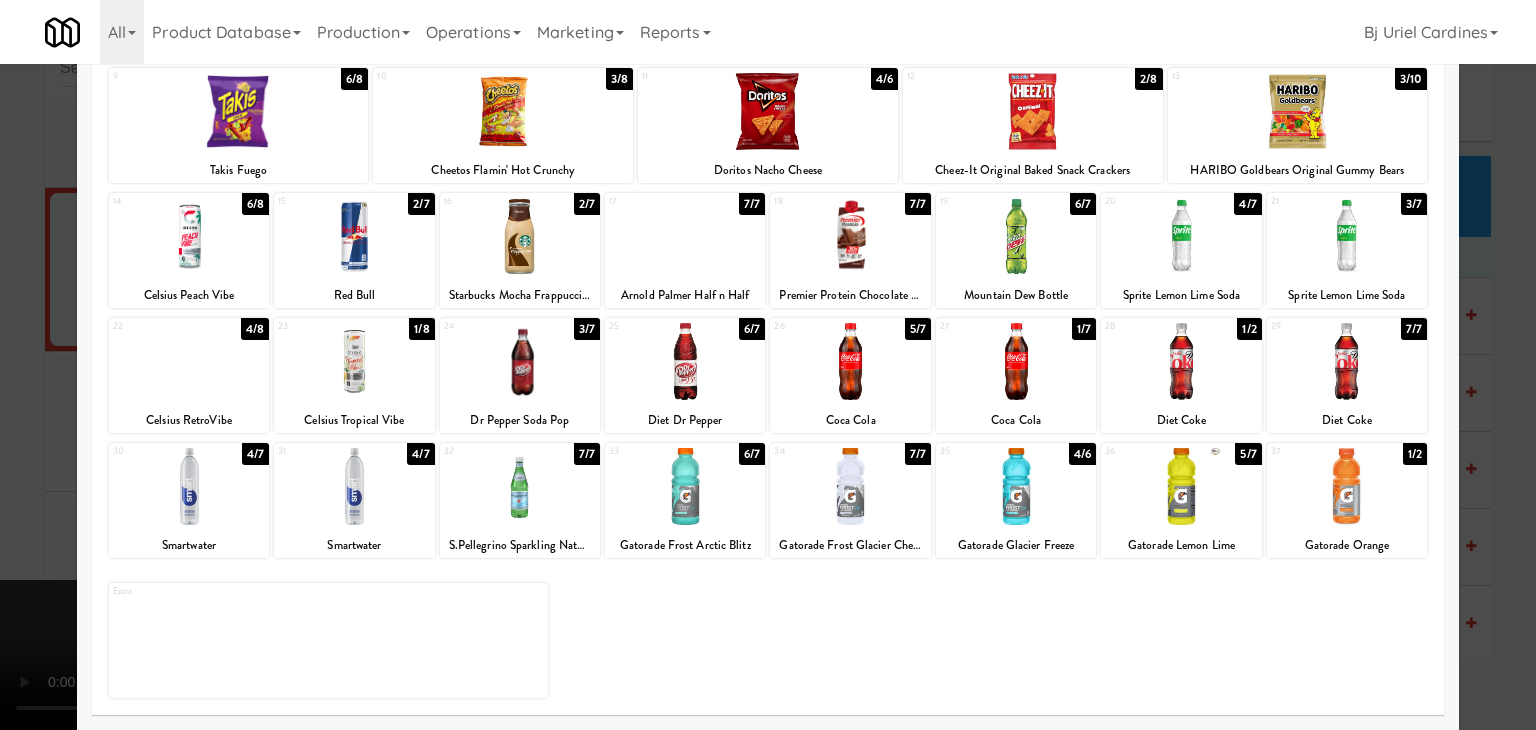 click at bounding box center [685, 486] 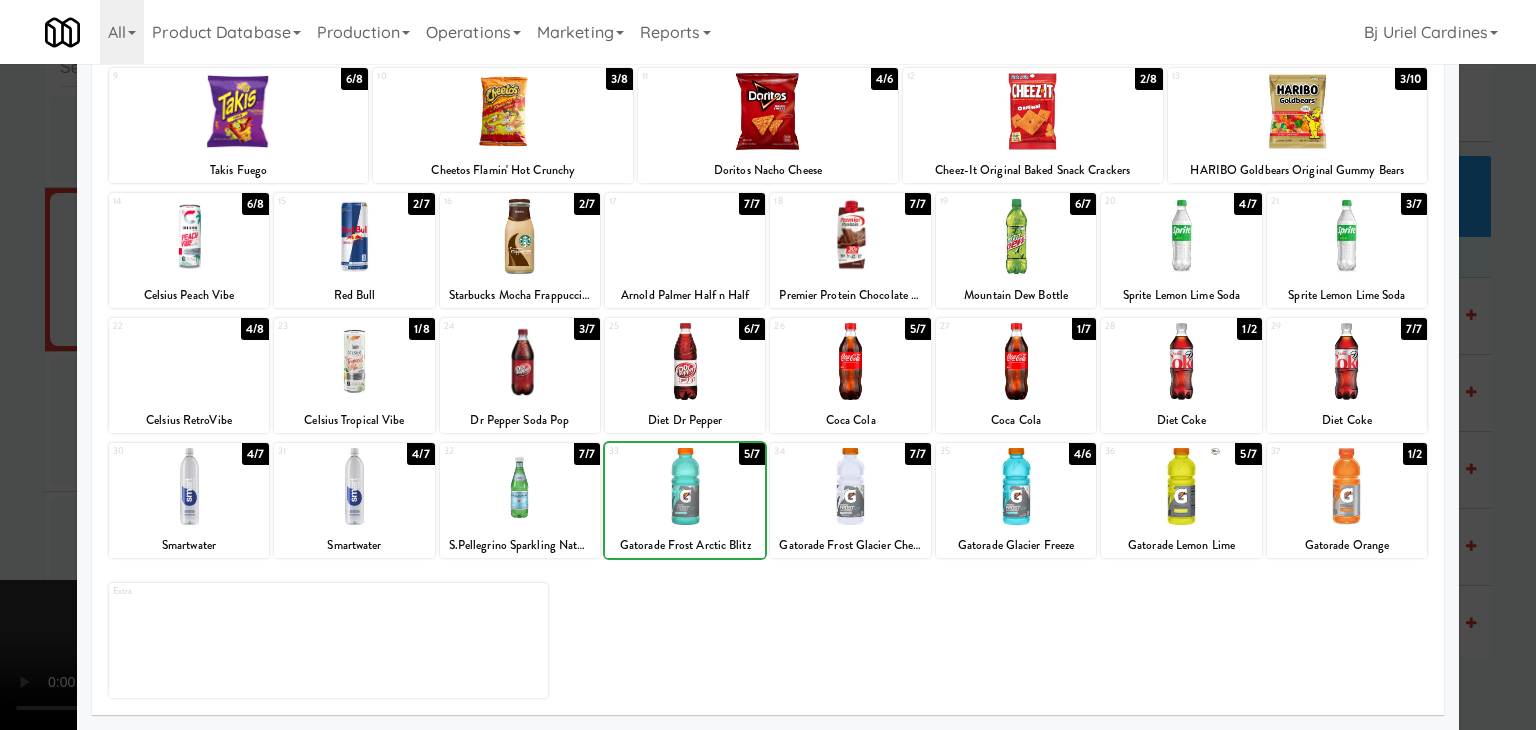 drag, startPoint x: 0, startPoint y: 498, endPoint x: 218, endPoint y: 479, distance: 218.82642 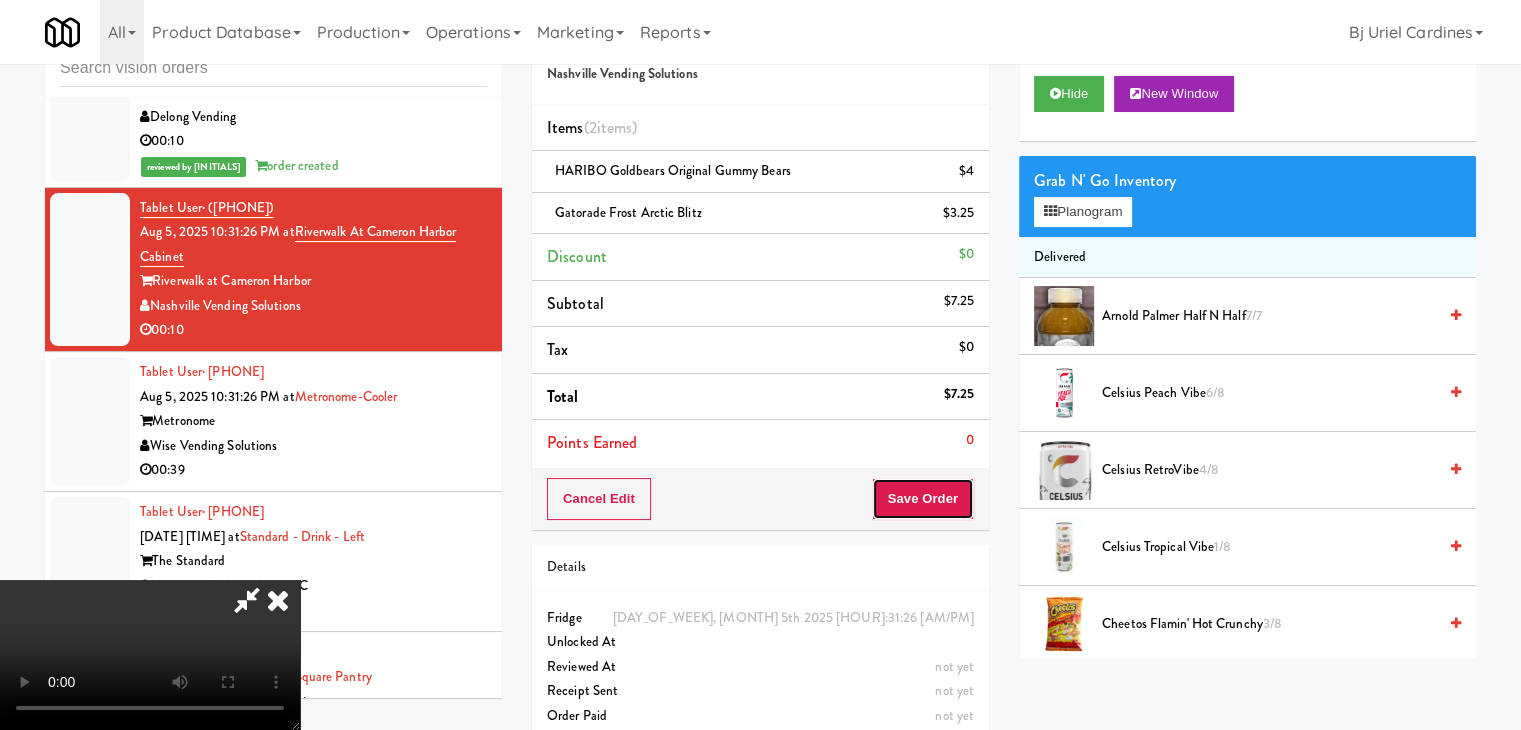 click on "Save Order" at bounding box center (923, 499) 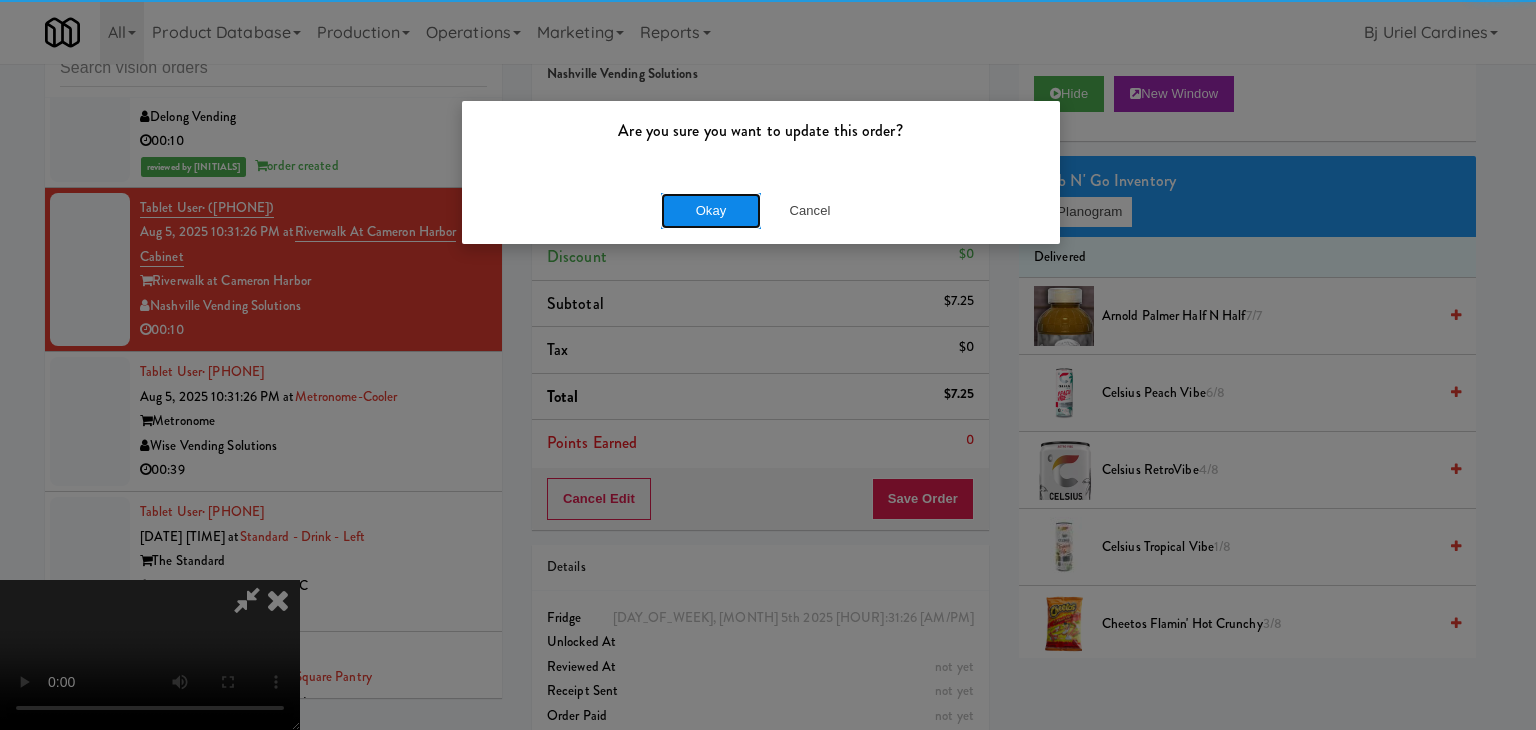 click on "Okay" at bounding box center [711, 211] 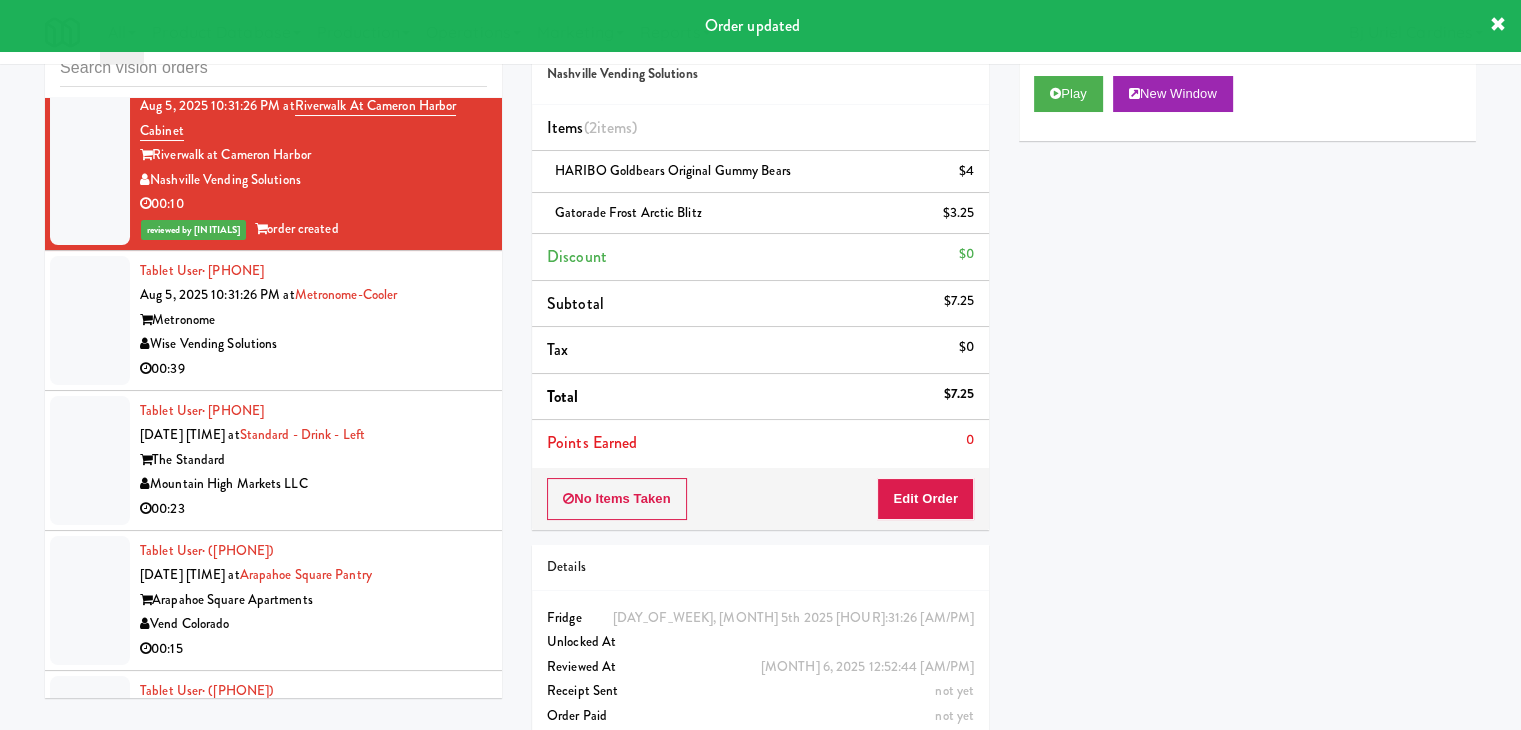scroll, scrollTop: 10255, scrollLeft: 0, axis: vertical 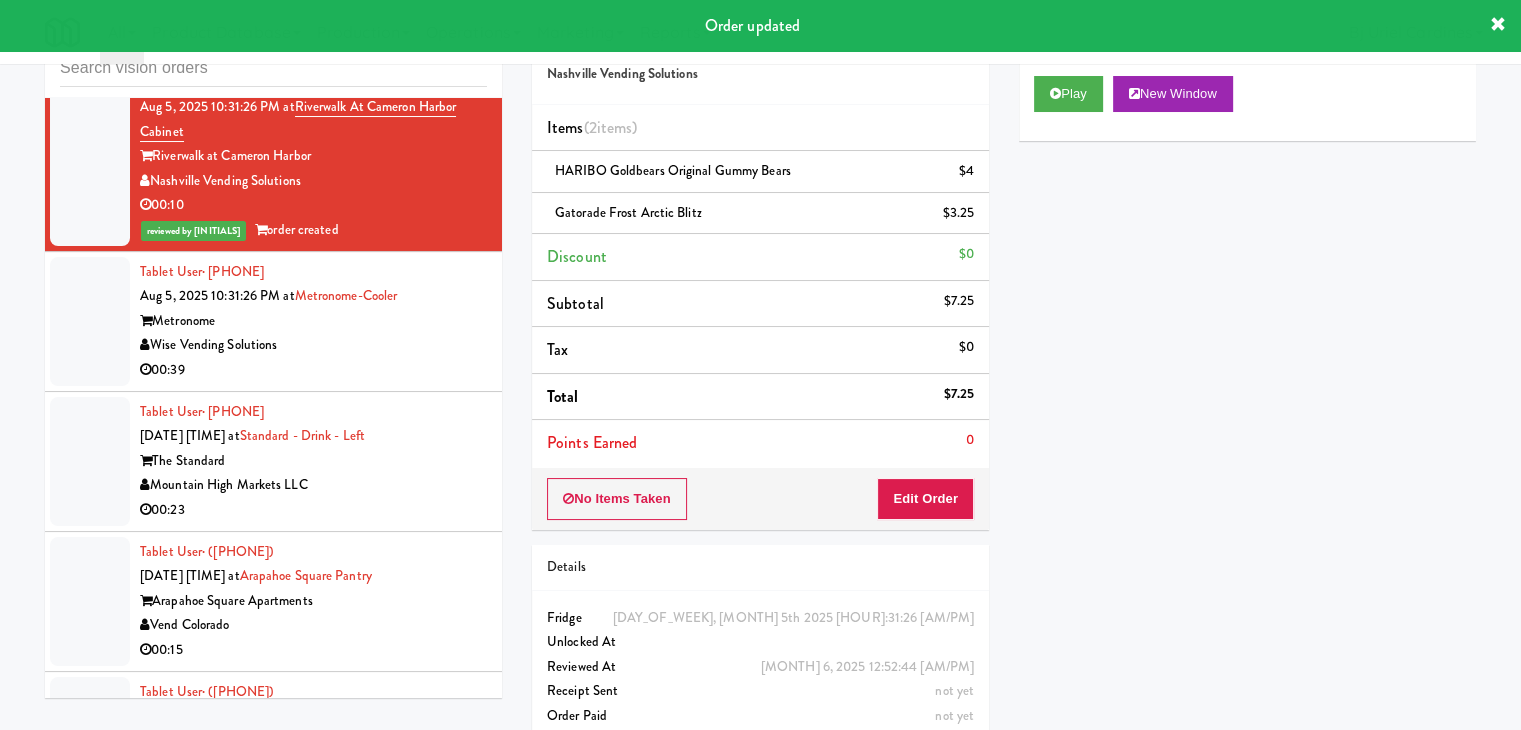 click on "Wise Vending Solutions" at bounding box center [313, 345] 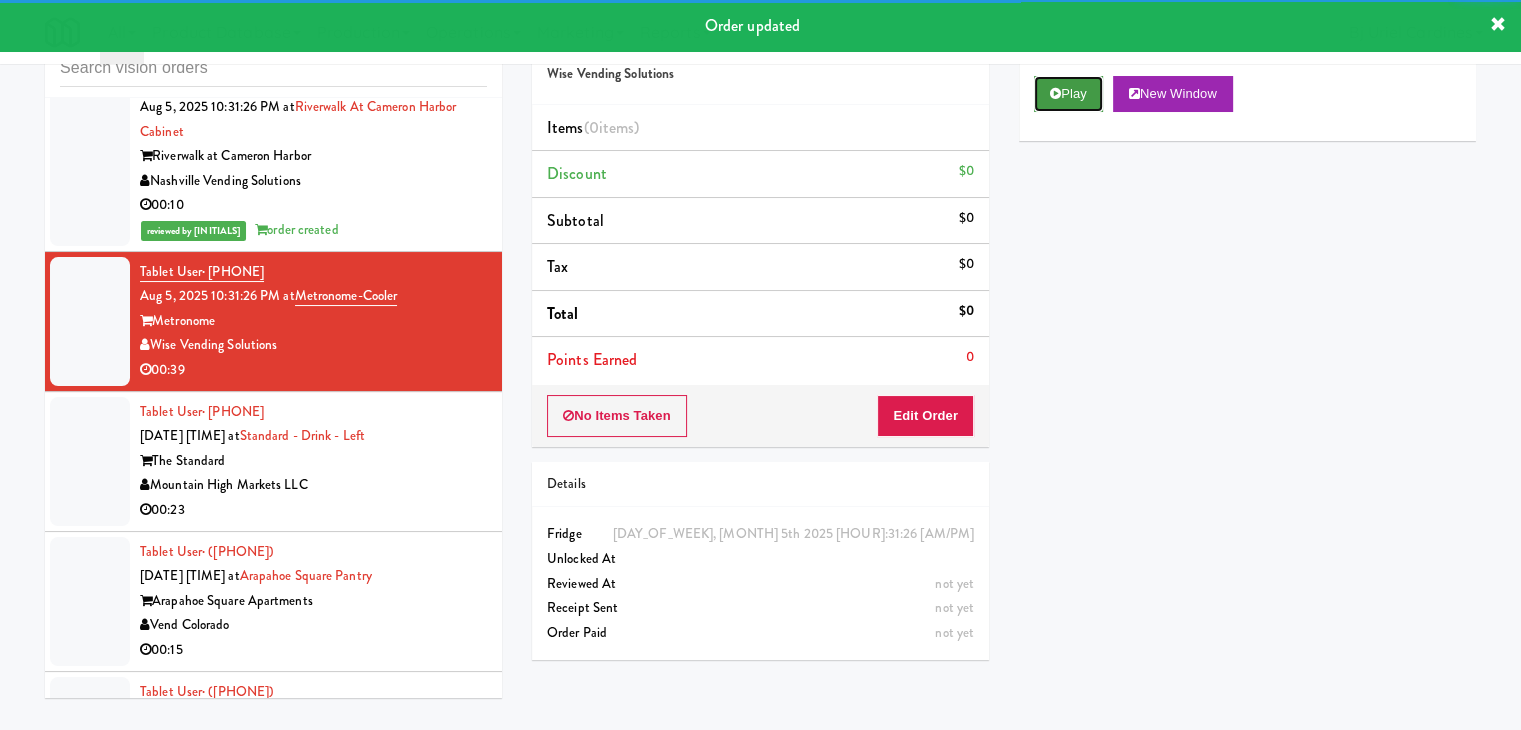 click on "Play" at bounding box center (1068, 94) 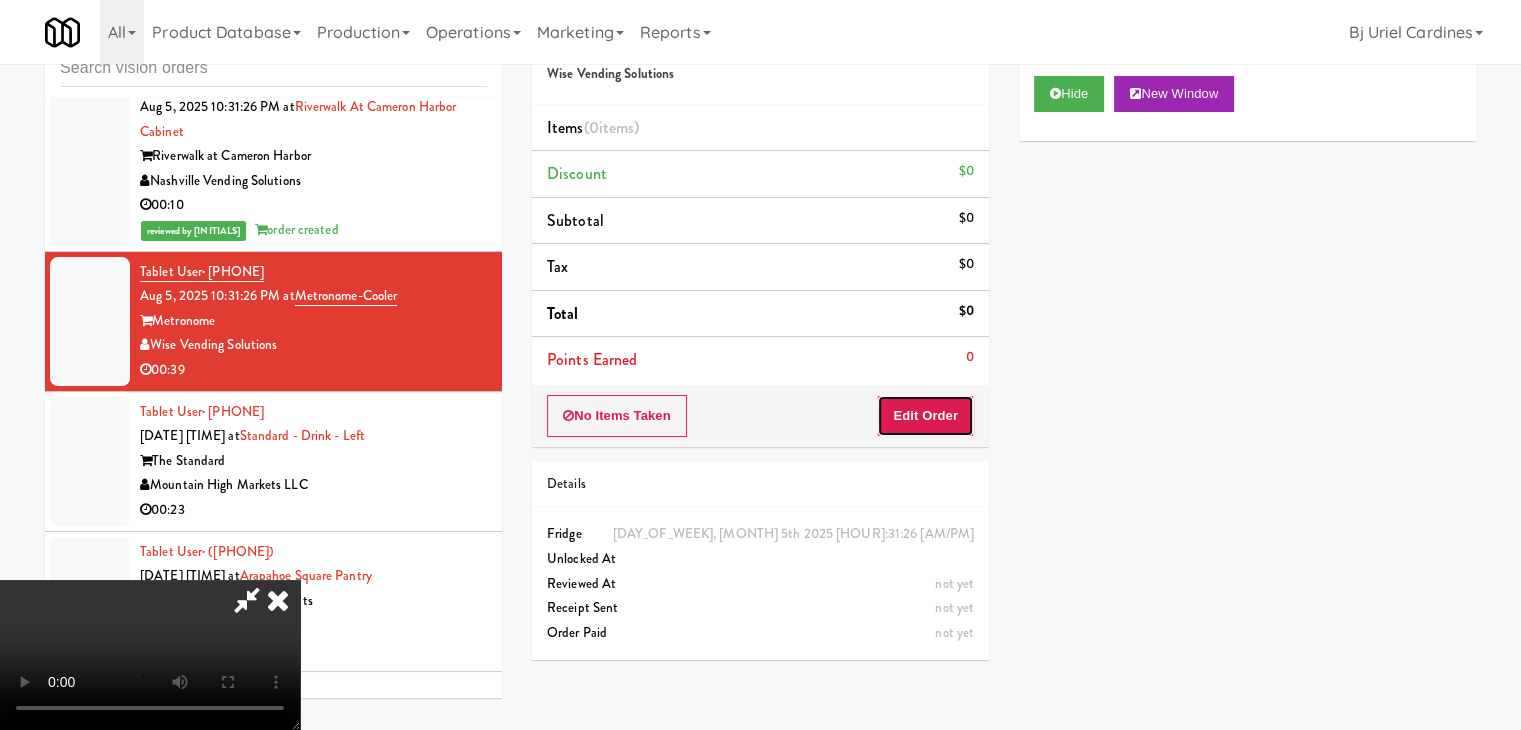 click on "Edit Order" at bounding box center (925, 416) 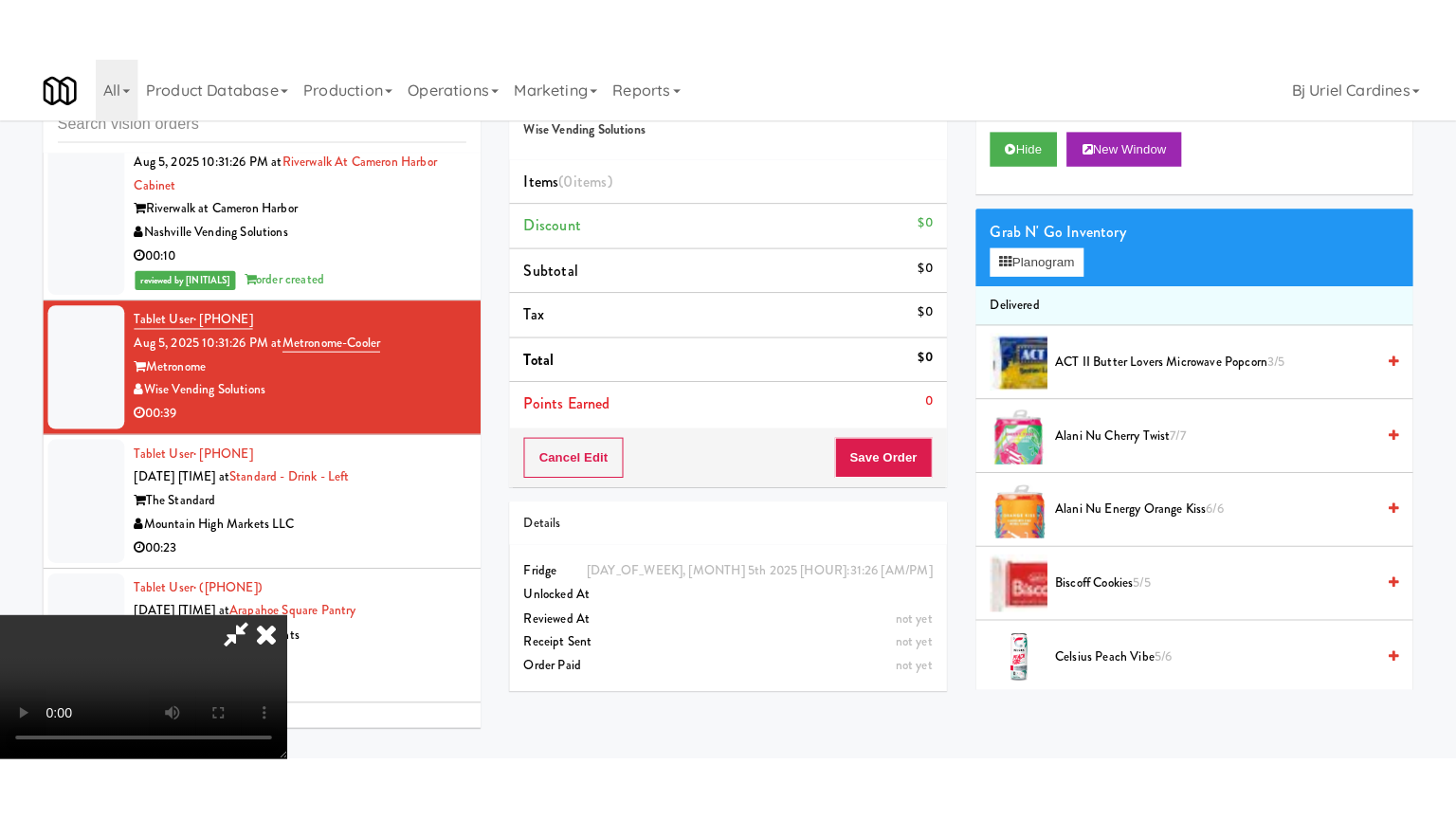 scroll, scrollTop: 266, scrollLeft: 0, axis: vertical 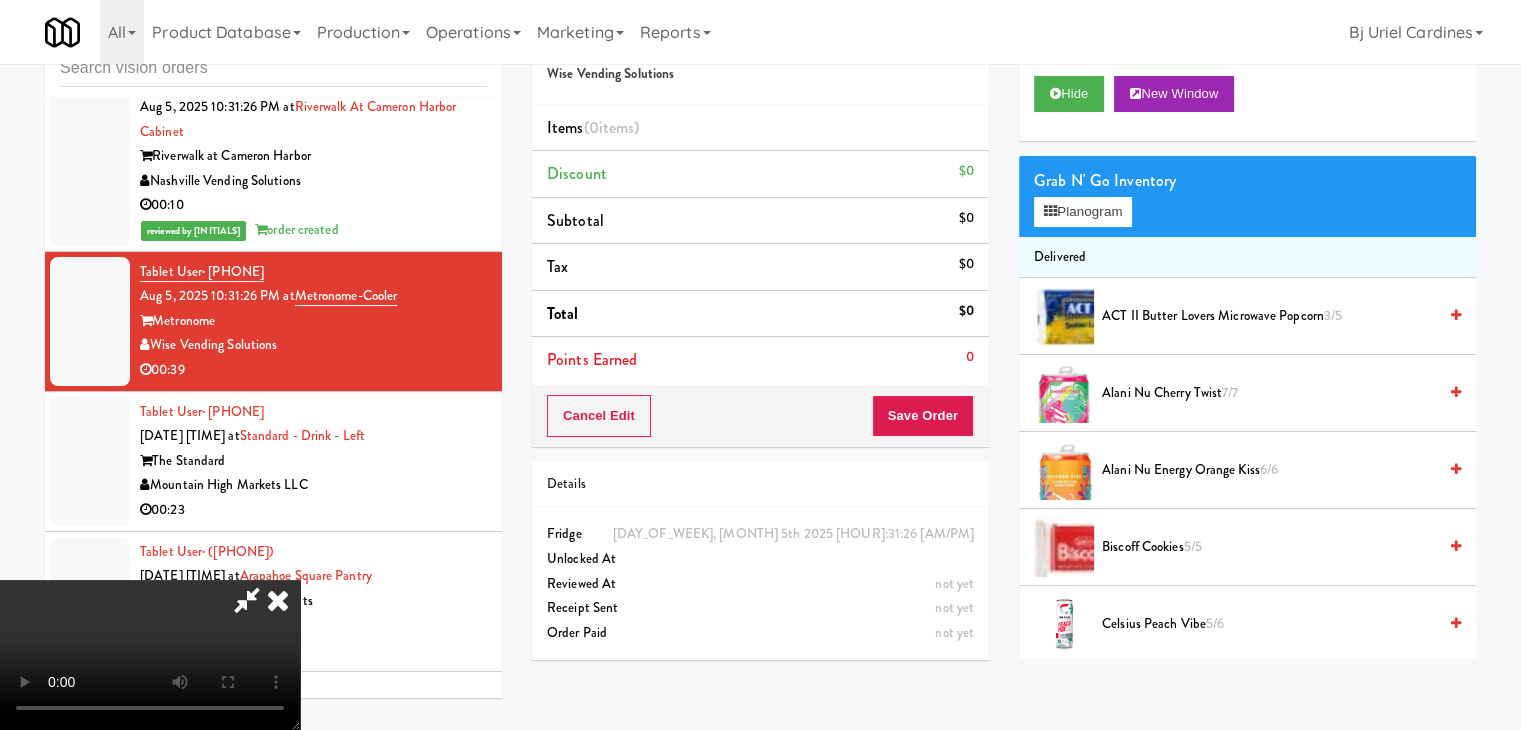 type 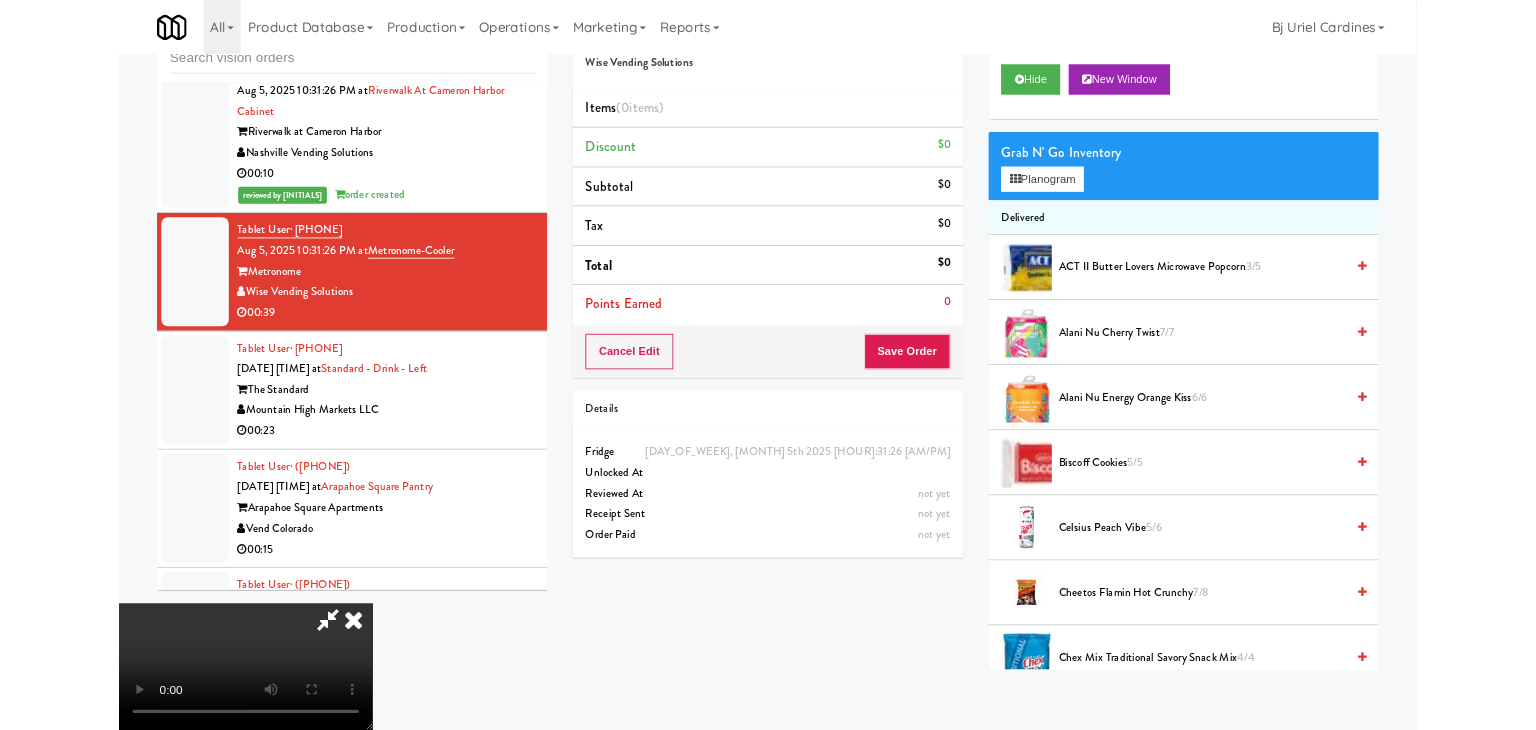 scroll, scrollTop: 0, scrollLeft: 0, axis: both 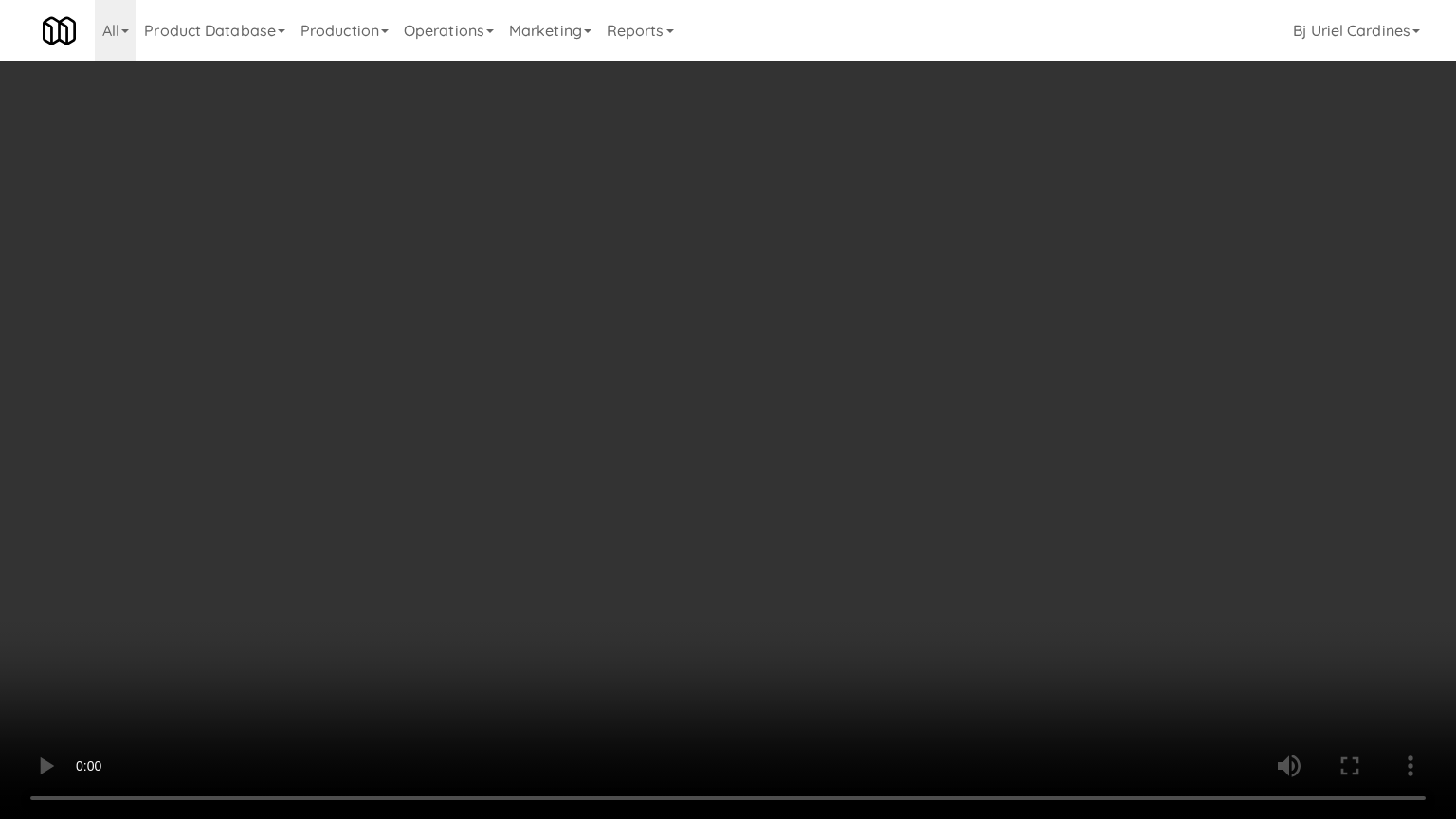 click at bounding box center (728, 410) 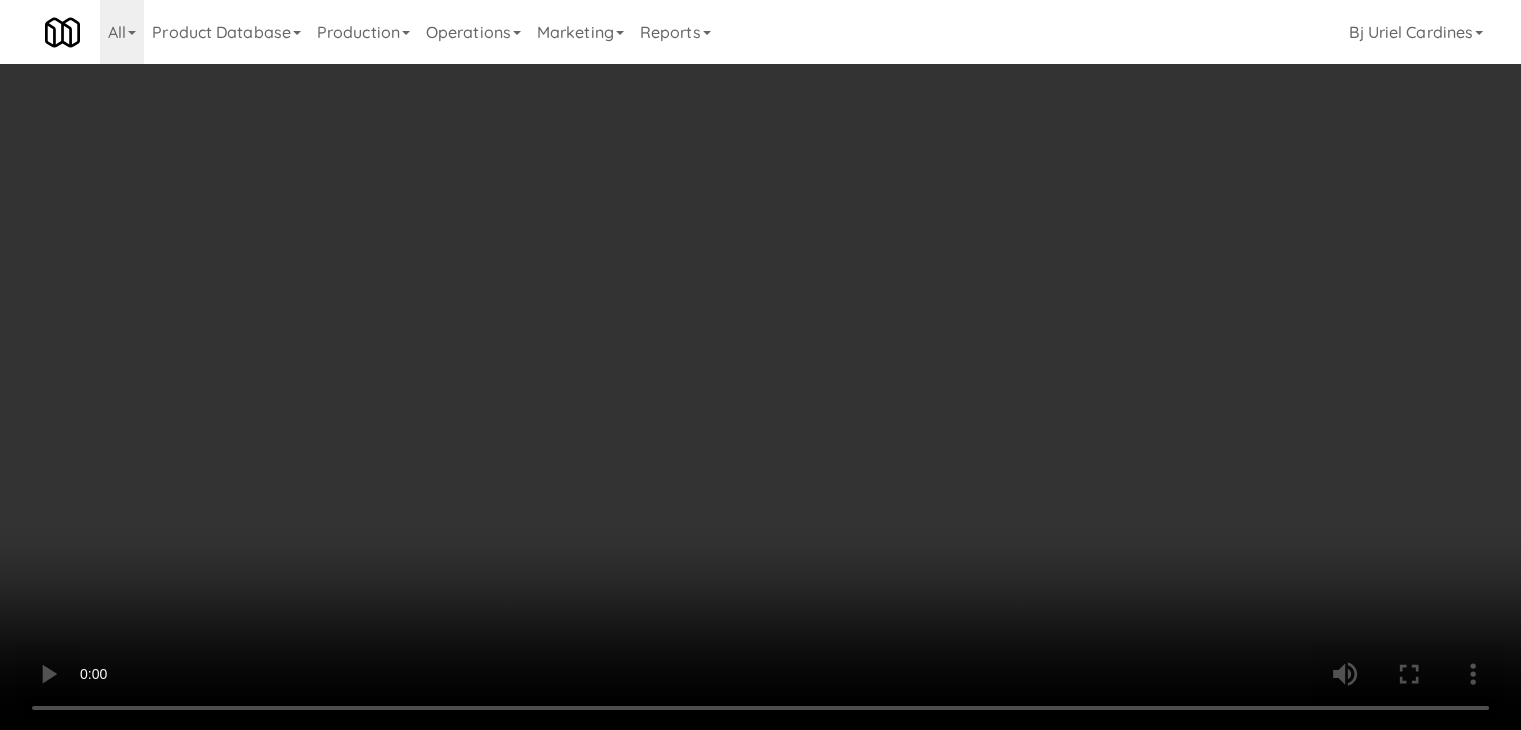 click on "Details" at bounding box center (760, 484) 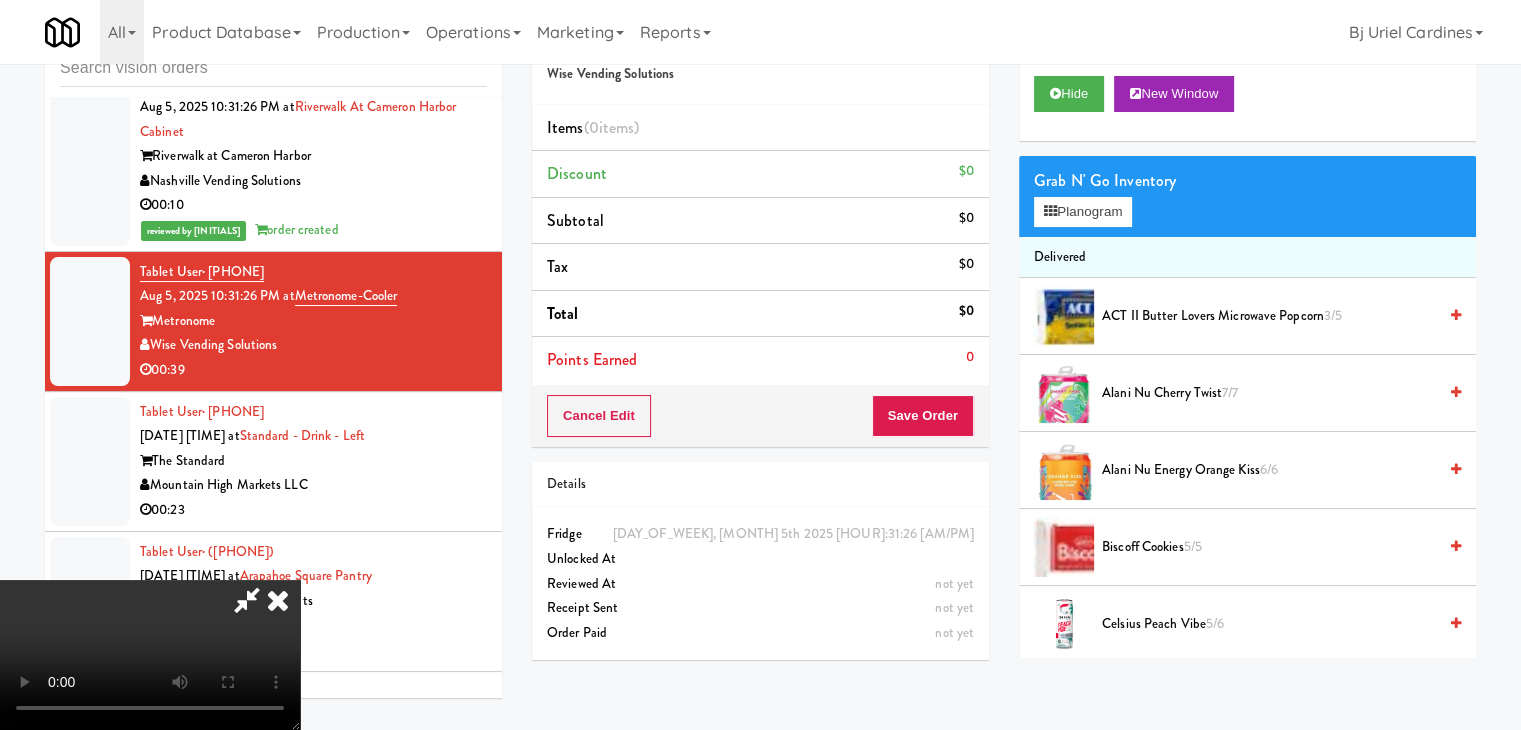 click at bounding box center [150, 655] 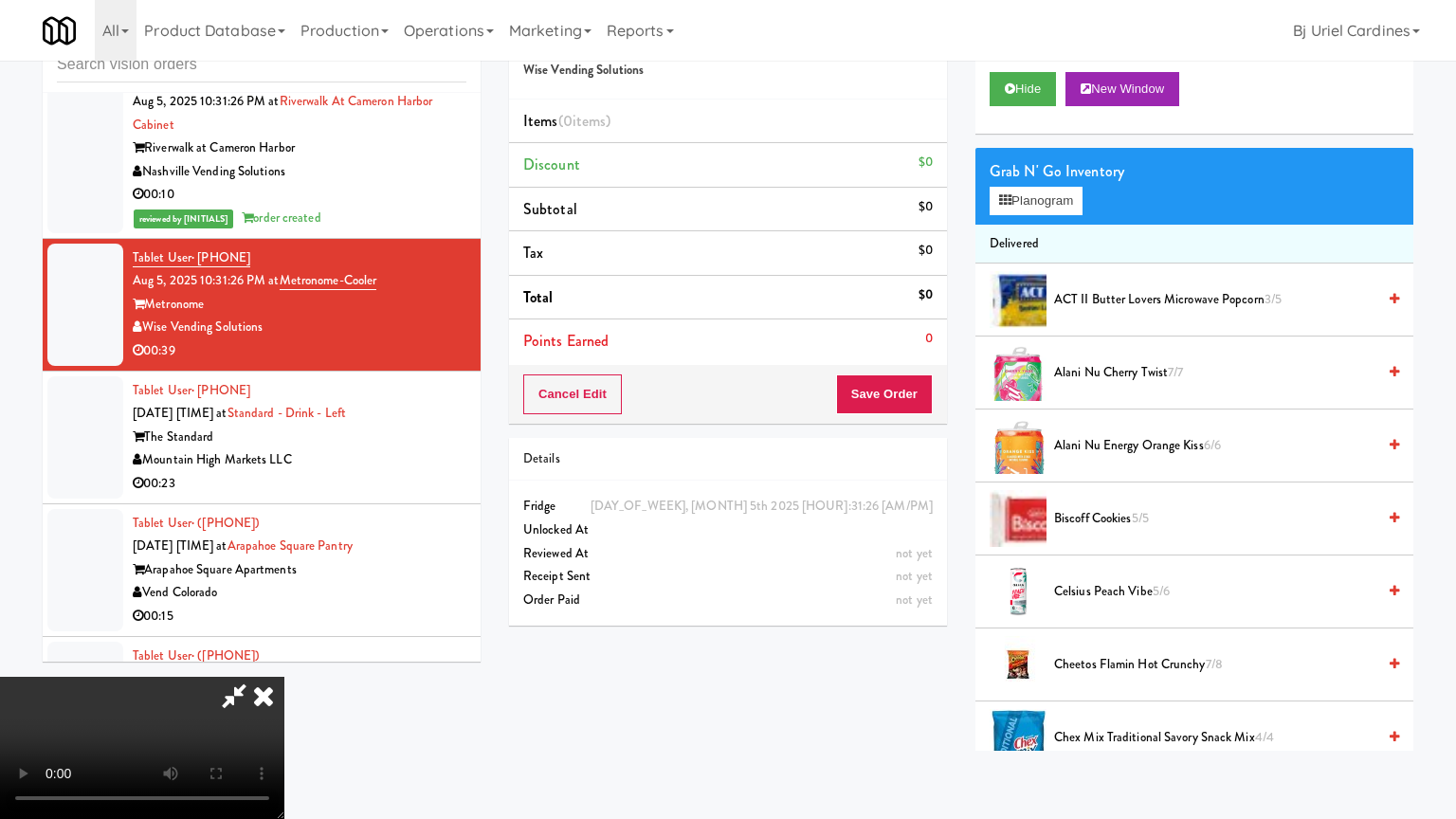 click at bounding box center (142, 748) 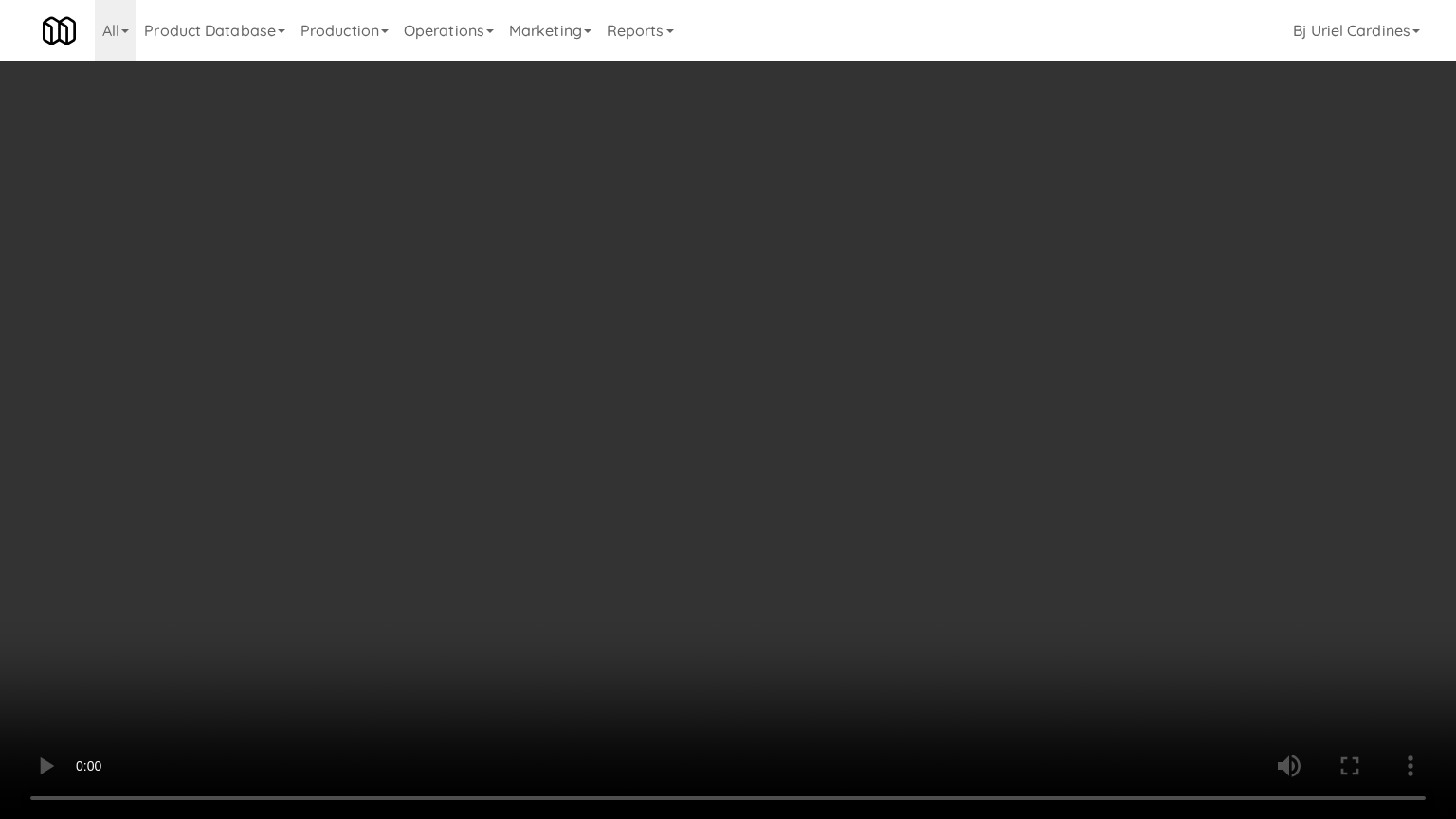 click at bounding box center (728, 410) 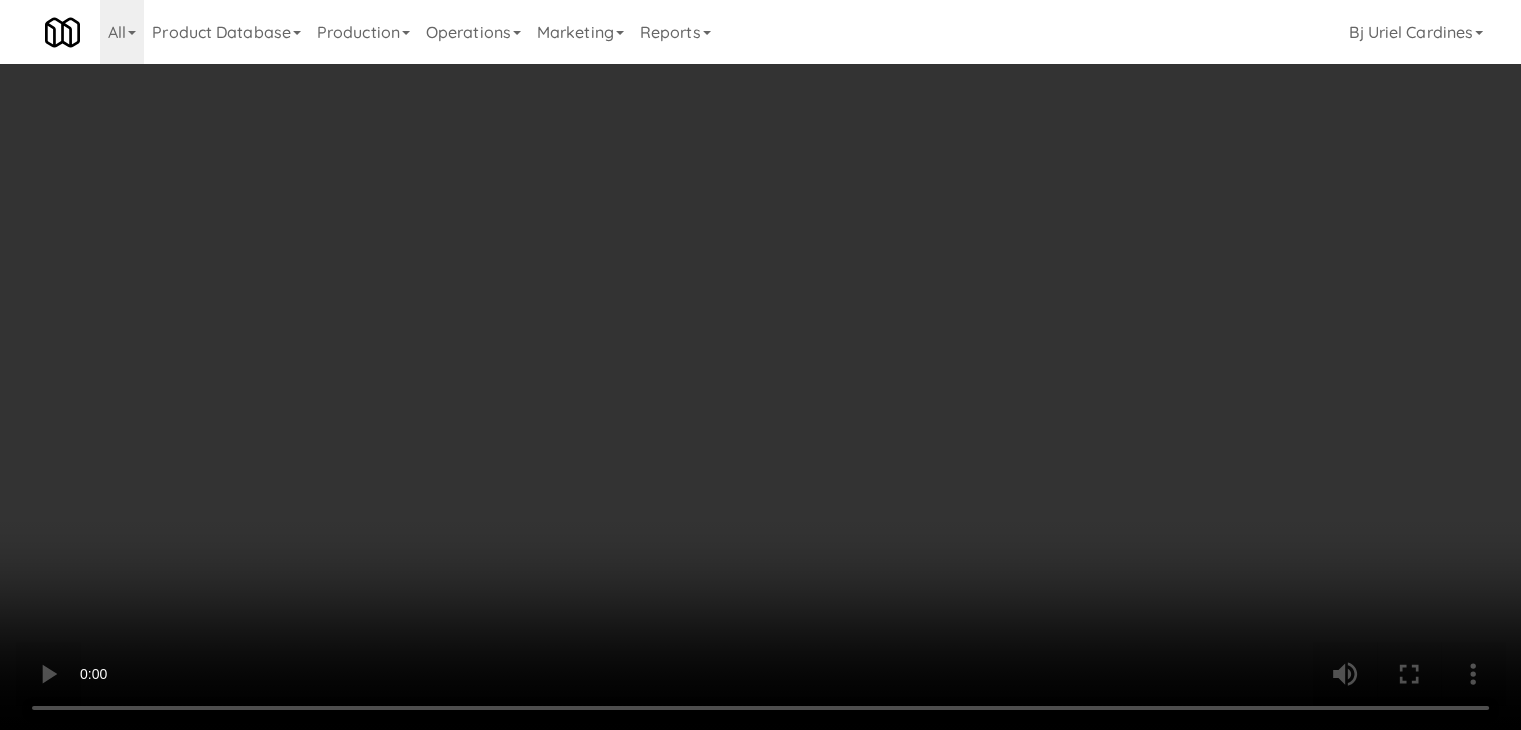 click on "Grab N' Go Inventory" at bounding box center [1247, 181] 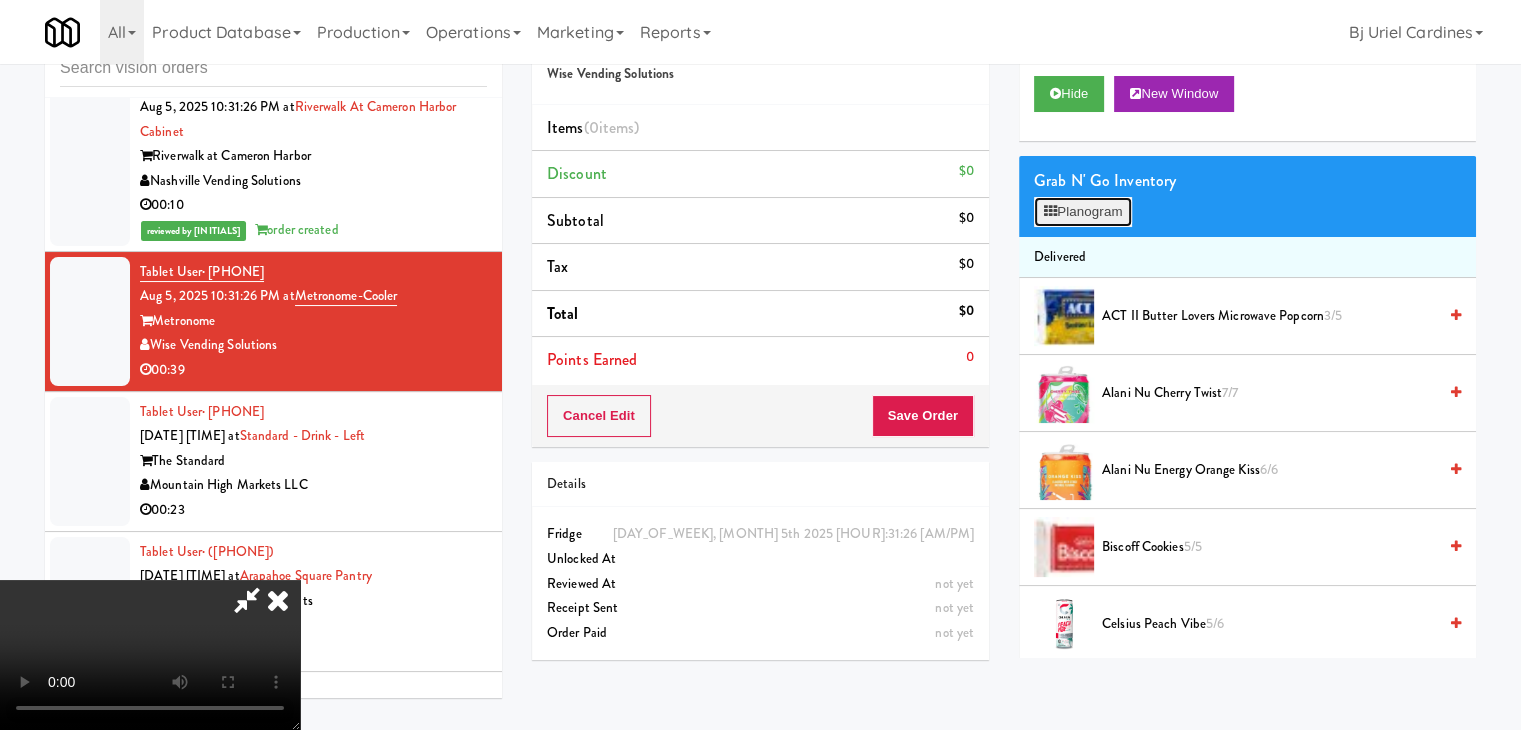 click on "Planogram" at bounding box center (1083, 212) 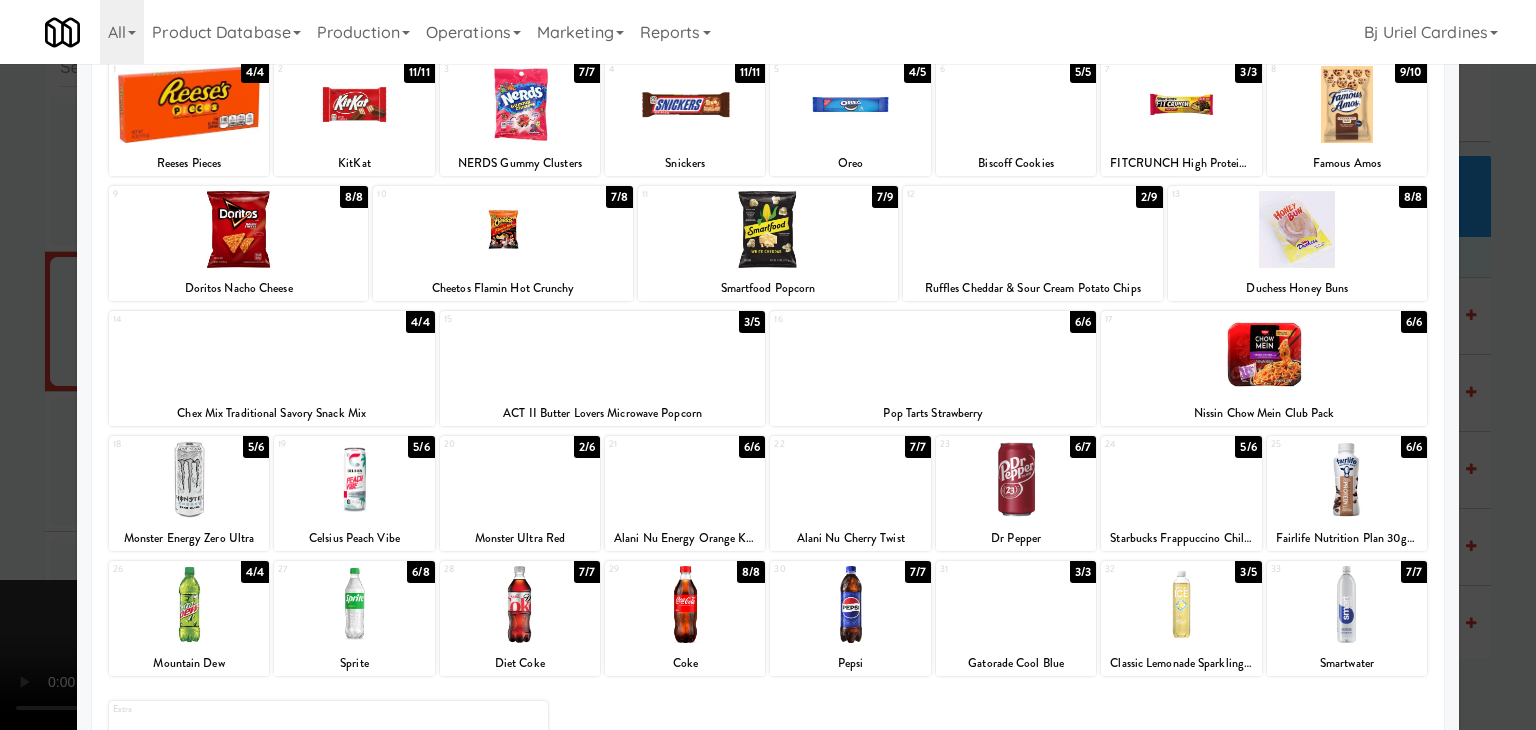 scroll, scrollTop: 100, scrollLeft: 0, axis: vertical 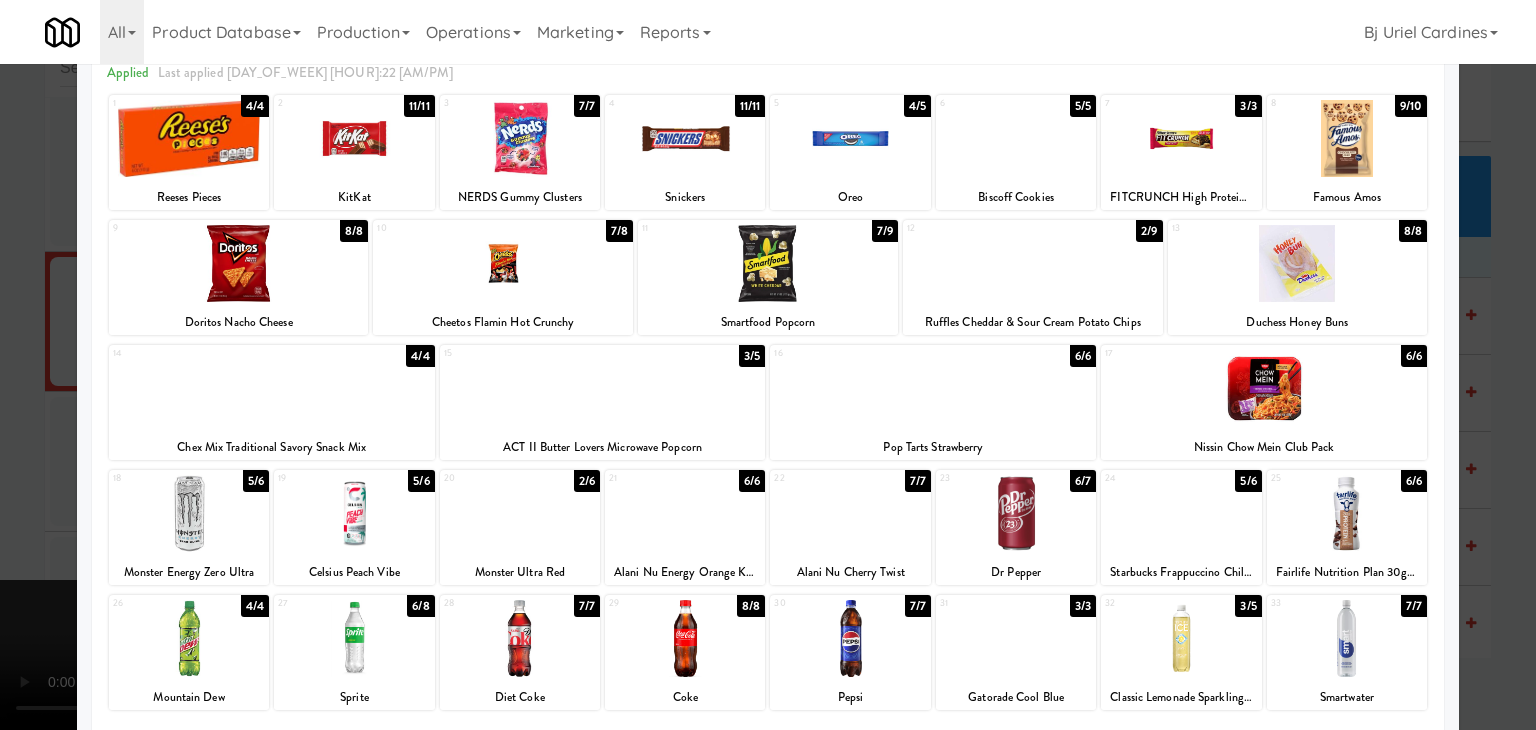 click at bounding box center (1347, 138) 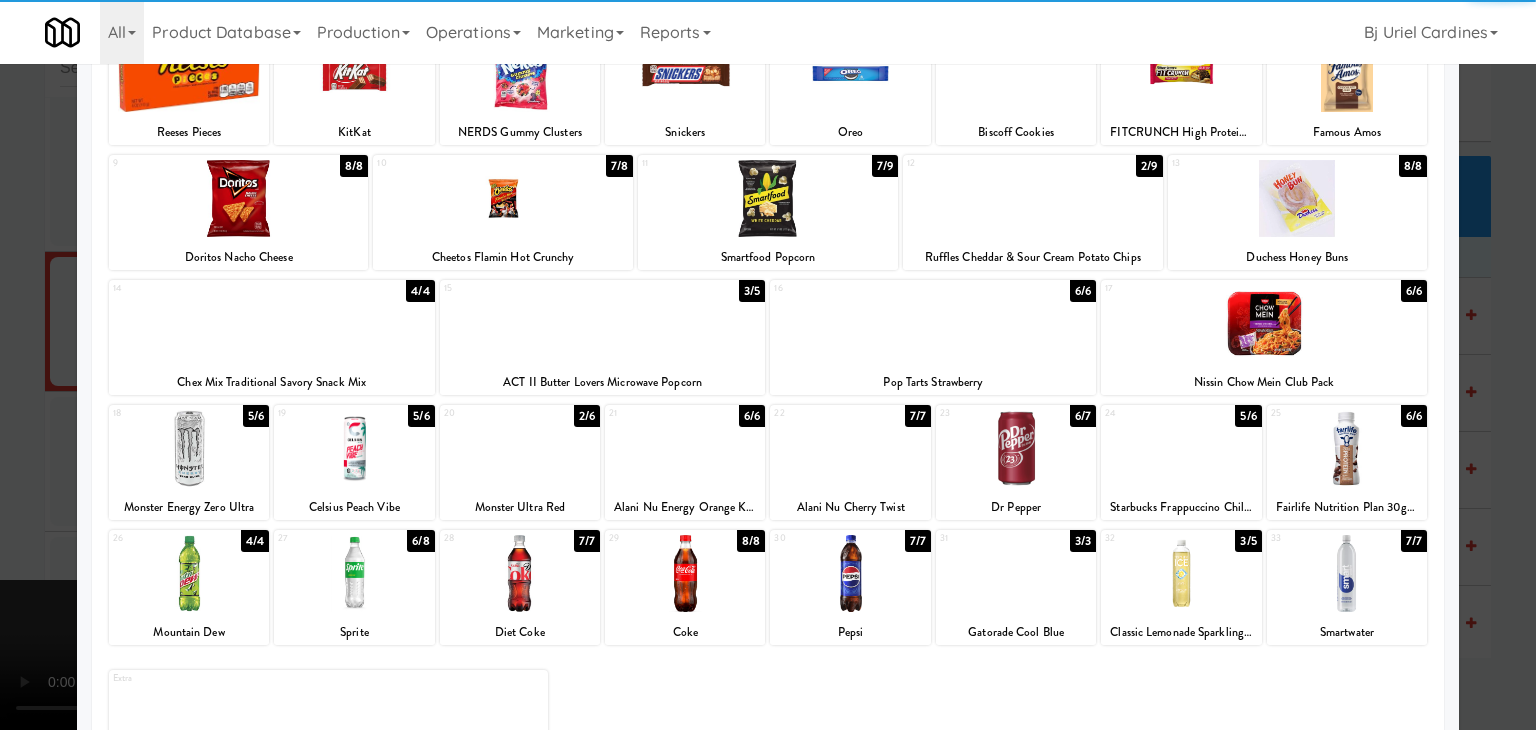 scroll, scrollTop: 200, scrollLeft: 0, axis: vertical 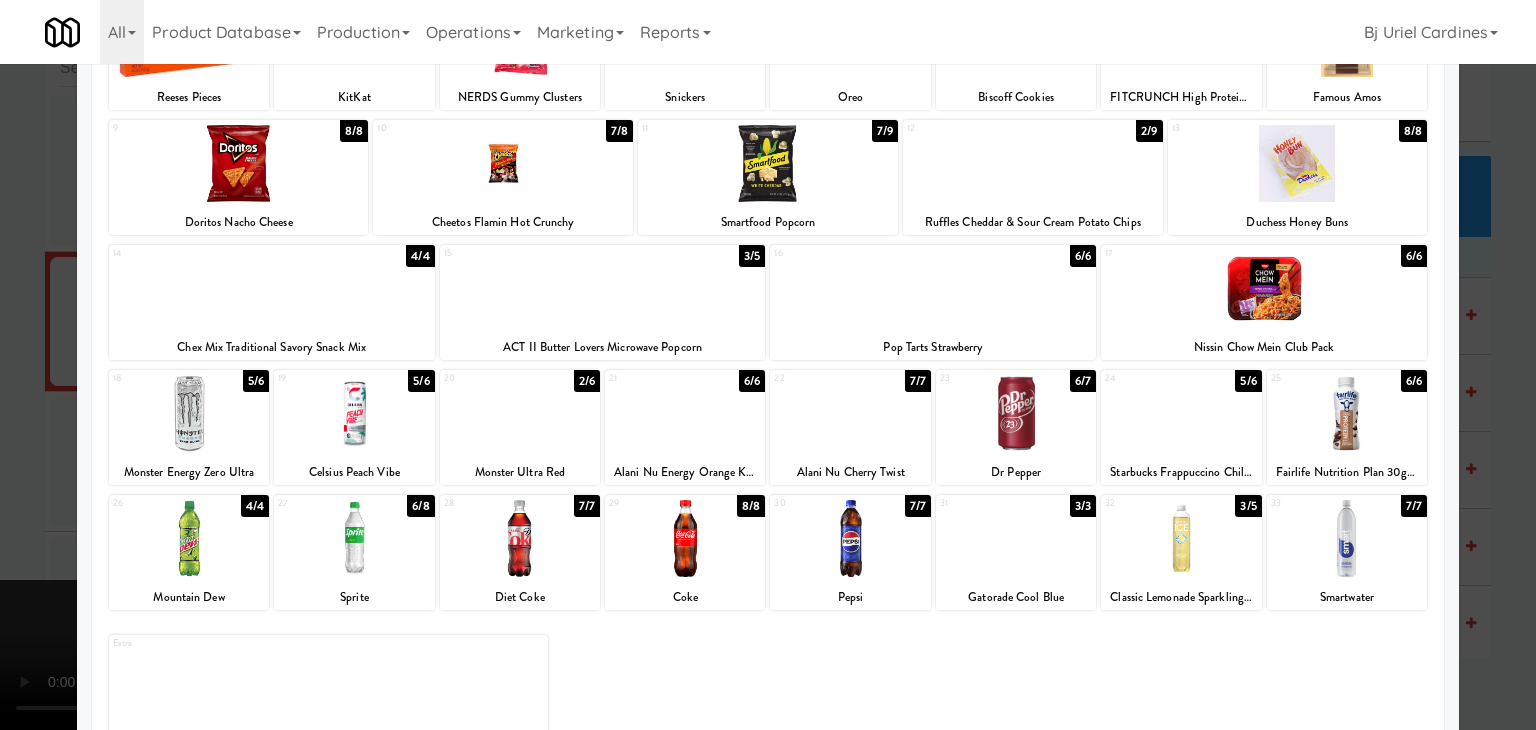 click at bounding box center [1016, 538] 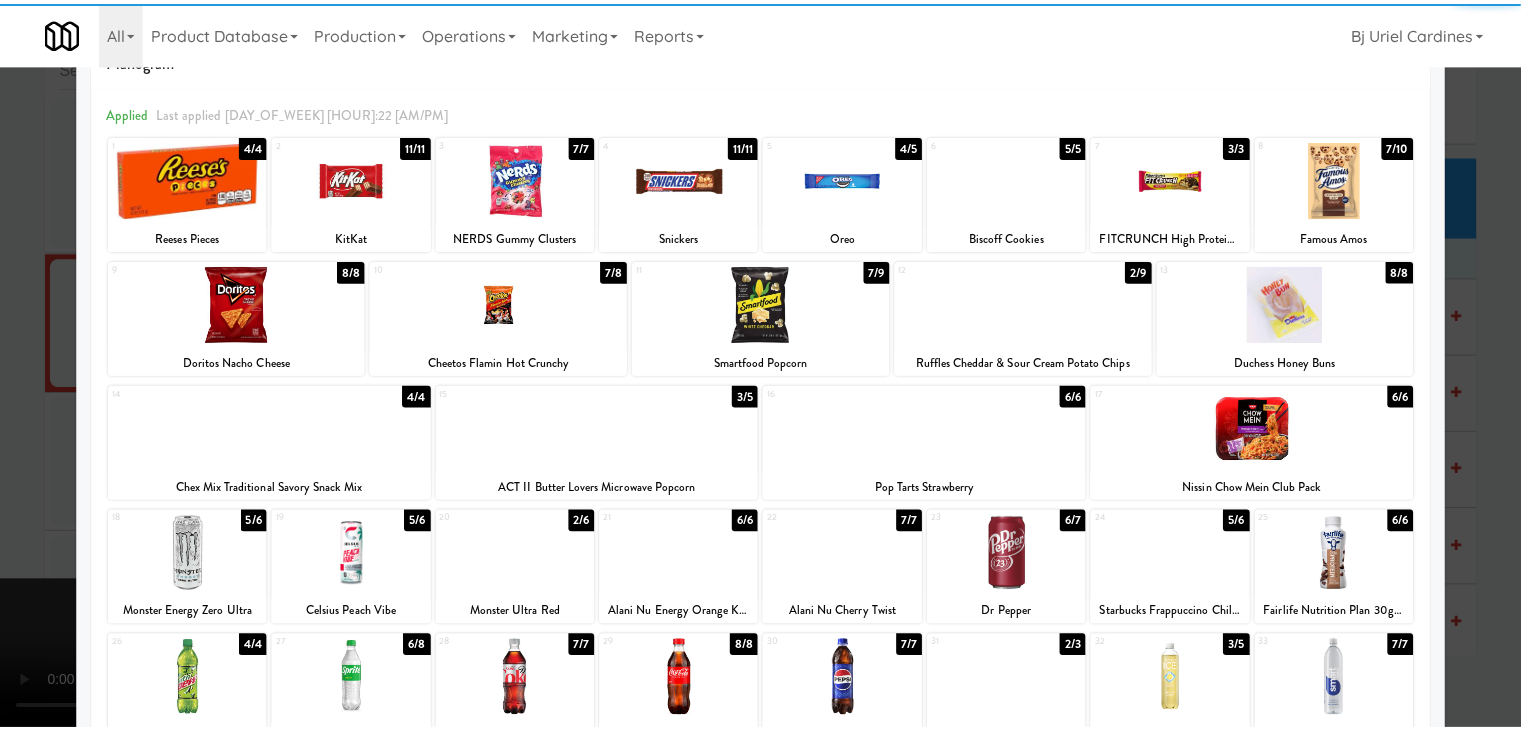 scroll, scrollTop: 0, scrollLeft: 0, axis: both 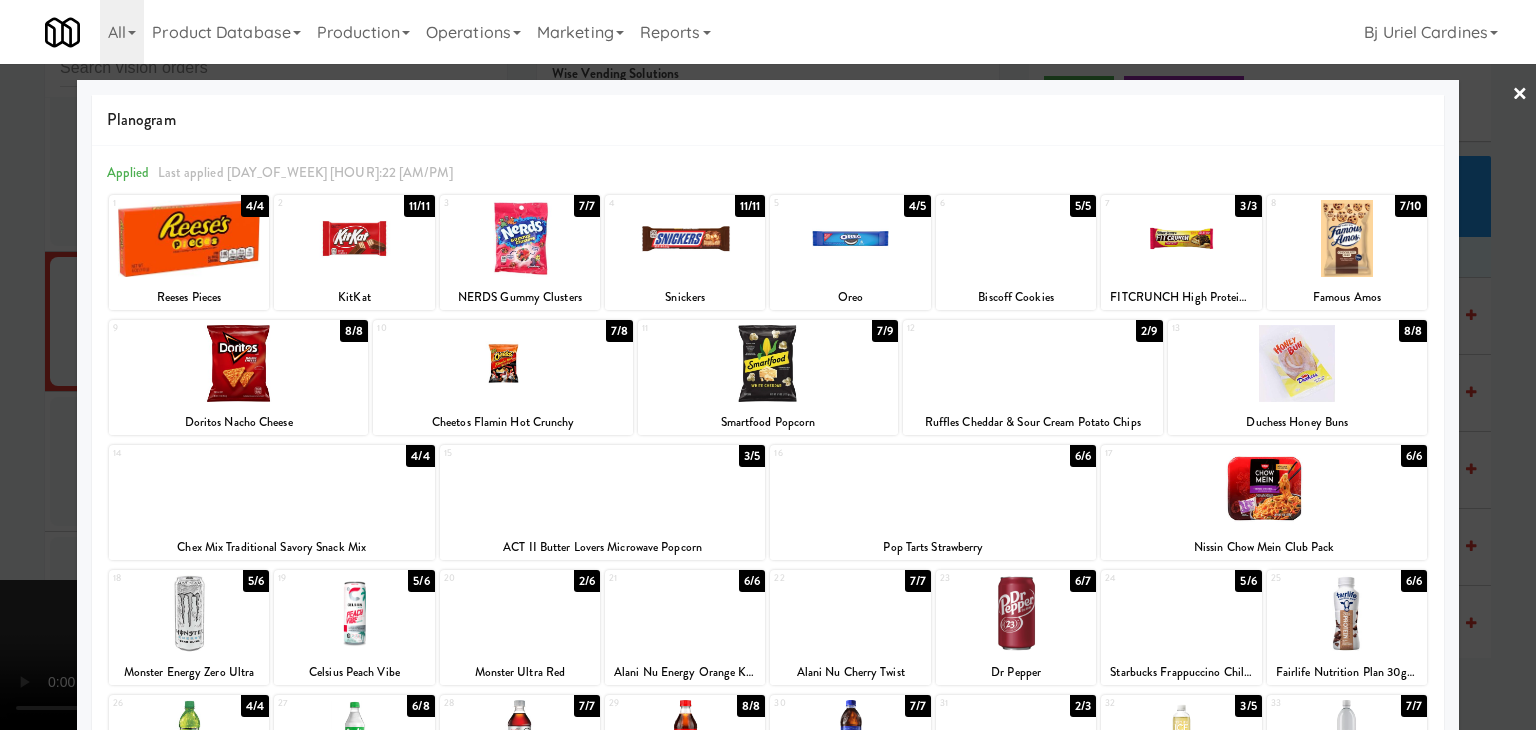 click at bounding box center [189, 238] 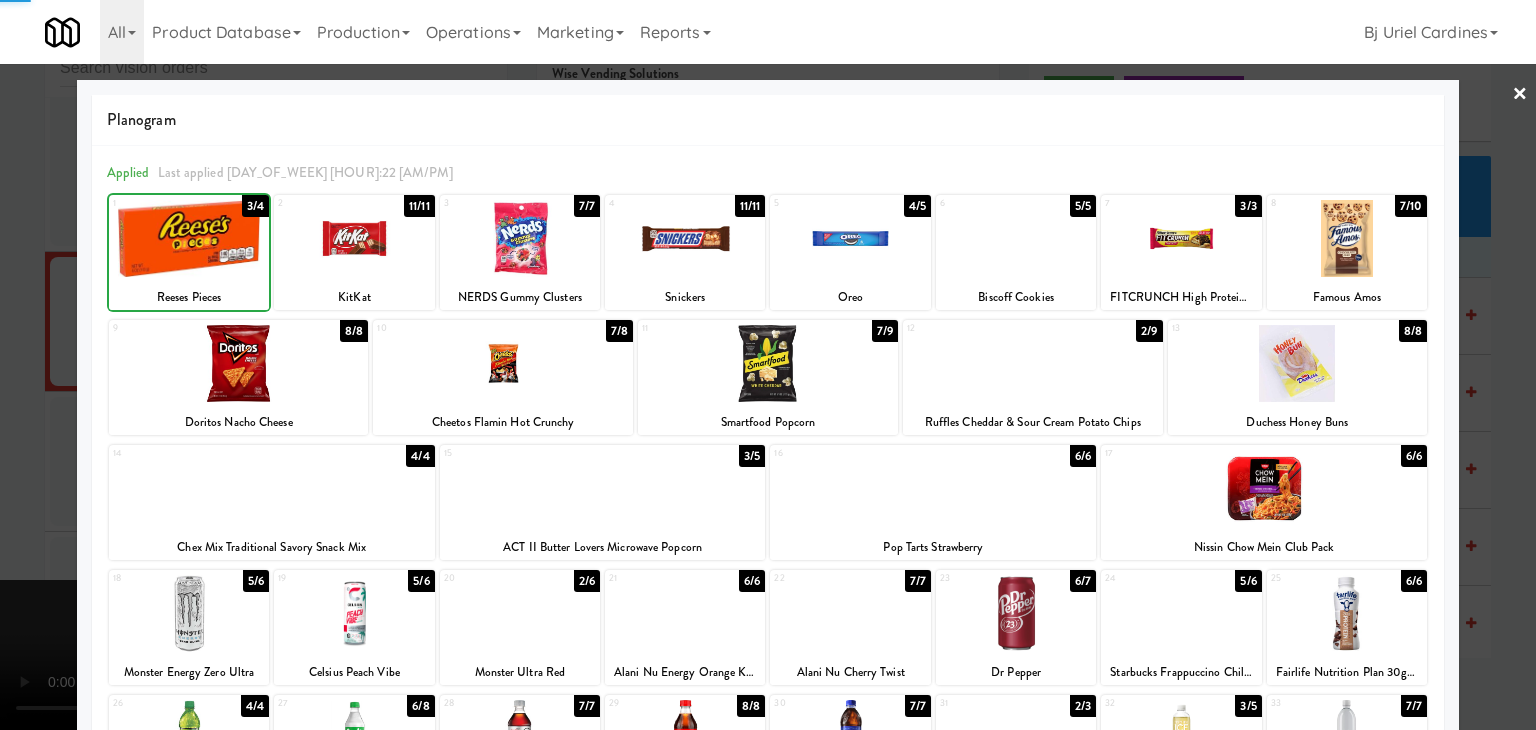 drag, startPoint x: 0, startPoint y: 347, endPoint x: 475, endPoint y: 429, distance: 482.02594 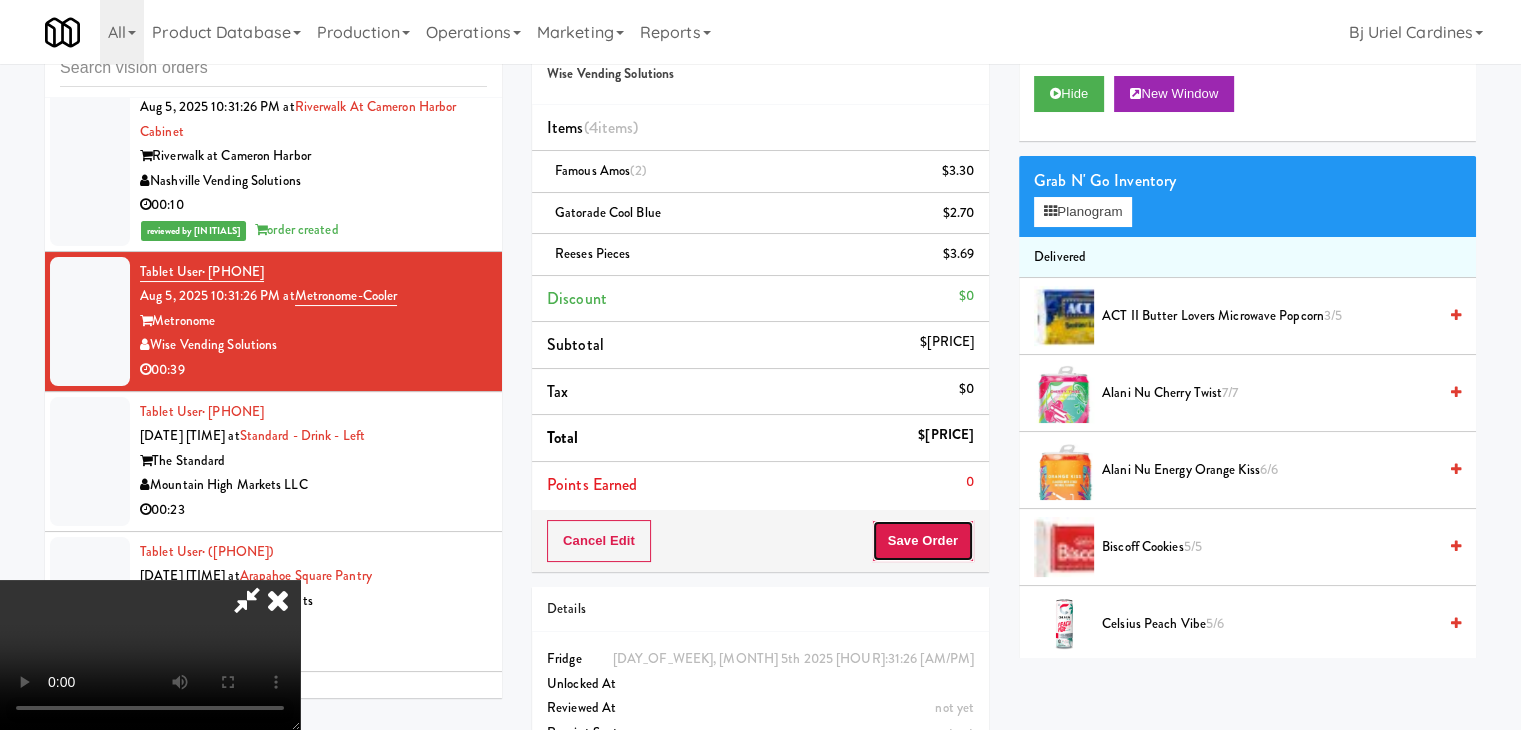 click on "Save Order" at bounding box center [923, 541] 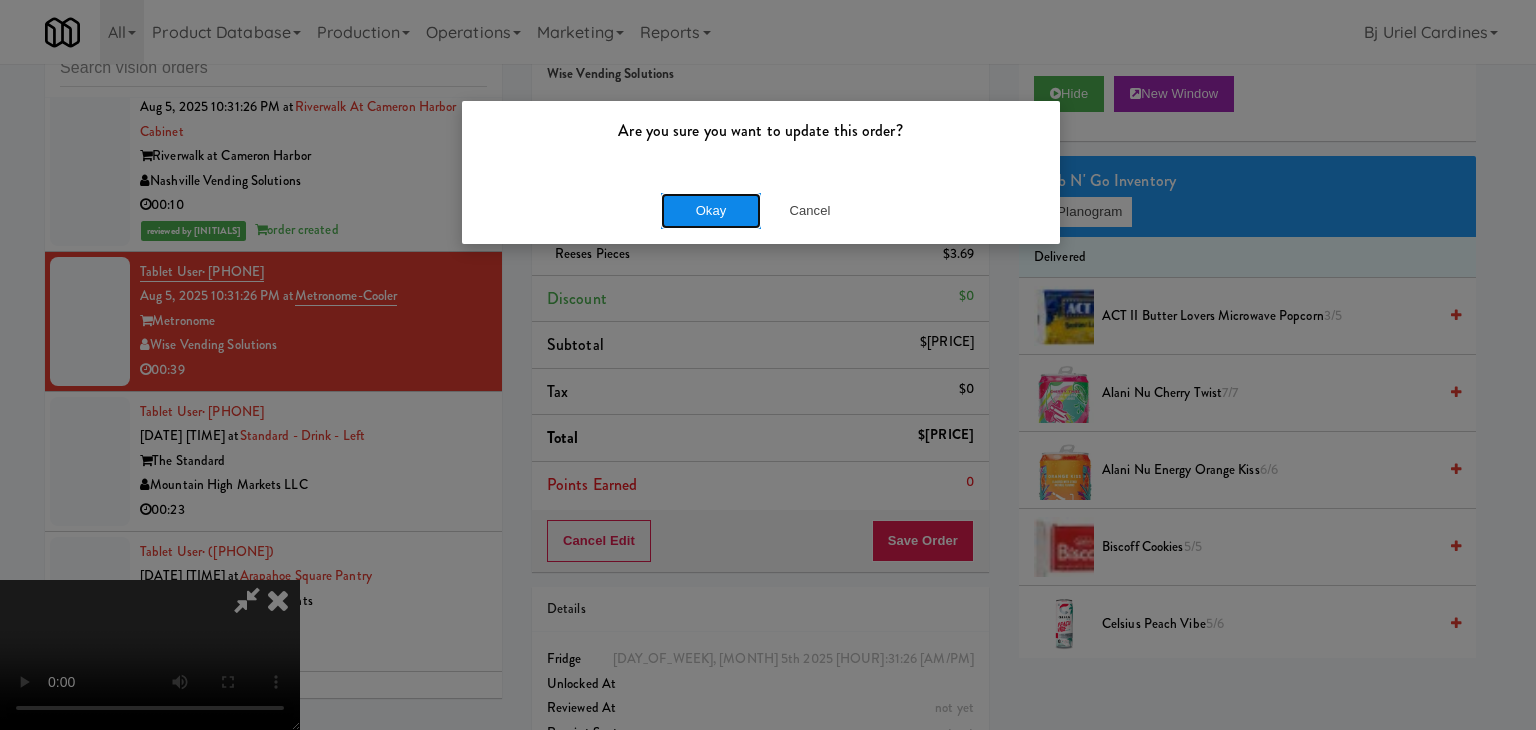 click on "Okay" at bounding box center [711, 211] 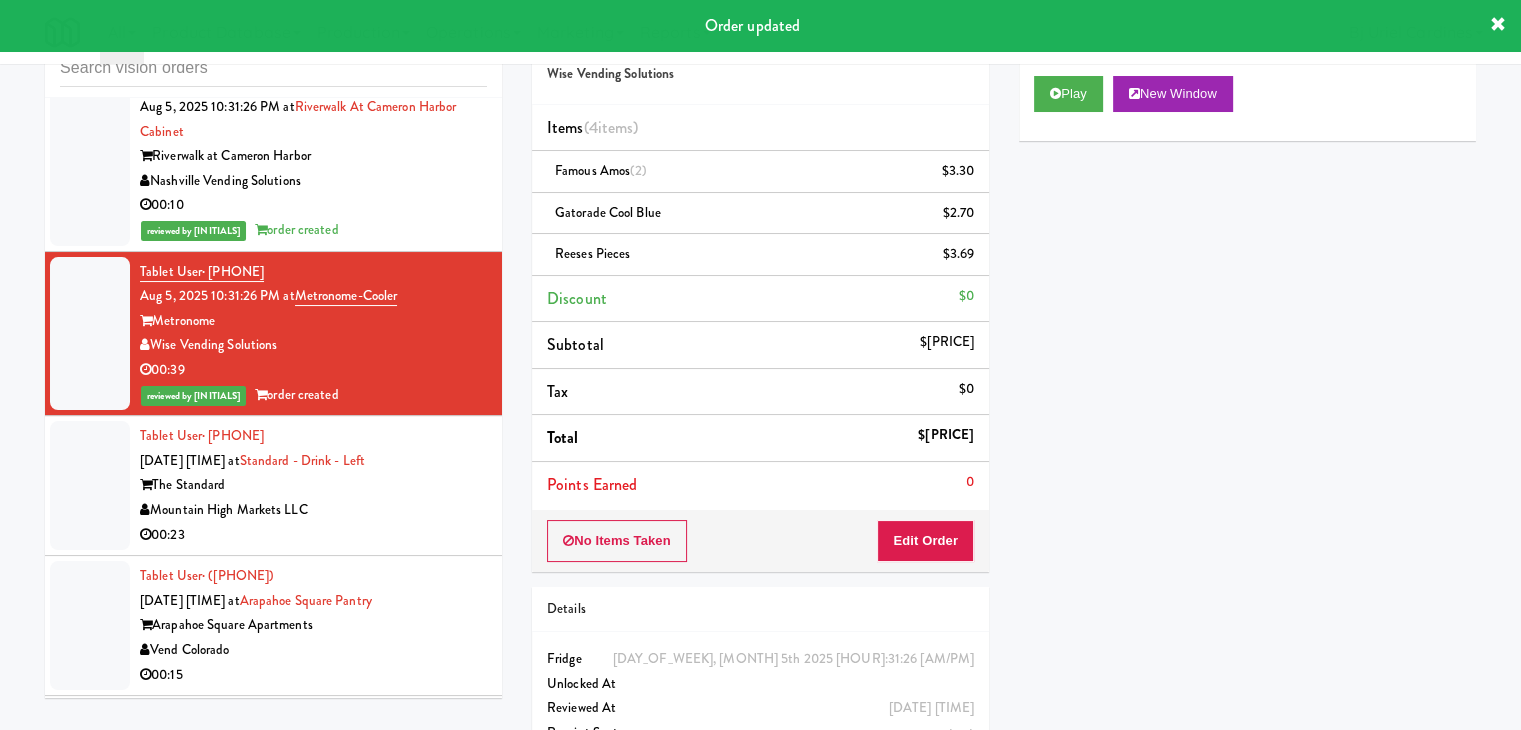 click on "00:23" at bounding box center [313, 535] 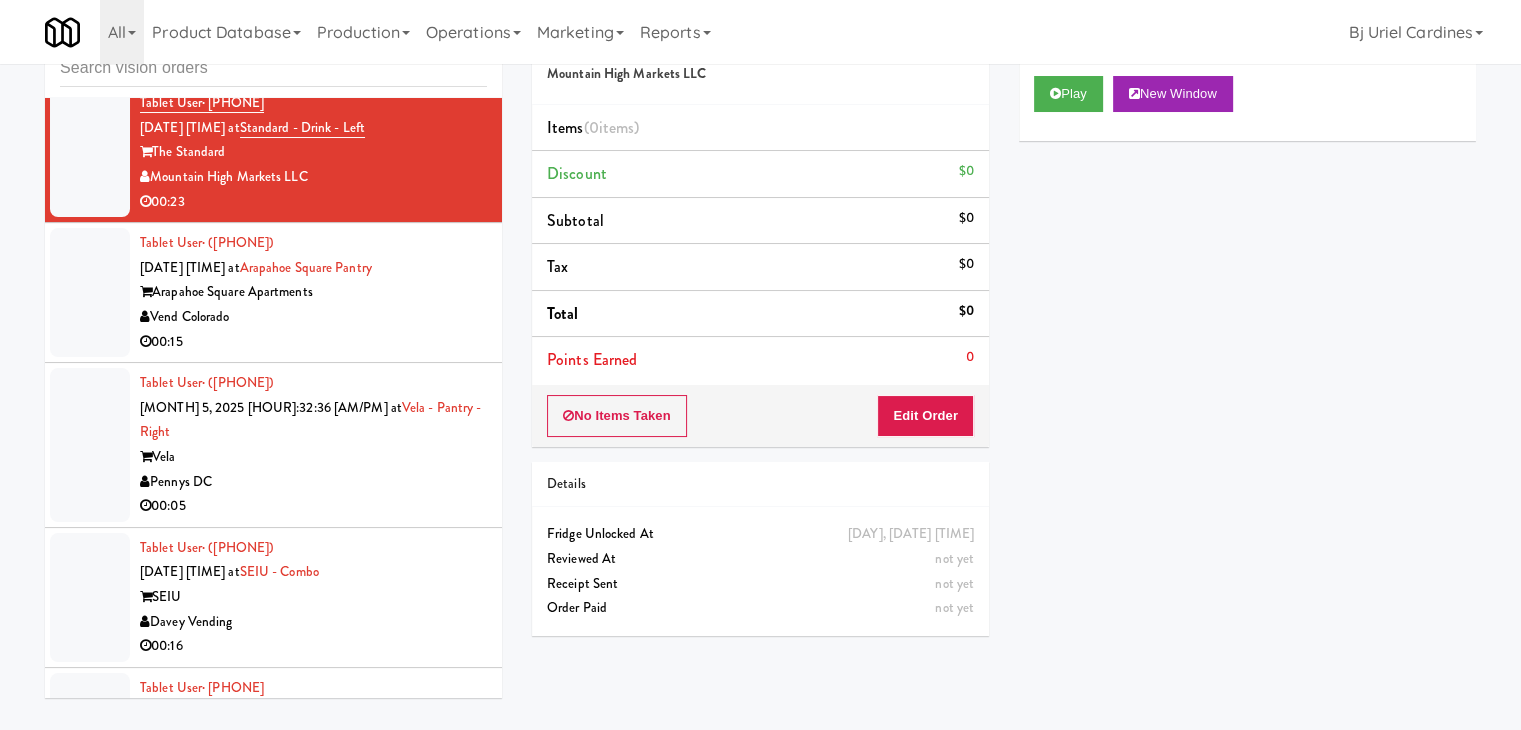 scroll, scrollTop: 10455, scrollLeft: 0, axis: vertical 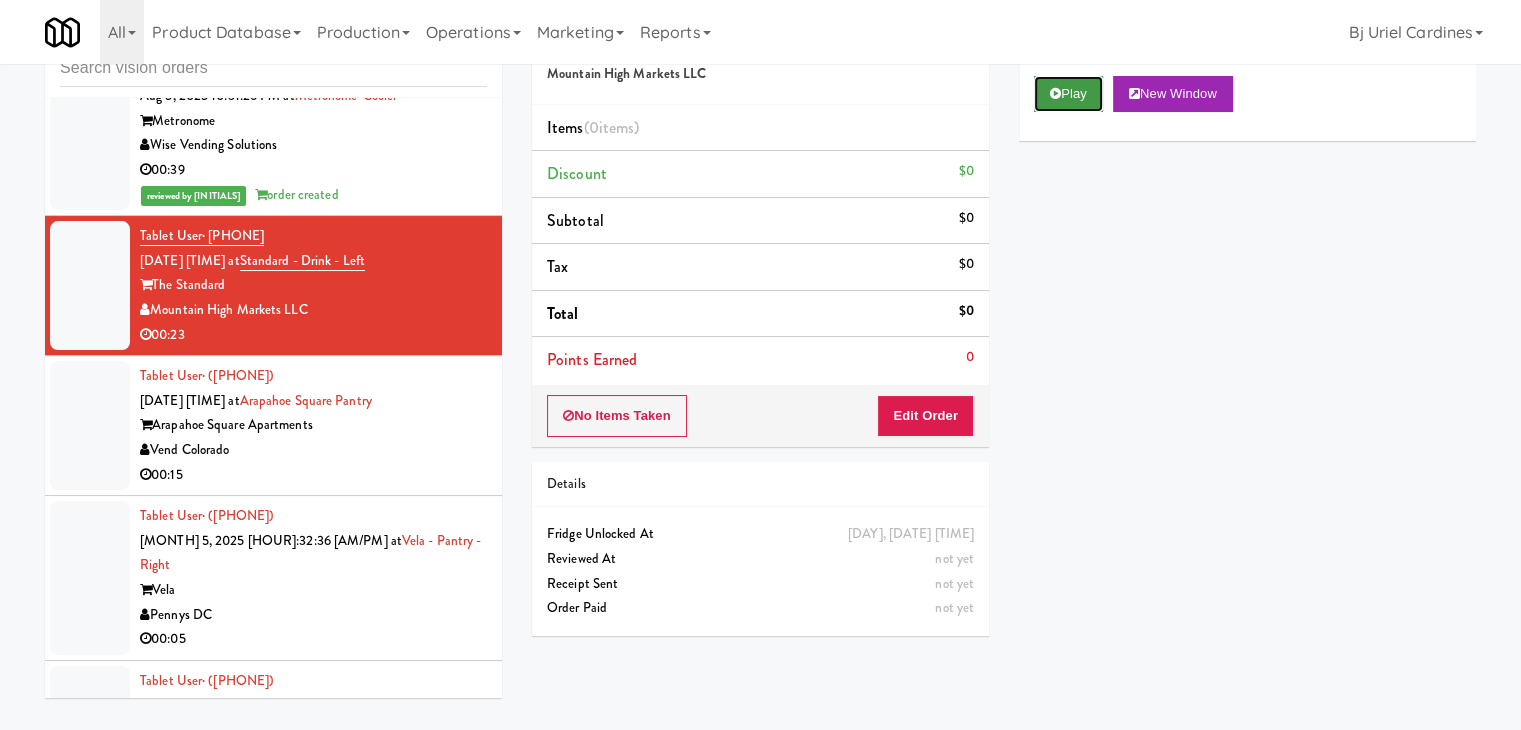 click on "Play" at bounding box center [1068, 94] 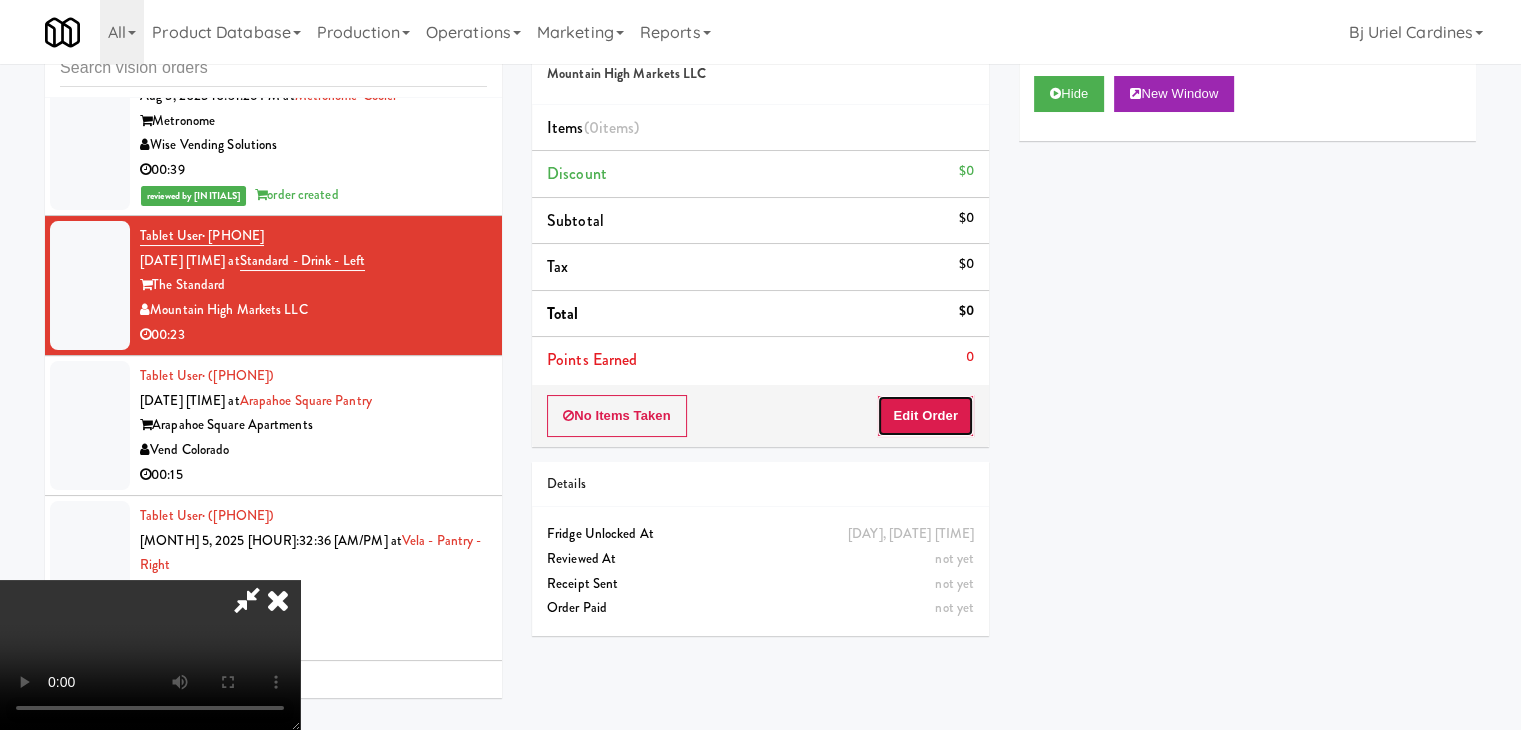 click on "Edit Order" at bounding box center (925, 416) 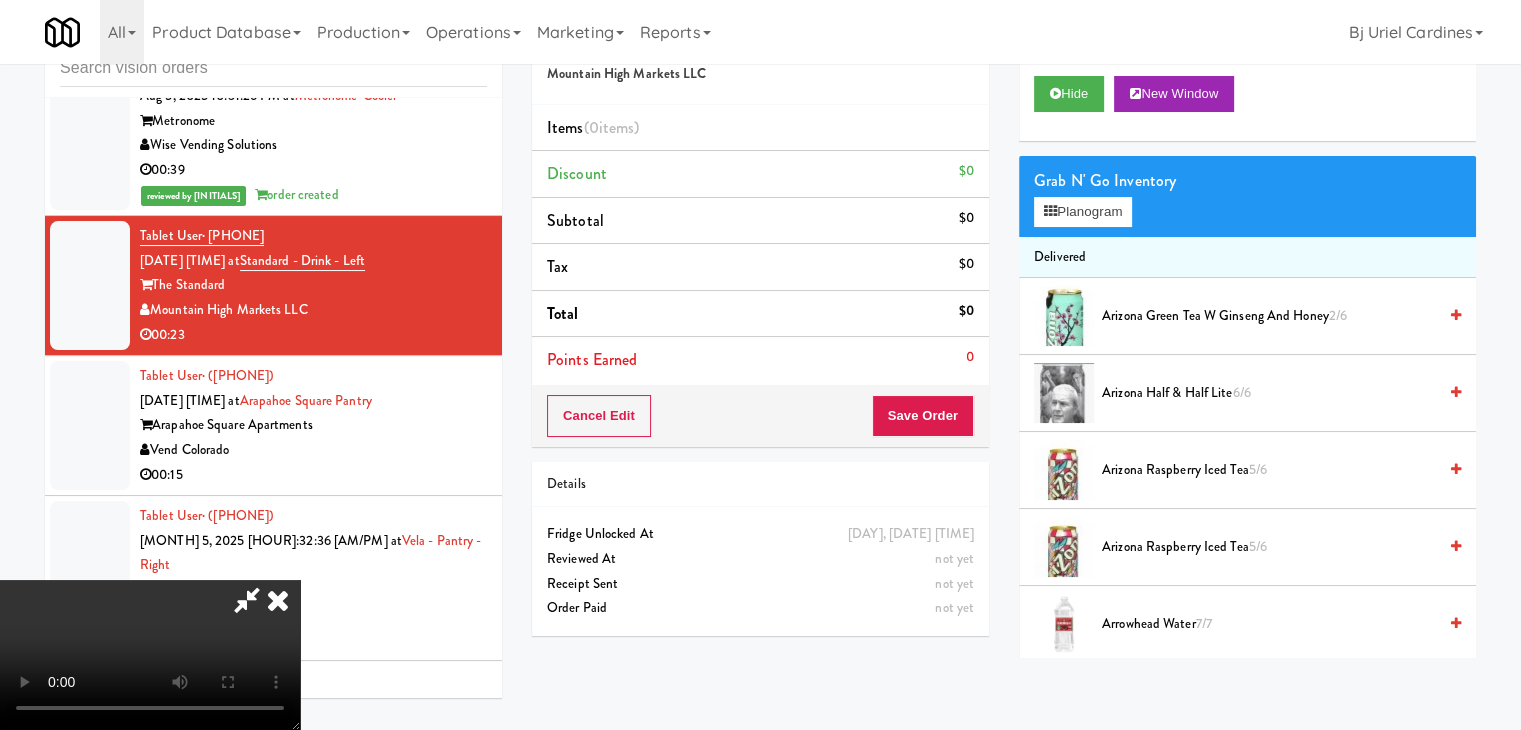 type 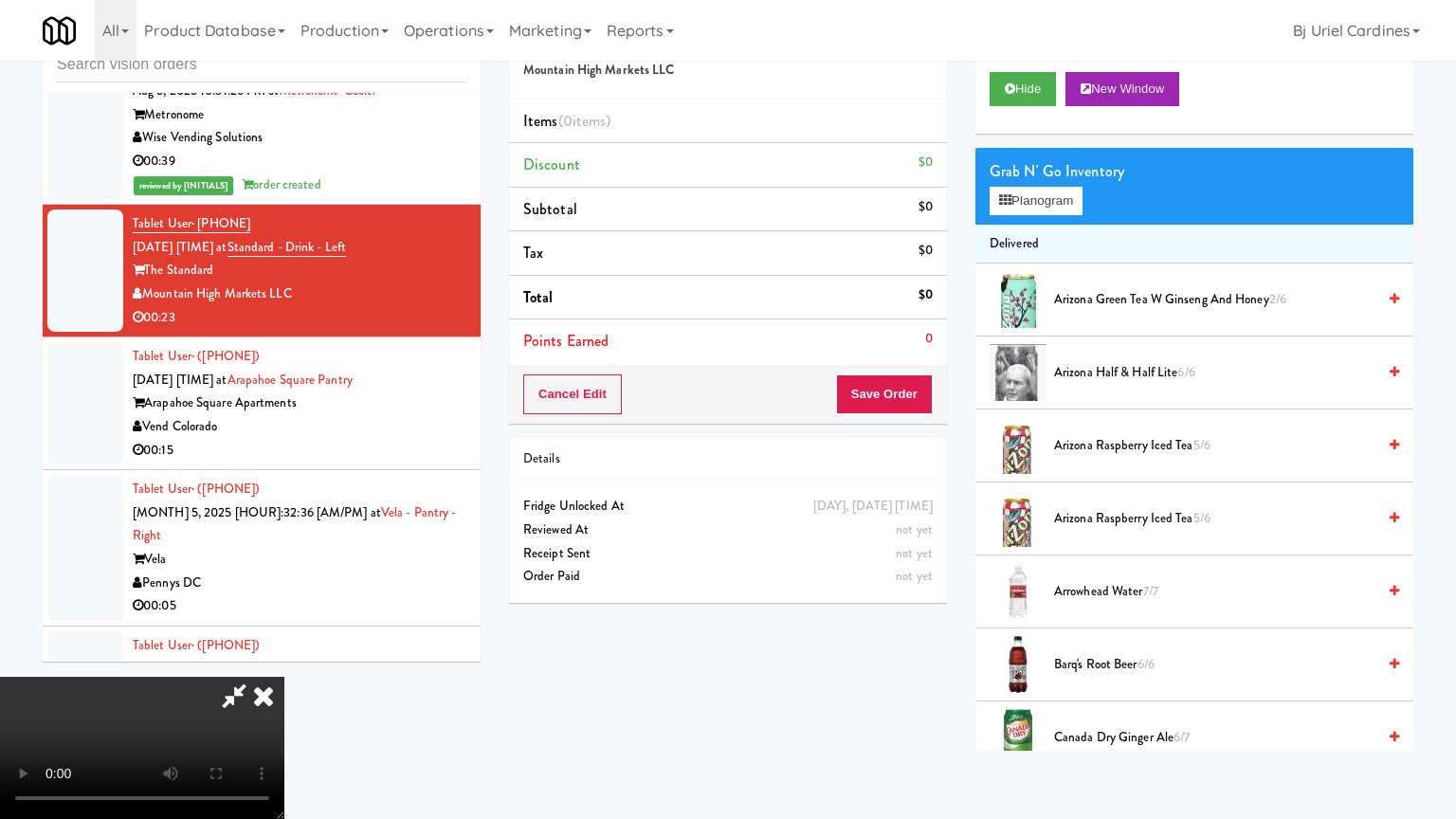 click at bounding box center [142, 748] 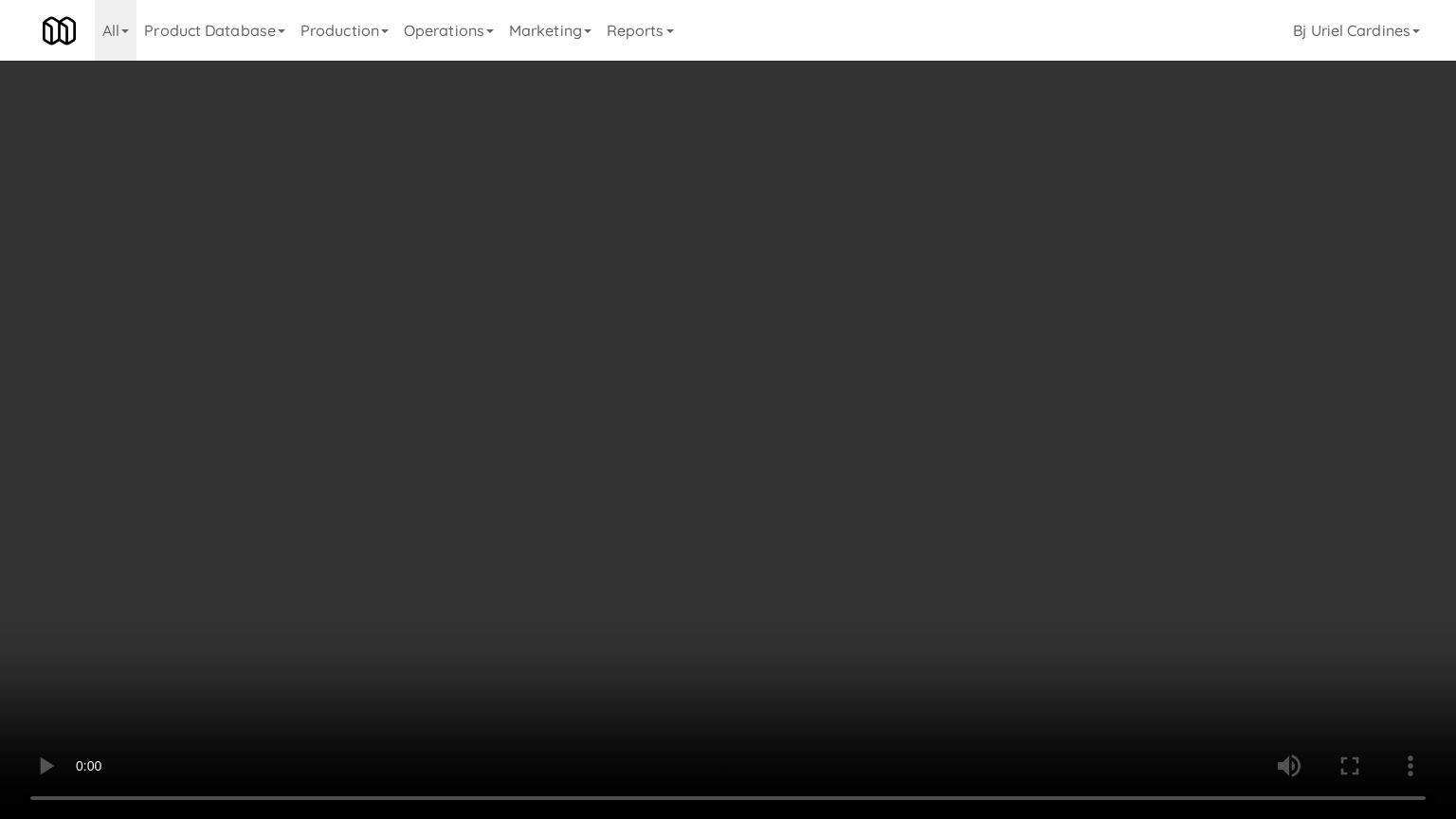 click at bounding box center [728, 410] 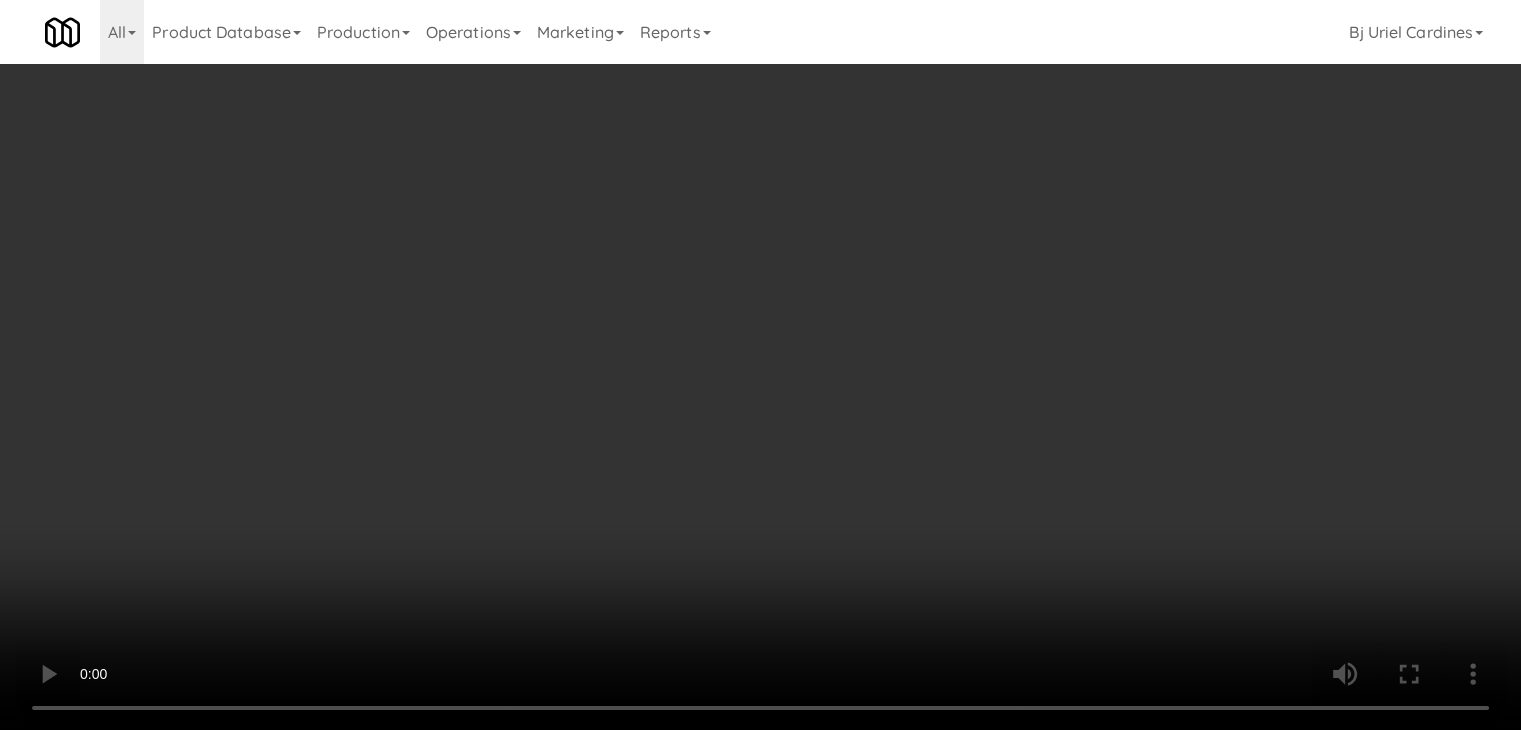 click at bounding box center [760, 365] 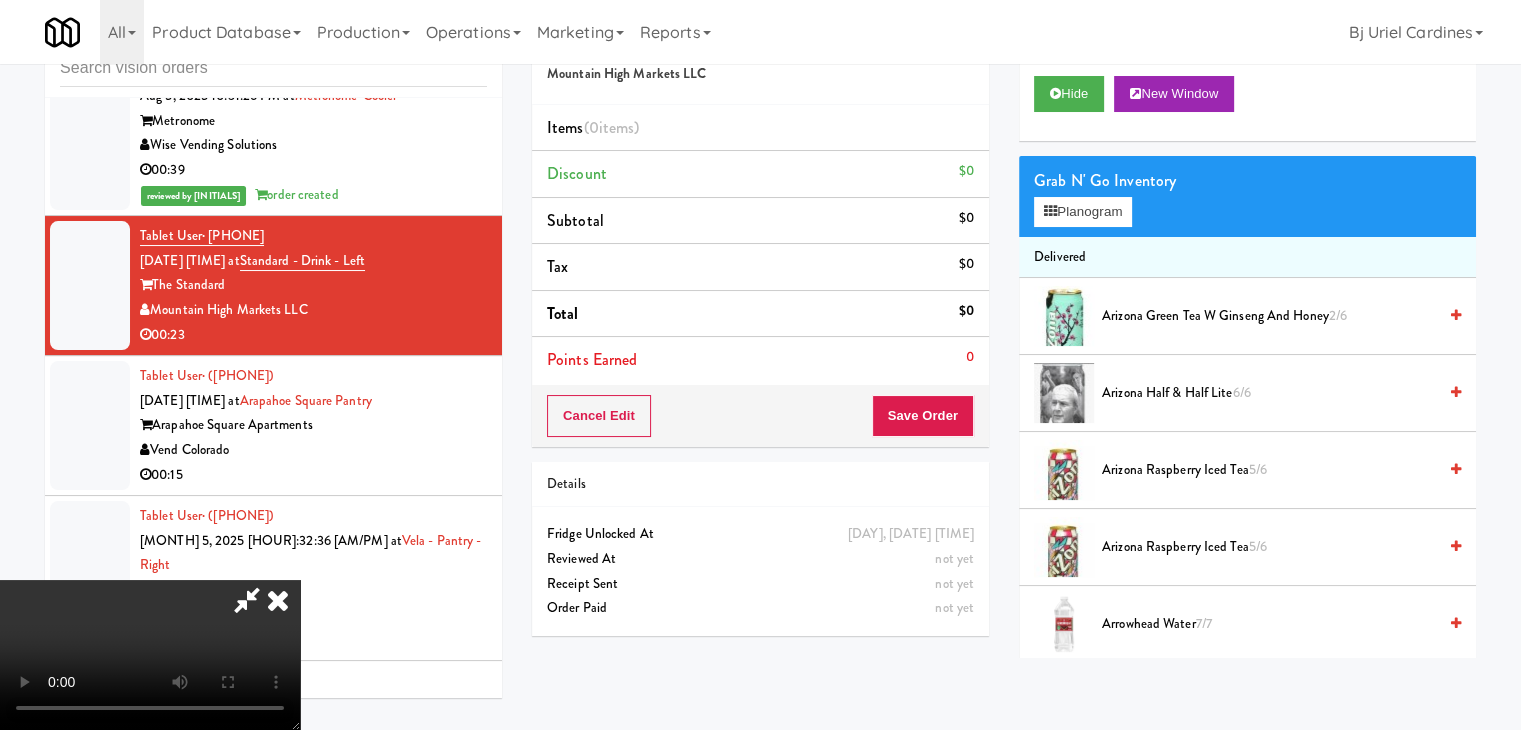 click at bounding box center [150, 655] 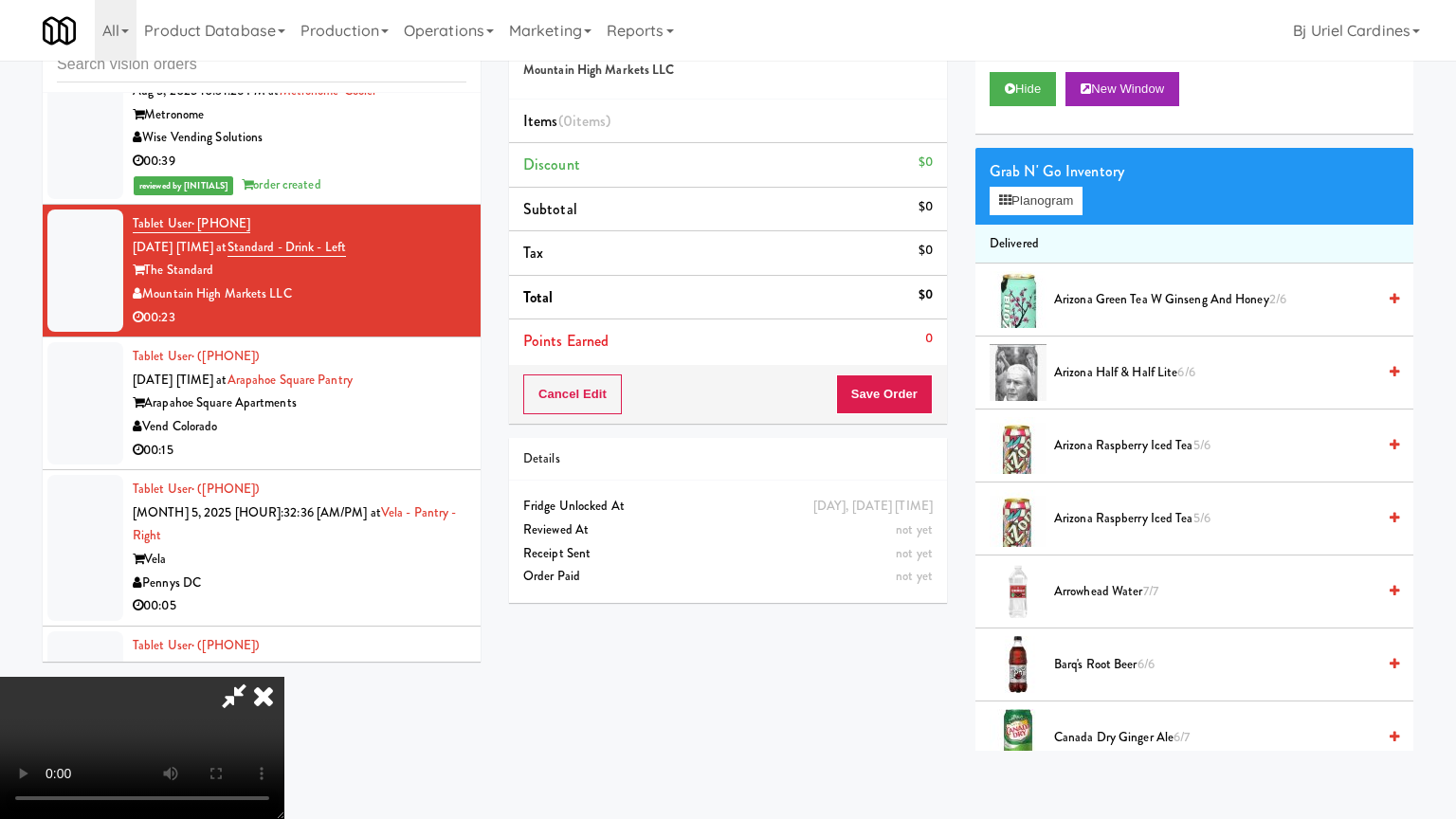 click at bounding box center (142, 748) 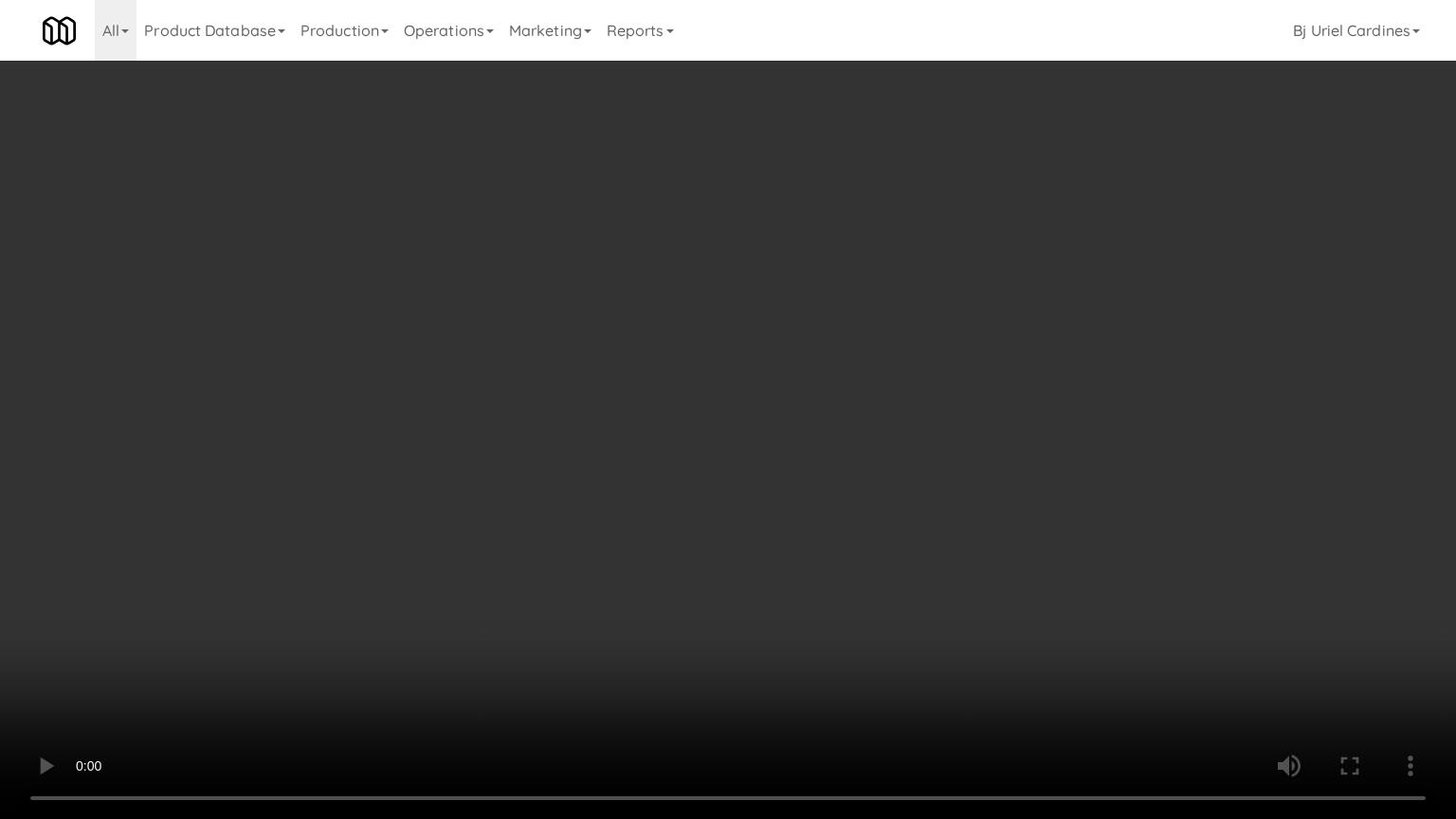 click at bounding box center [728, 410] 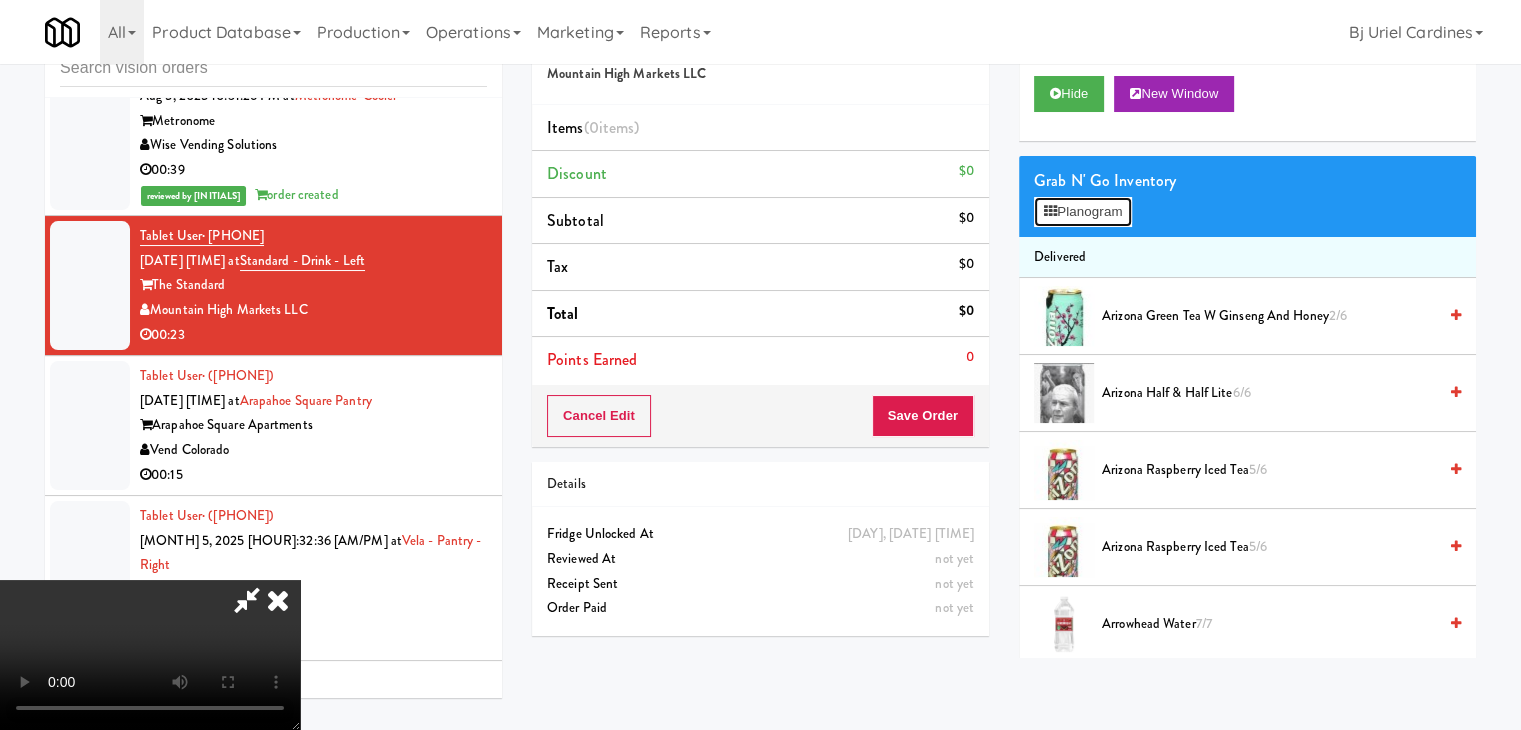 click on "Planogram" at bounding box center [1083, 212] 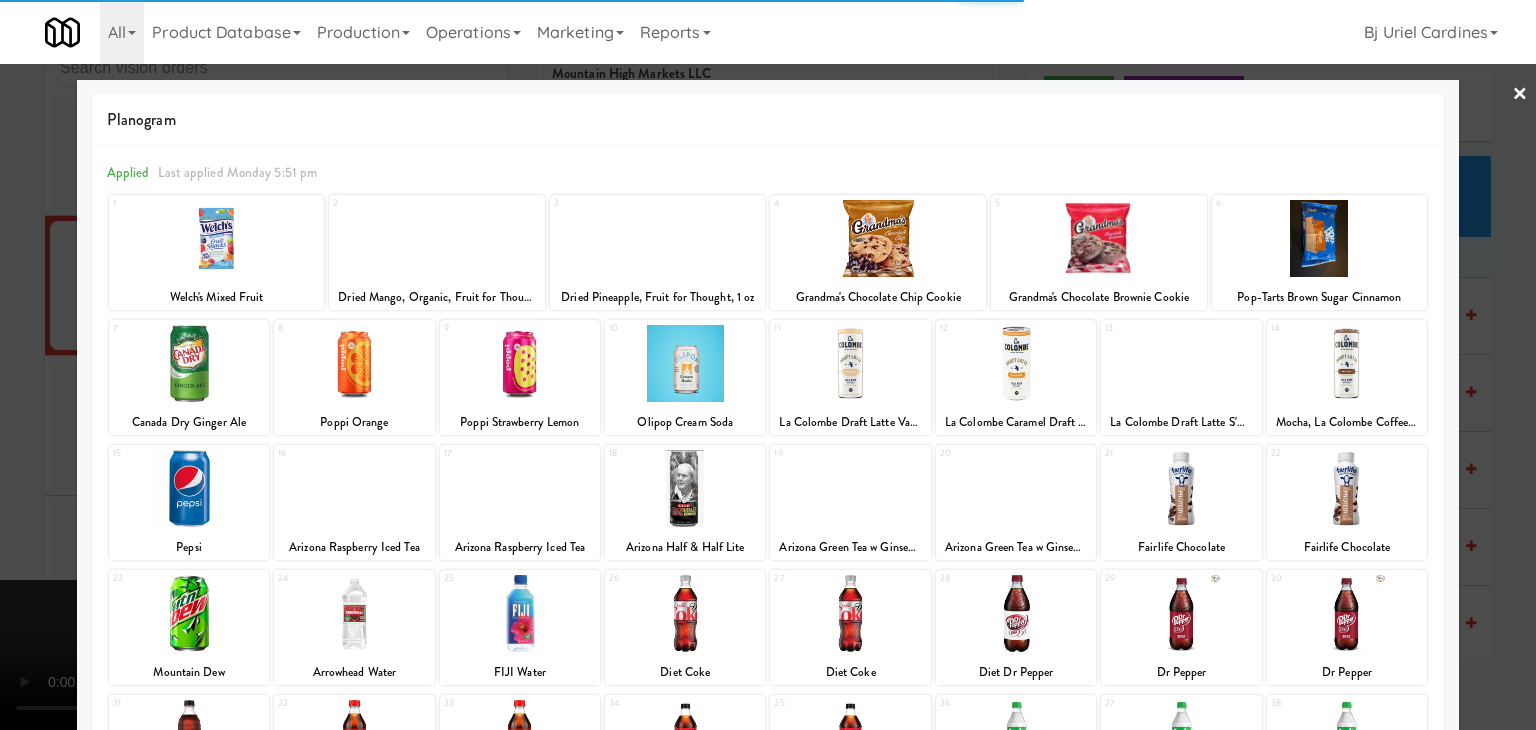 click at bounding box center [189, 363] 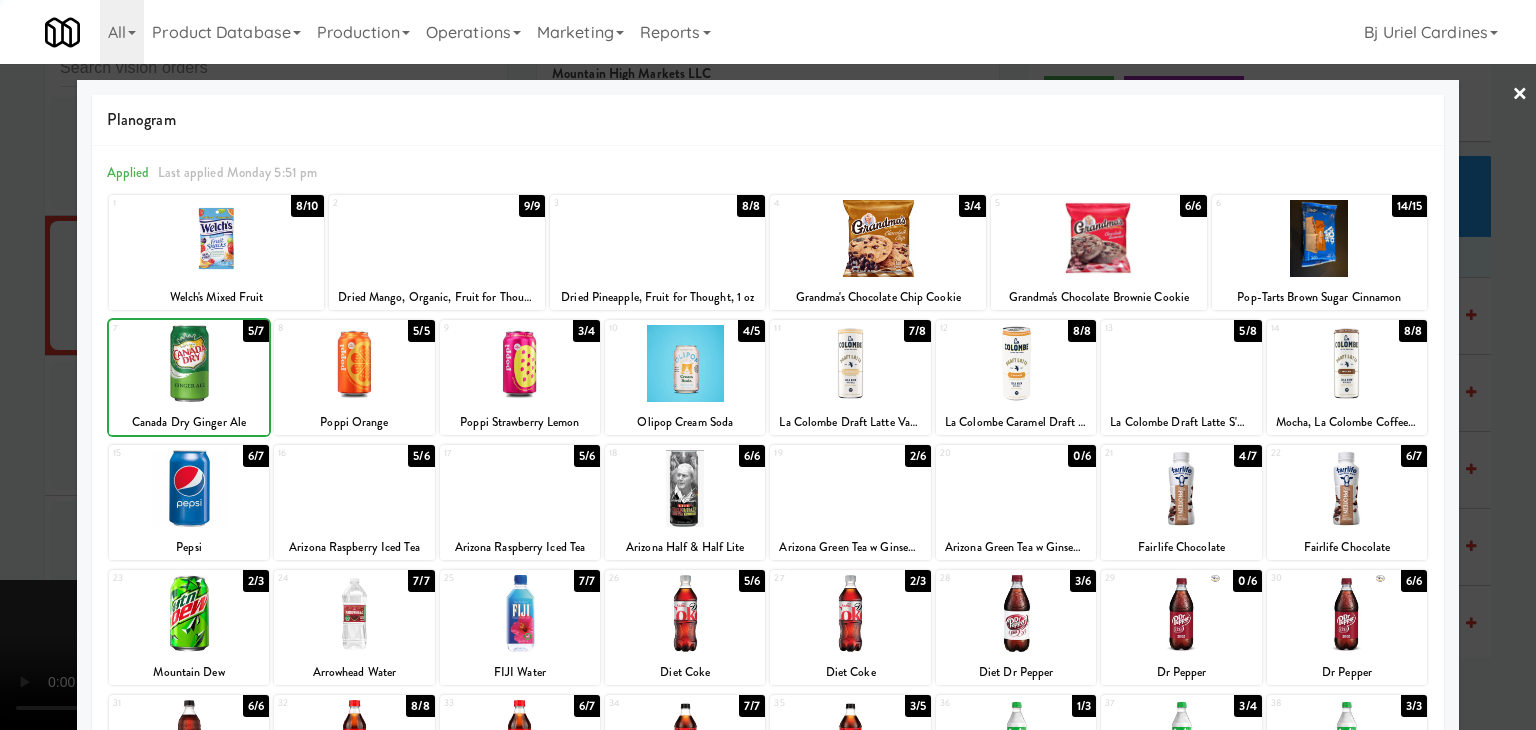 click at bounding box center [189, 363] 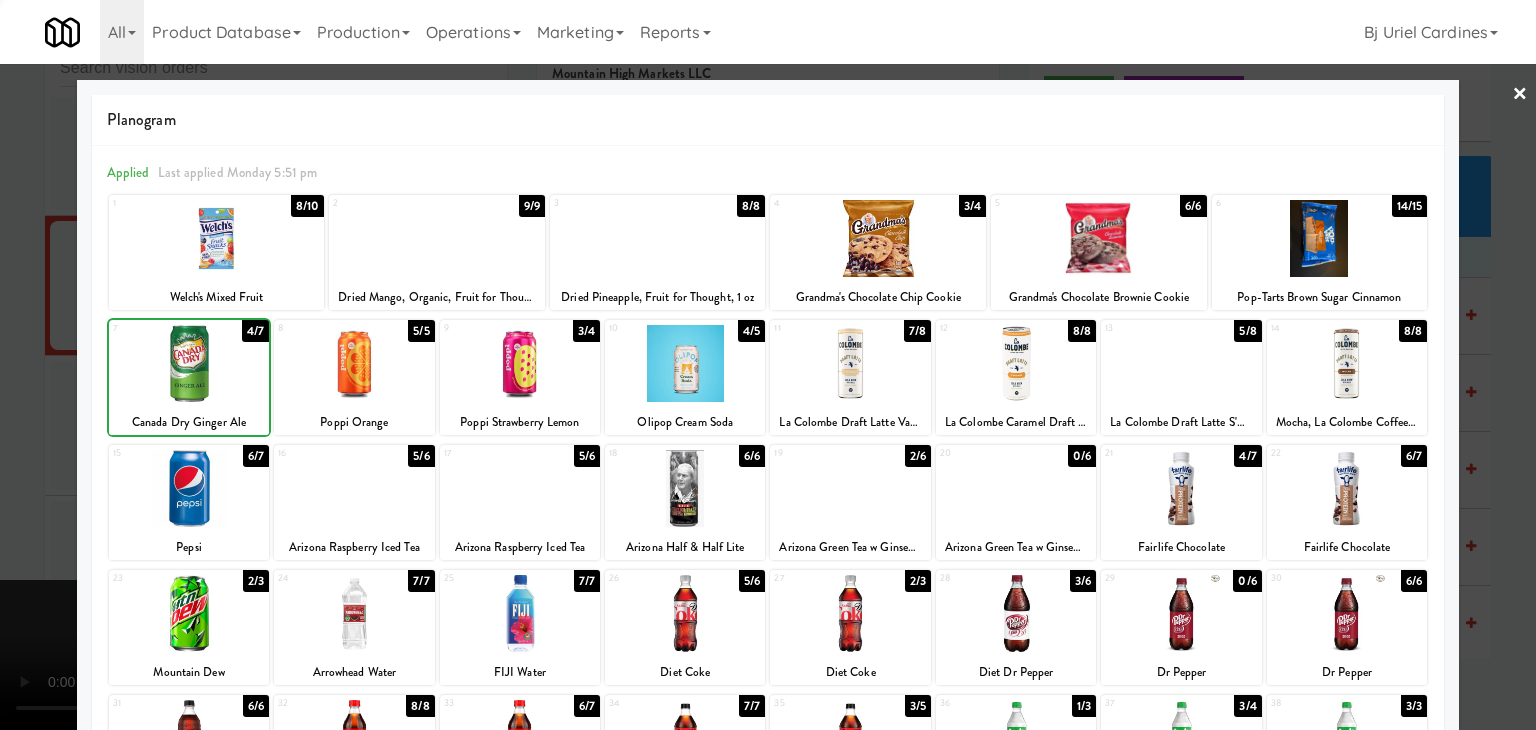 drag, startPoint x: 0, startPoint y: 393, endPoint x: 315, endPoint y: 398, distance: 315.03967 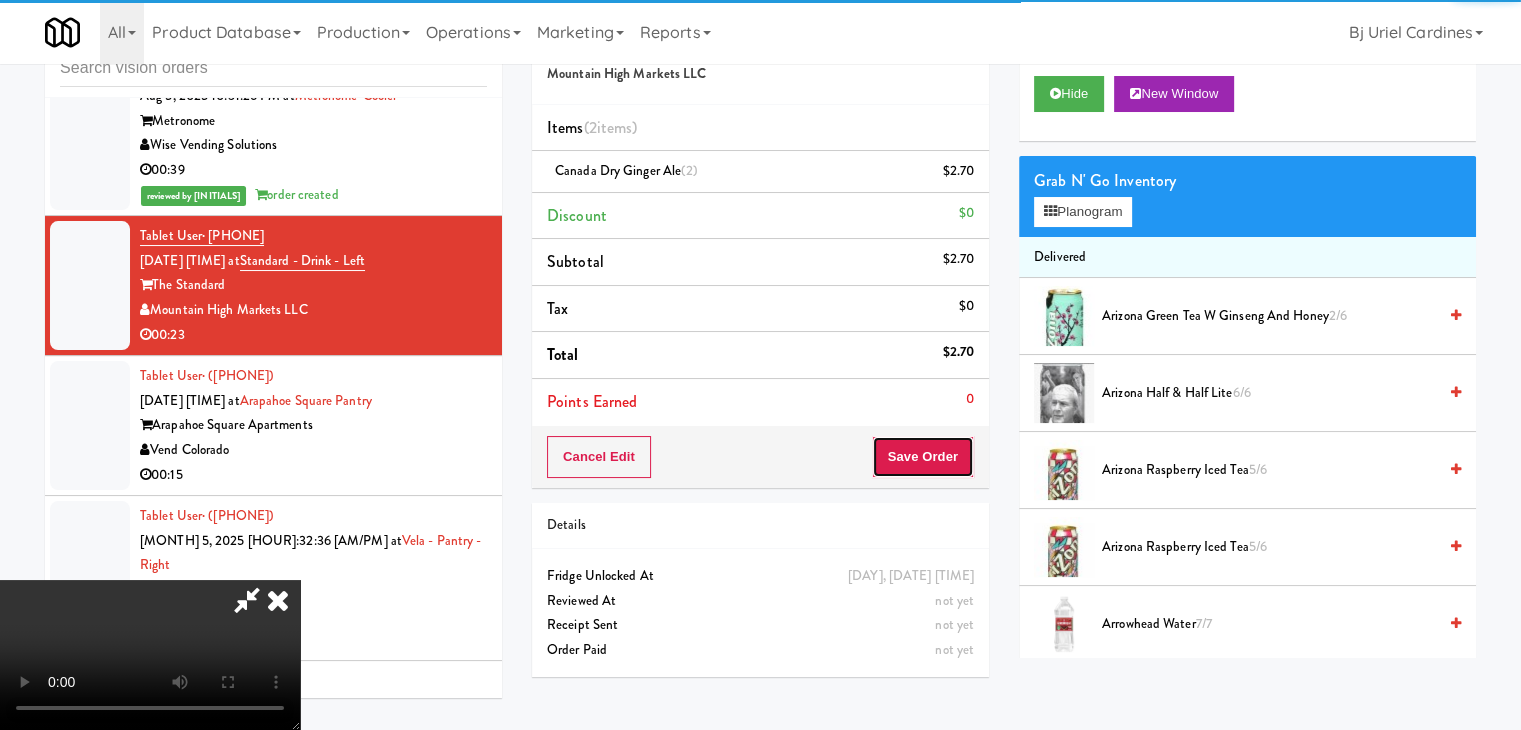 click on "Save Order" at bounding box center (923, 457) 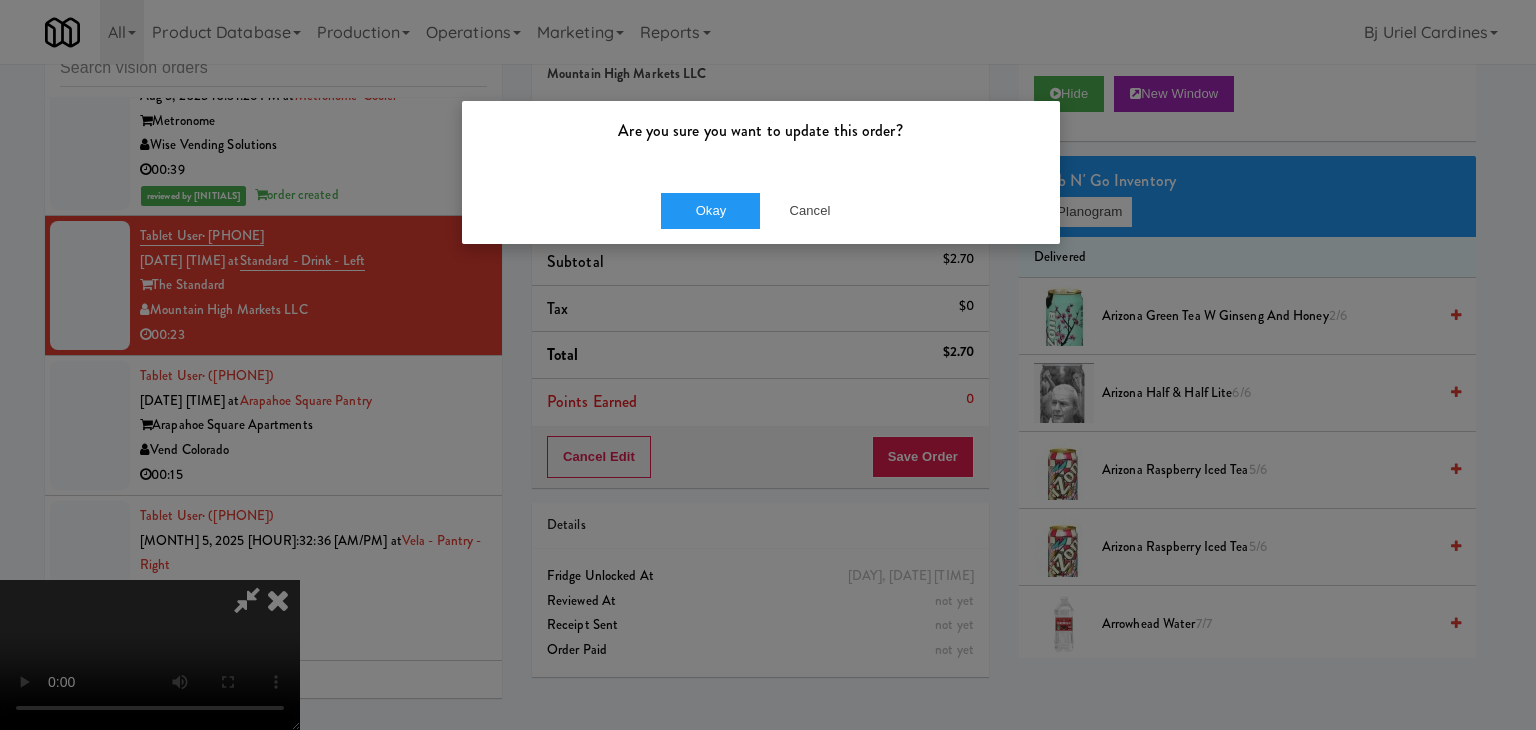 click on "Okay Cancel" at bounding box center (761, 210) 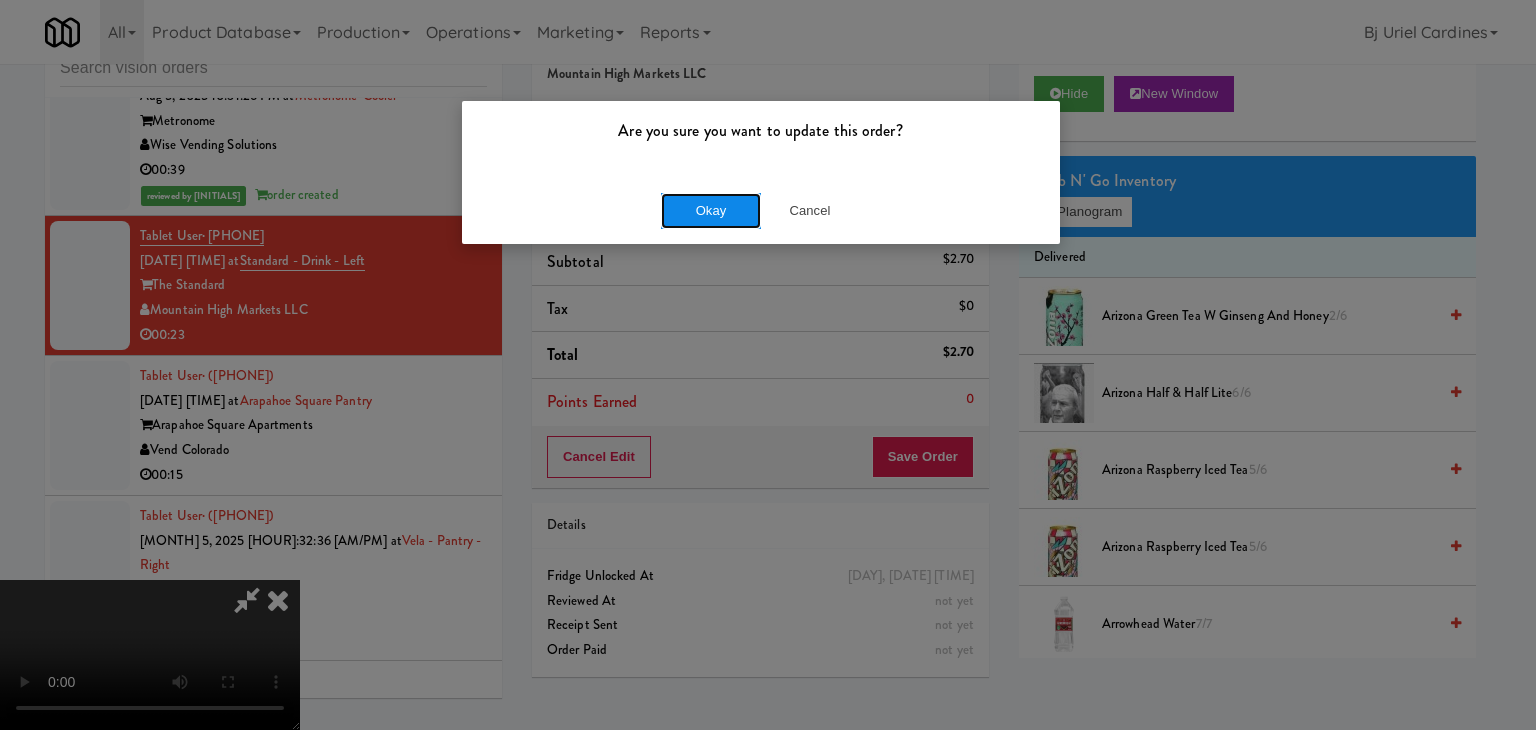 click on "Okay" at bounding box center [711, 211] 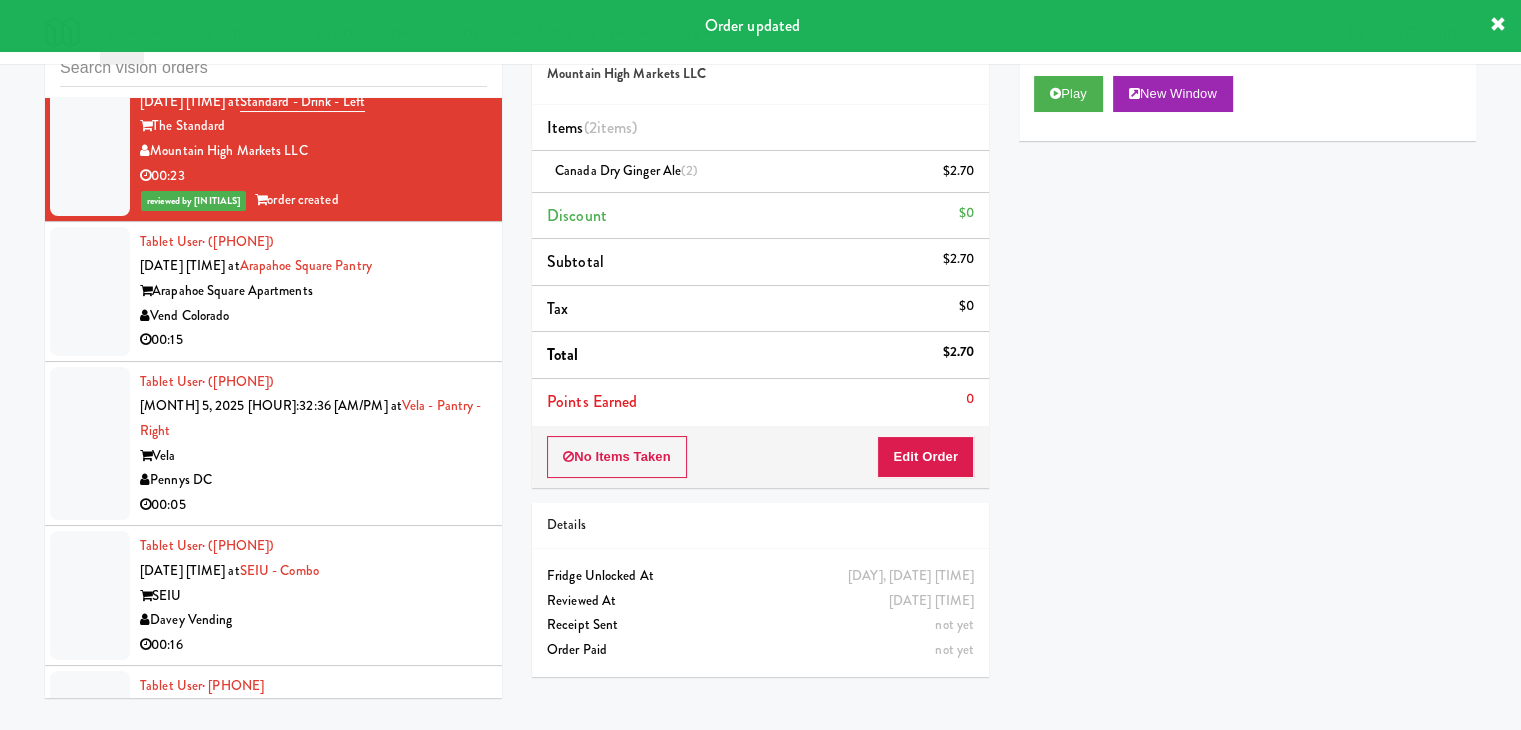 scroll, scrollTop: 10579, scrollLeft: 0, axis: vertical 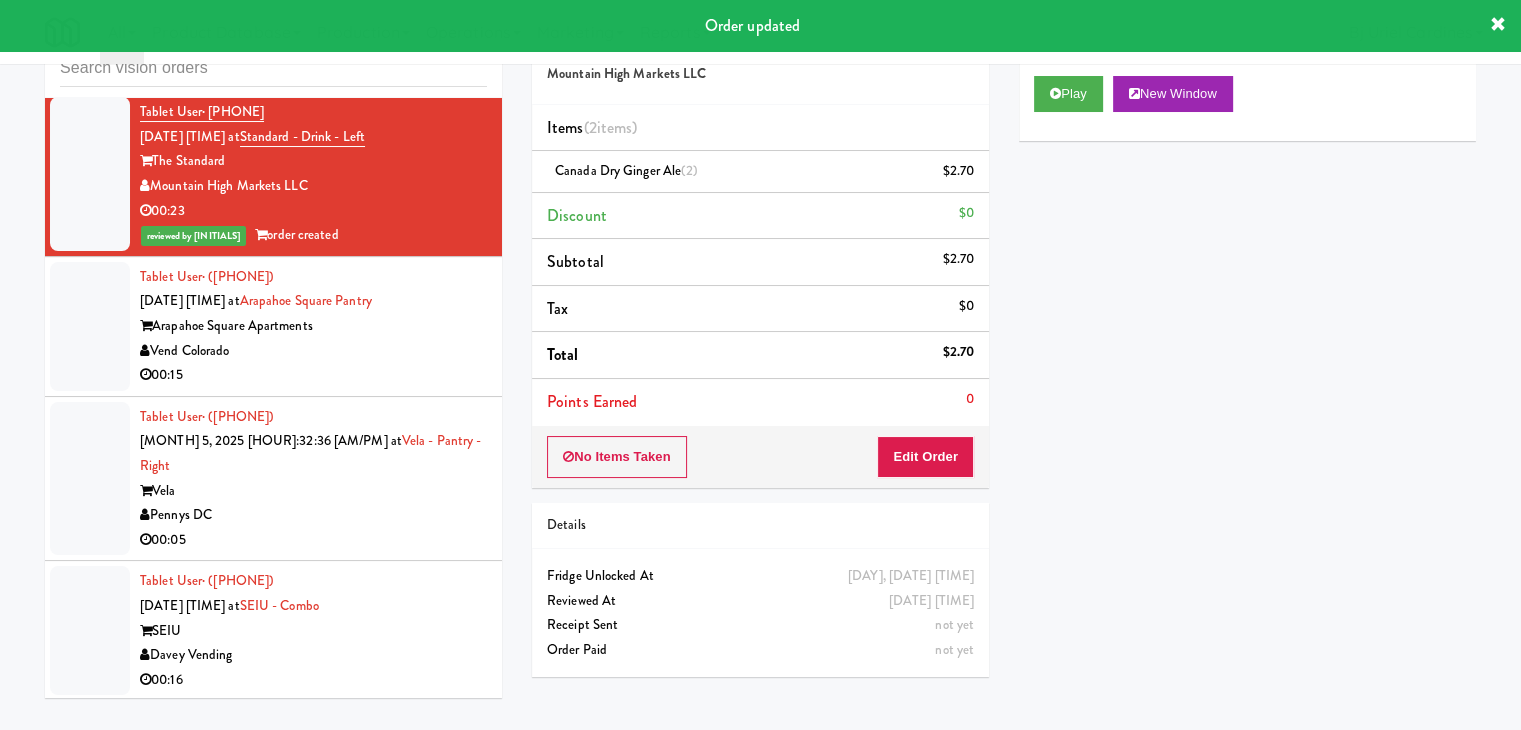 click on "00:15" at bounding box center [313, 375] 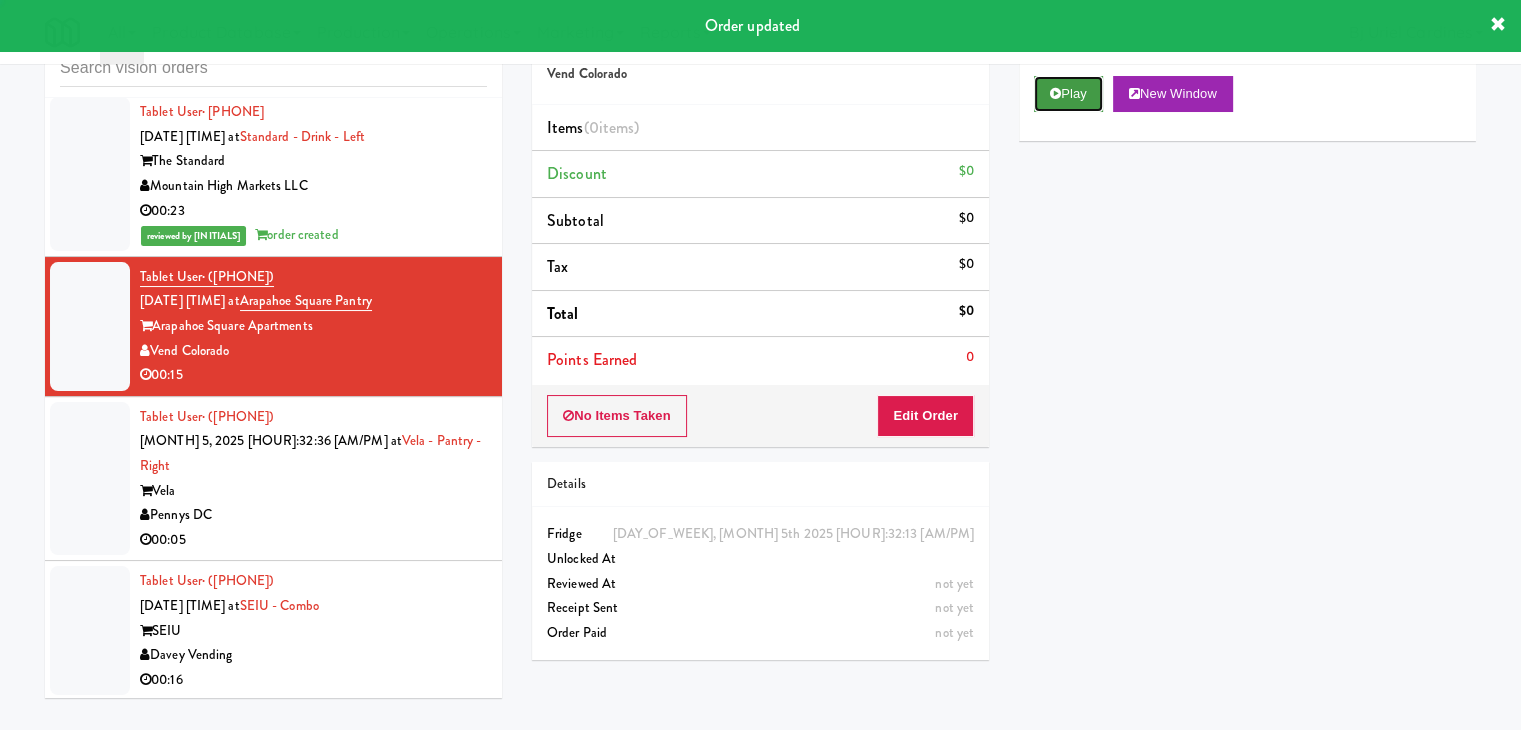 click on "Play" at bounding box center [1068, 94] 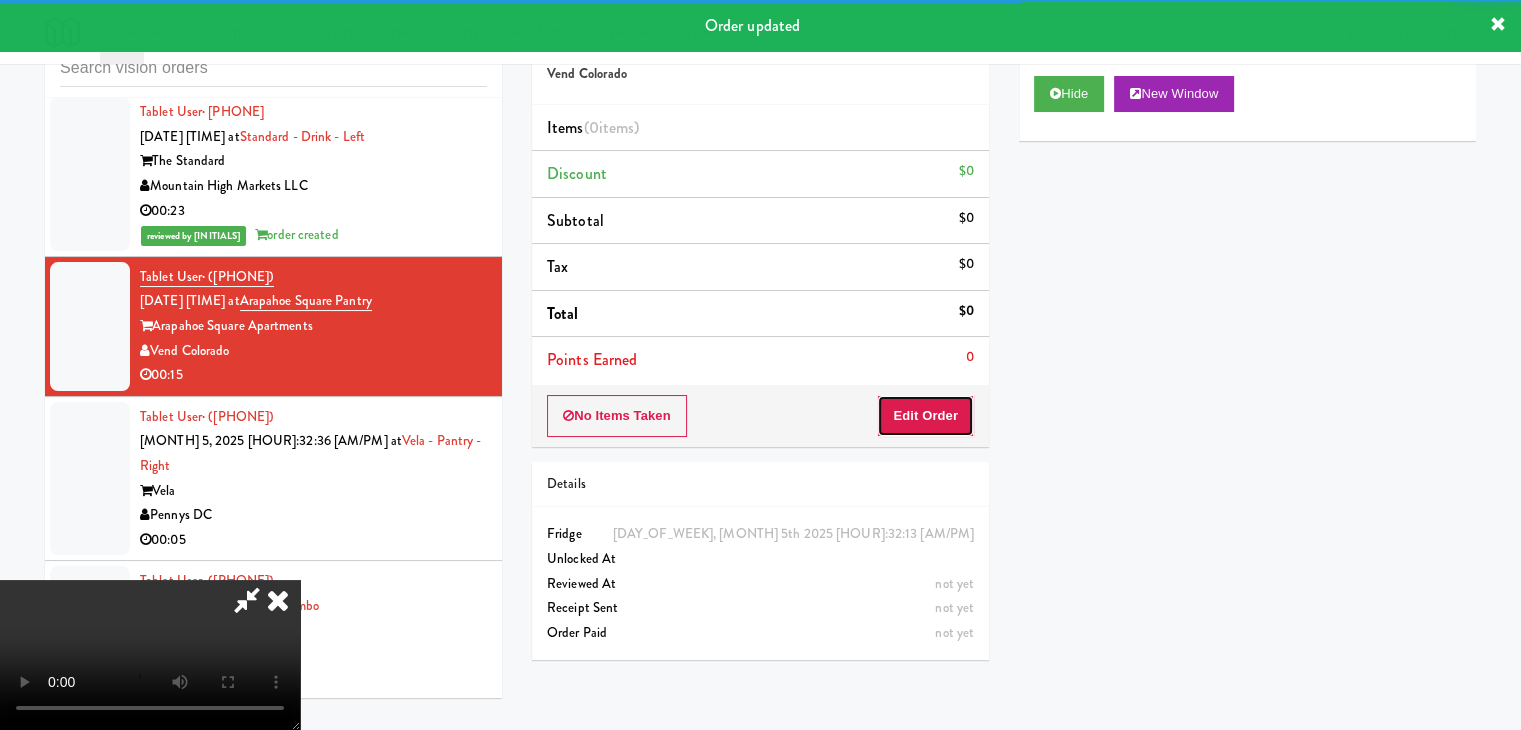 click on "Edit Order" at bounding box center (925, 416) 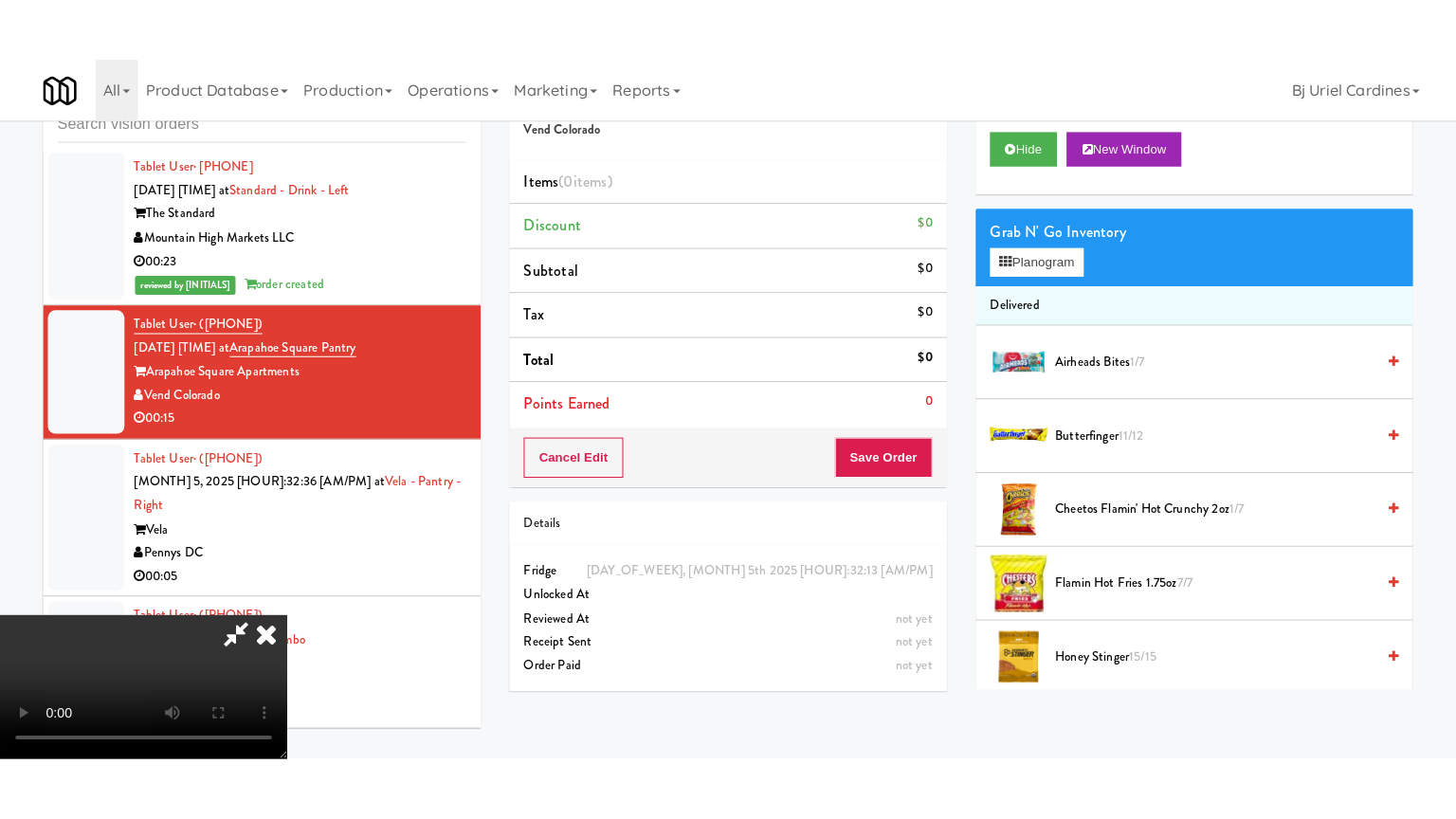 scroll, scrollTop: 266, scrollLeft: 0, axis: vertical 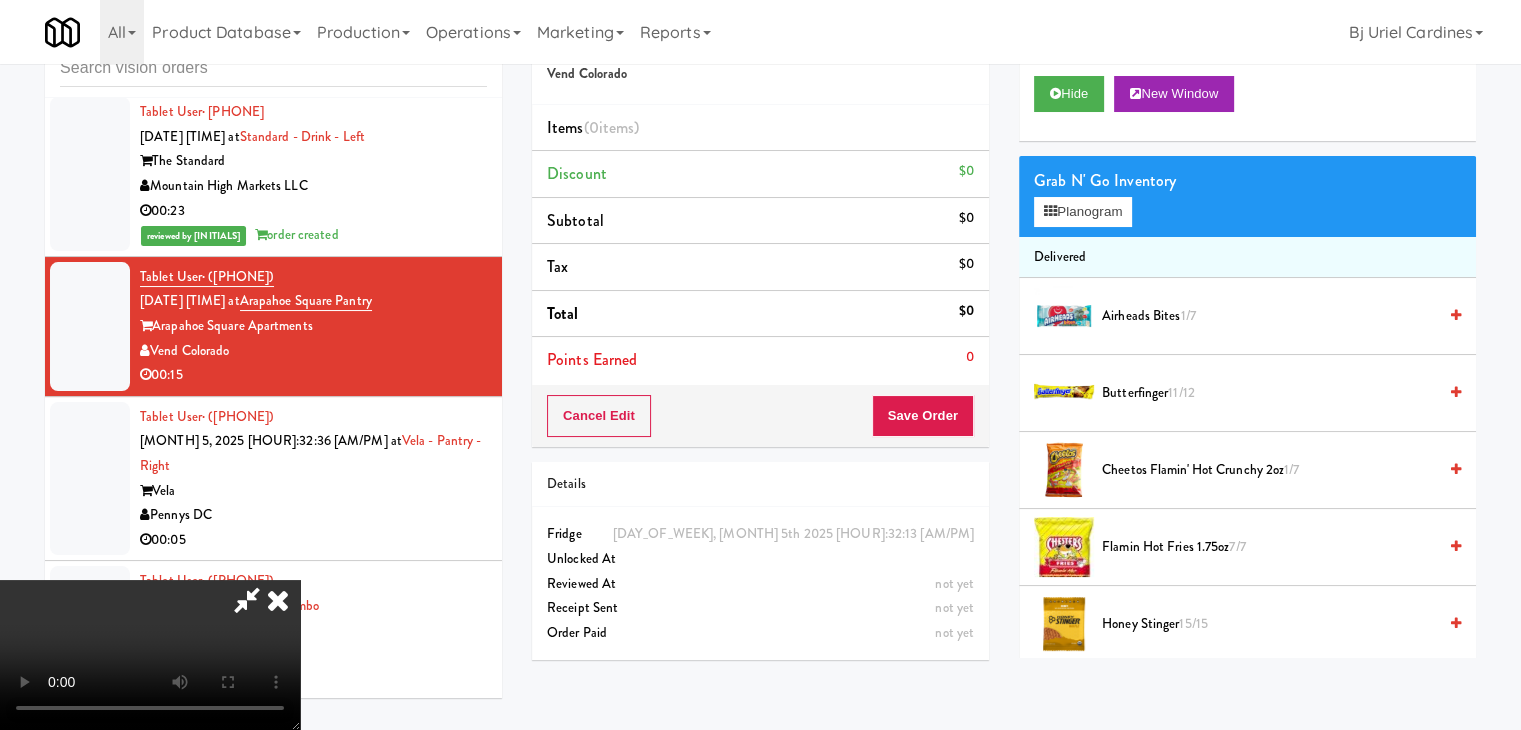 type 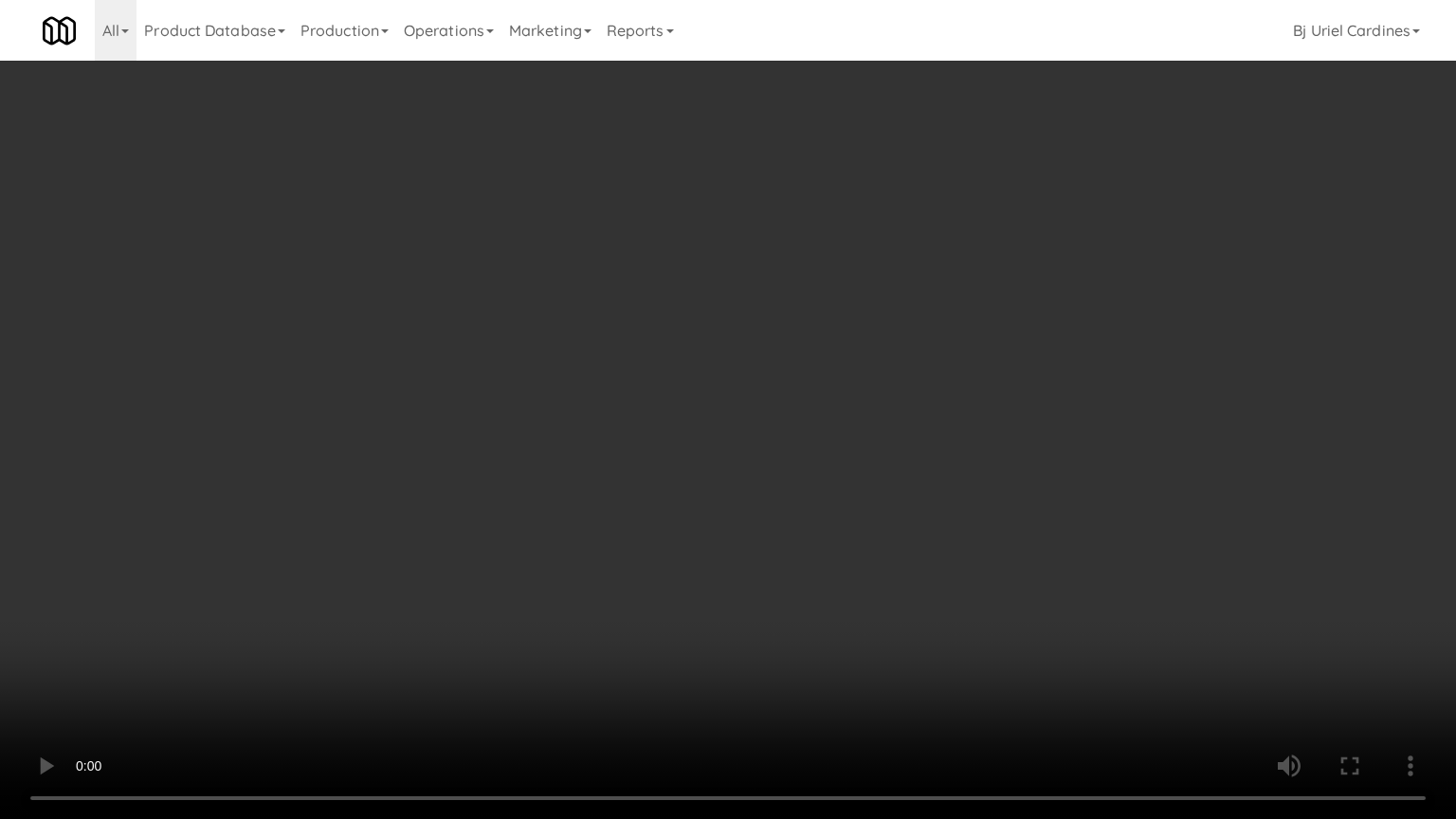click at bounding box center (728, 410) 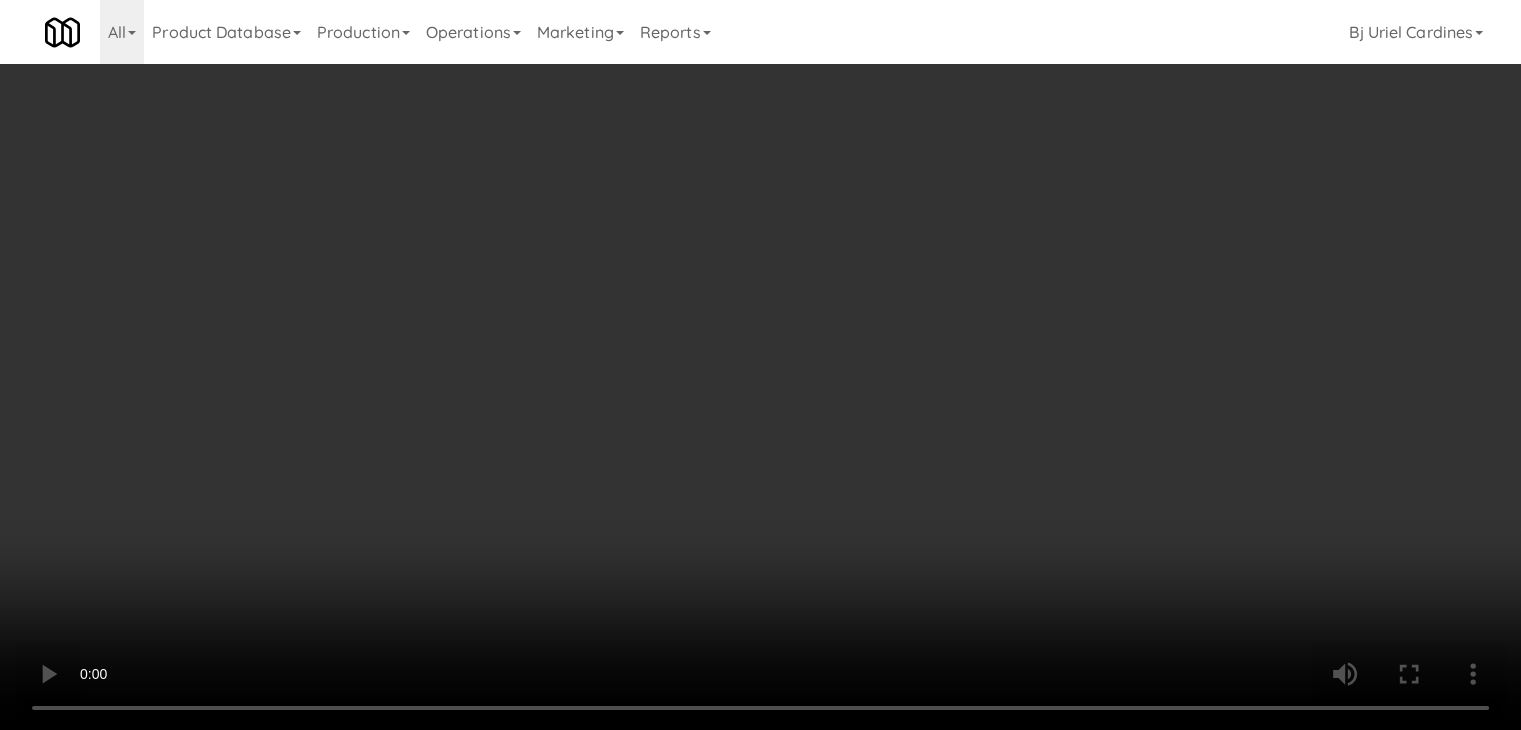 click at bounding box center (760, 365) 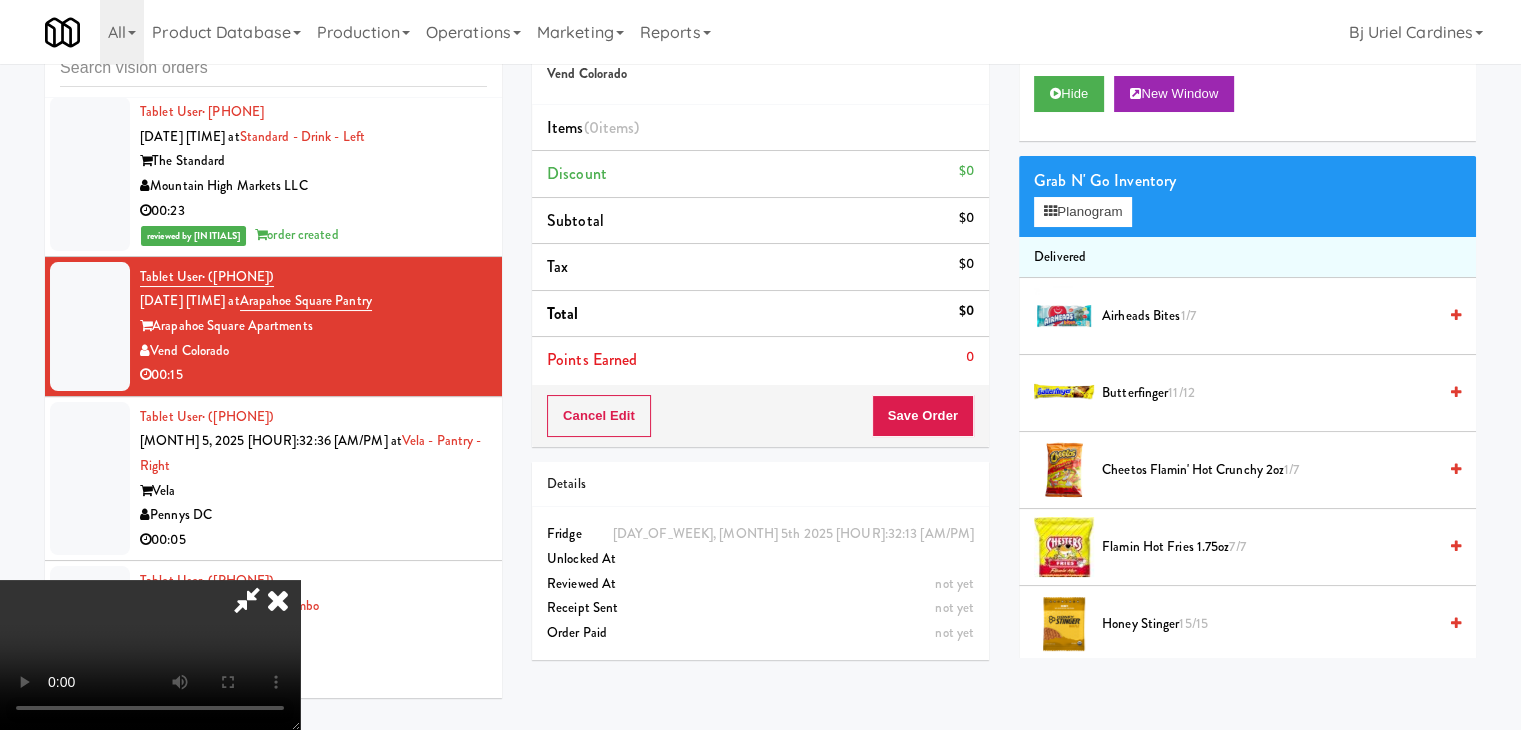 click at bounding box center (150, 655) 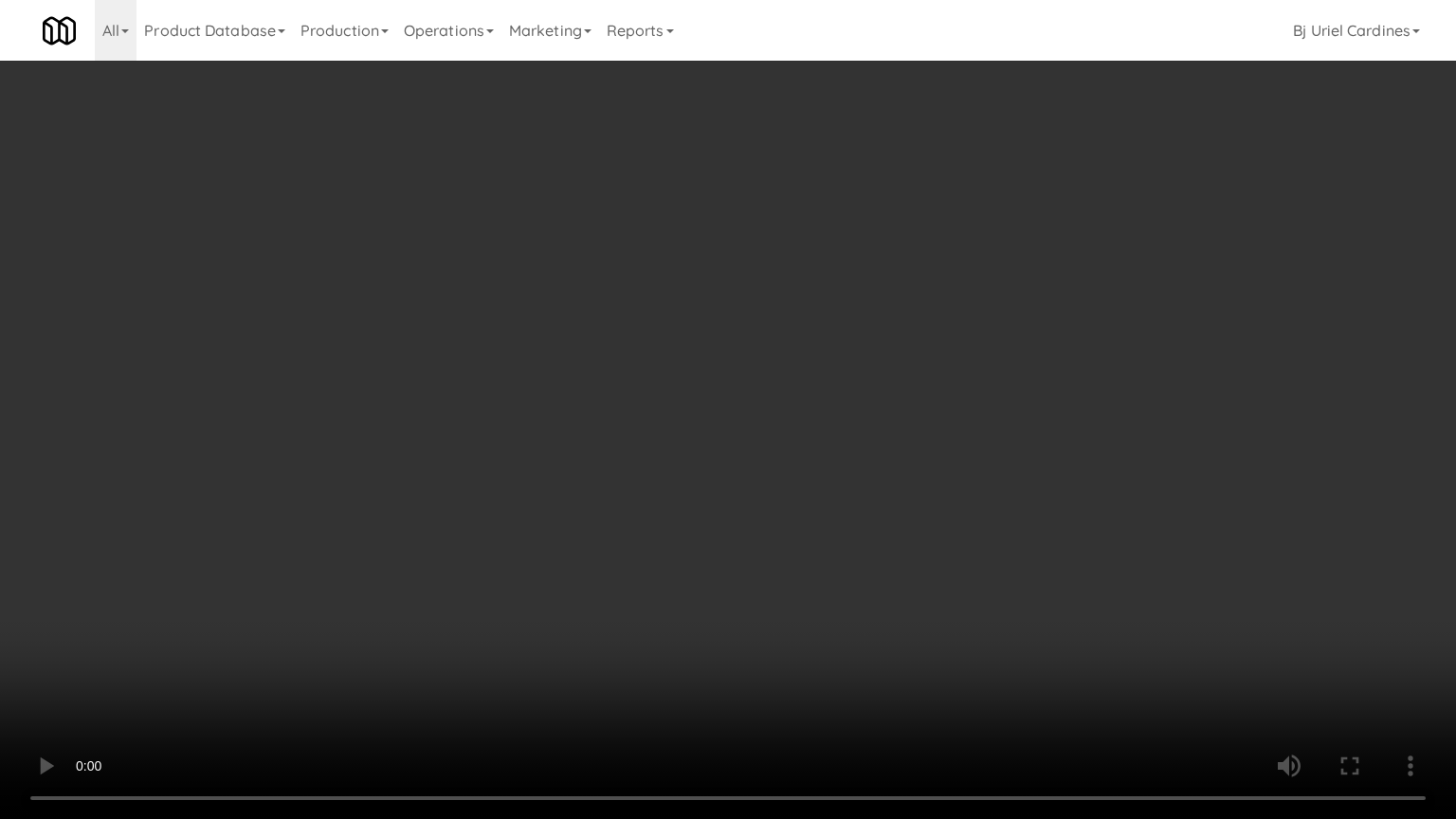 click at bounding box center (728, 410) 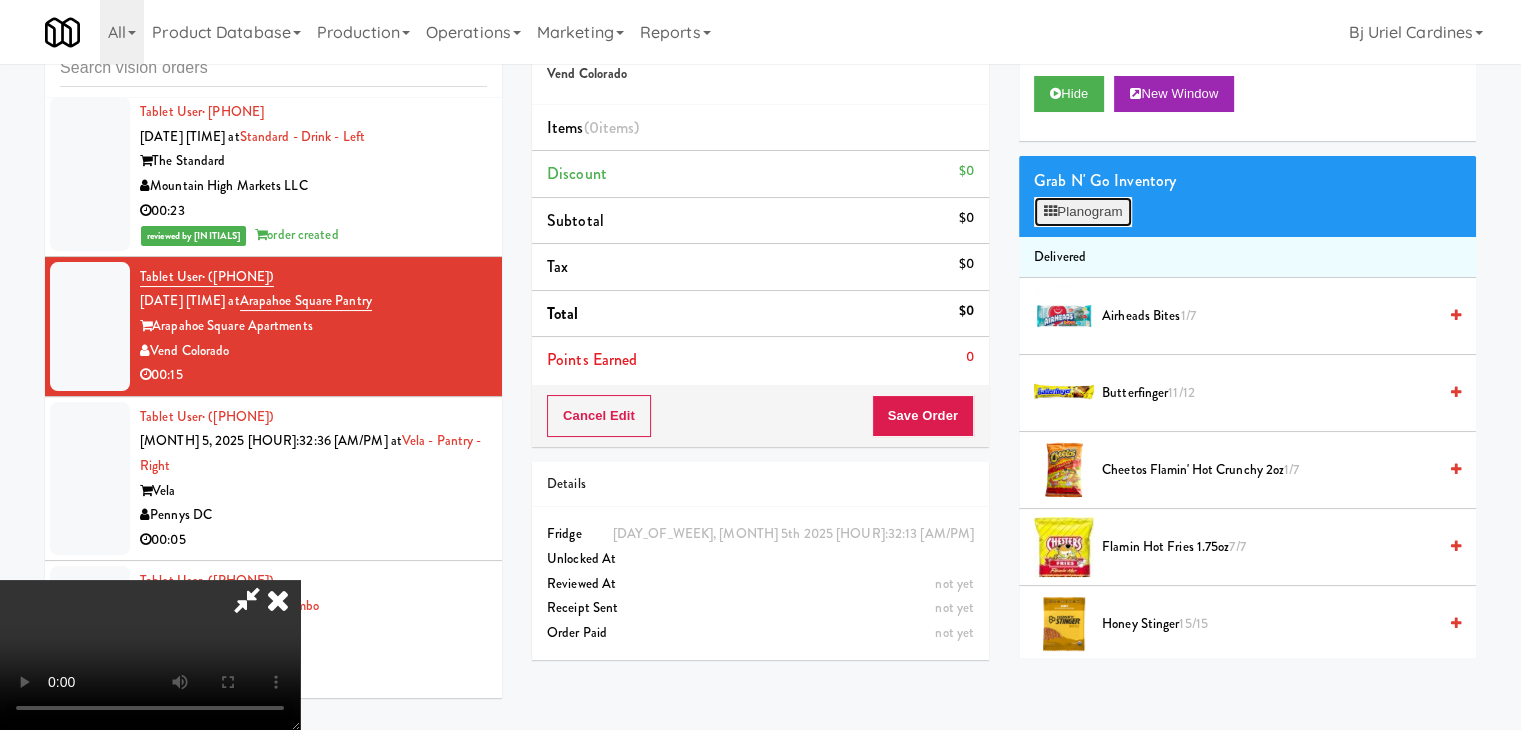 click on "Planogram" at bounding box center (1083, 212) 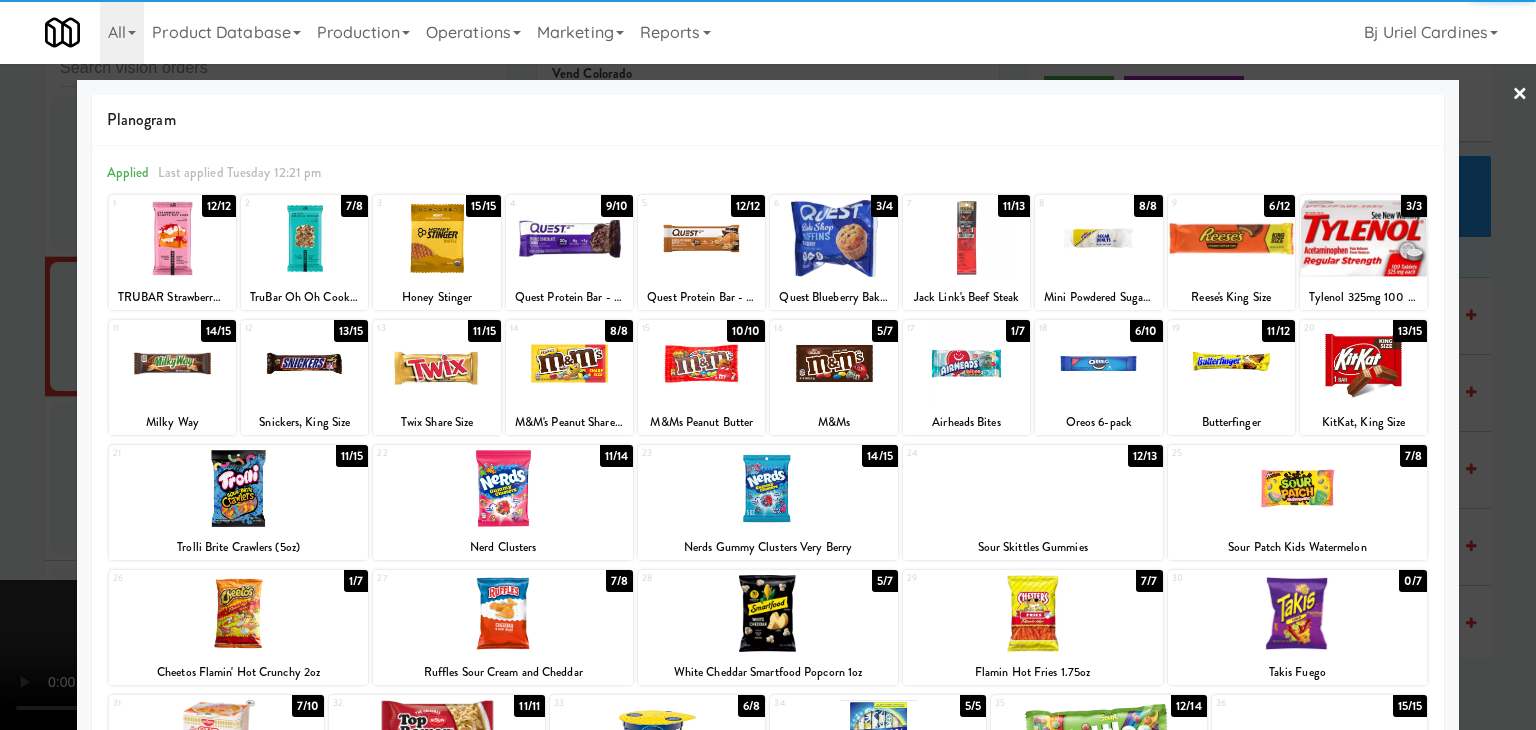 click at bounding box center [304, 363] 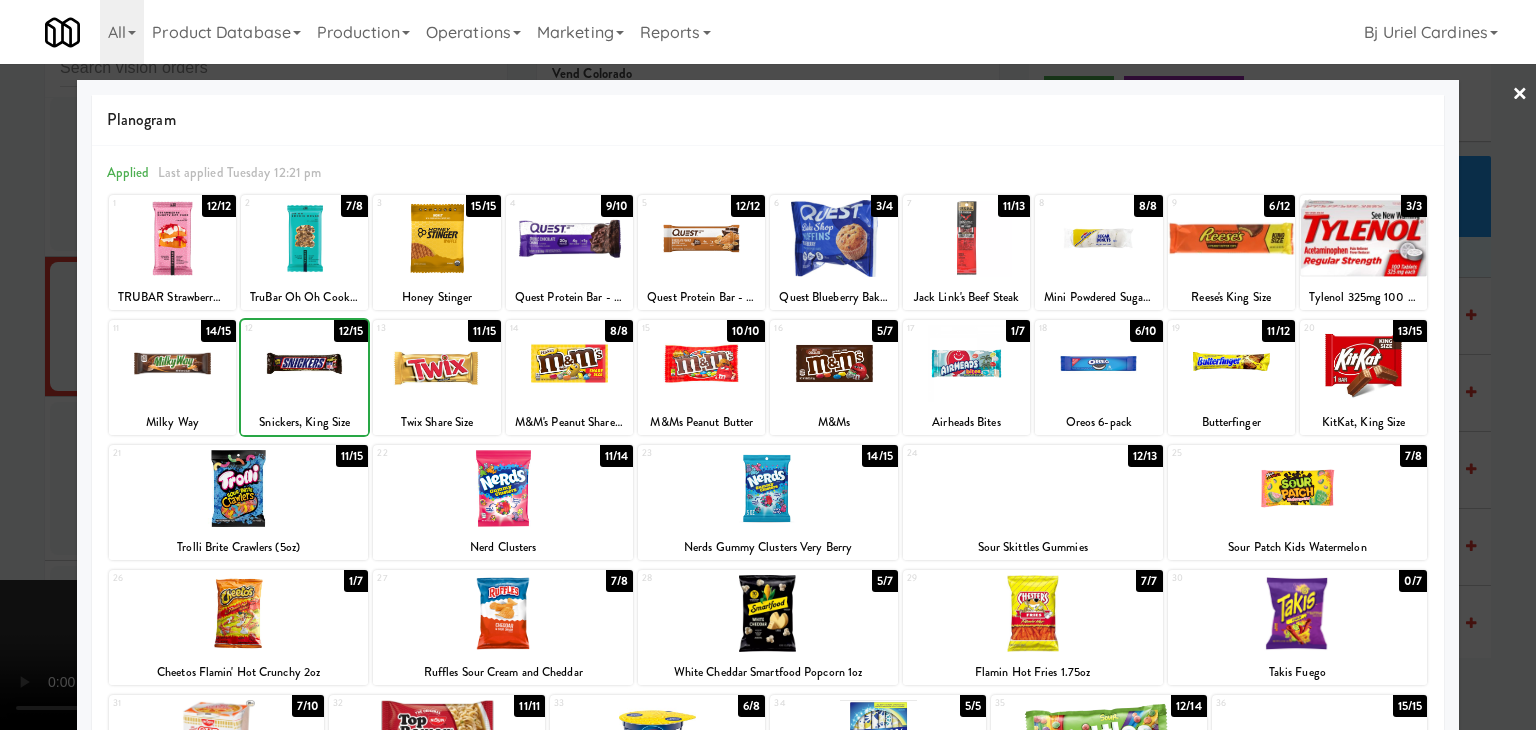 click at bounding box center (304, 363) 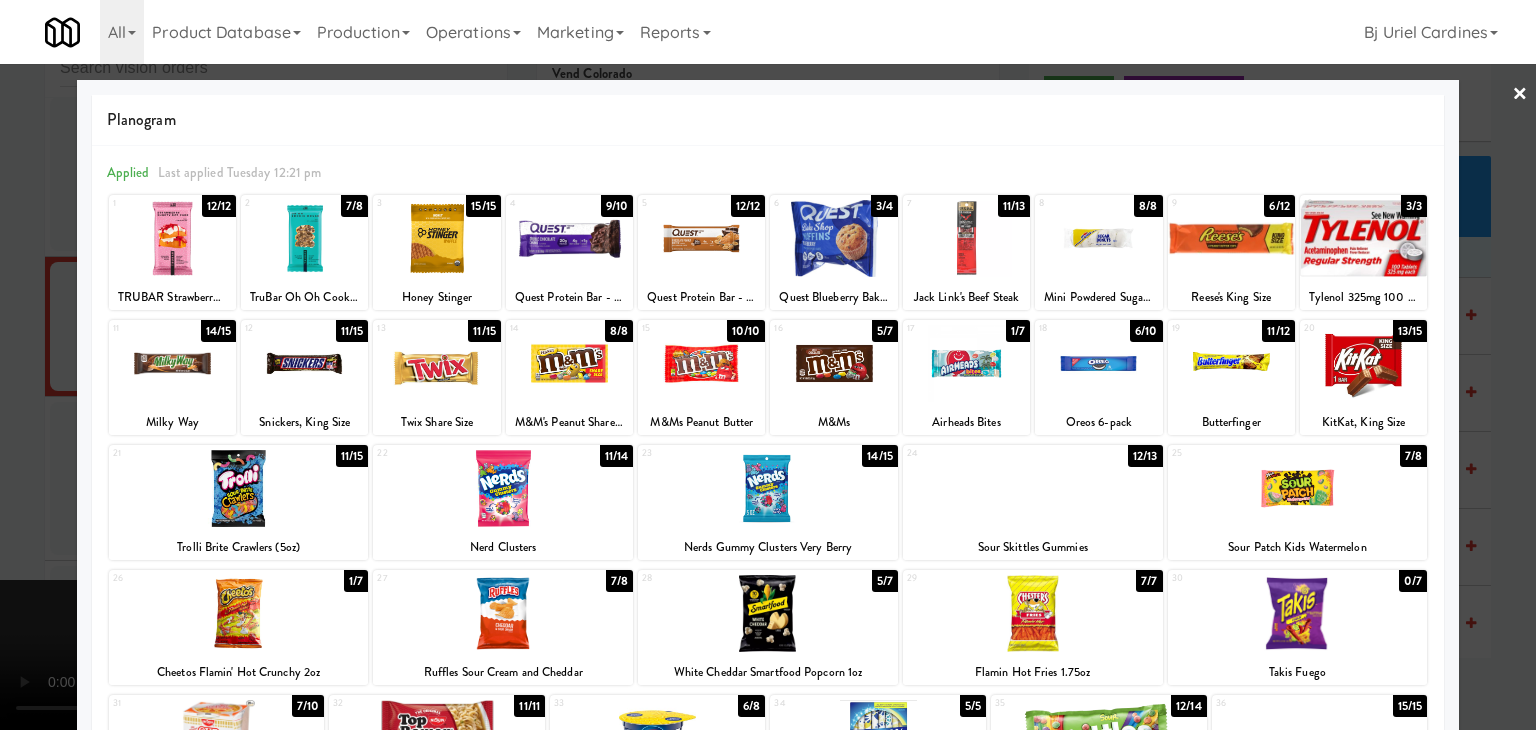 drag, startPoint x: 0, startPoint y: 416, endPoint x: 300, endPoint y: 419, distance: 300.015 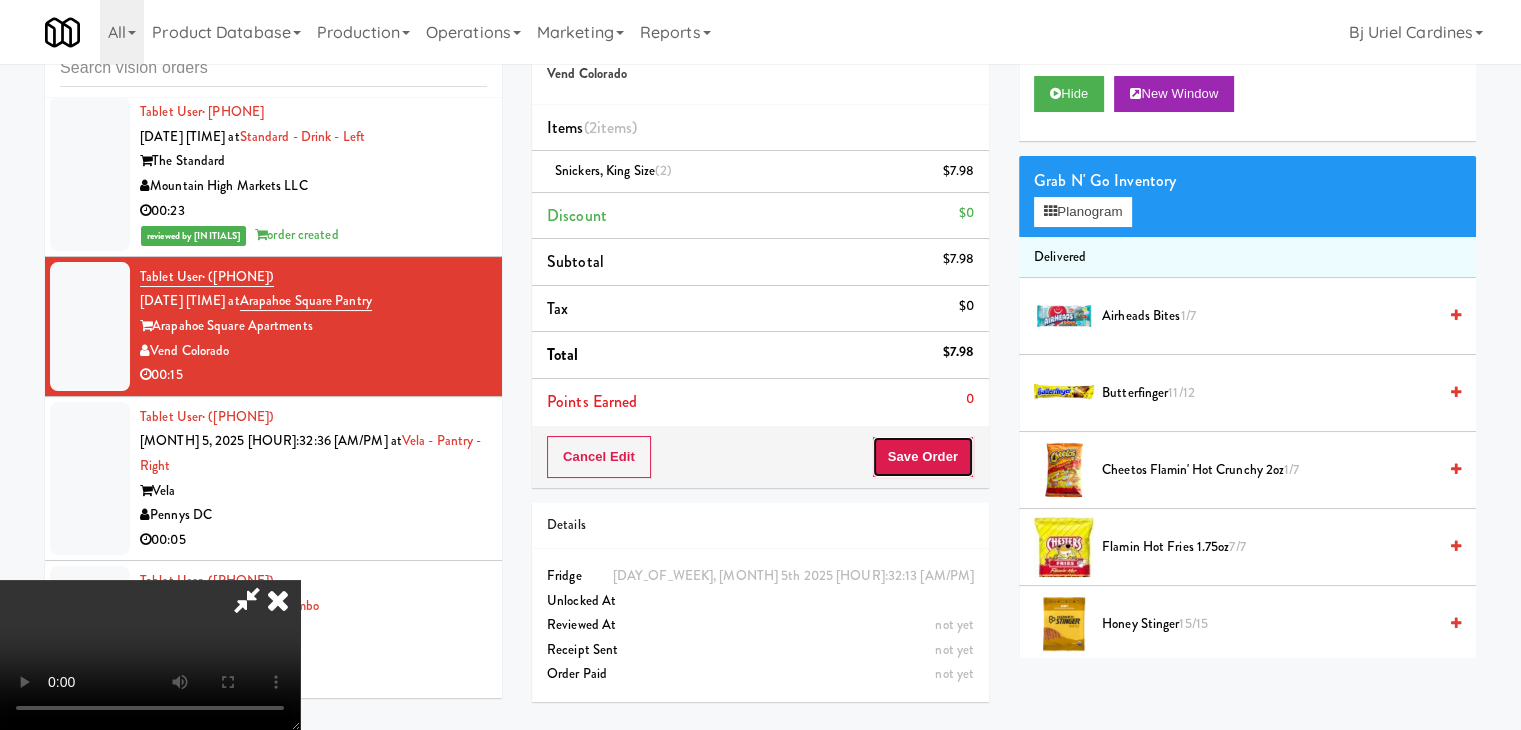 click on "Save Order" at bounding box center (923, 457) 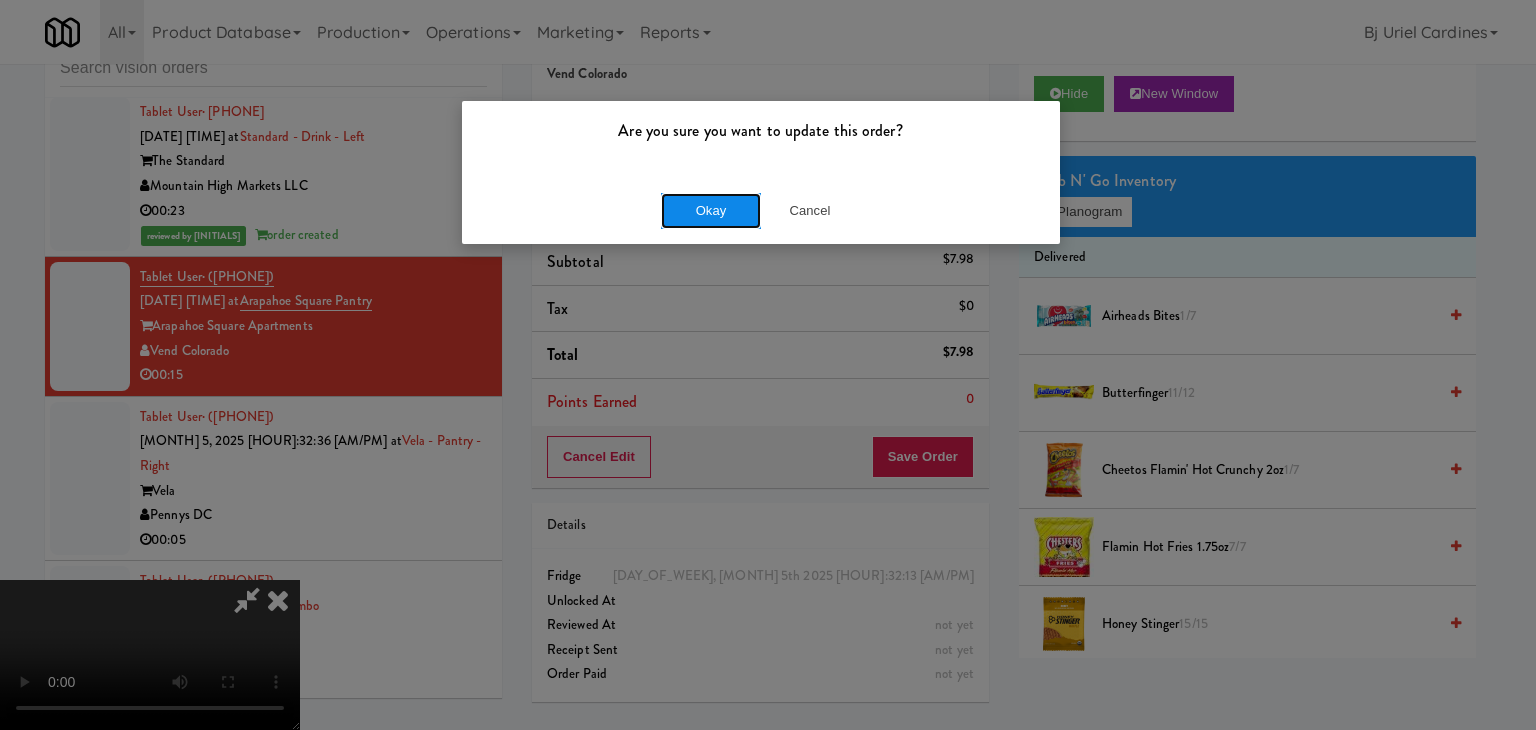 click on "Okay" at bounding box center [711, 211] 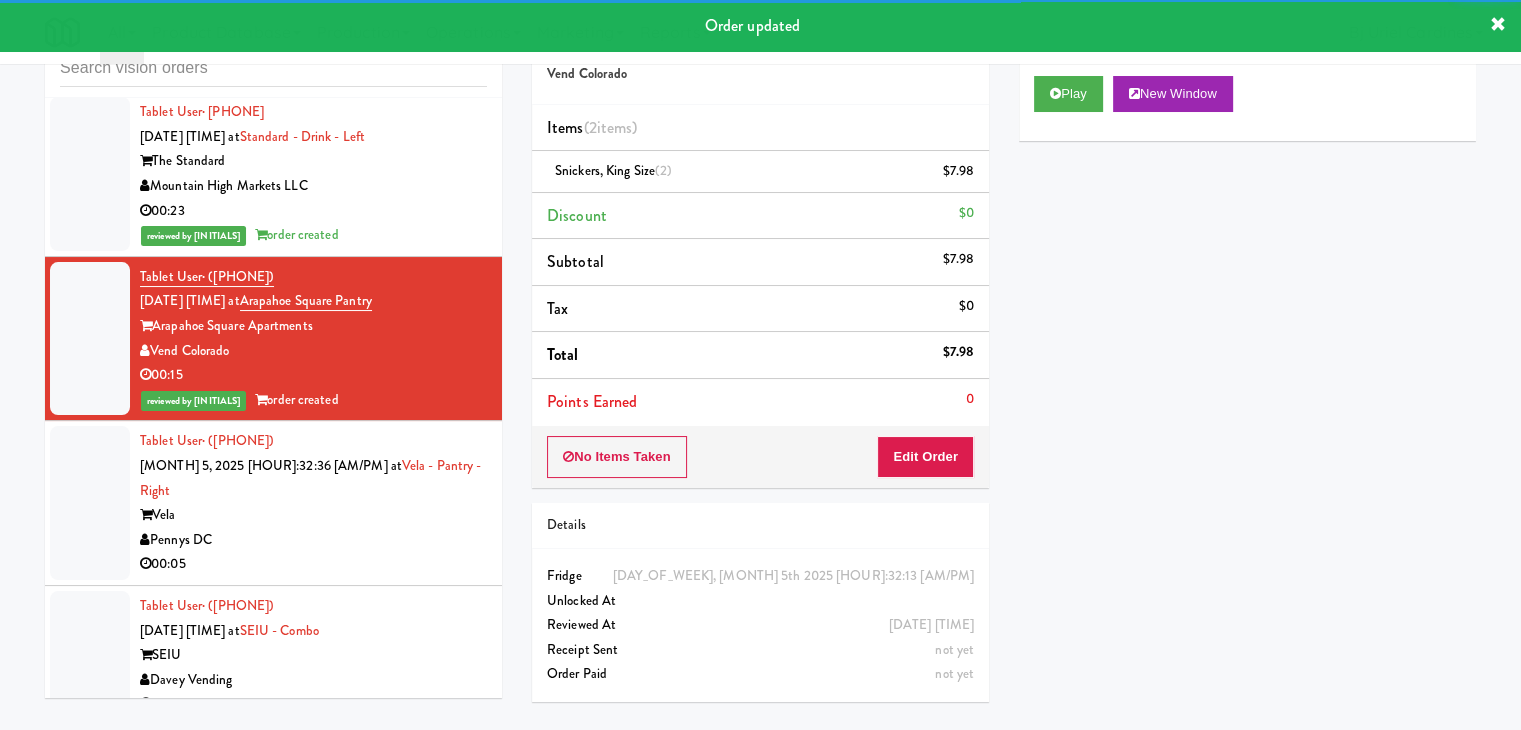 drag, startPoint x: 372, startPoint y: 358, endPoint x: 418, endPoint y: 376, distance: 49.396355 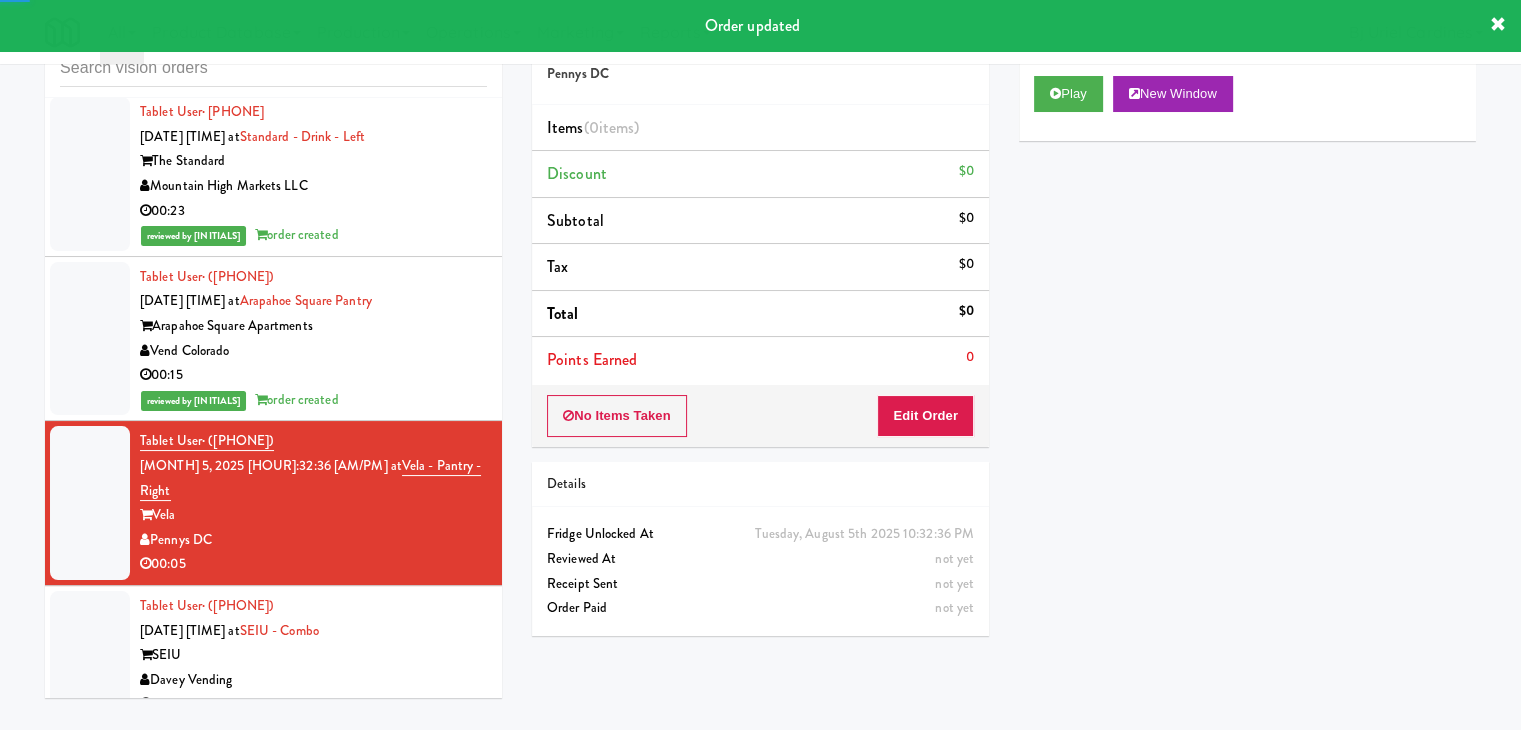 drag, startPoint x: 421, startPoint y: 217, endPoint x: 399, endPoint y: 243, distance: 34.058773 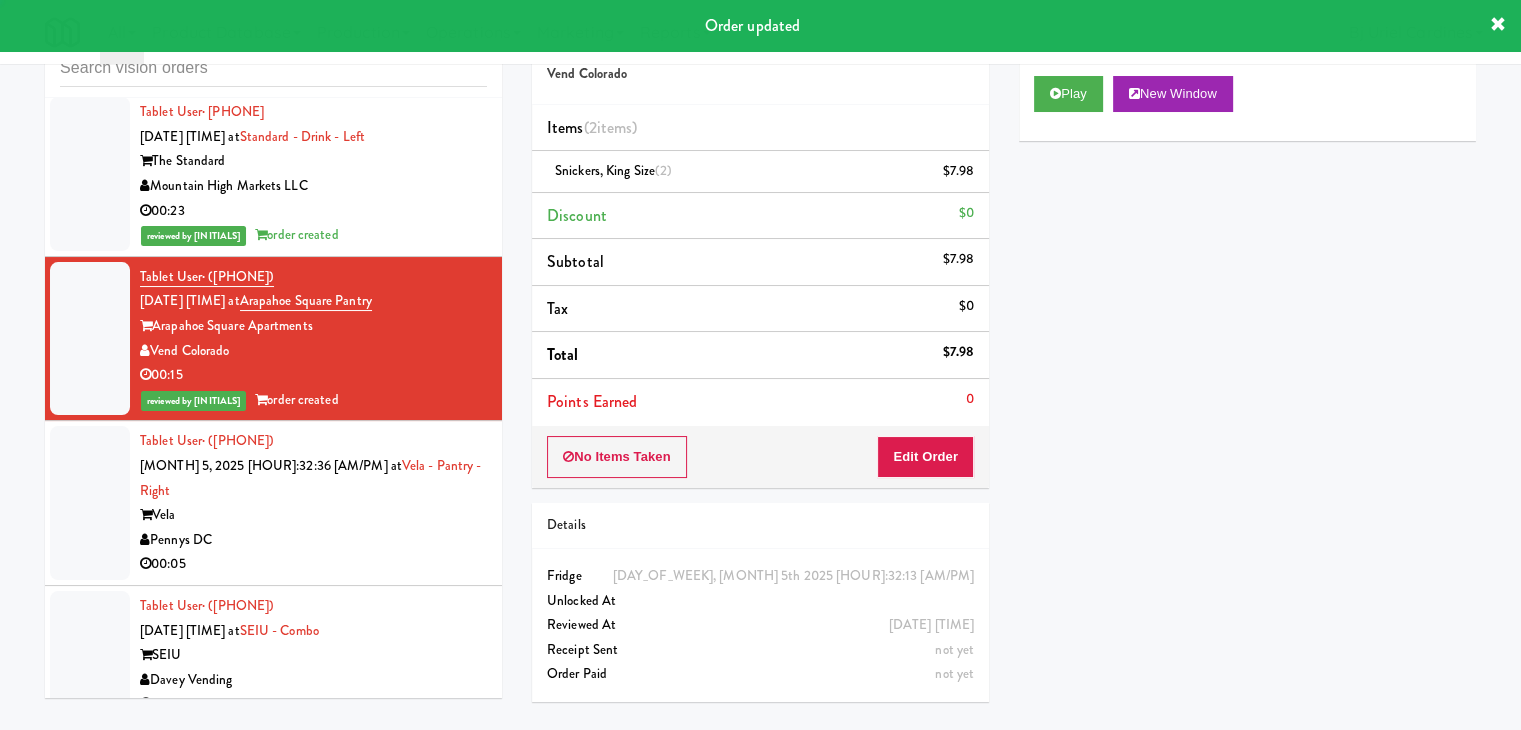 click on "Pennys DC" at bounding box center (313, 540) 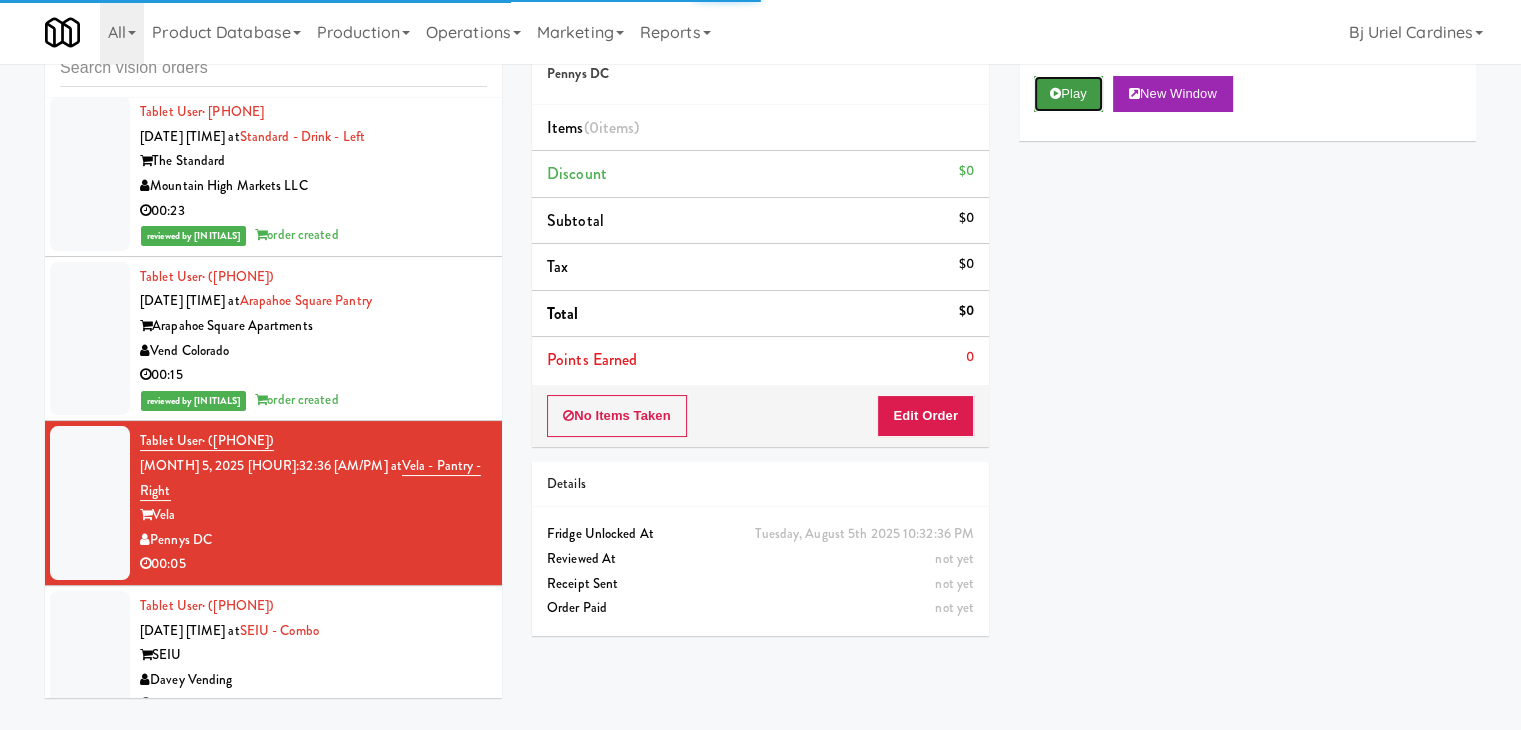 click on "Play" at bounding box center (1068, 94) 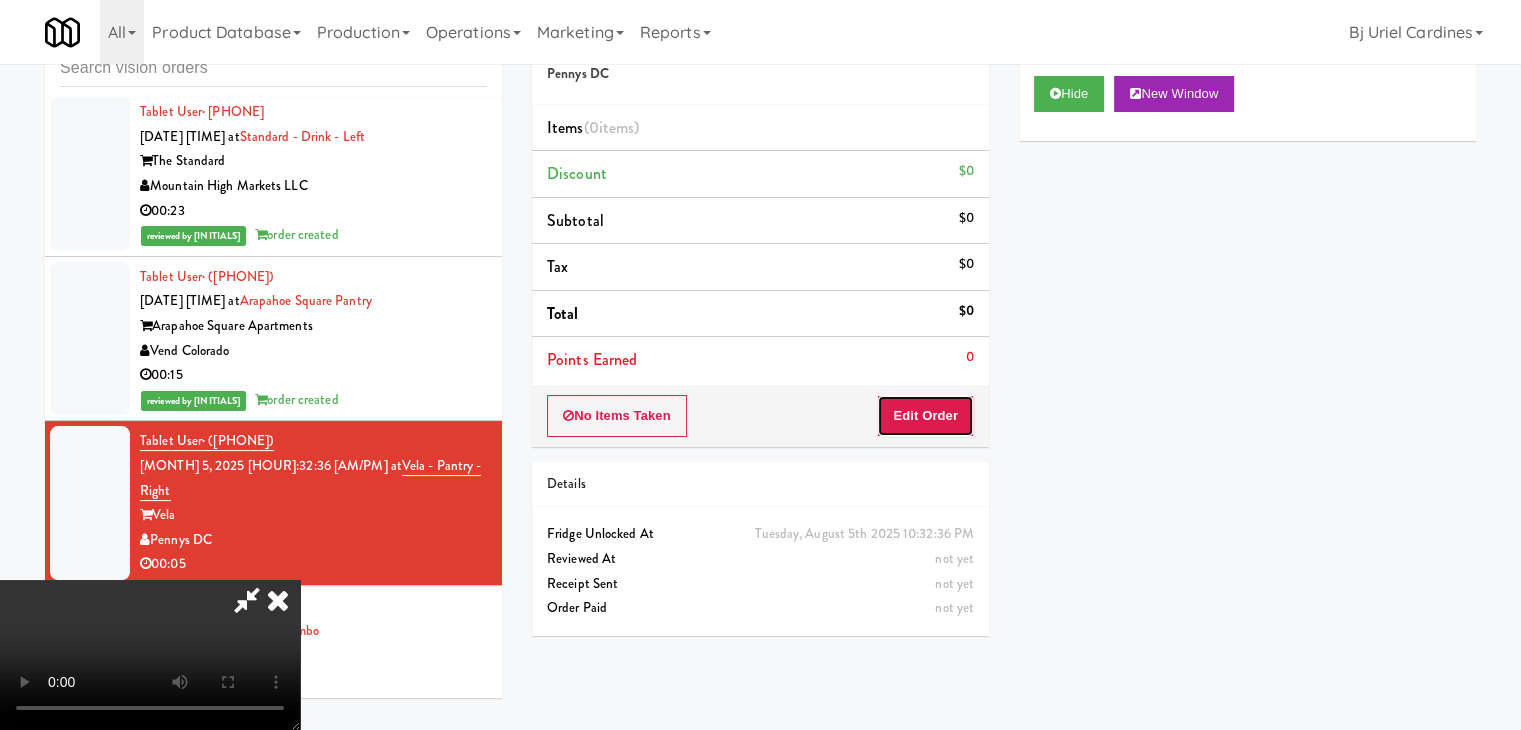 click on "Edit Order" at bounding box center [925, 416] 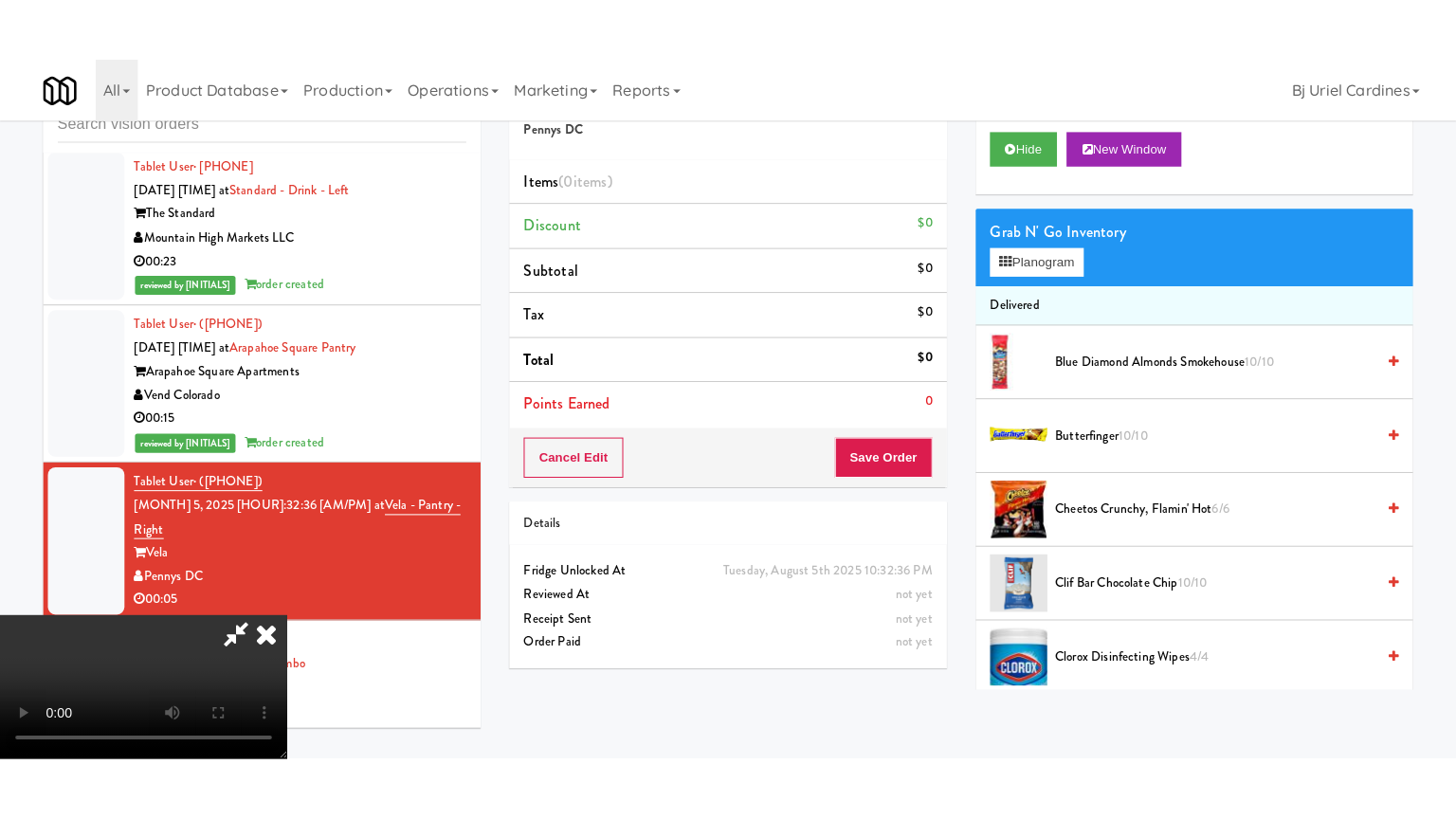scroll, scrollTop: 266, scrollLeft: 0, axis: vertical 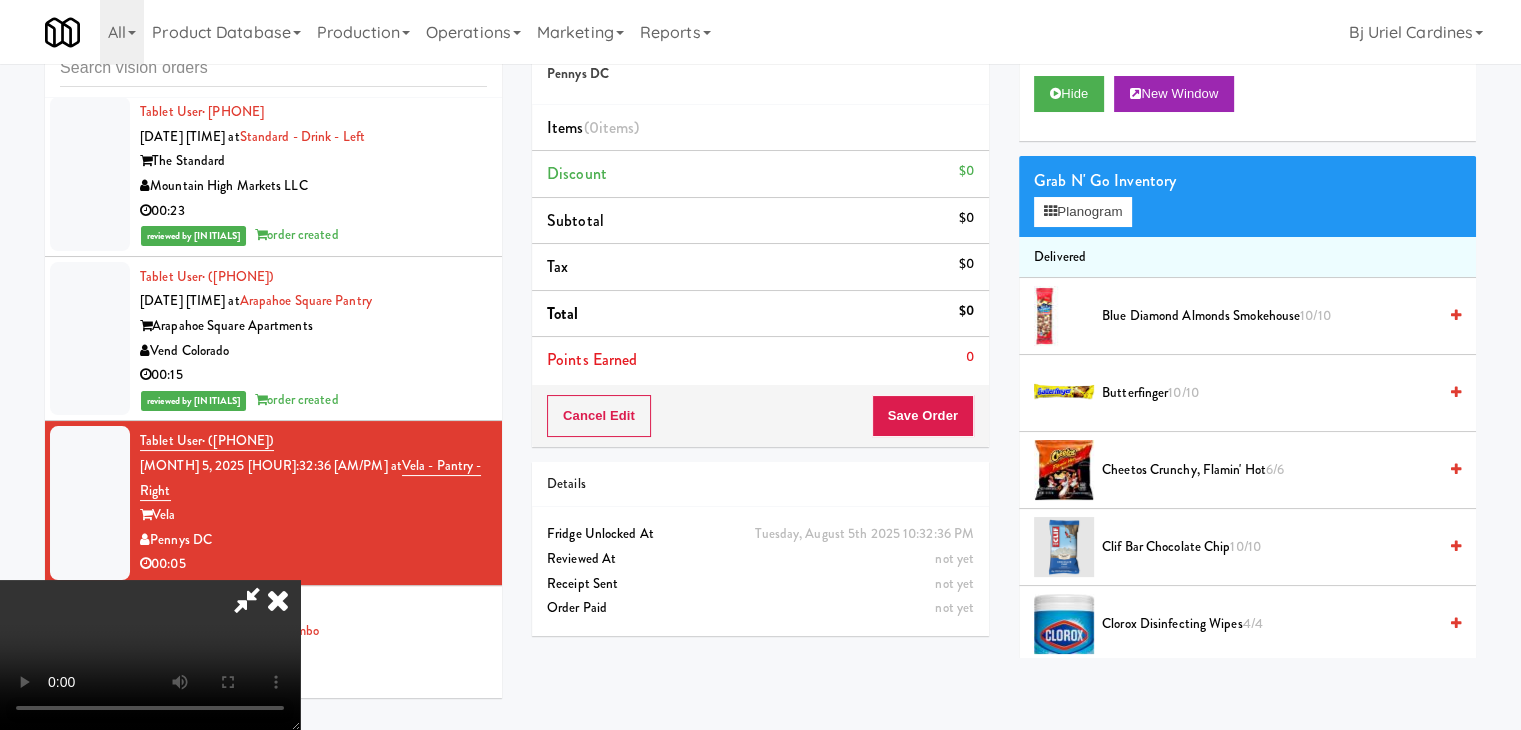 type 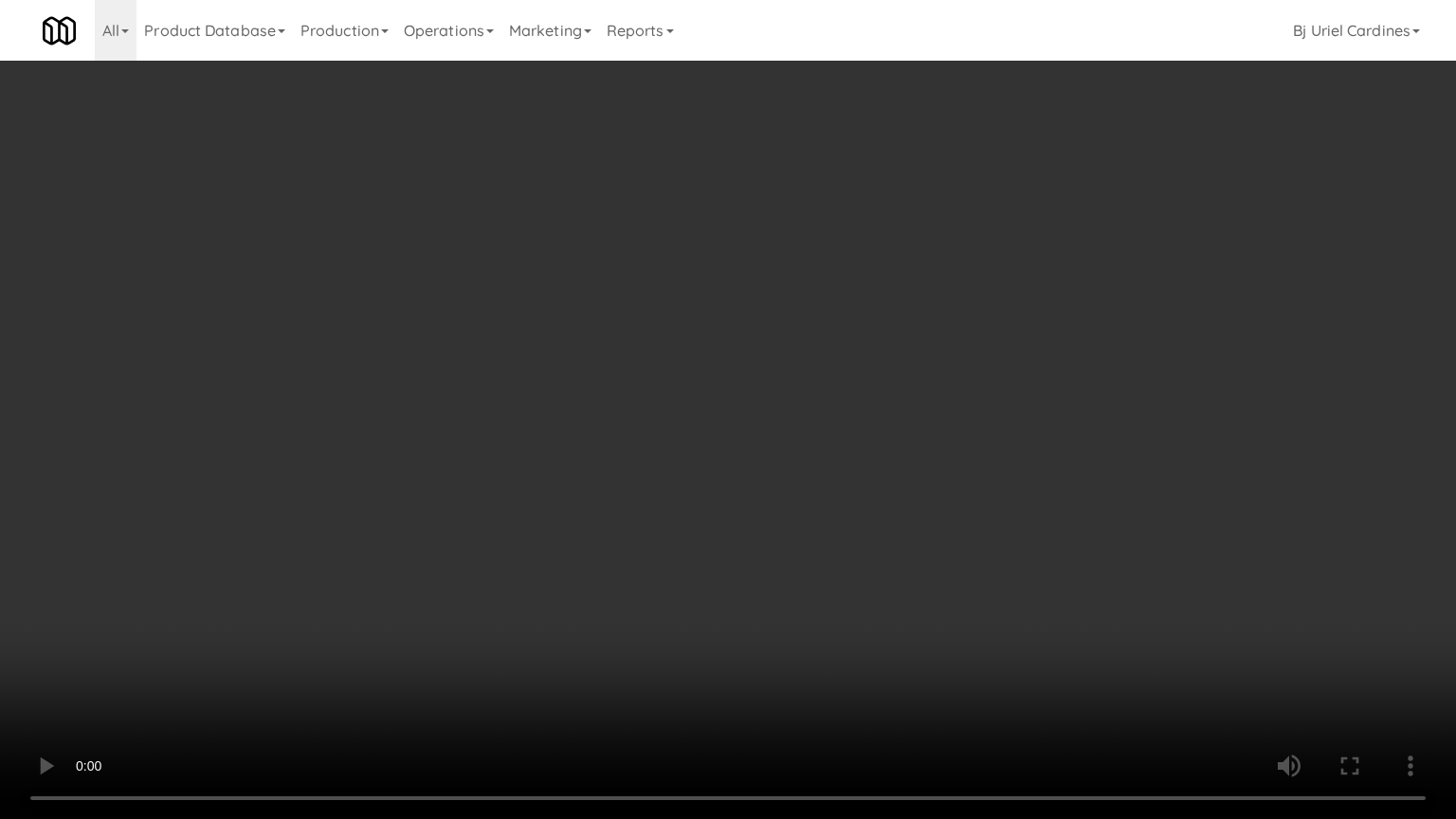 click at bounding box center [728, 410] 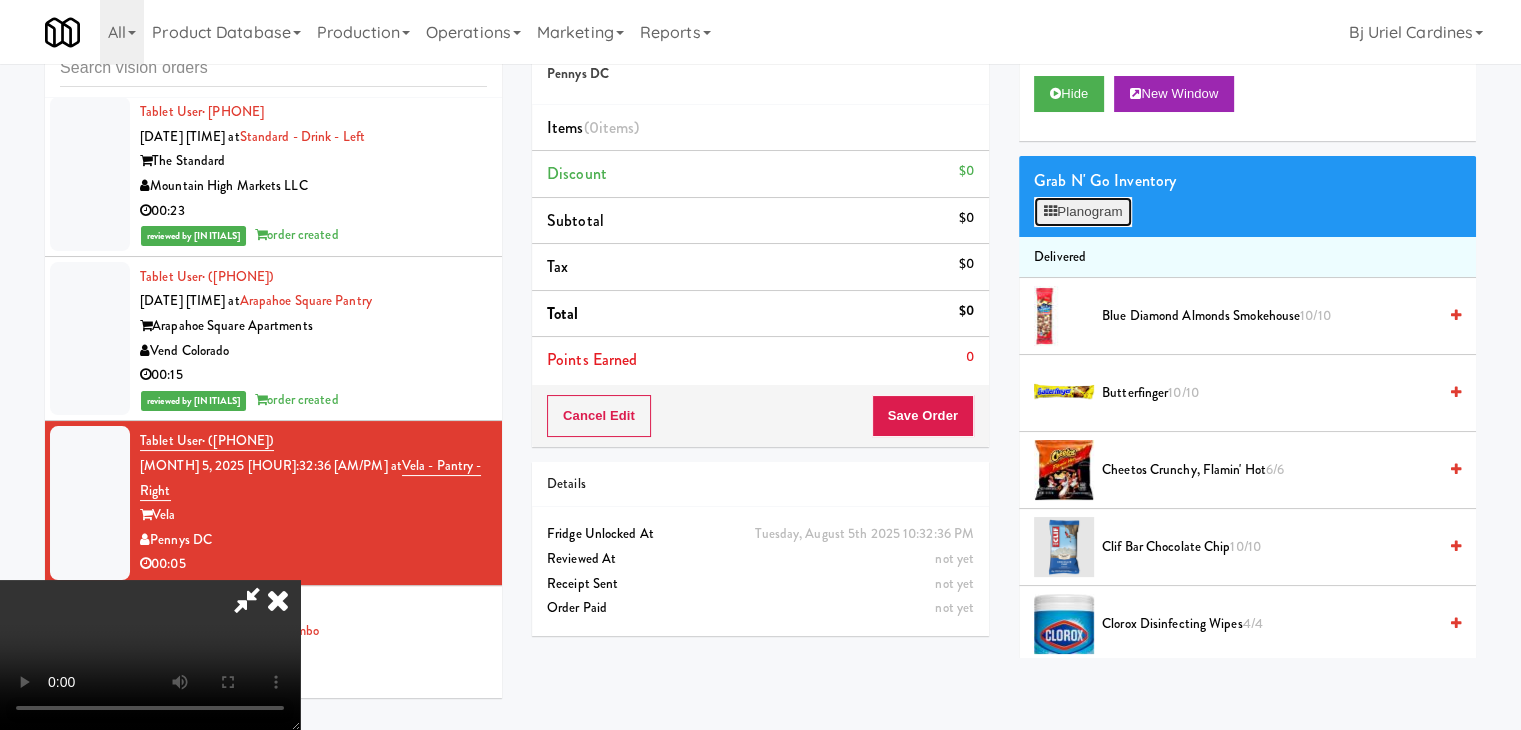 click on "Planogram" at bounding box center [1083, 212] 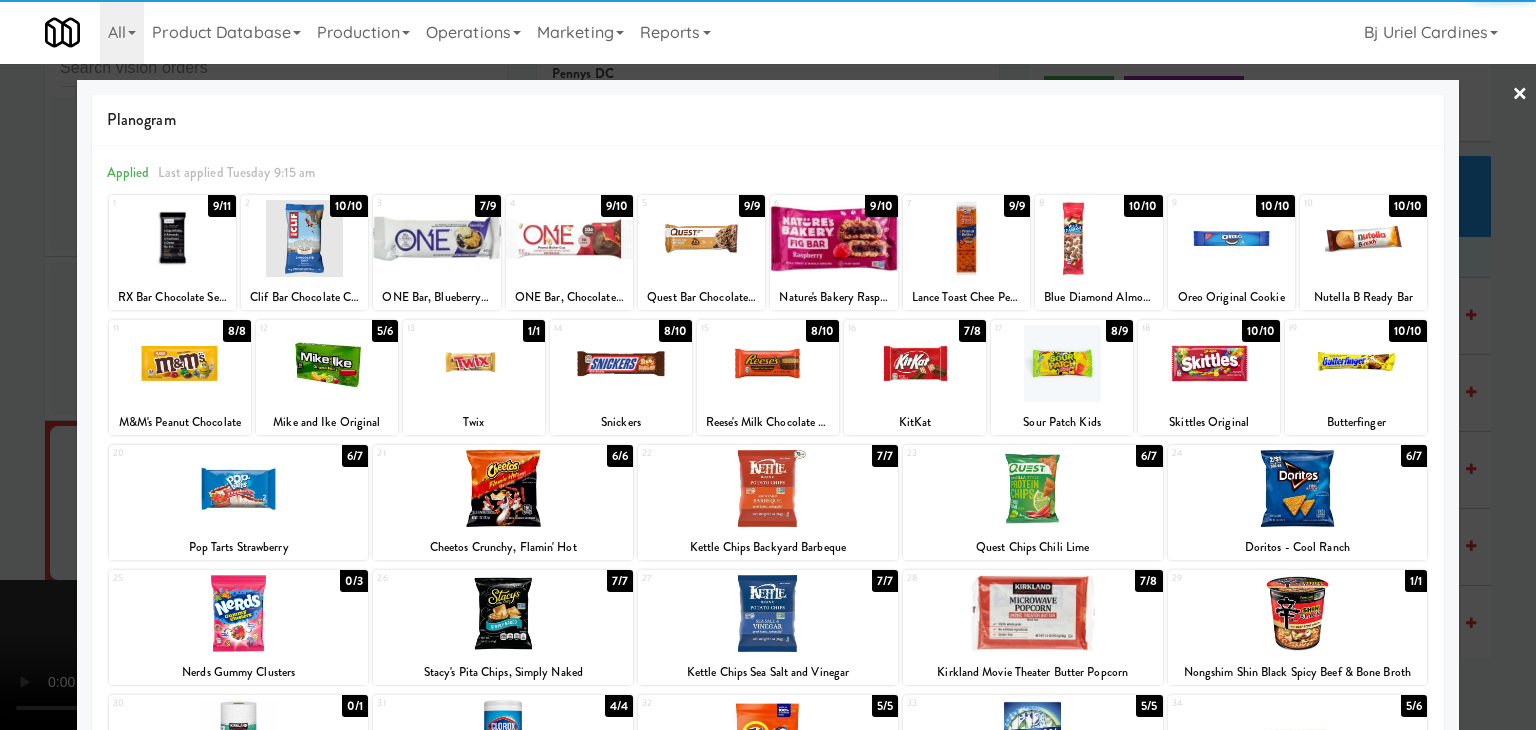 click at bounding box center (503, 488) 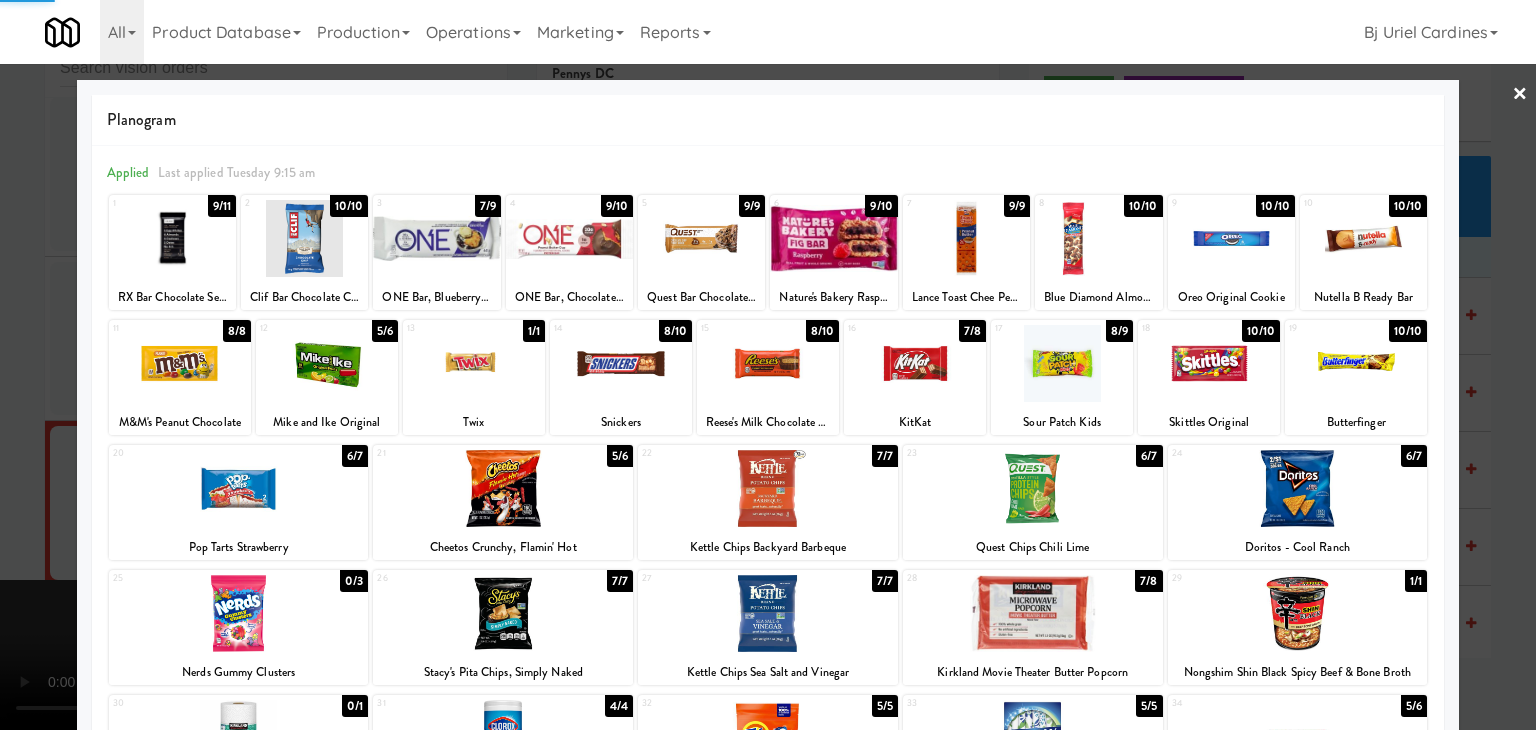 drag, startPoint x: 0, startPoint y: 477, endPoint x: 542, endPoint y: 478, distance: 542.0009 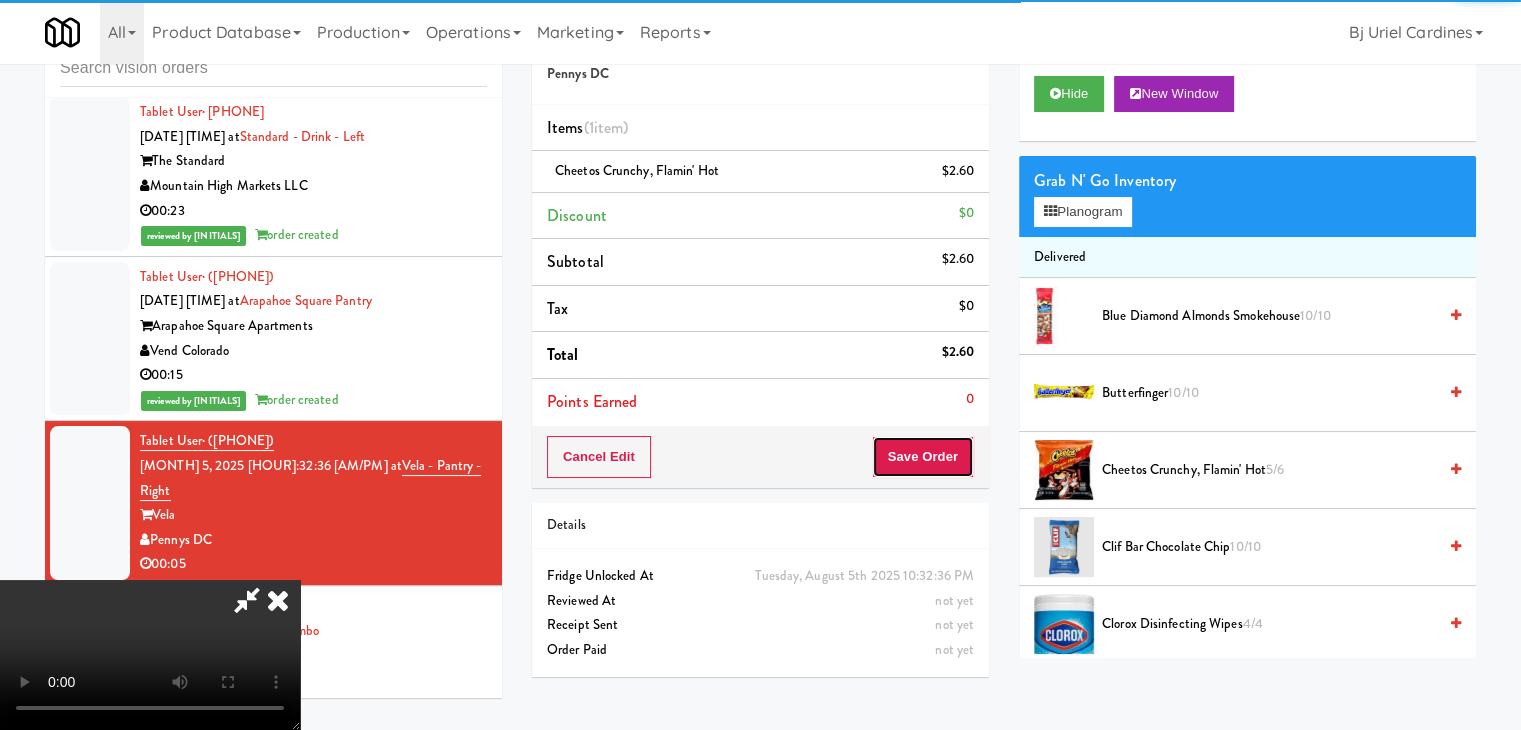 click on "Save Order" at bounding box center [923, 457] 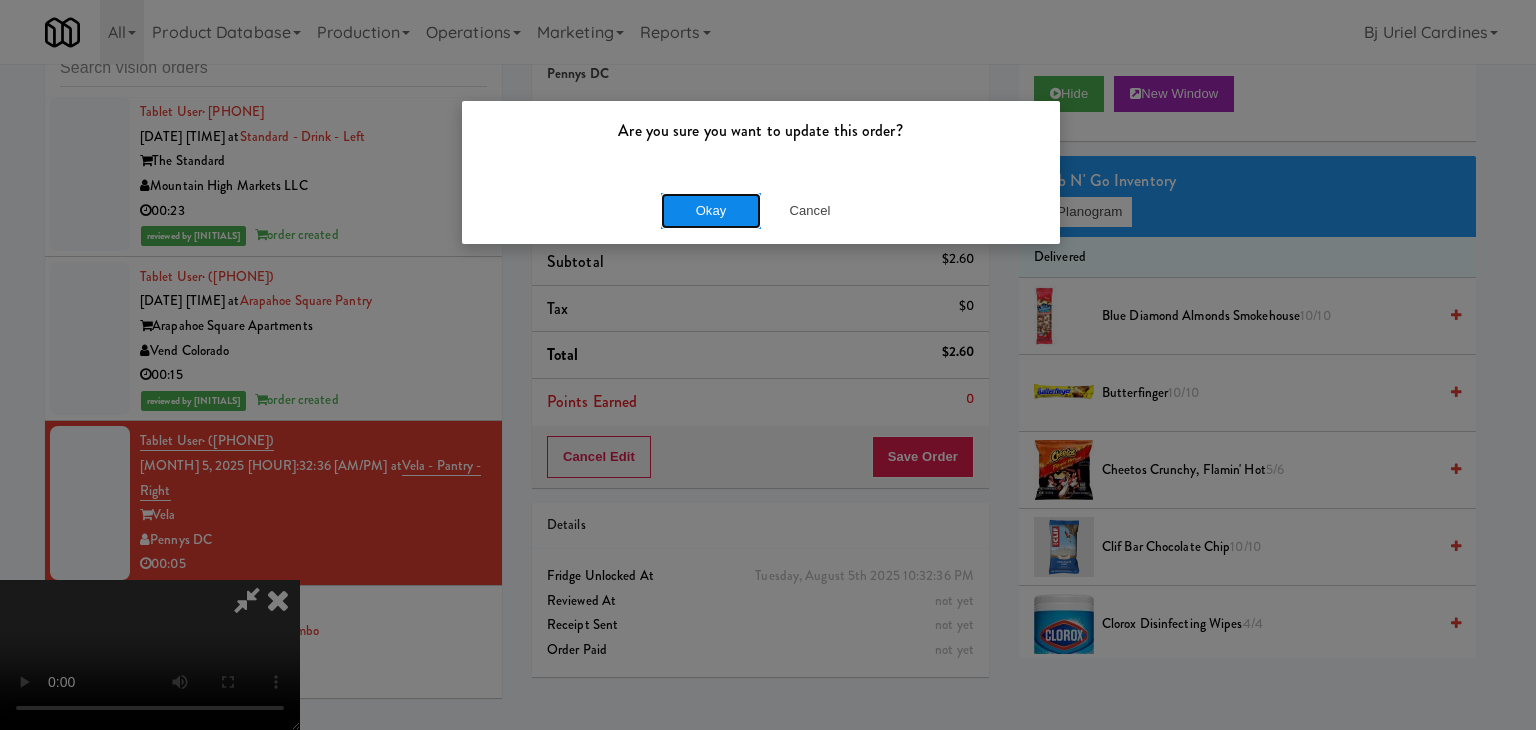 click on "Okay" at bounding box center [711, 211] 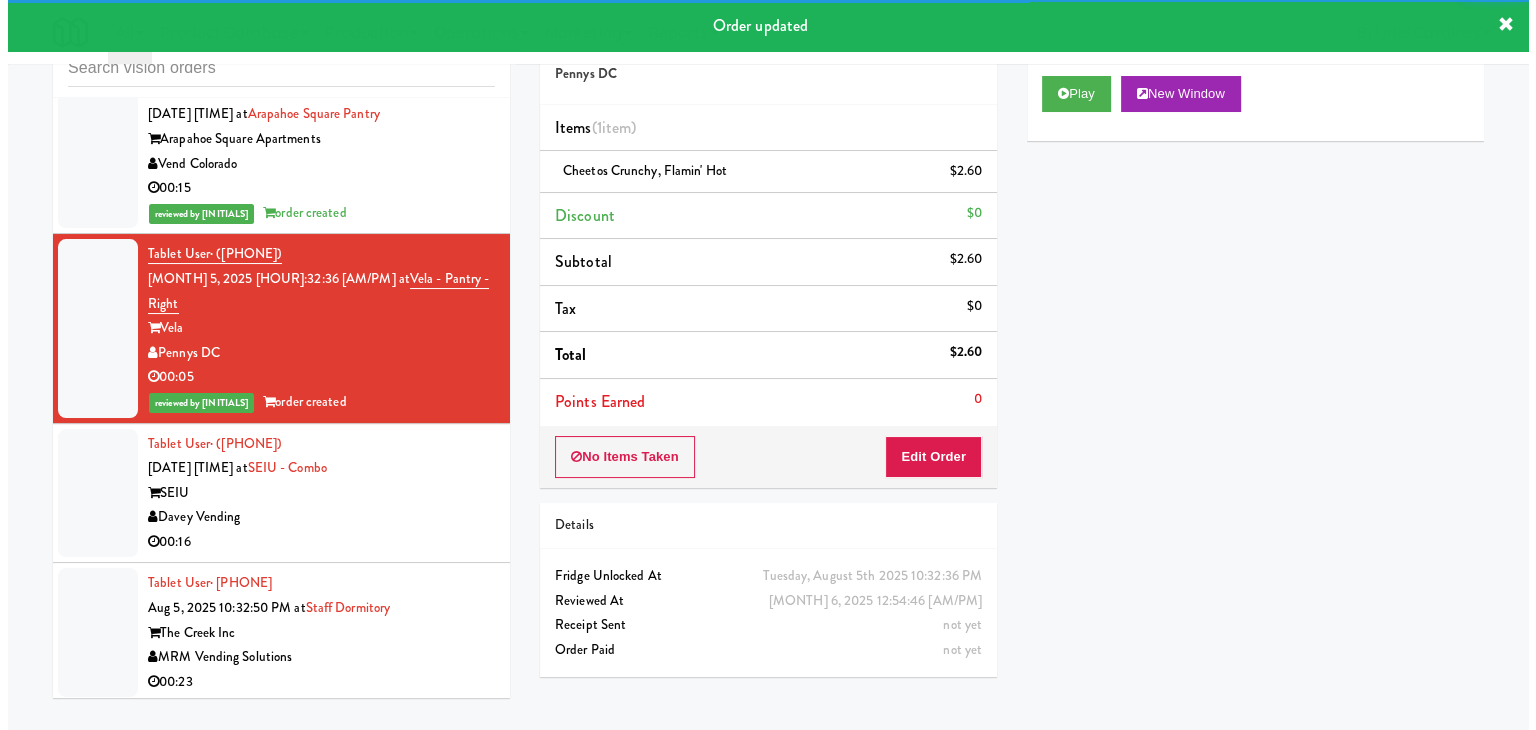 scroll, scrollTop: 10779, scrollLeft: 0, axis: vertical 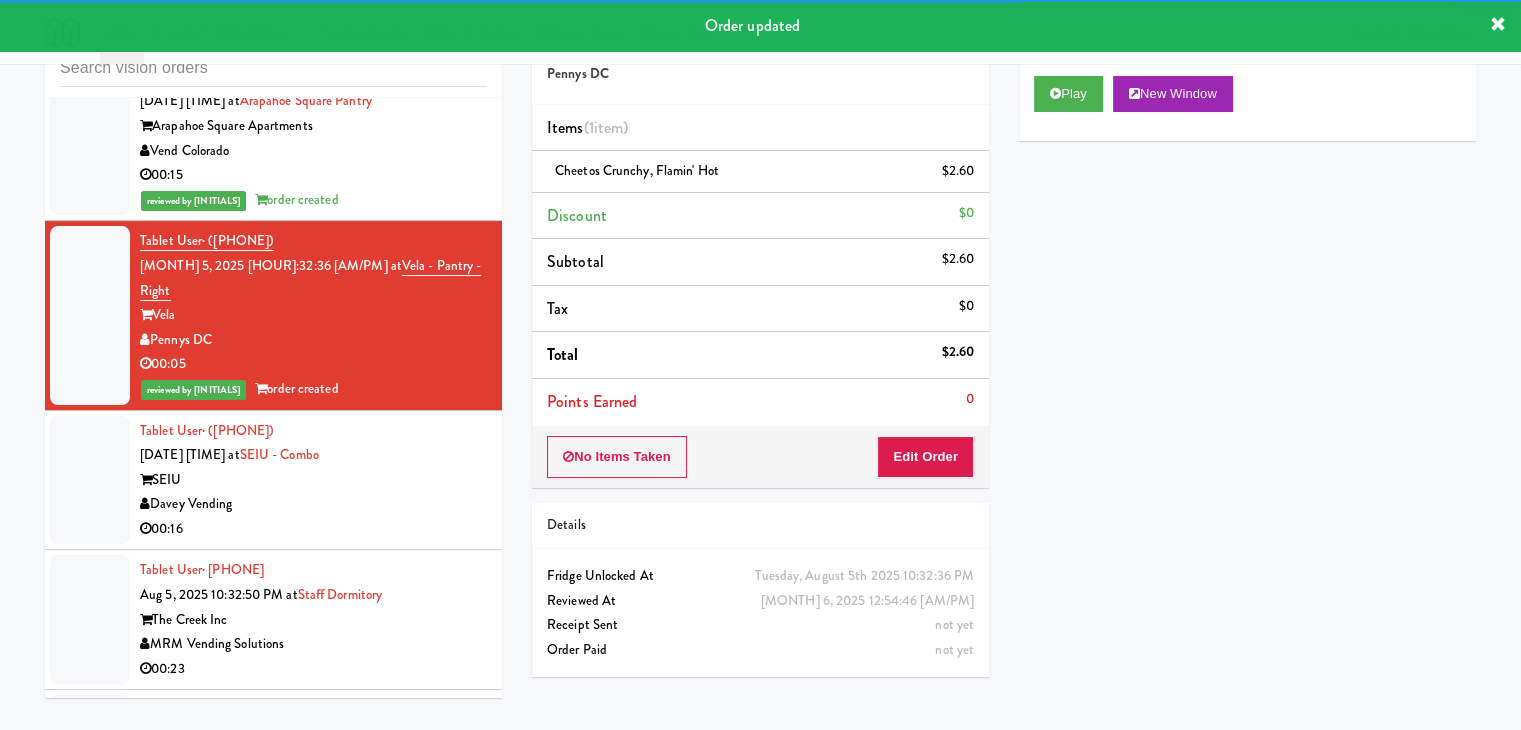 click on "00:16" at bounding box center [313, 529] 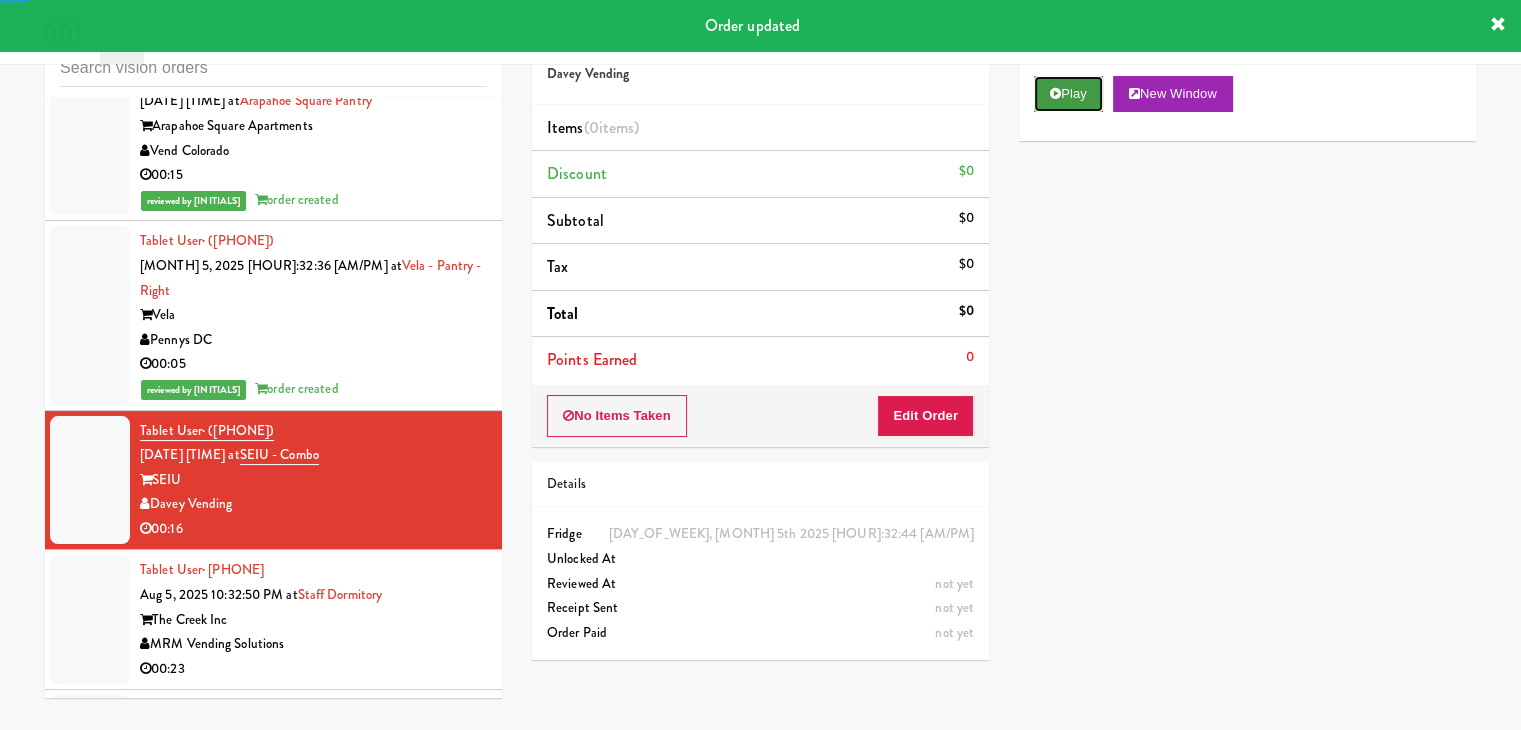 click on "Play" at bounding box center [1068, 94] 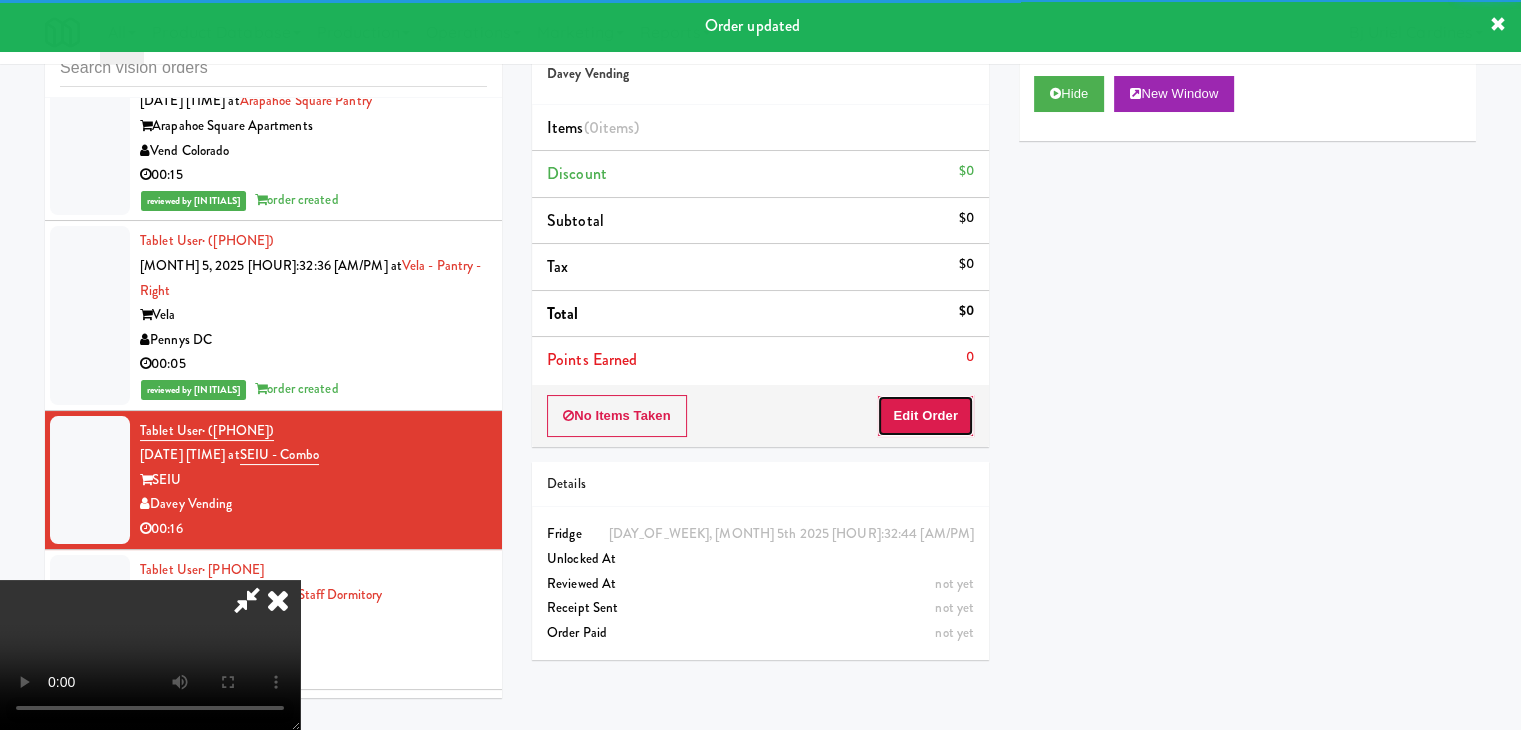 click on "Edit Order" at bounding box center (925, 416) 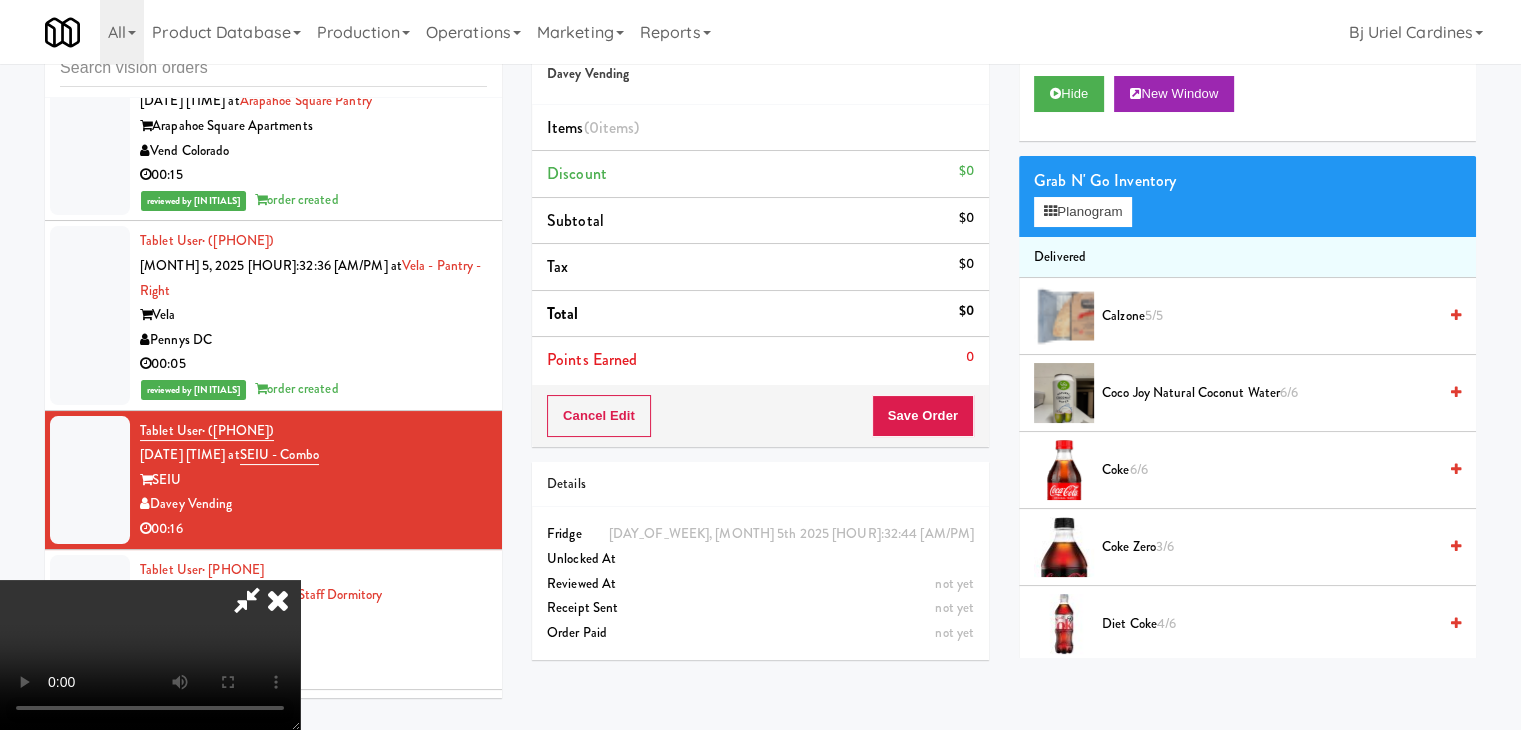 type 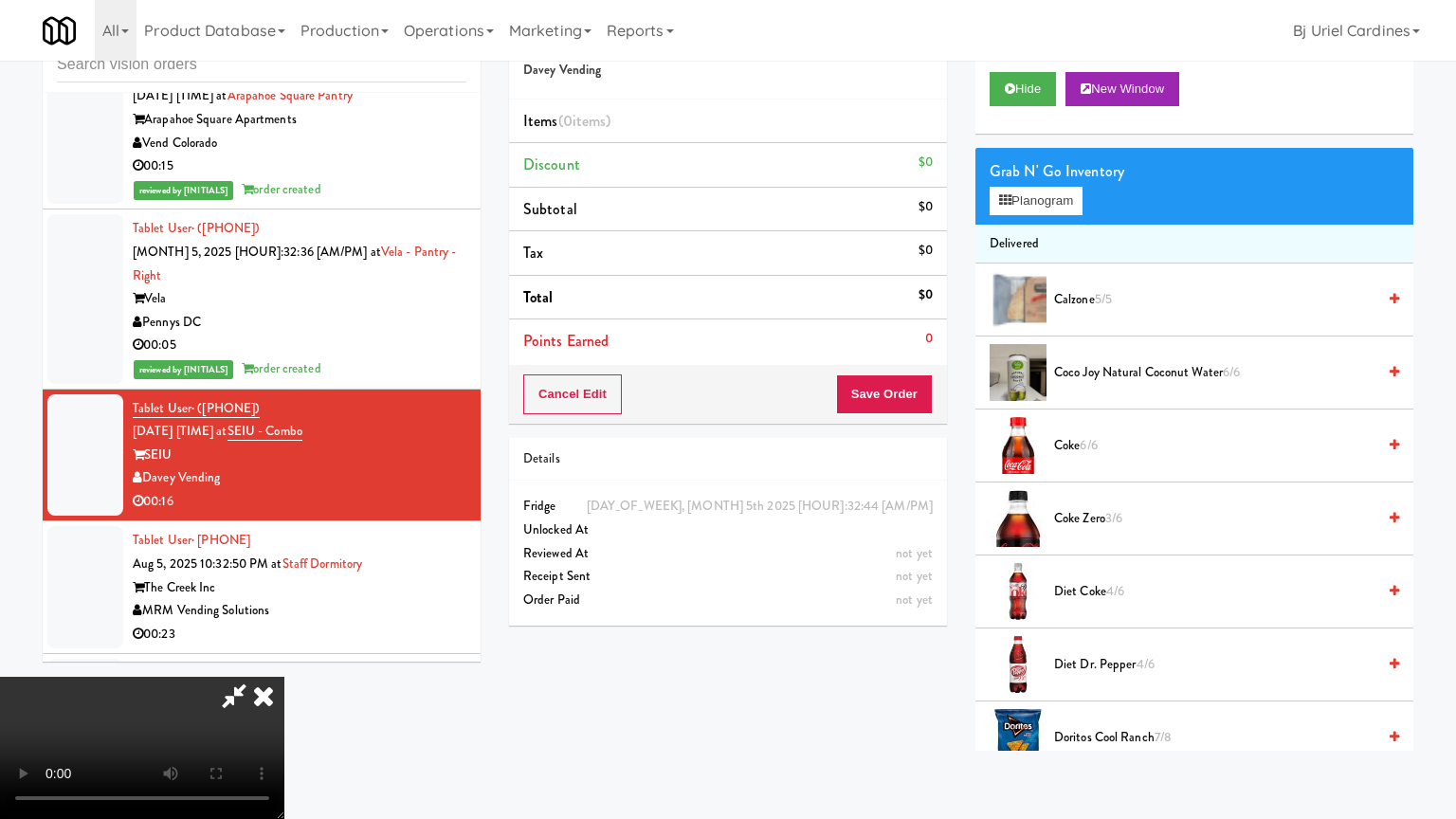 click at bounding box center [142, 748] 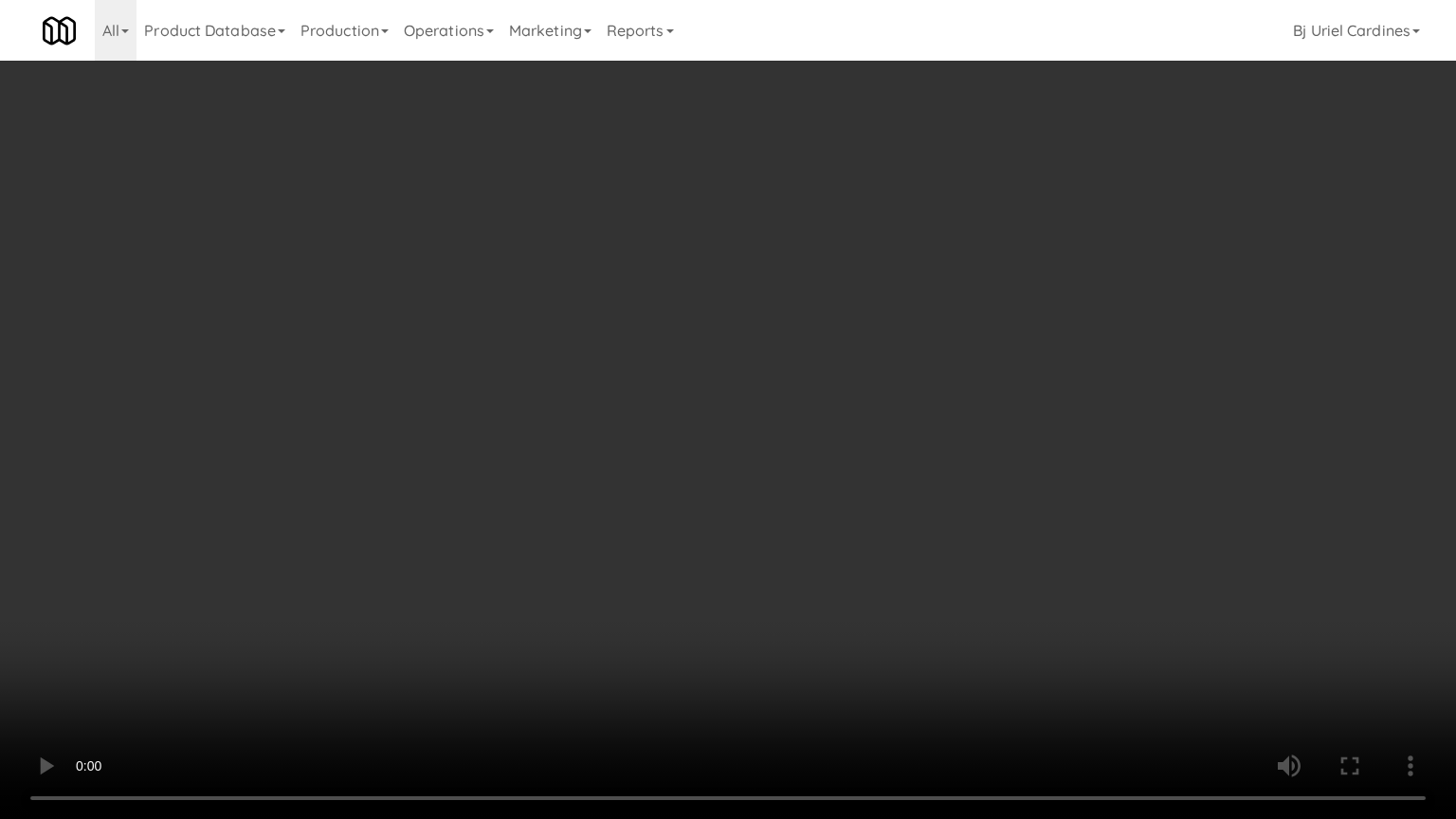 click at bounding box center [728, 410] 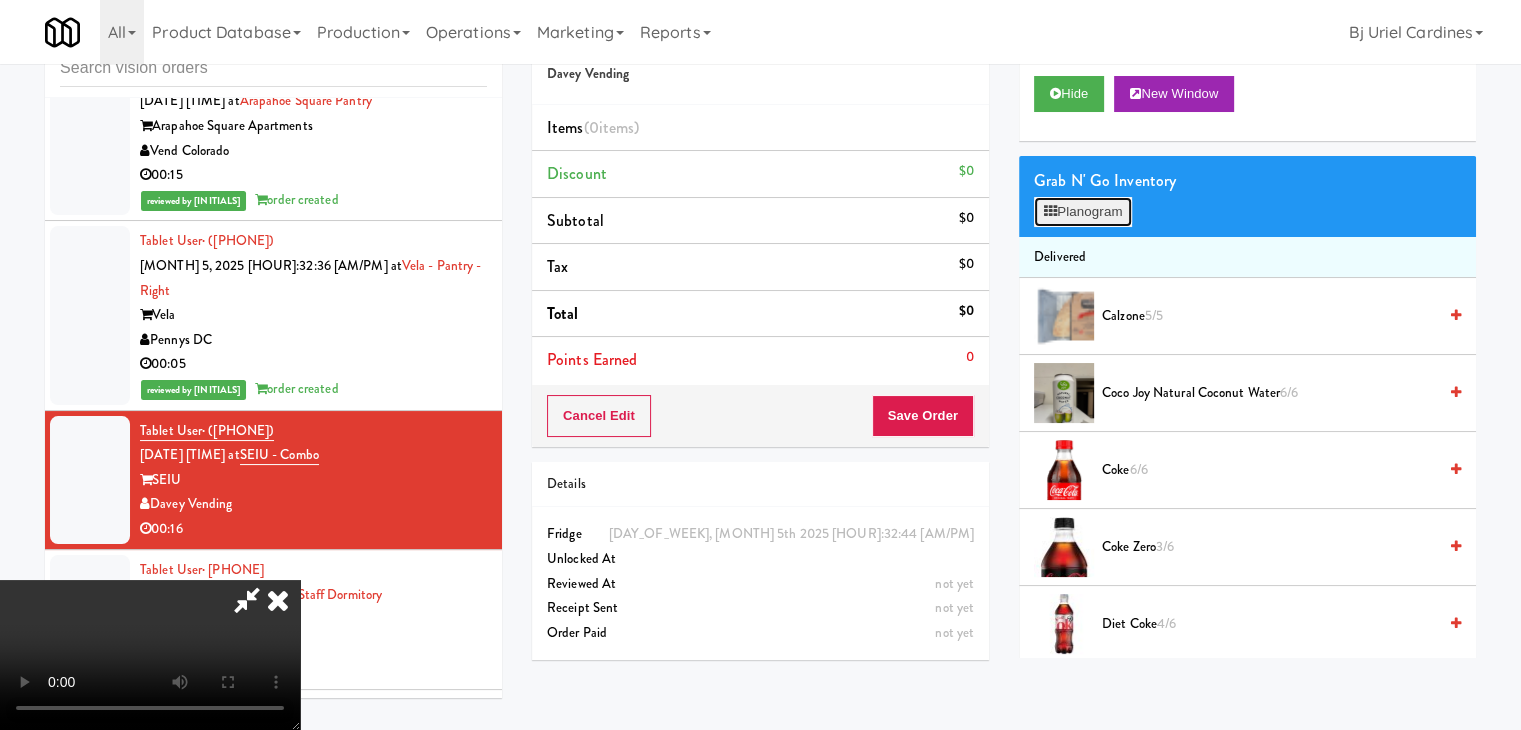 click on "Planogram" at bounding box center (1083, 212) 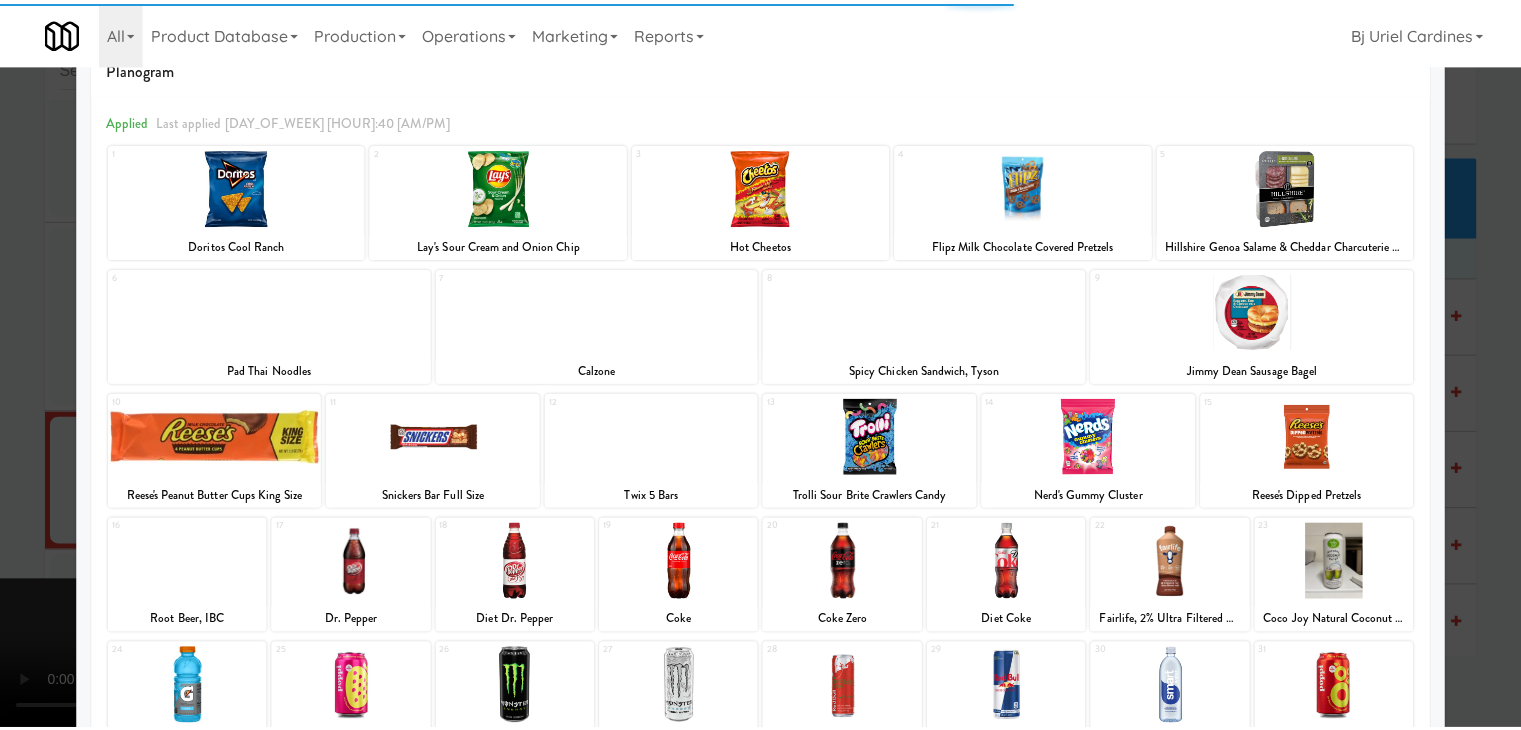 scroll, scrollTop: 100, scrollLeft: 0, axis: vertical 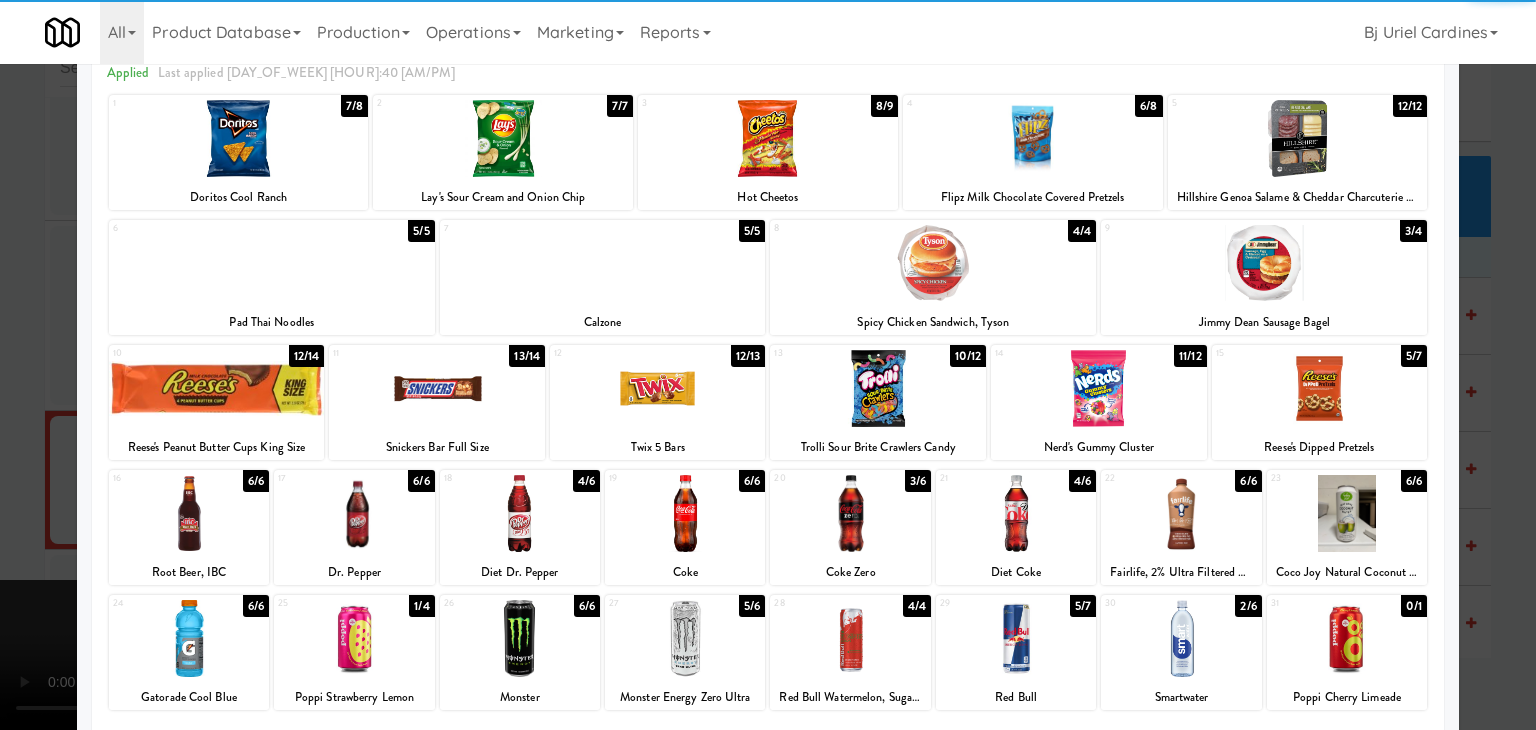 click at bounding box center (189, 513) 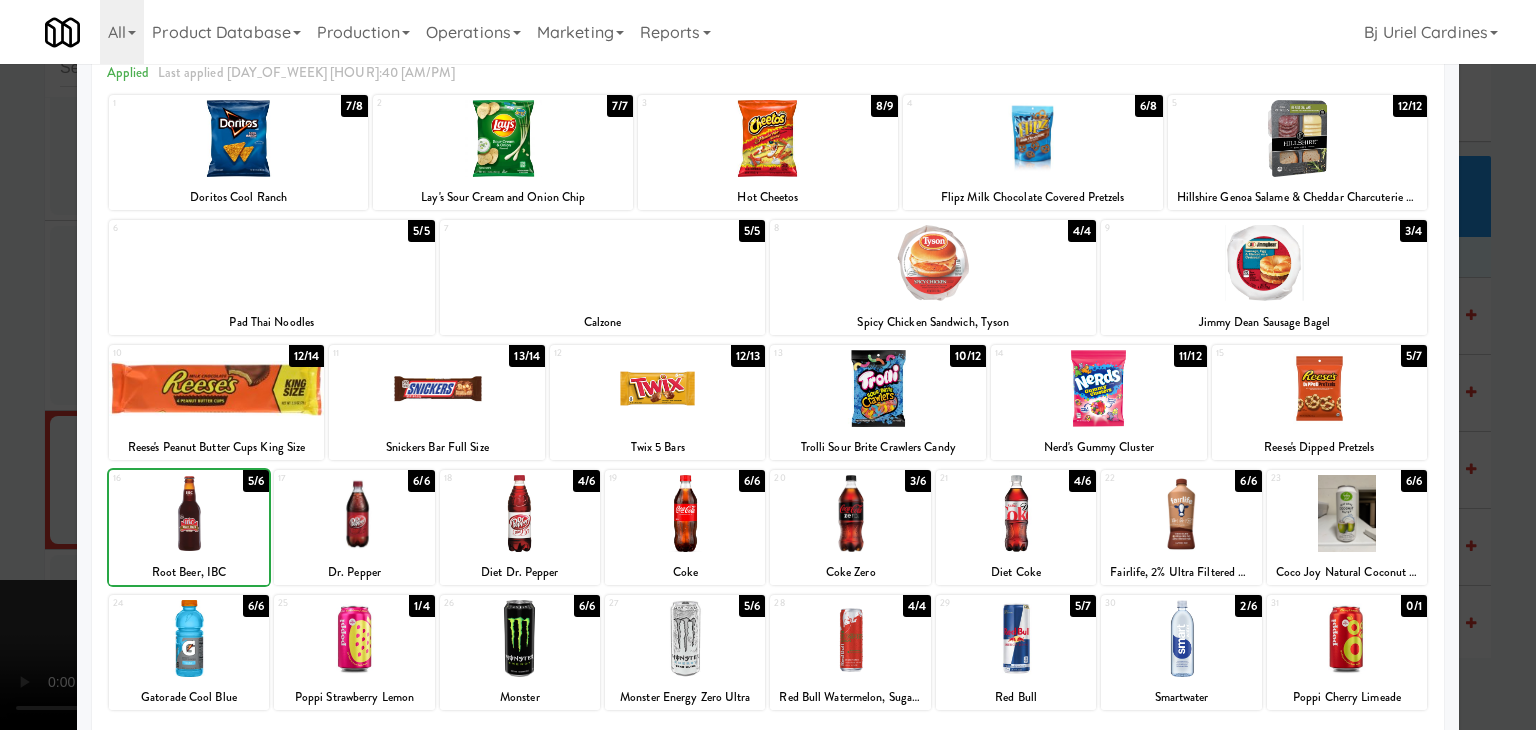drag, startPoint x: 0, startPoint y: 532, endPoint x: 376, endPoint y: 505, distance: 376.96817 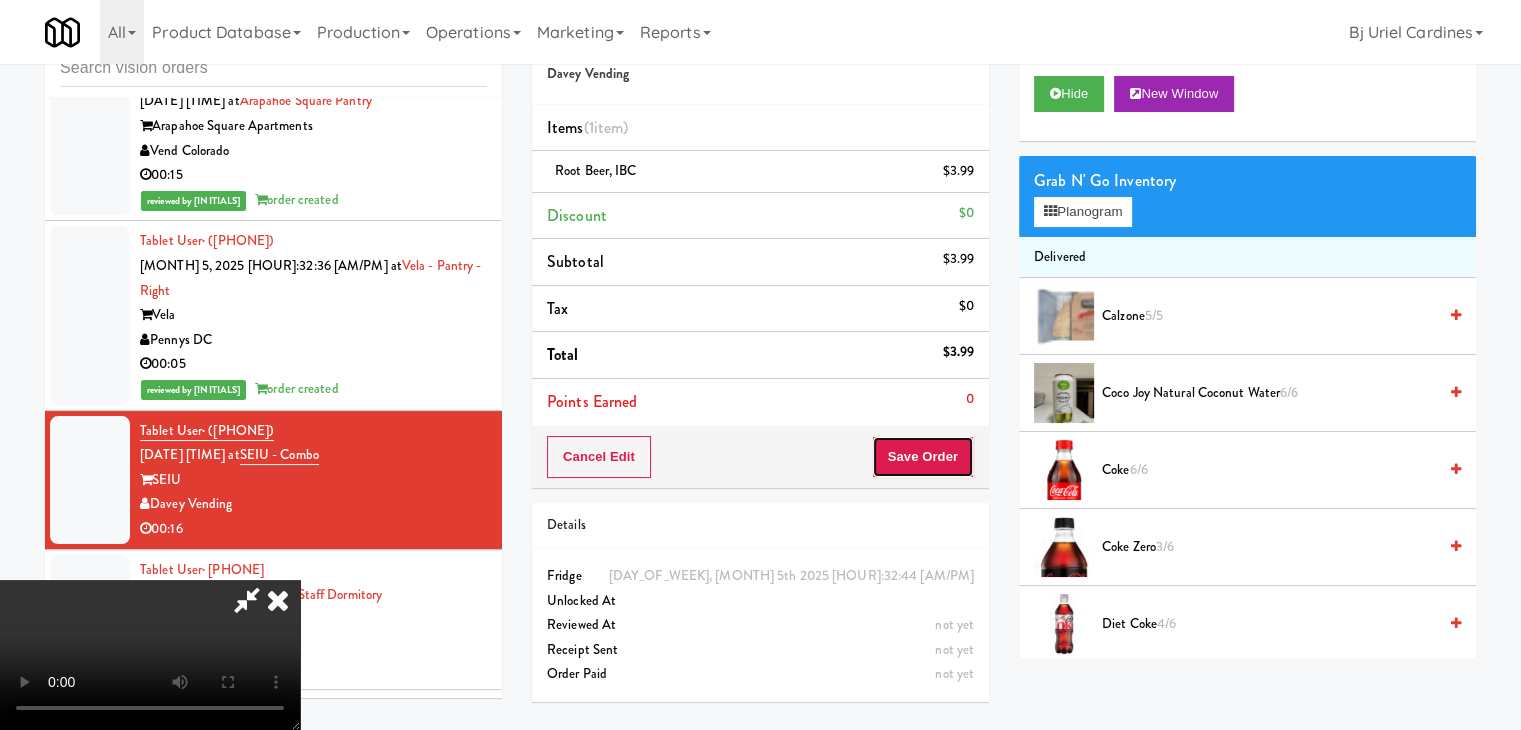click on "Save Order" at bounding box center [923, 457] 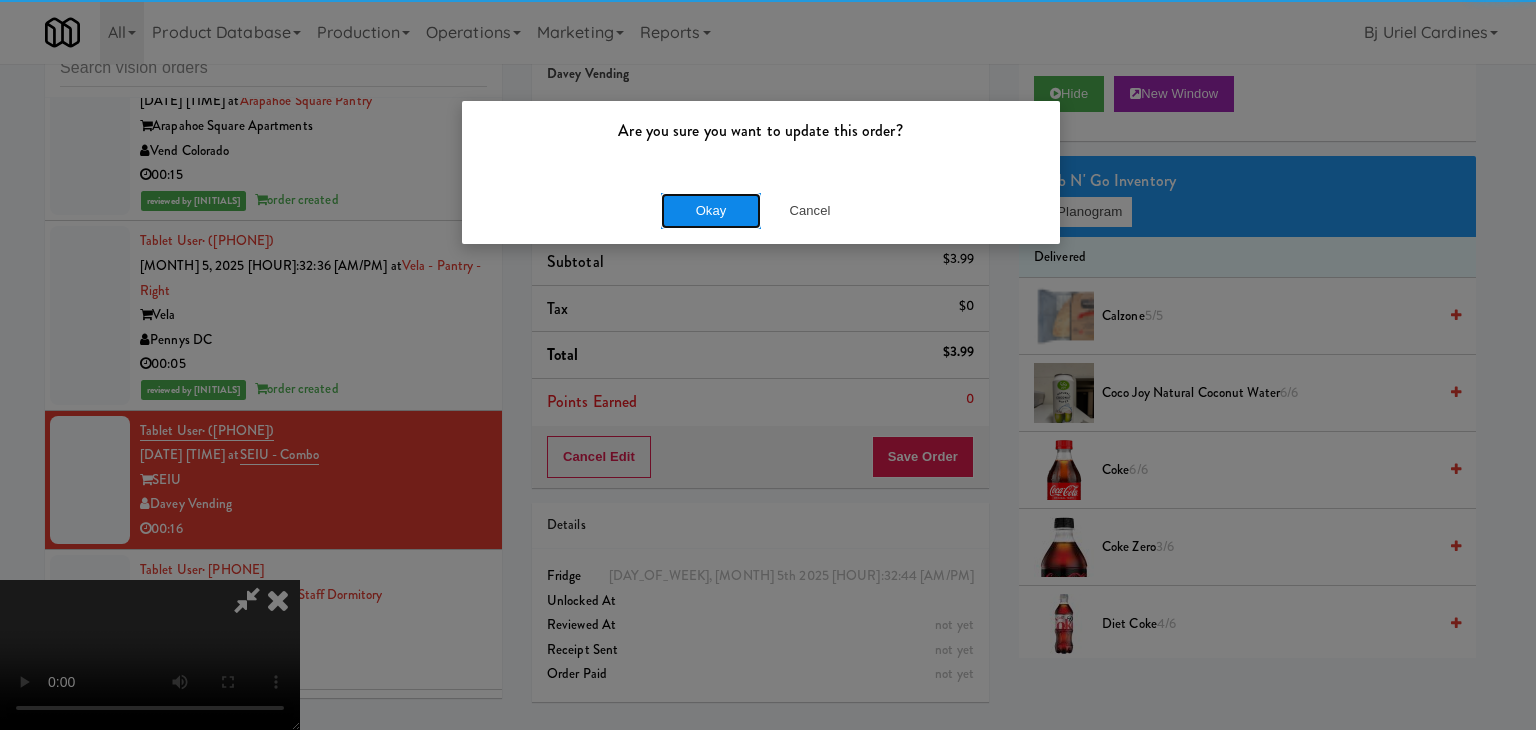 click on "Okay" at bounding box center (711, 211) 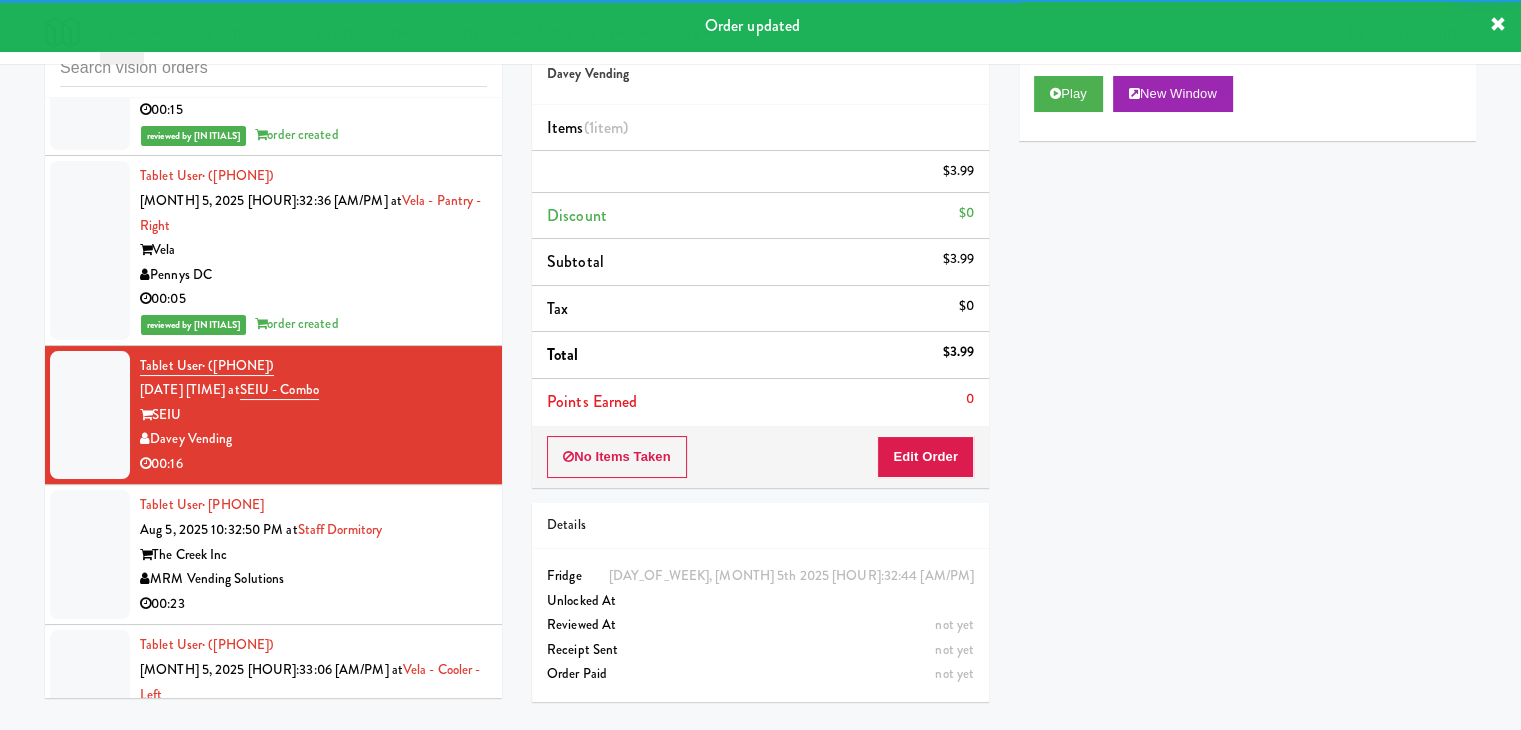 scroll, scrollTop: 10979, scrollLeft: 0, axis: vertical 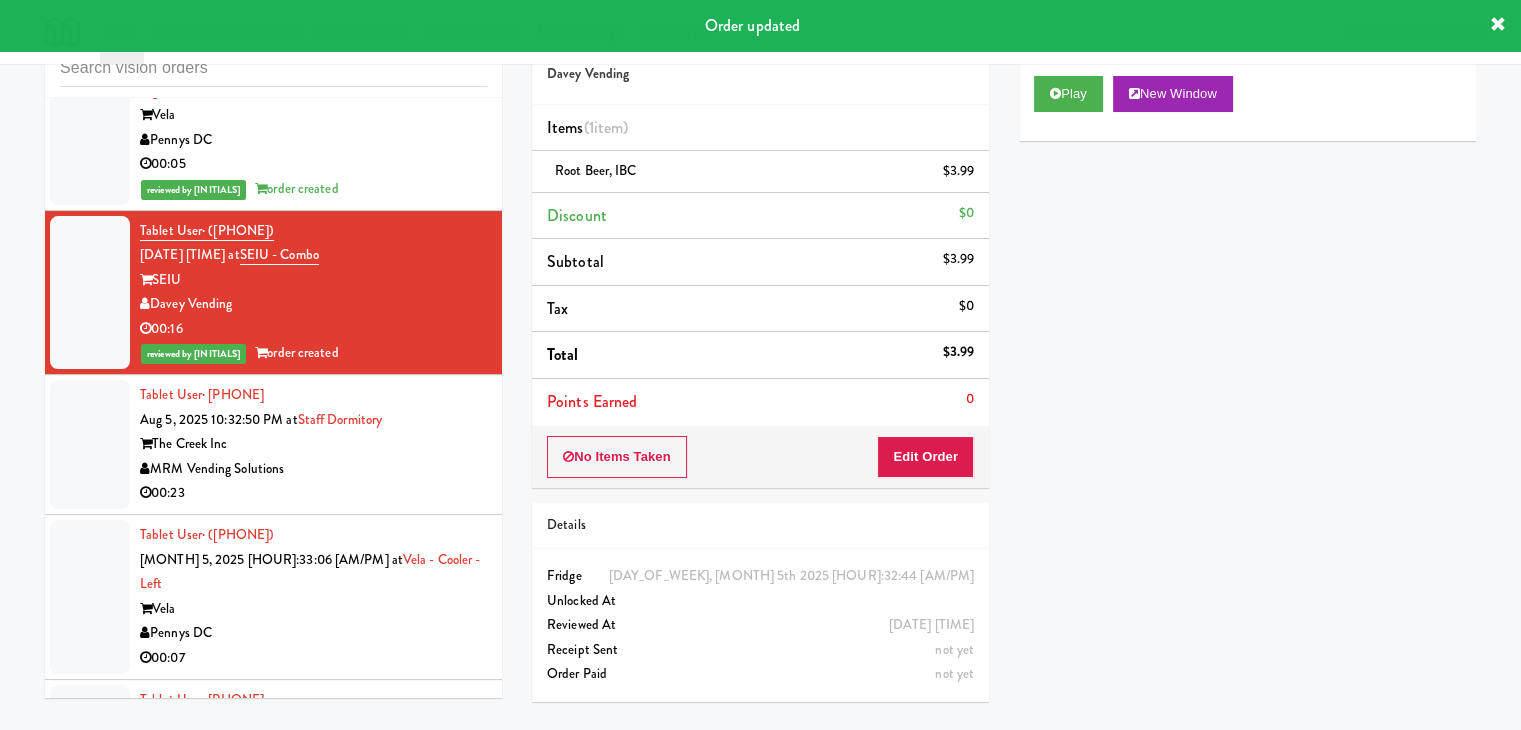 click on "MRM Vending Solutions" at bounding box center [313, 469] 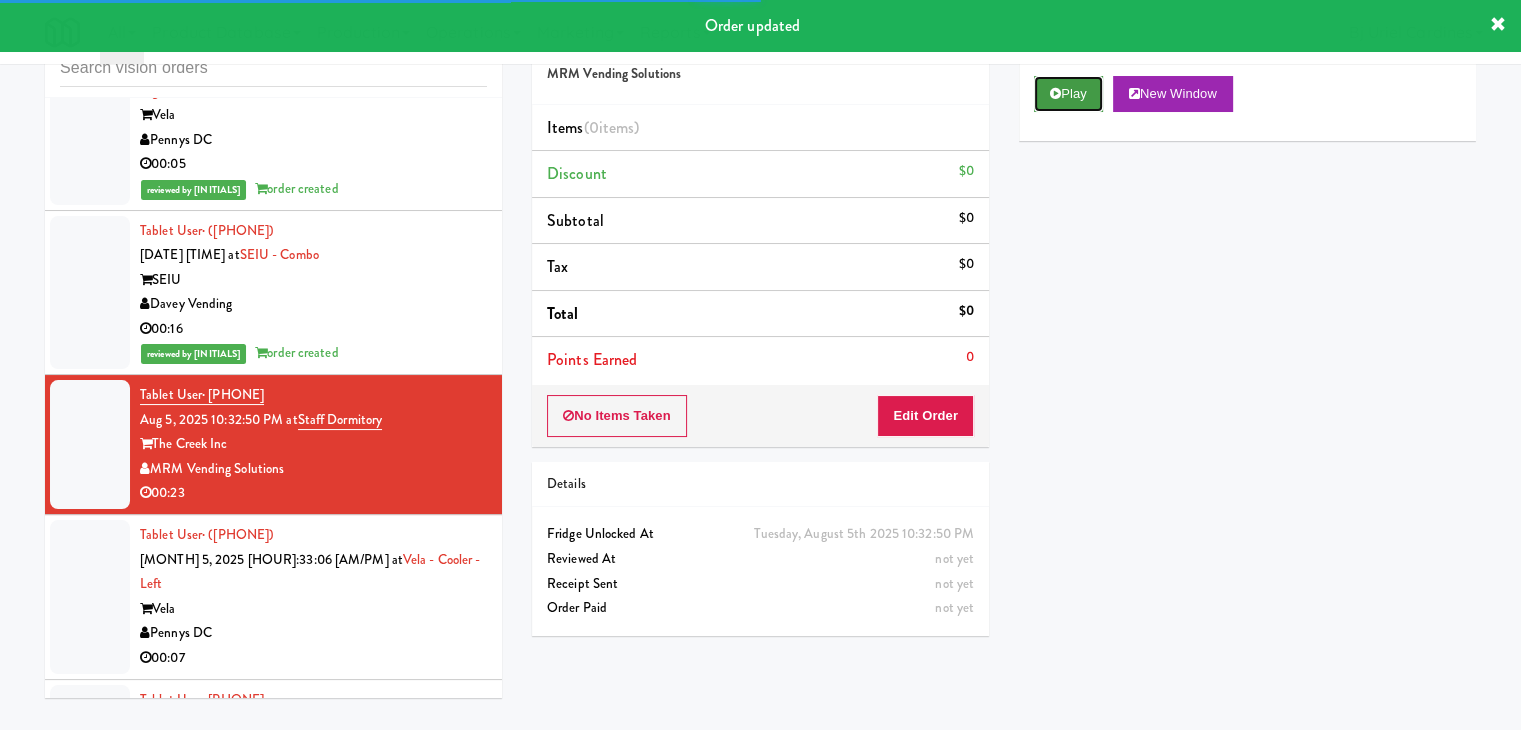 click on "Play" at bounding box center (1068, 94) 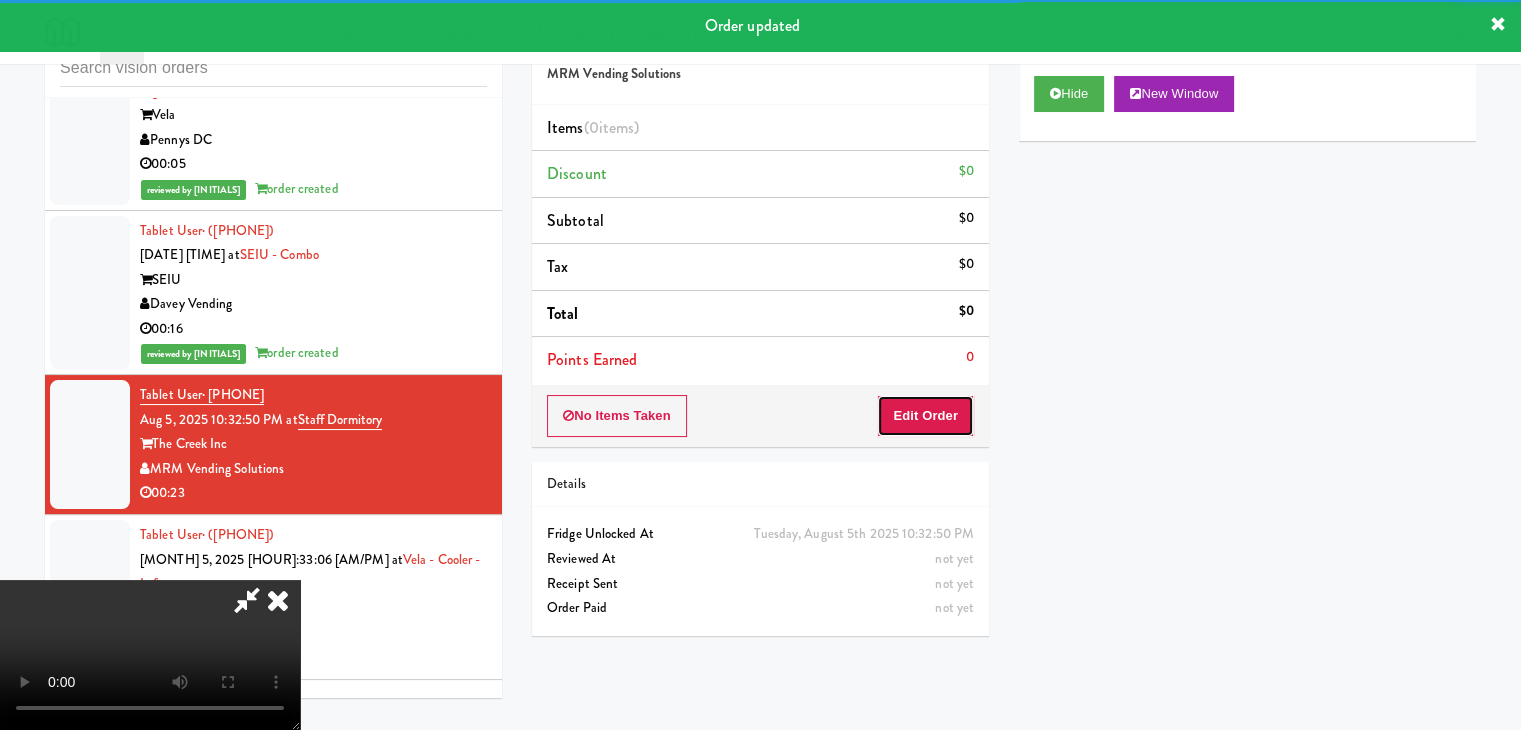 click on "Edit Order" at bounding box center [925, 416] 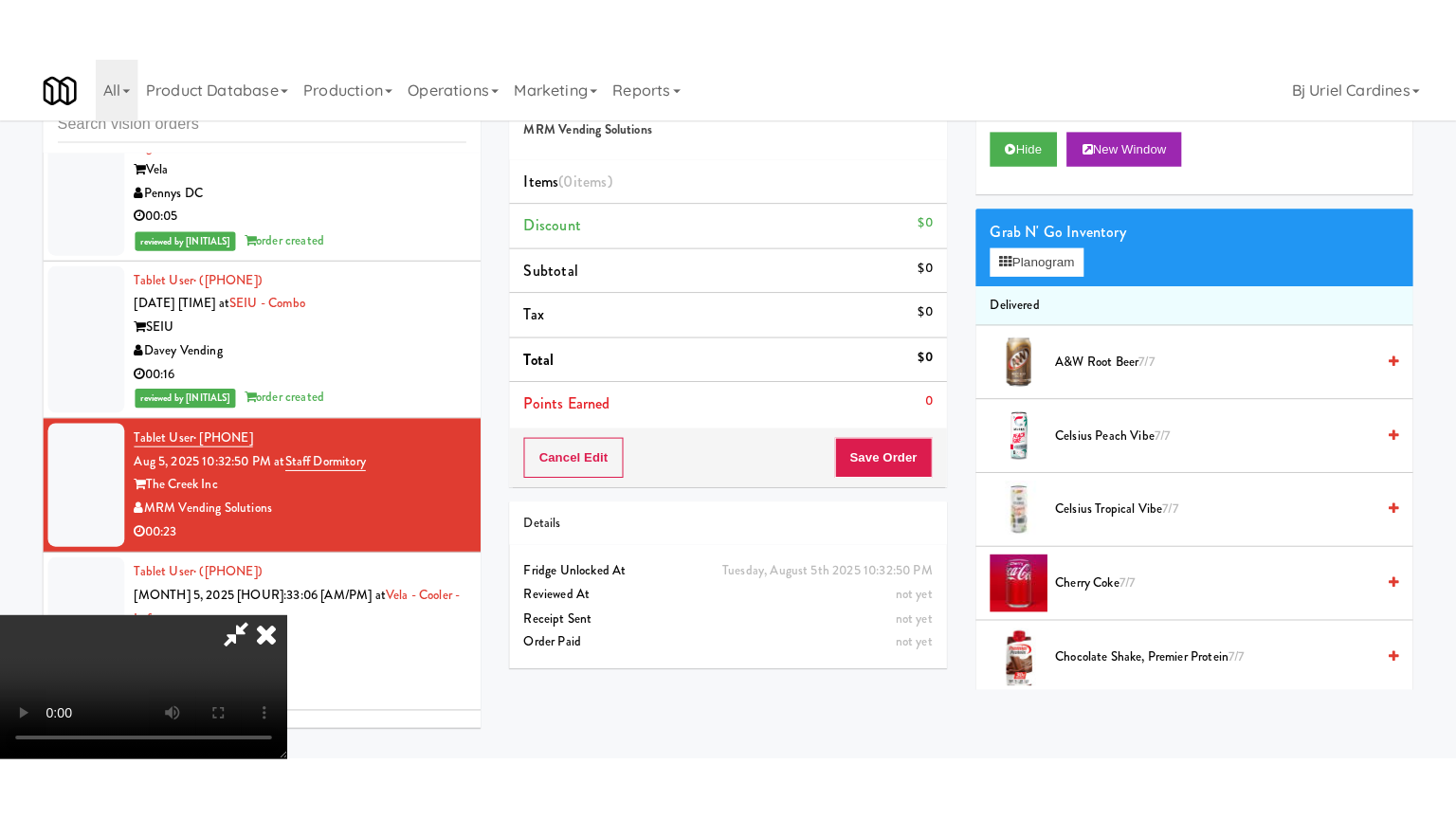 scroll, scrollTop: 266, scrollLeft: 0, axis: vertical 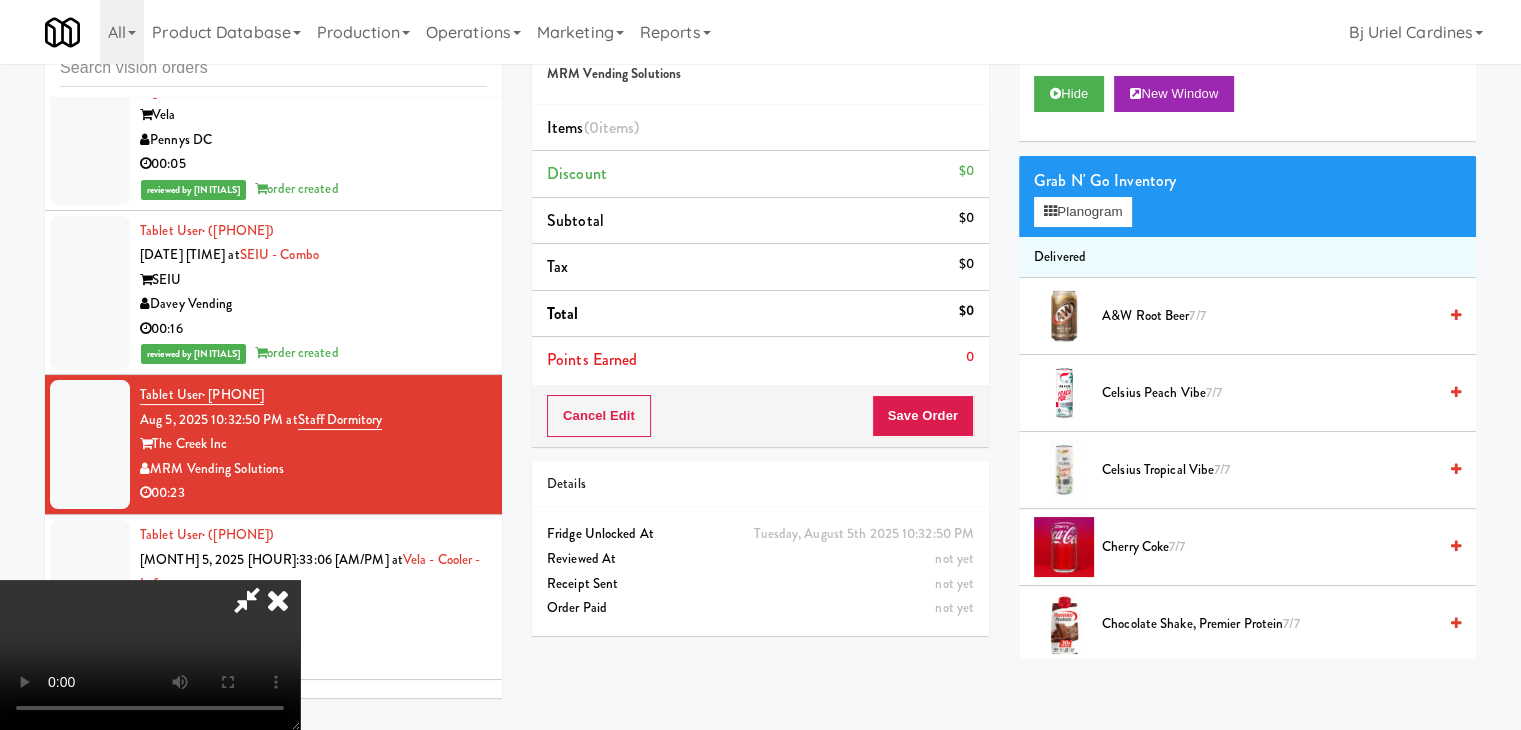 type 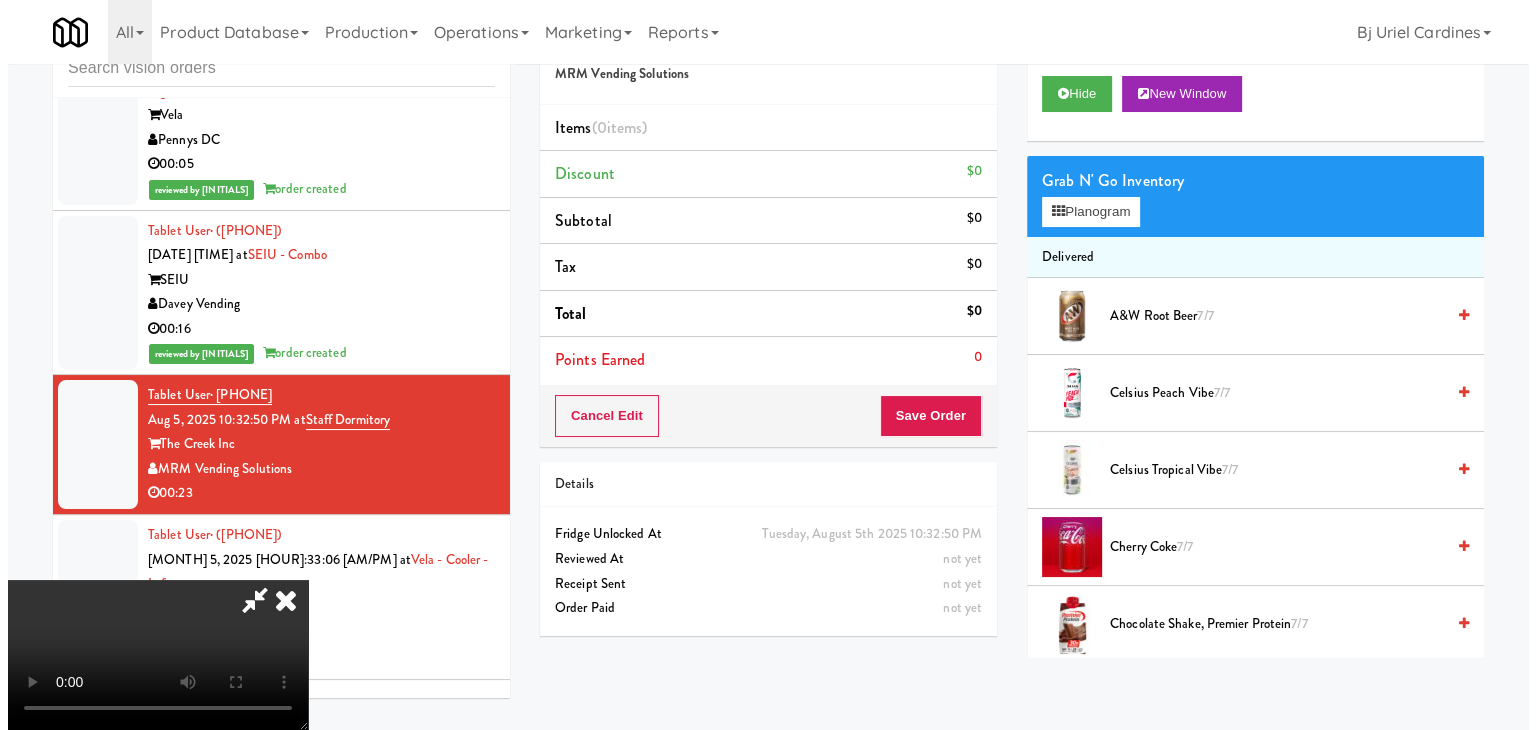 scroll, scrollTop: 0, scrollLeft: 0, axis: both 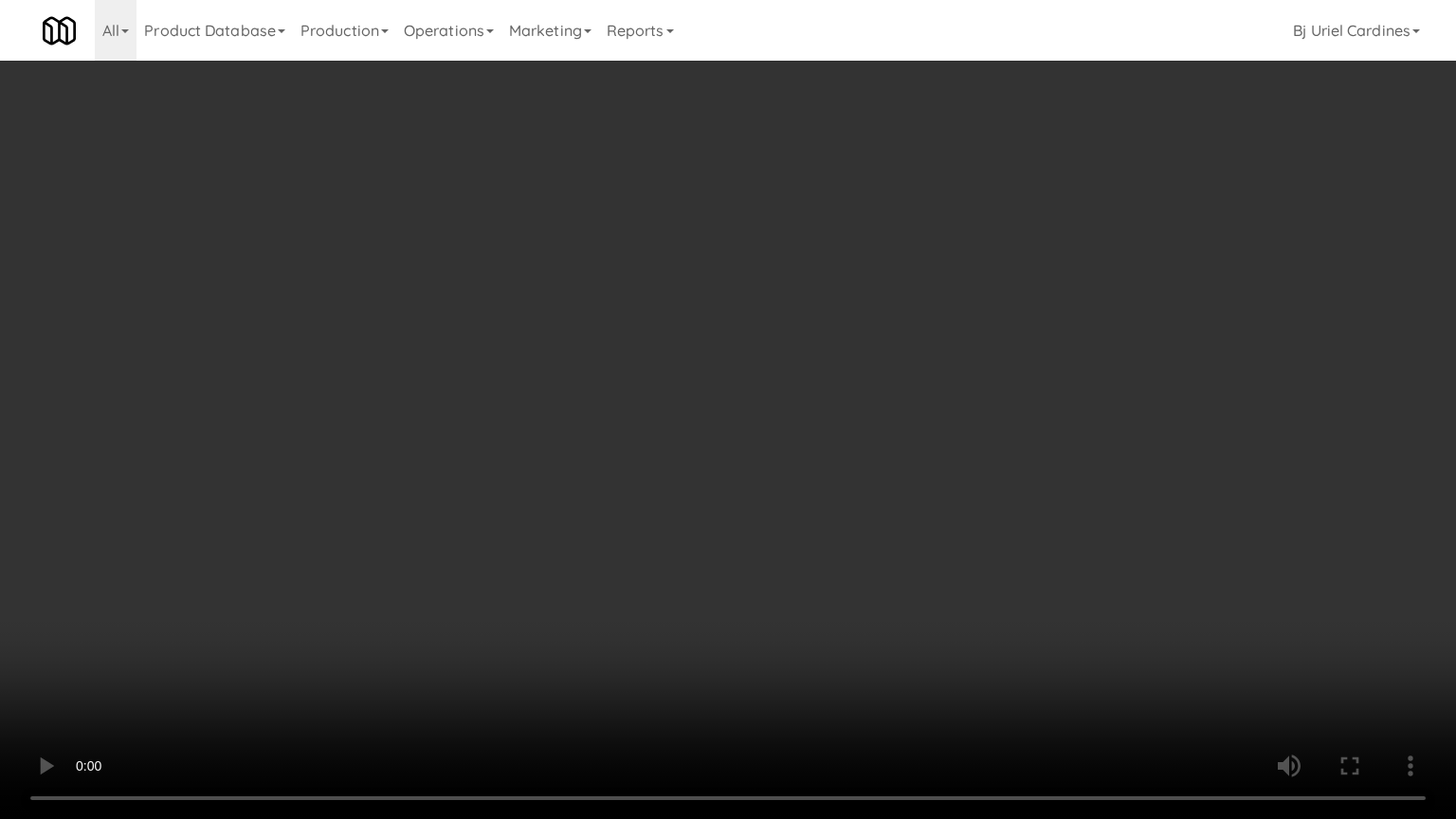click at bounding box center (728, 410) 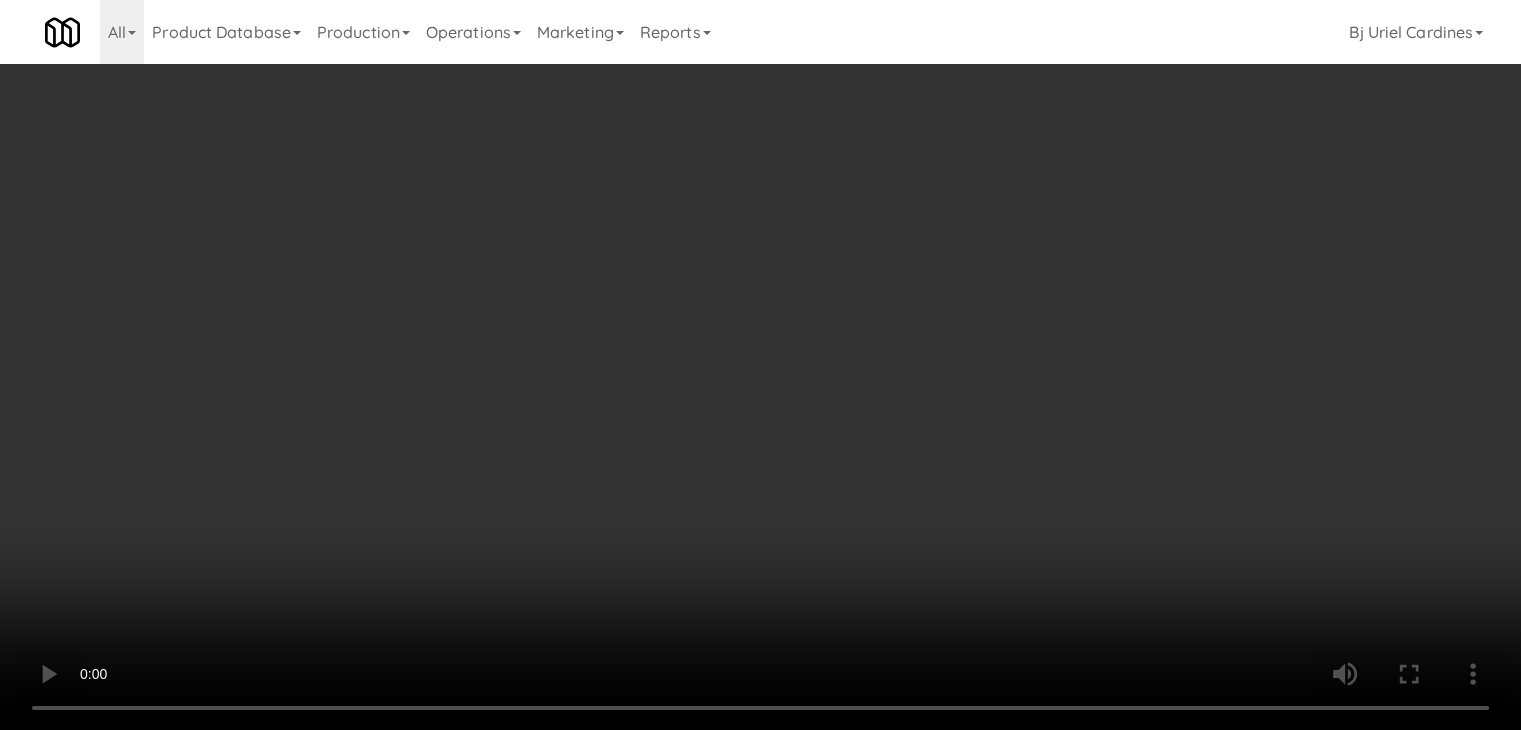 click at bounding box center [760, 365] 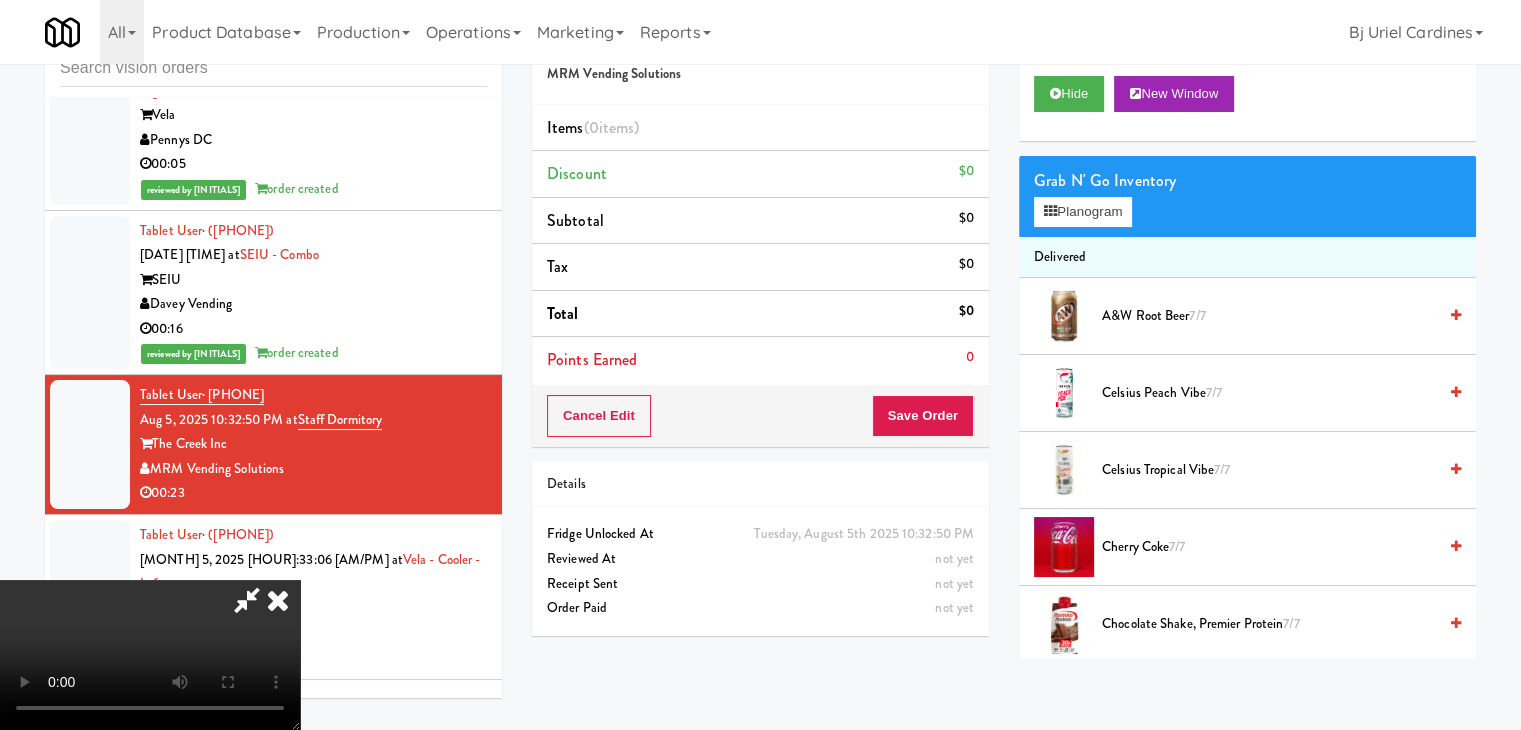 click at bounding box center (150, 655) 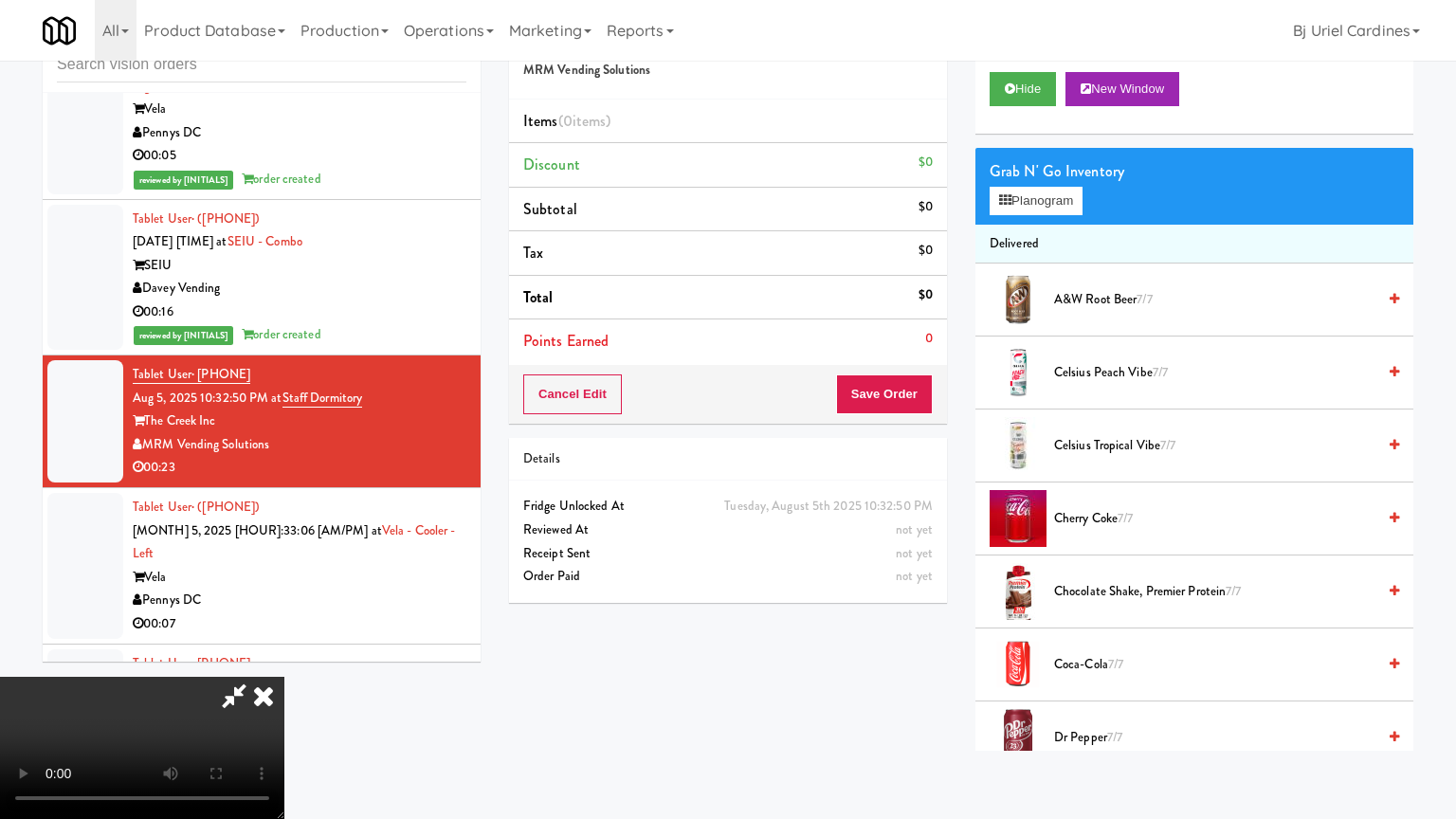 click at bounding box center (142, 748) 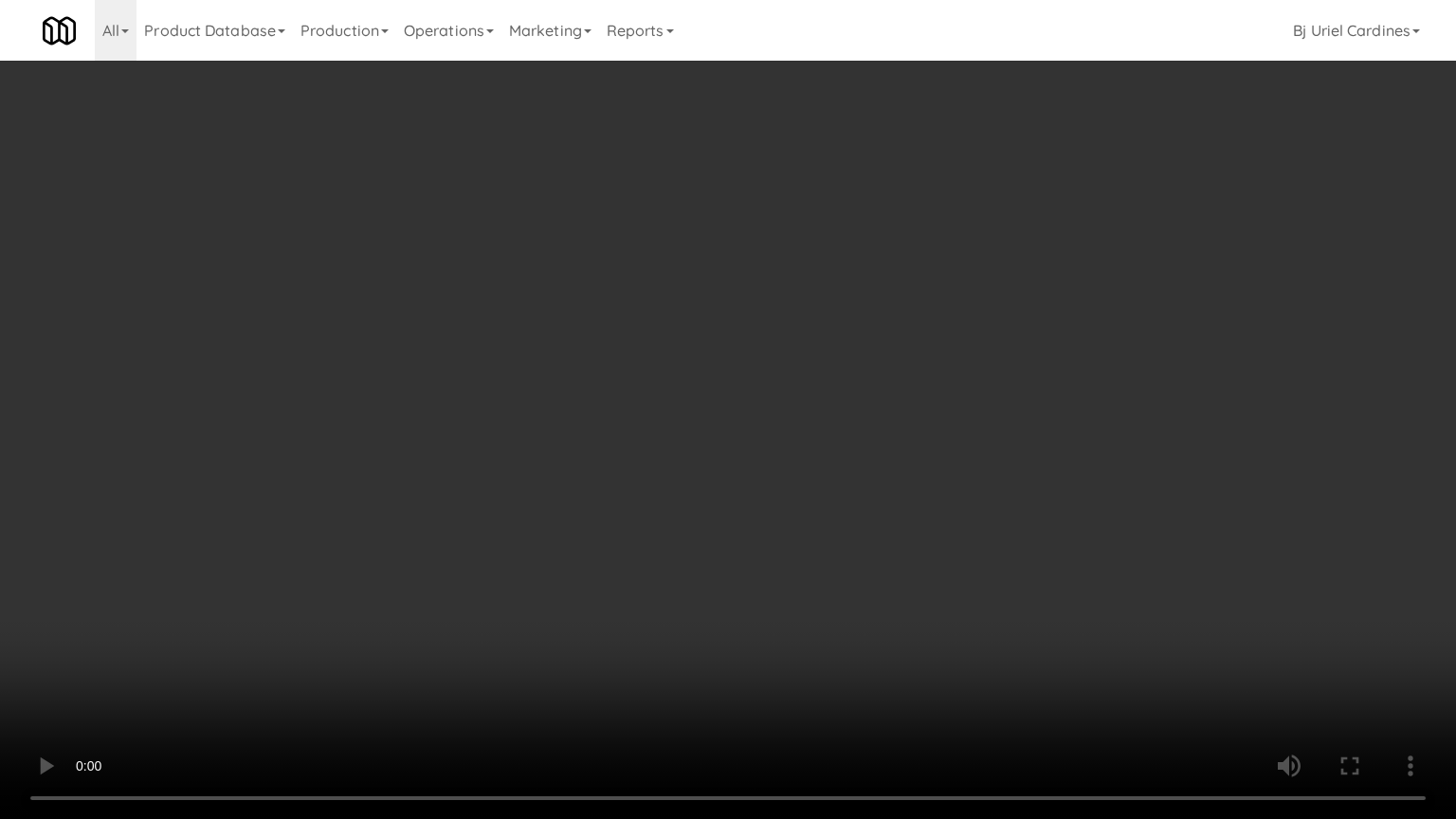 click at bounding box center (728, 410) 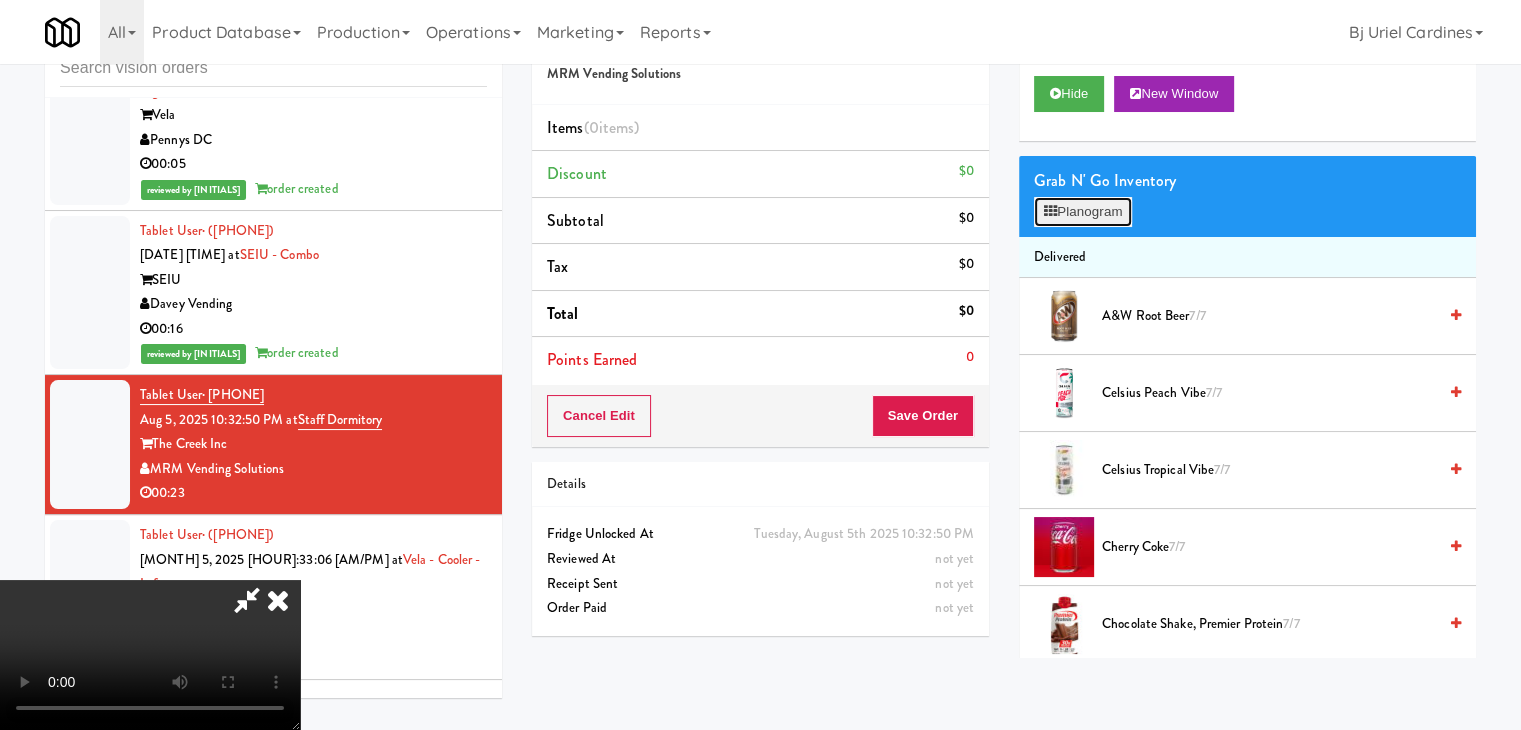 click on "Planogram" at bounding box center [1083, 212] 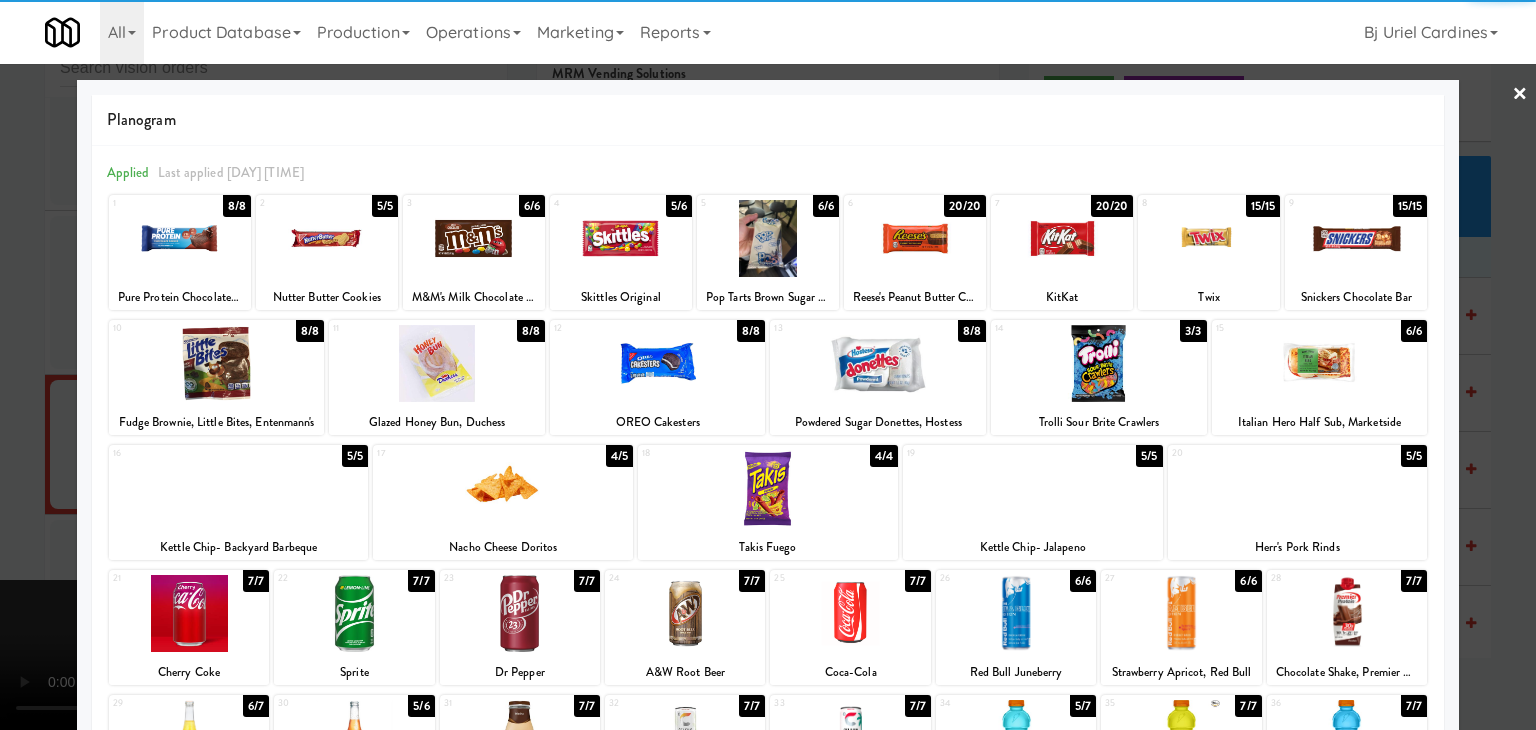 click at bounding box center [915, 238] 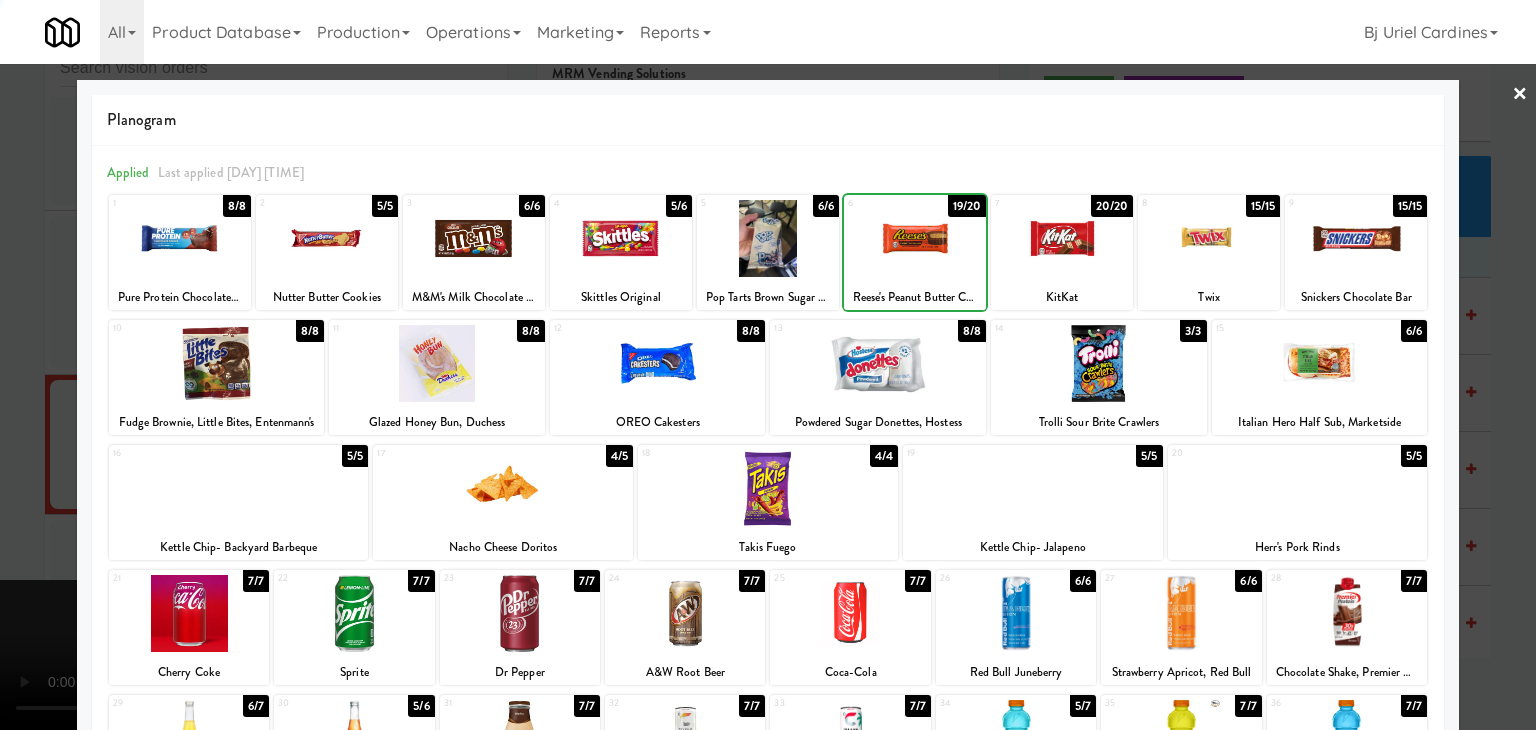 click at bounding box center [915, 238] 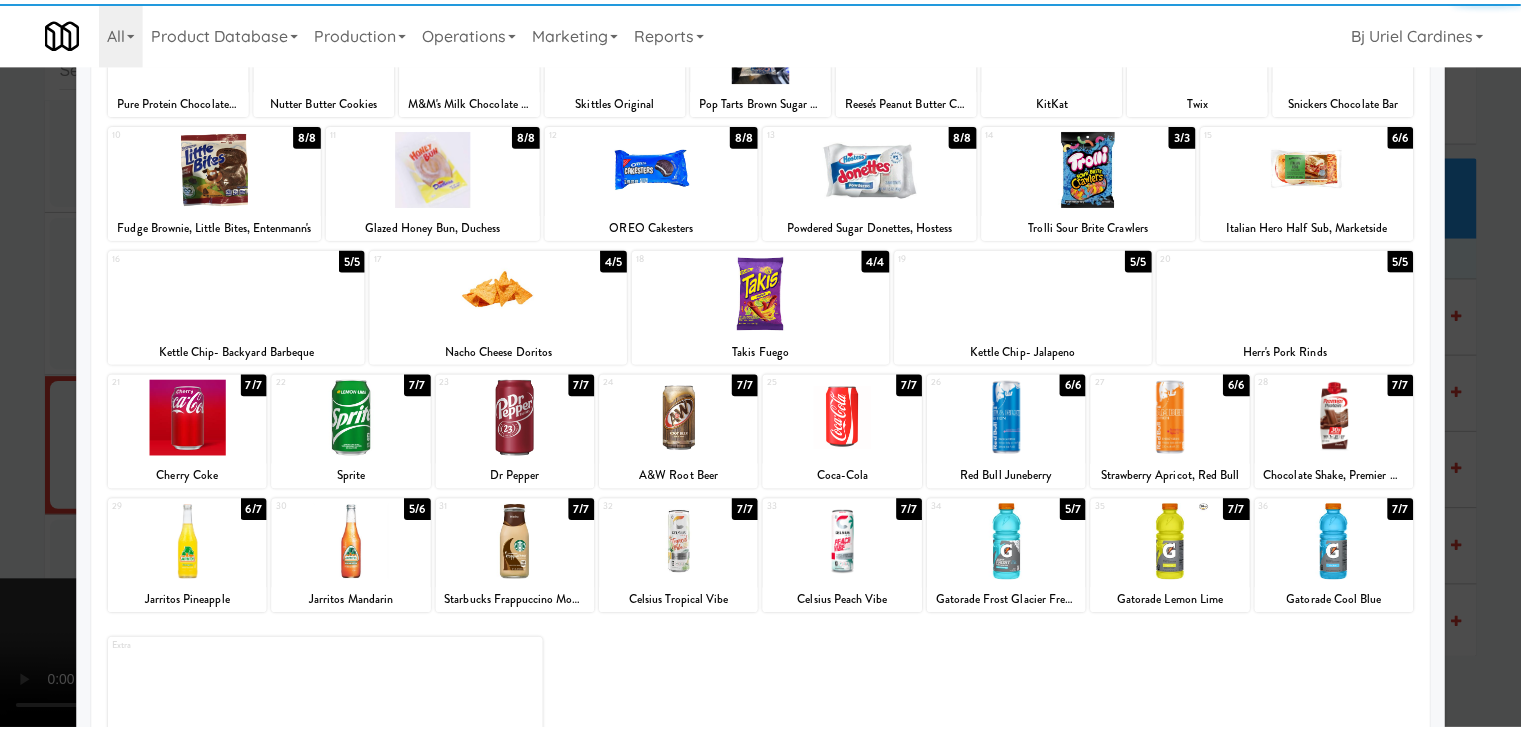 scroll, scrollTop: 200, scrollLeft: 0, axis: vertical 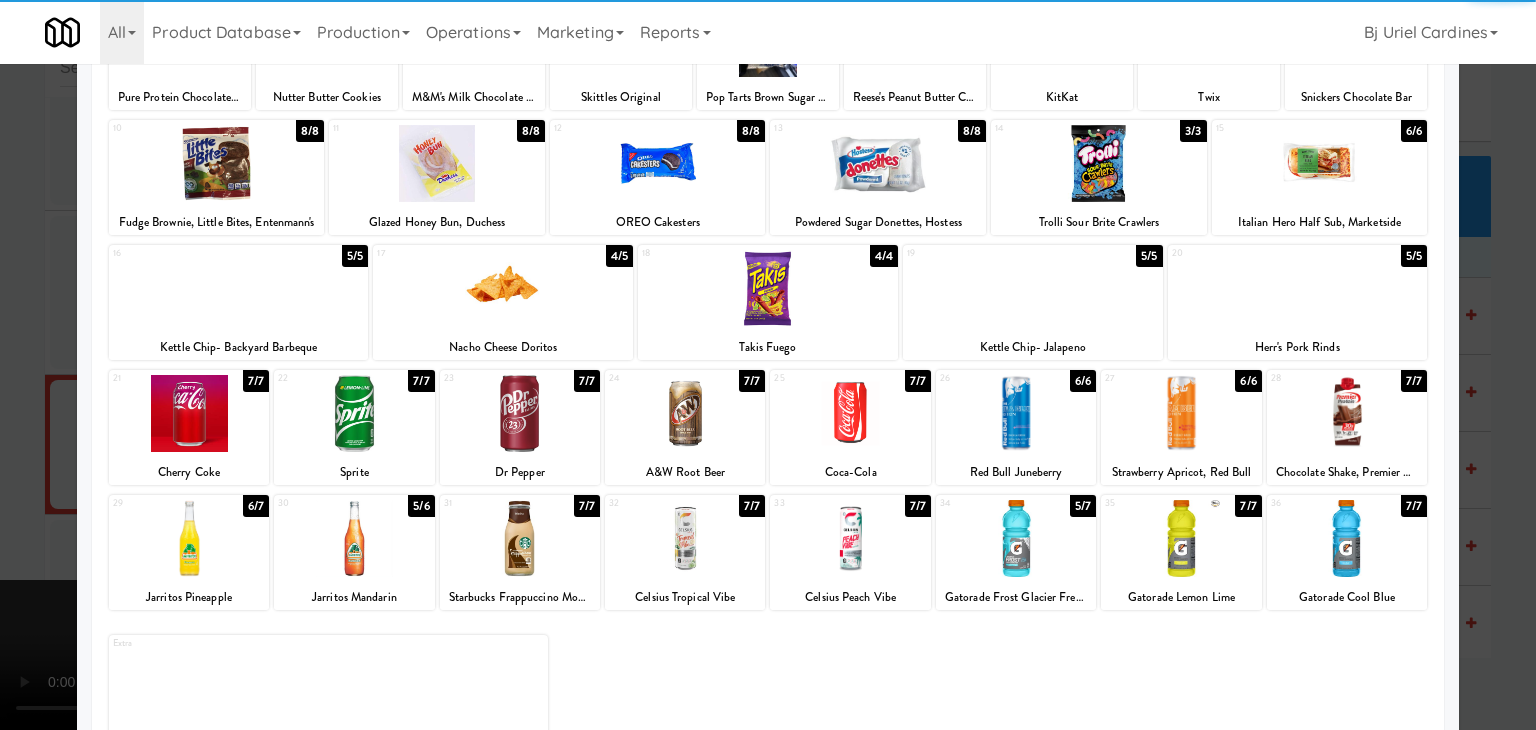 click at bounding box center (354, 413) 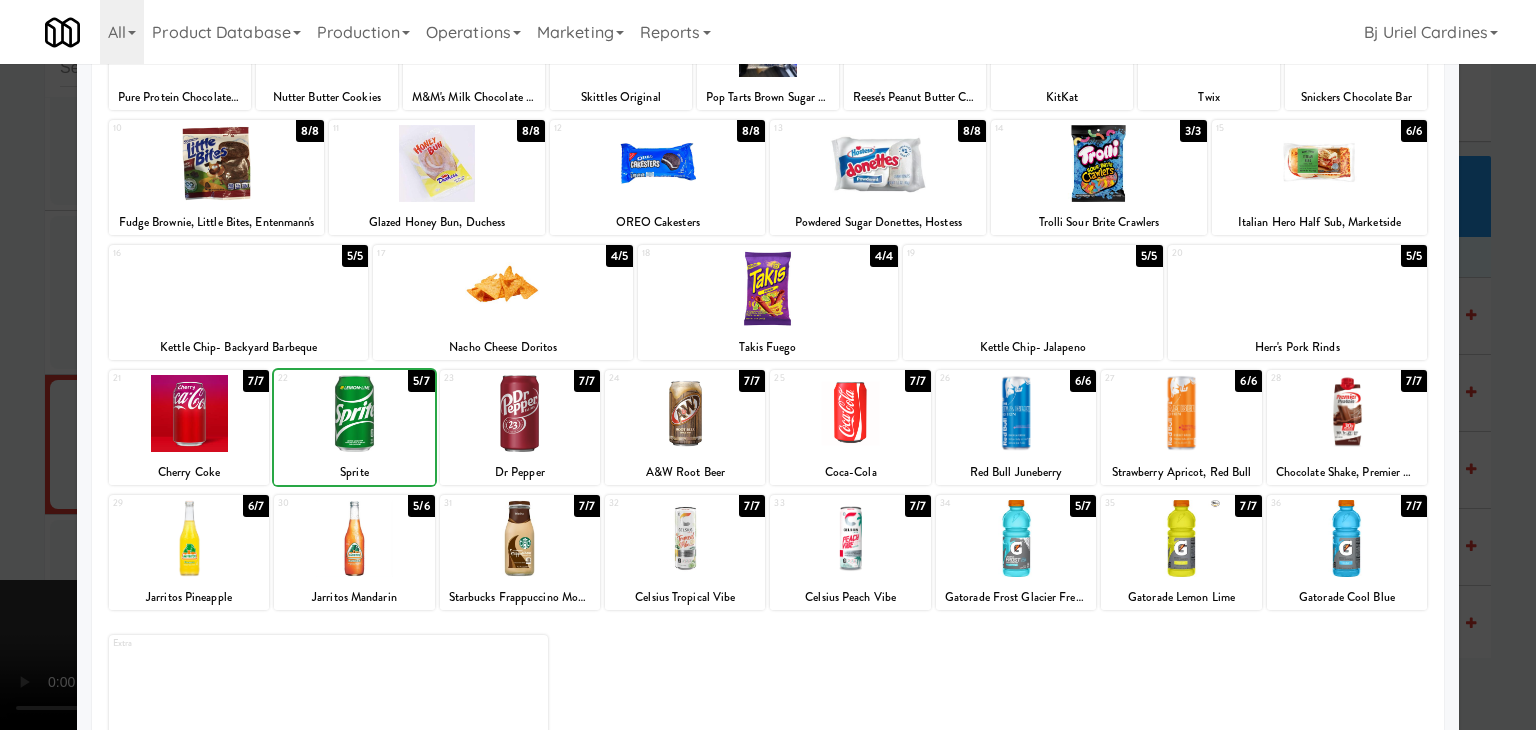 drag, startPoint x: 15, startPoint y: 433, endPoint x: 473, endPoint y: 433, distance: 458 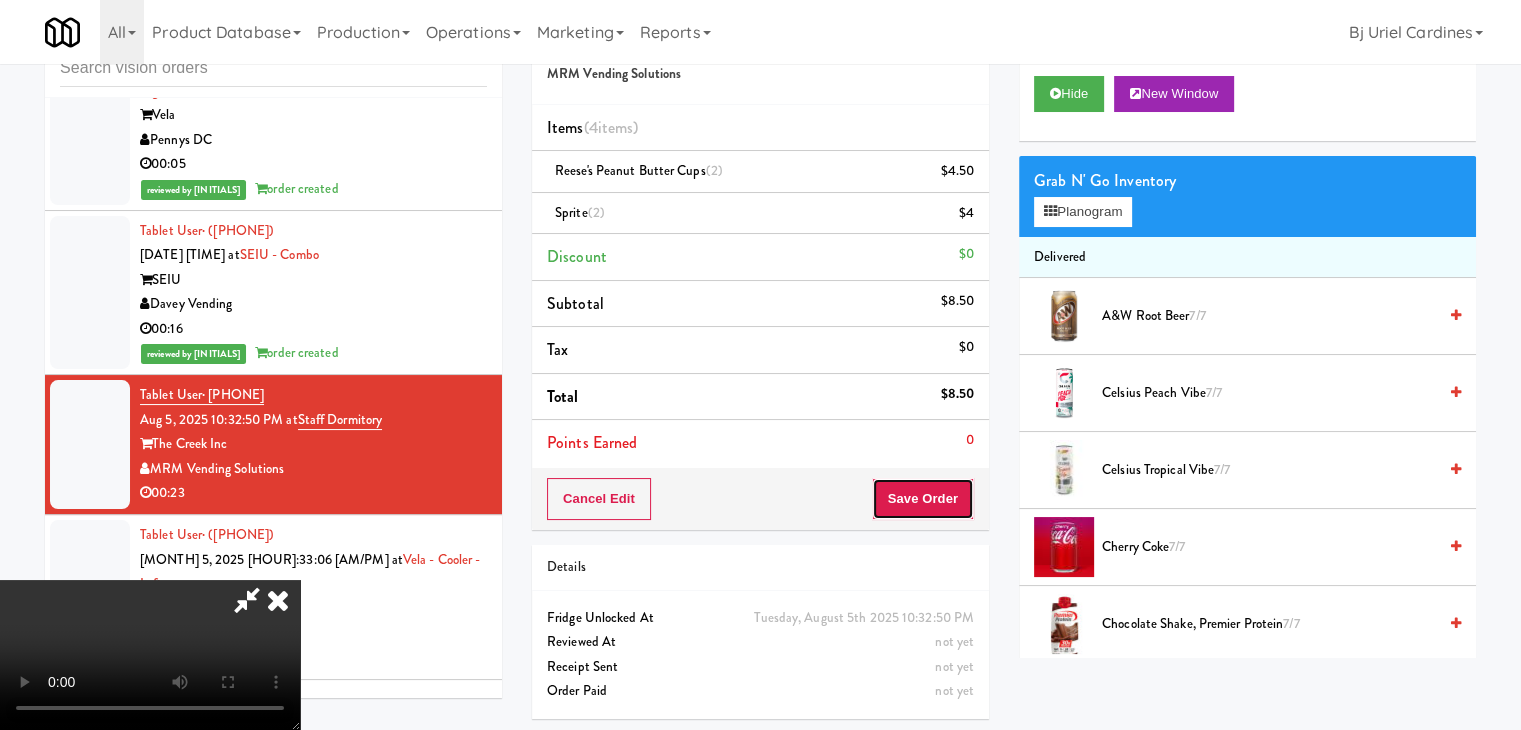 click on "Save Order" at bounding box center [923, 499] 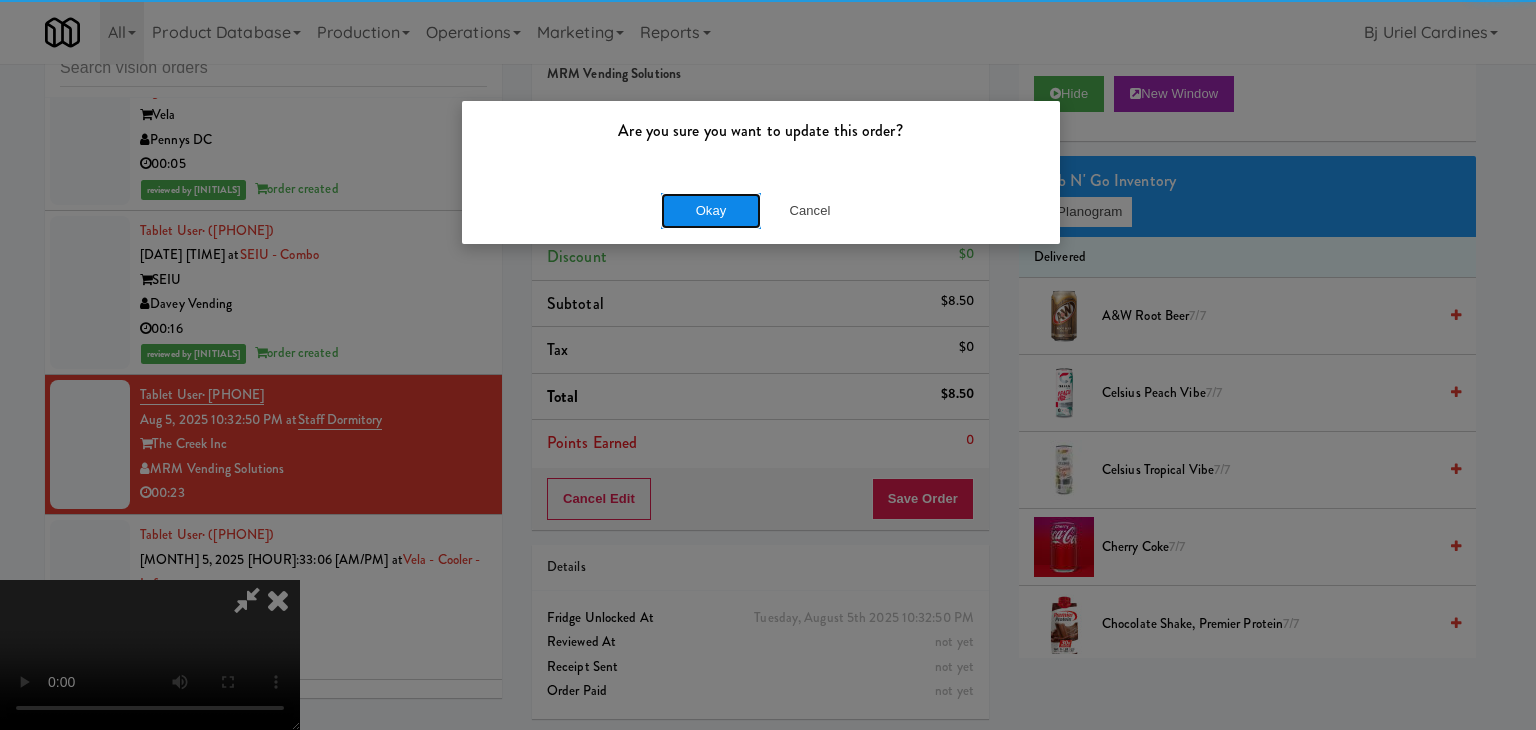 click on "Okay" at bounding box center [711, 211] 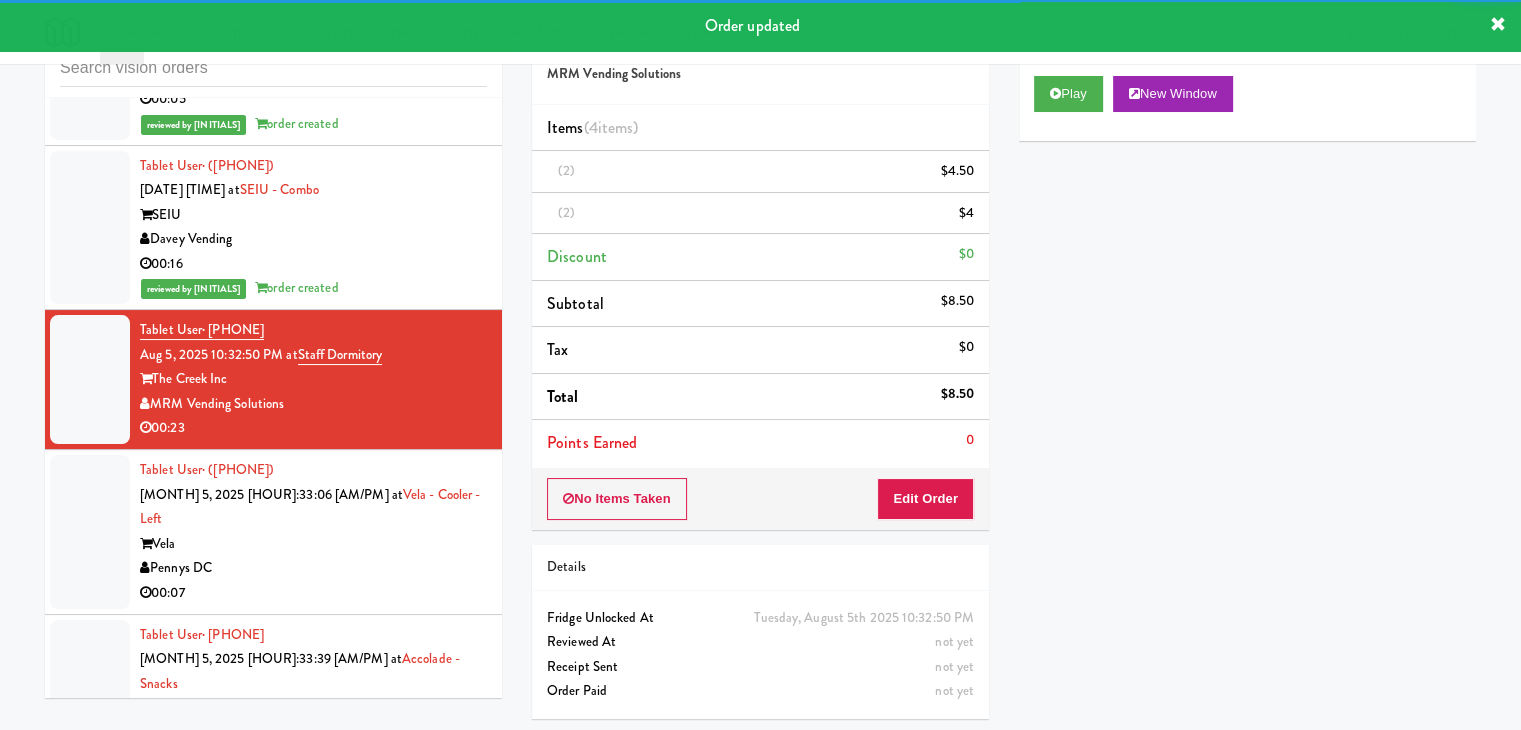 scroll, scrollTop: 11079, scrollLeft: 0, axis: vertical 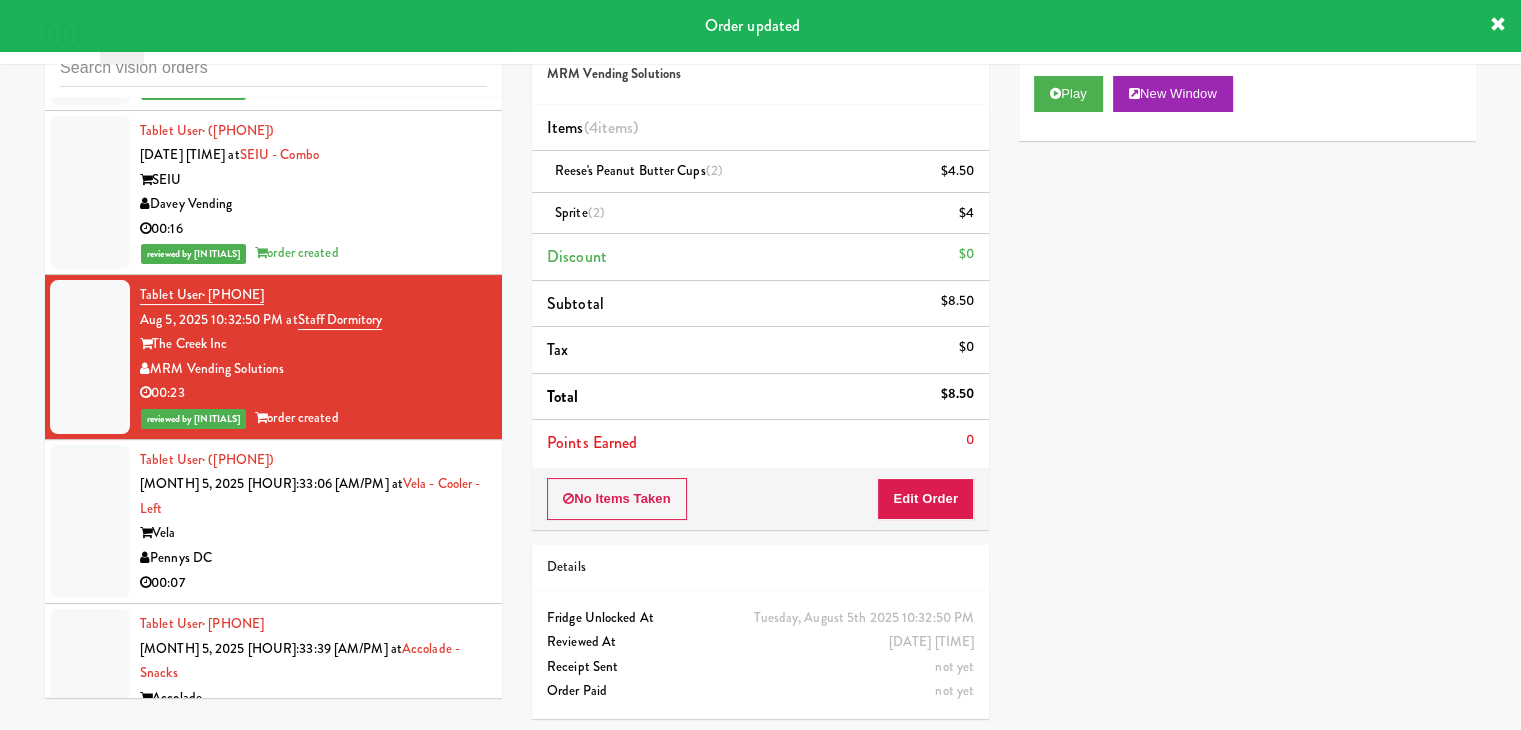 click on "00:07" at bounding box center [313, 583] 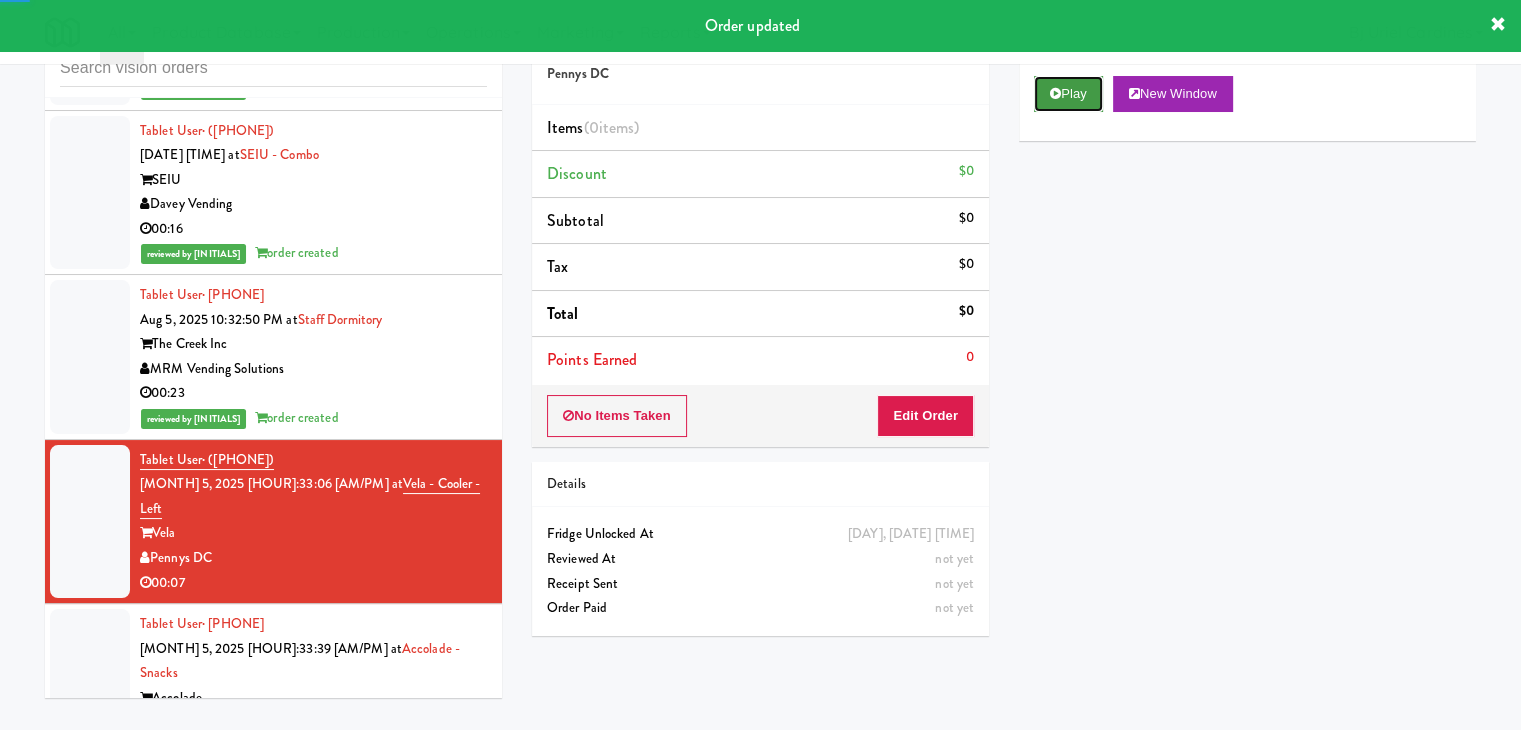 click at bounding box center [1055, 93] 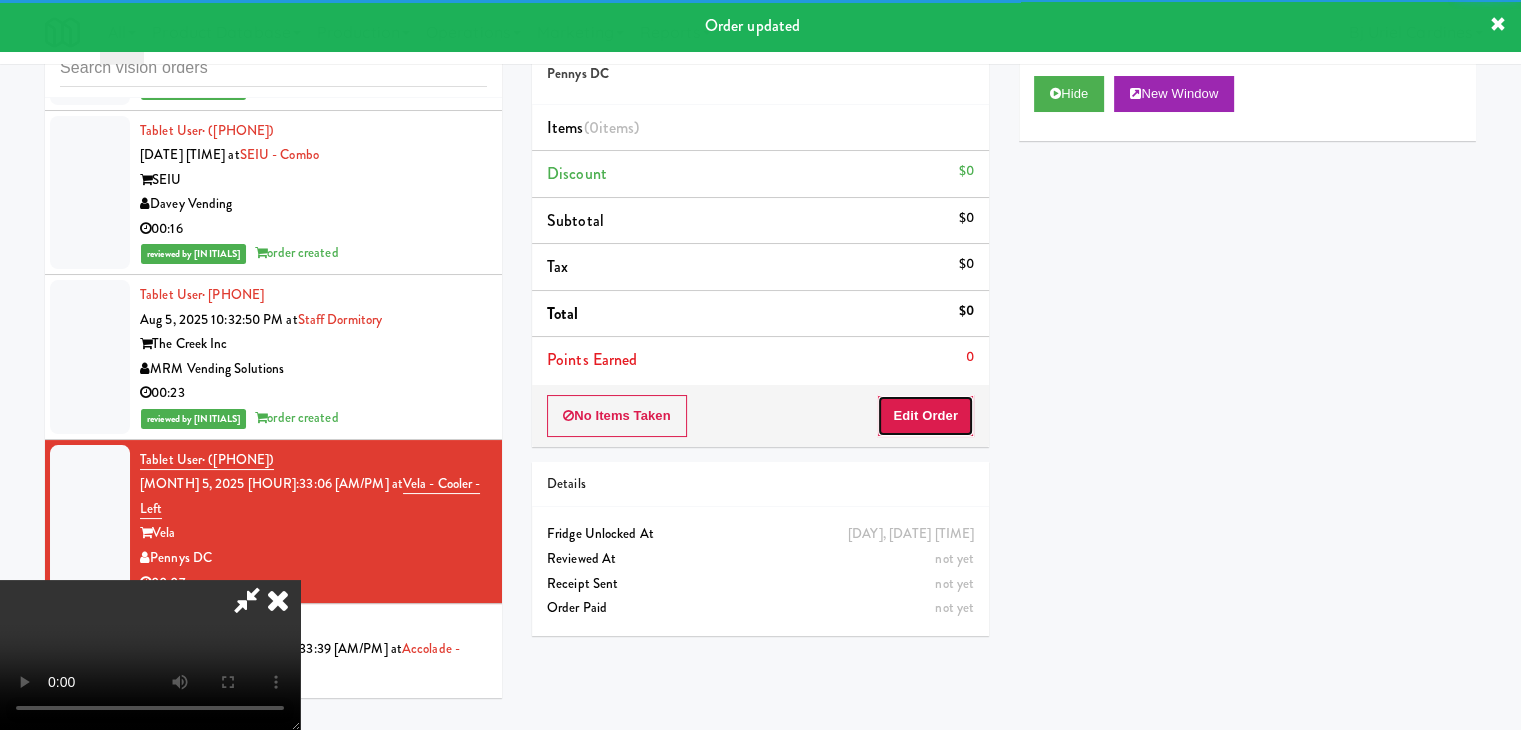 click on "Edit Order" at bounding box center [925, 416] 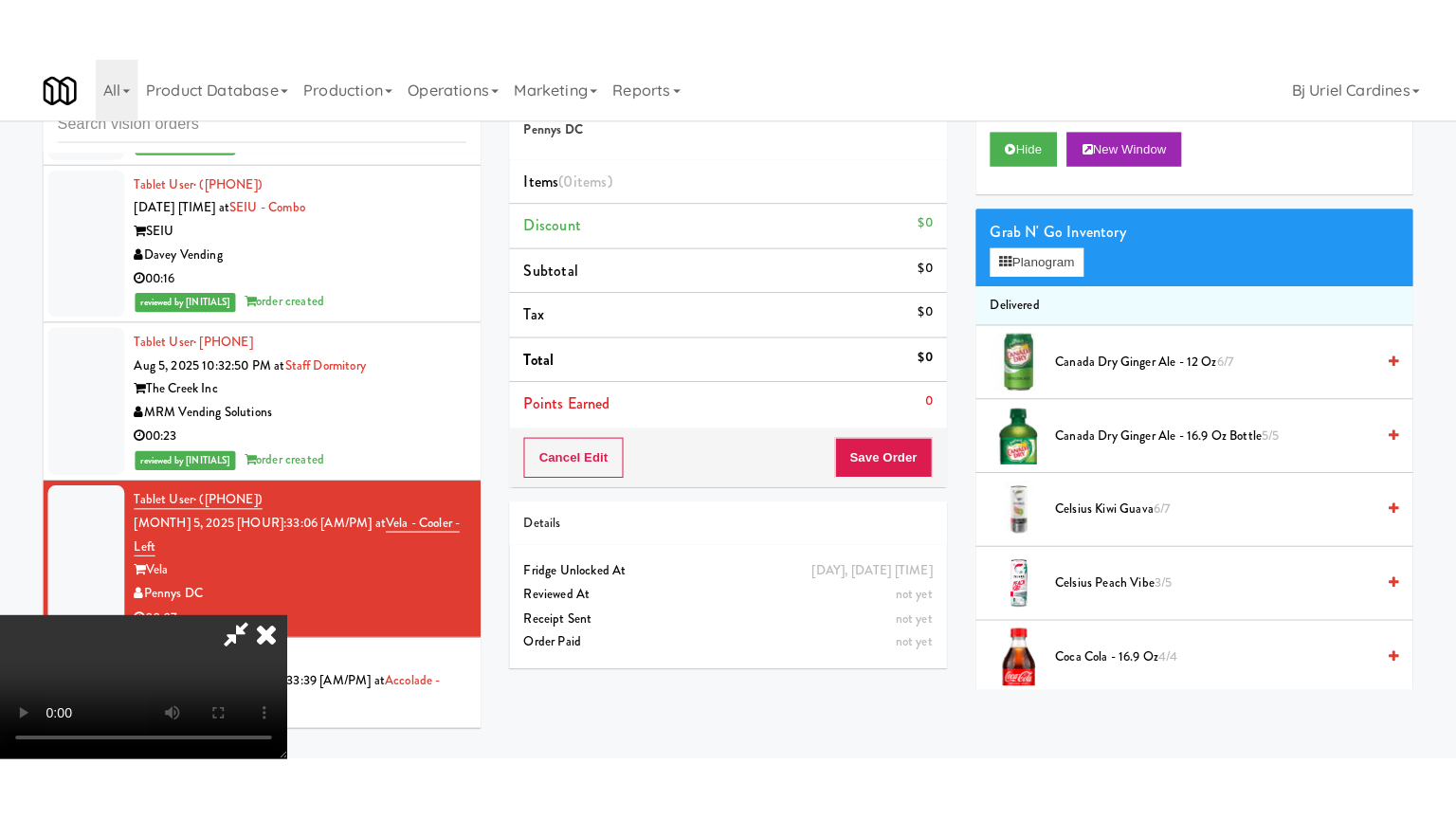 scroll, scrollTop: 266, scrollLeft: 0, axis: vertical 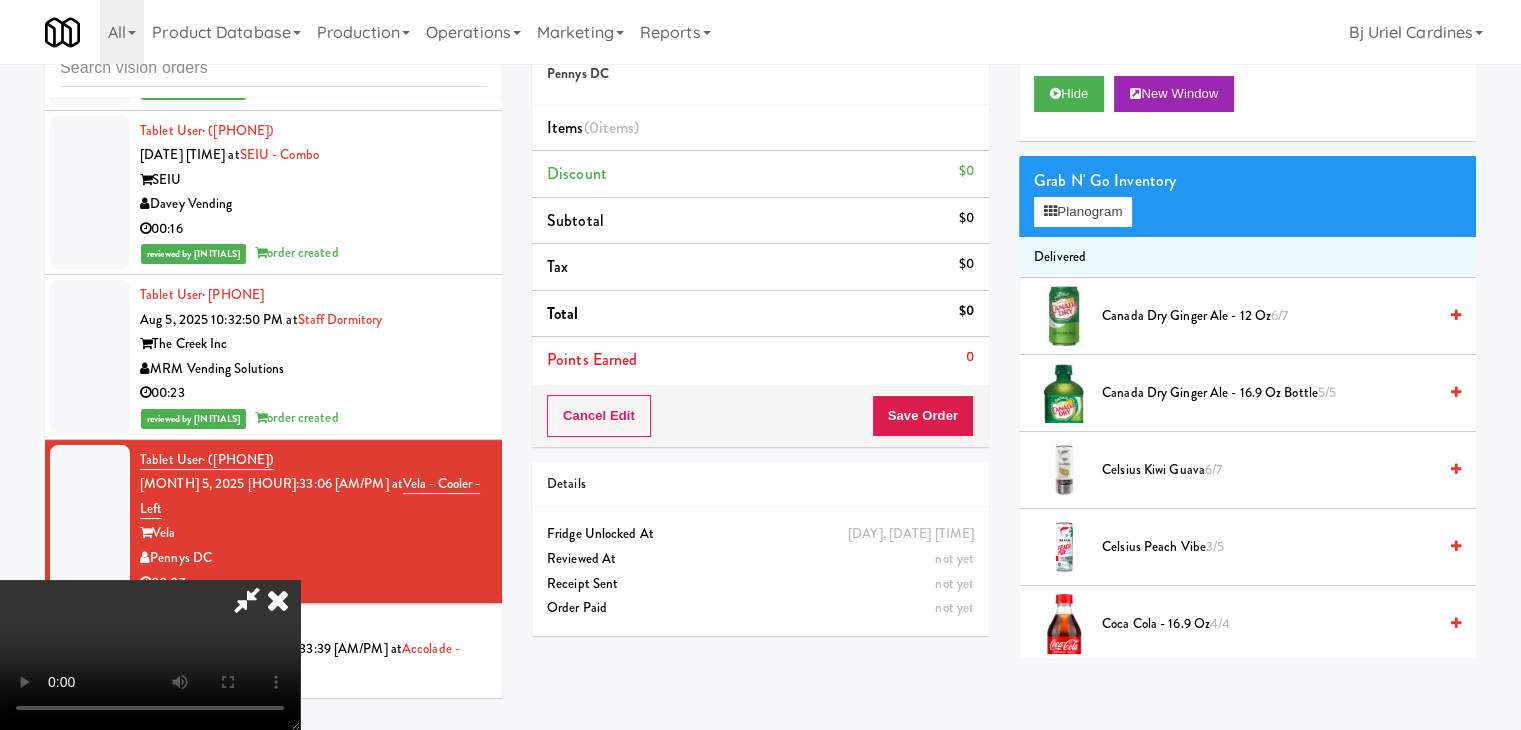 type 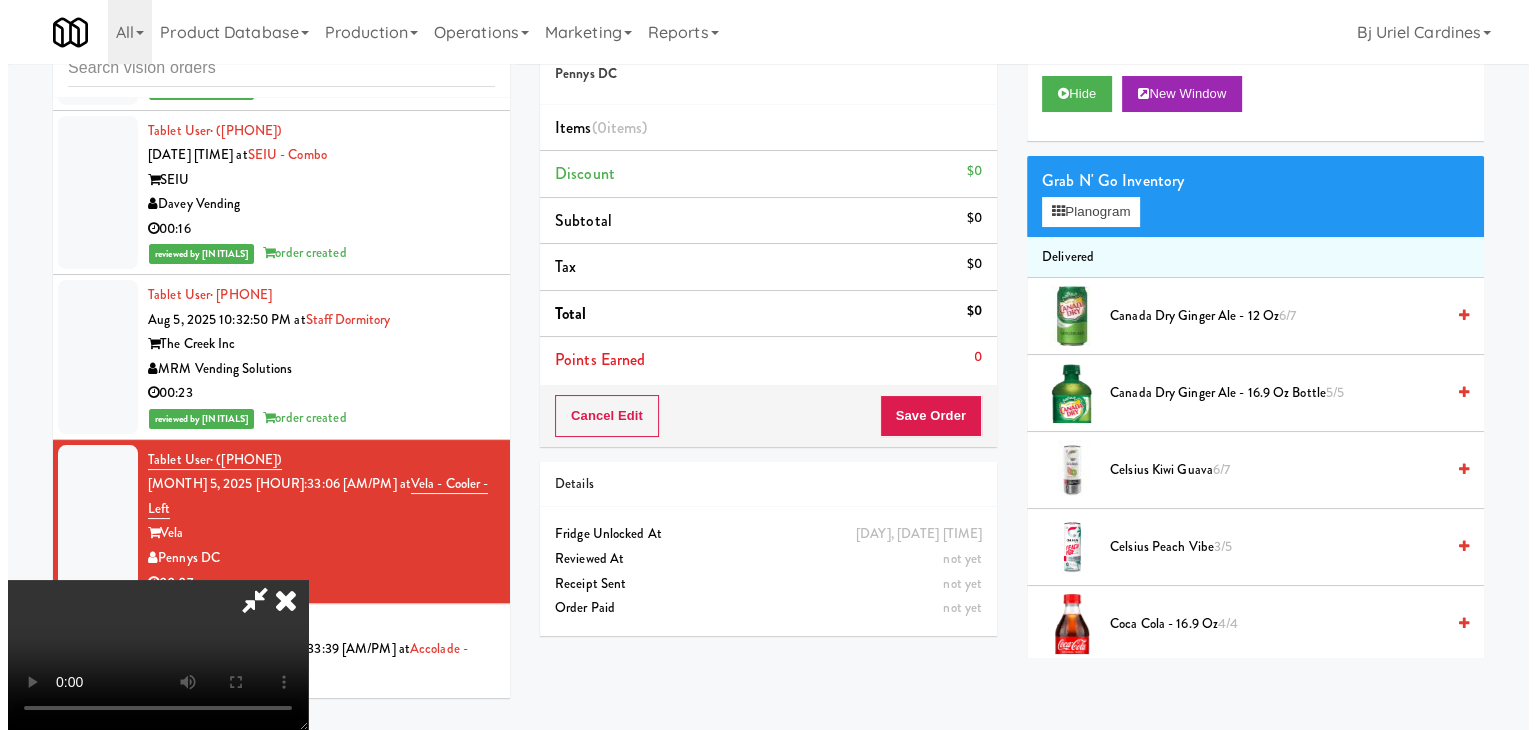 scroll, scrollTop: 0, scrollLeft: 0, axis: both 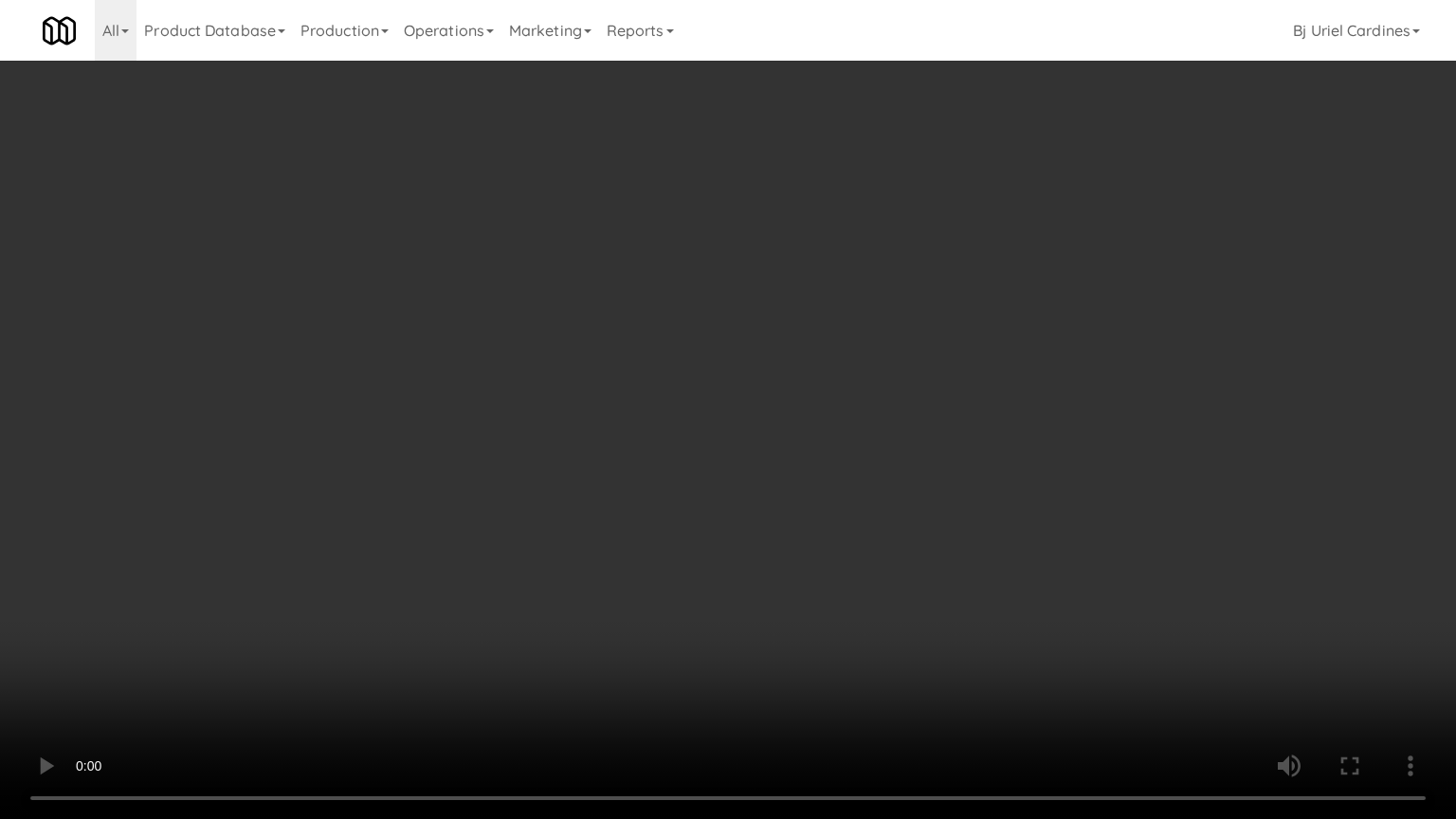 click at bounding box center [728, 410] 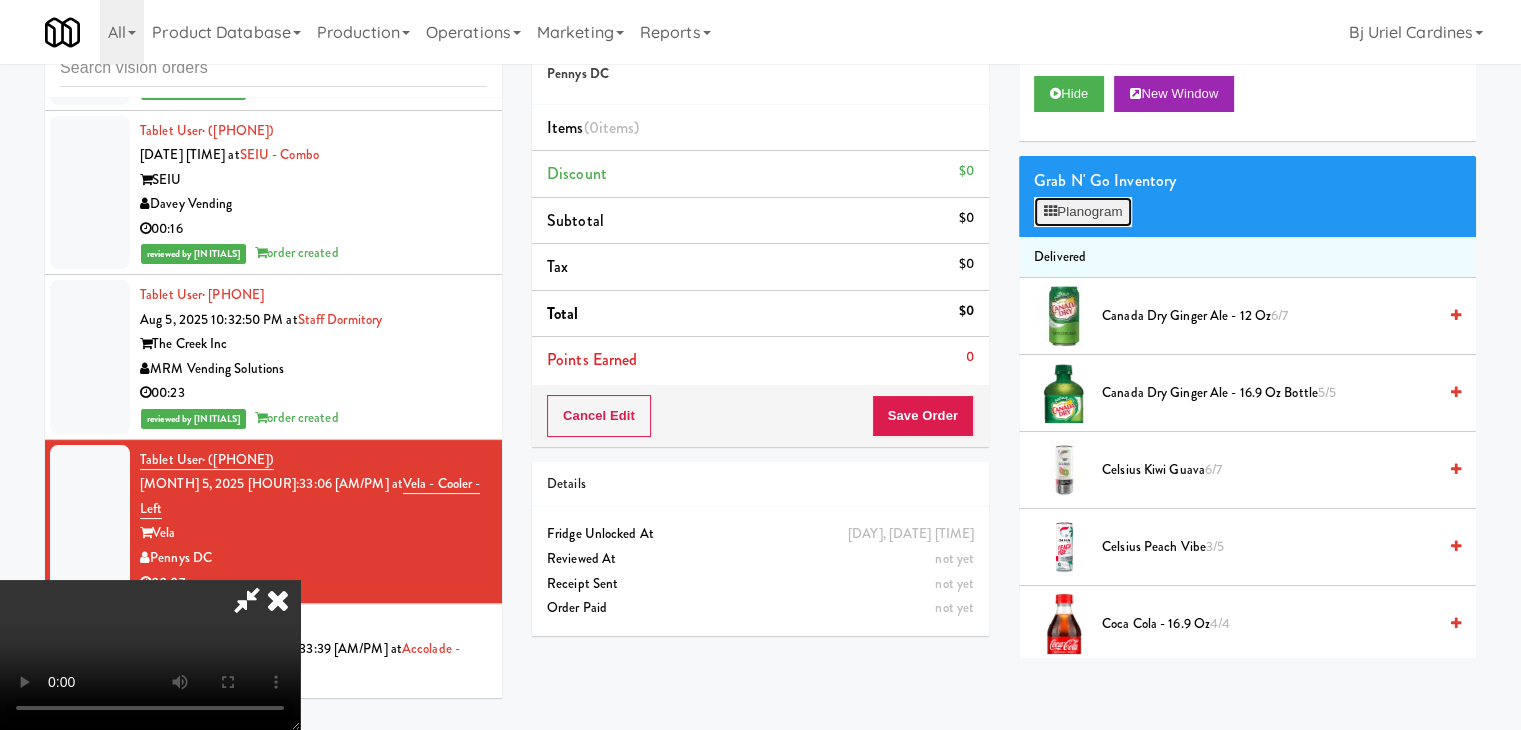click on "Planogram" at bounding box center (1083, 212) 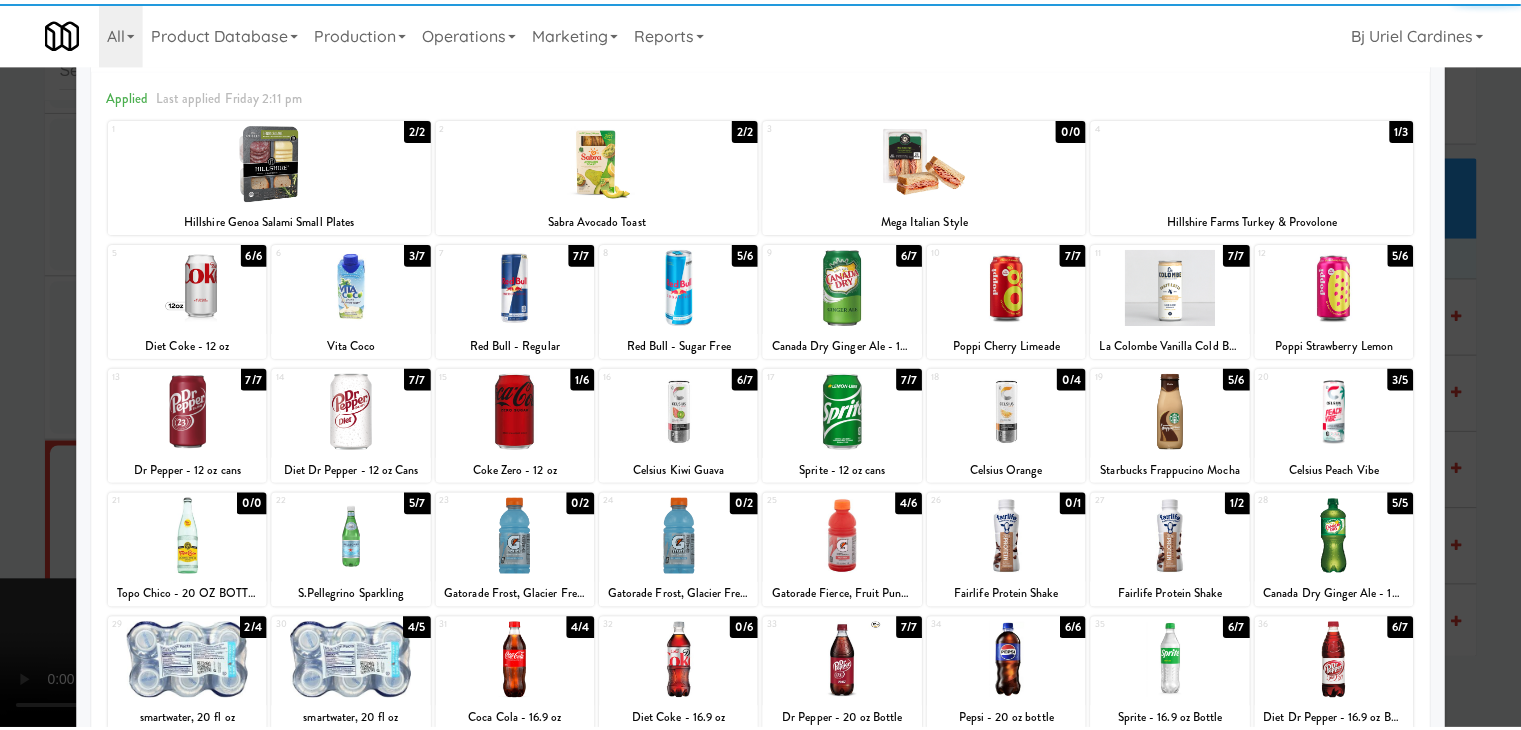 scroll, scrollTop: 200, scrollLeft: 0, axis: vertical 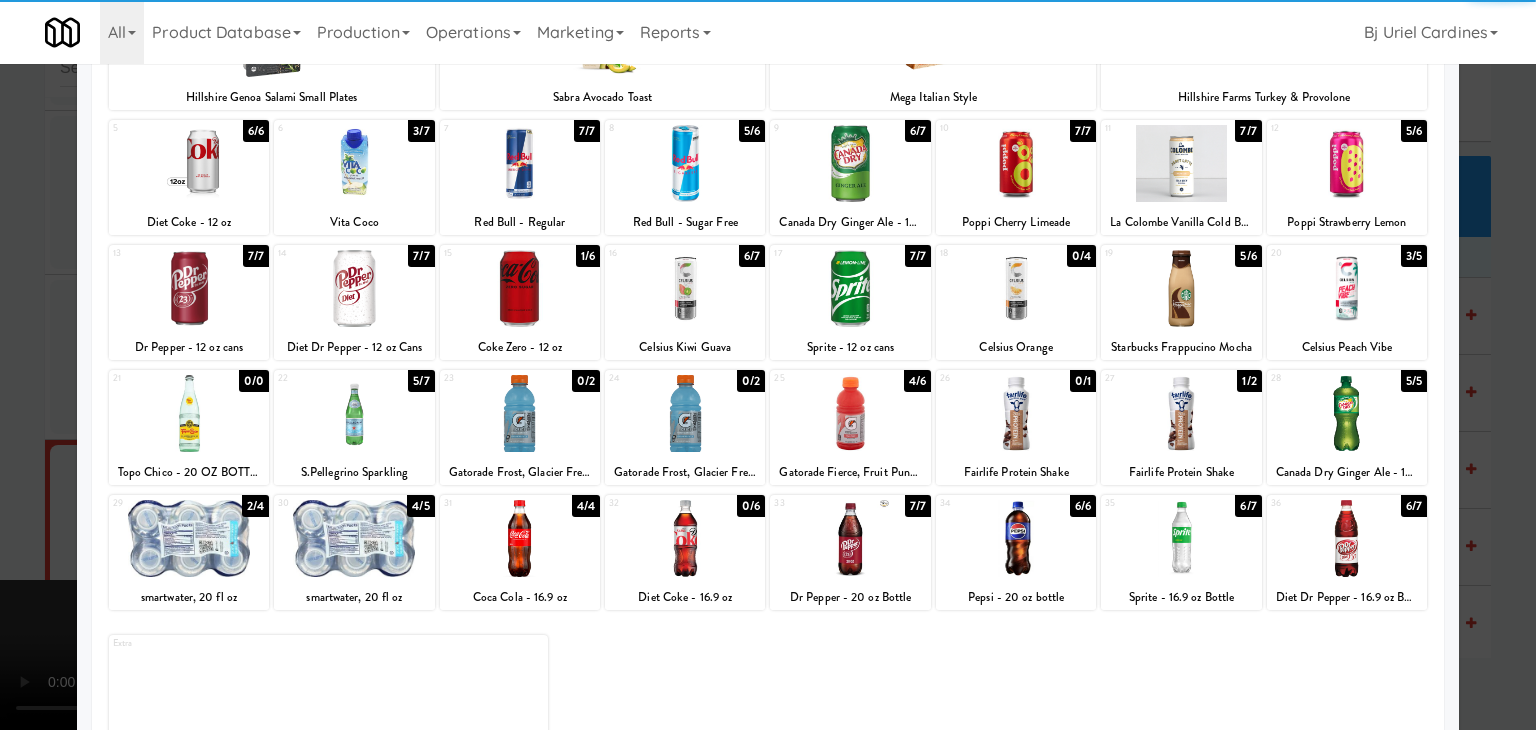 click at bounding box center (850, 413) 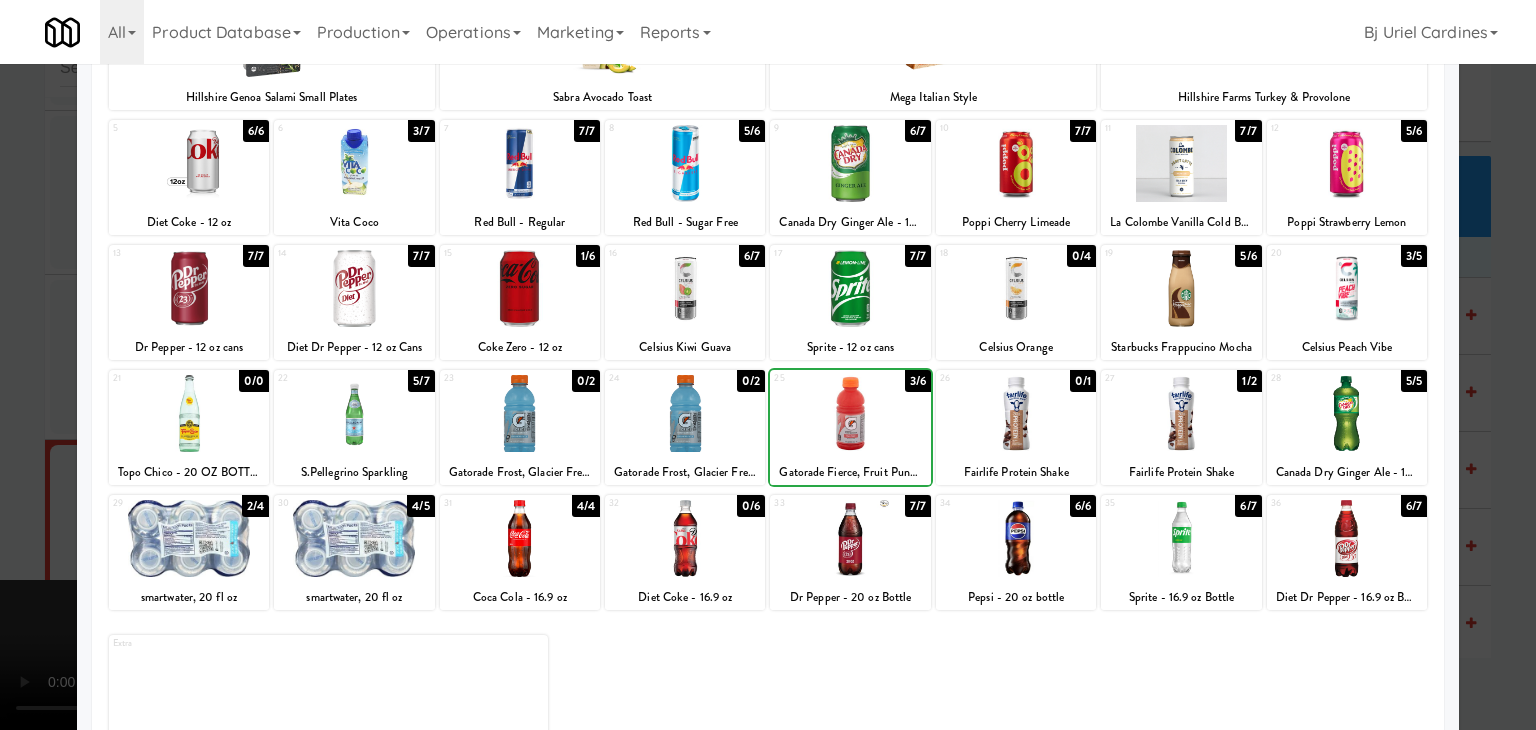 click at bounding box center (768, 365) 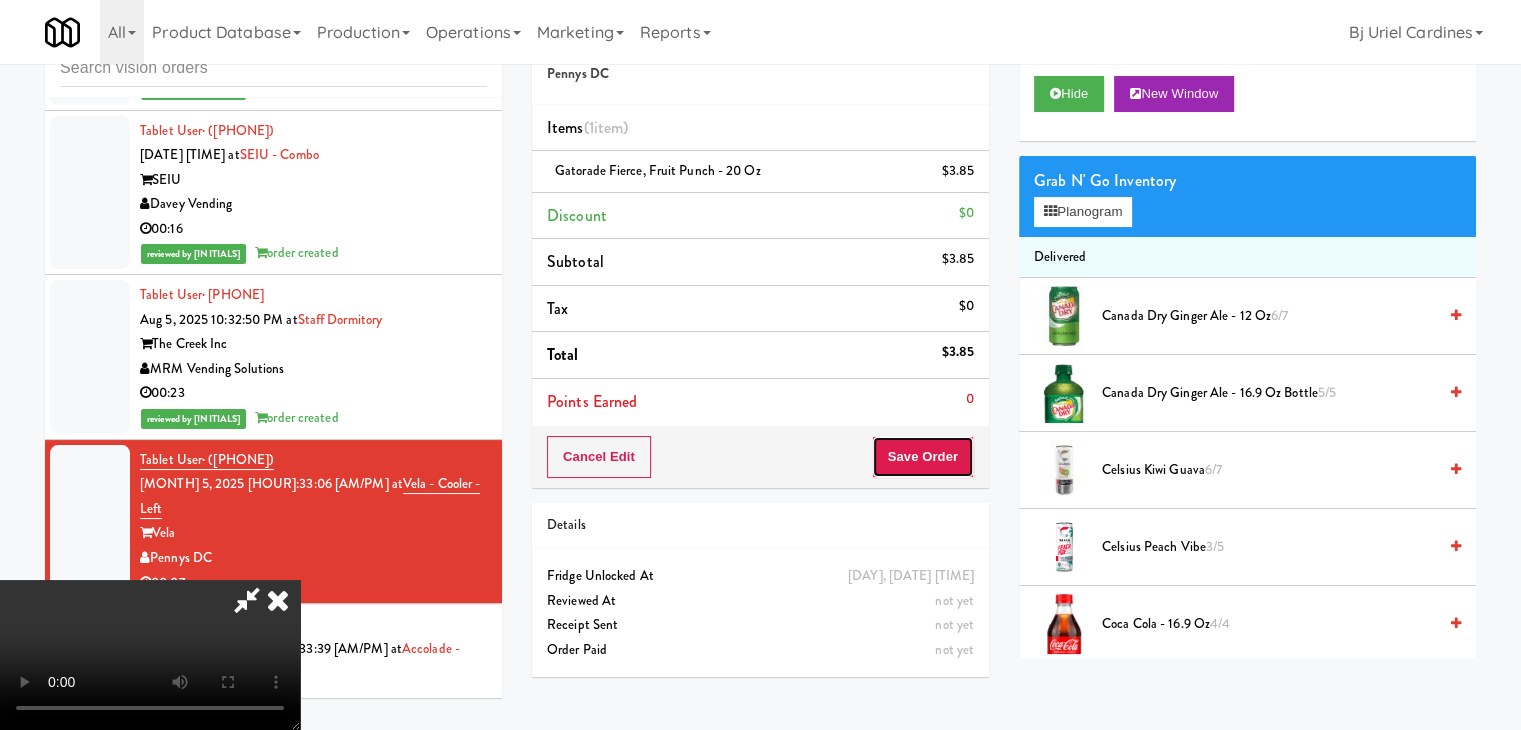 click on "Save Order" at bounding box center (923, 457) 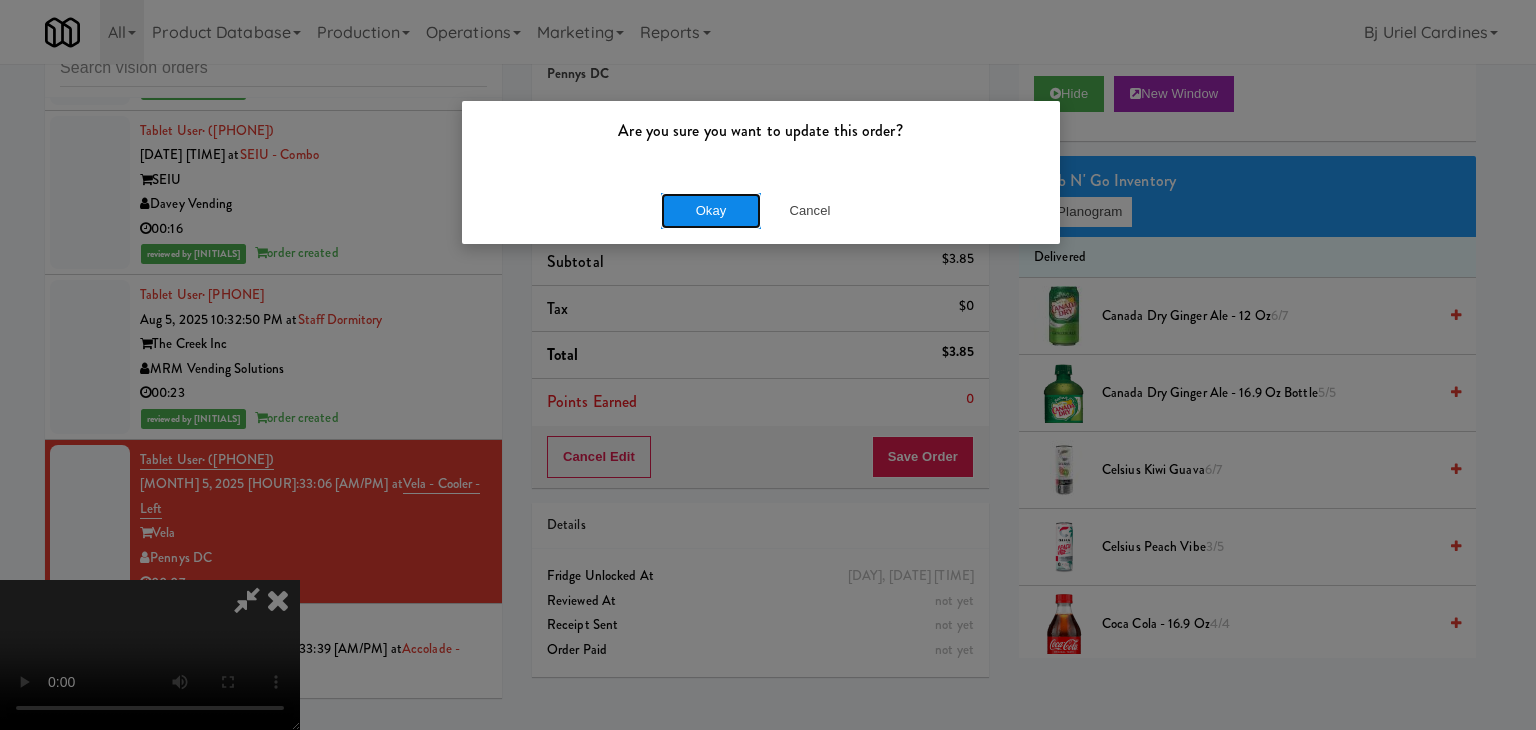 click on "Okay" at bounding box center (711, 211) 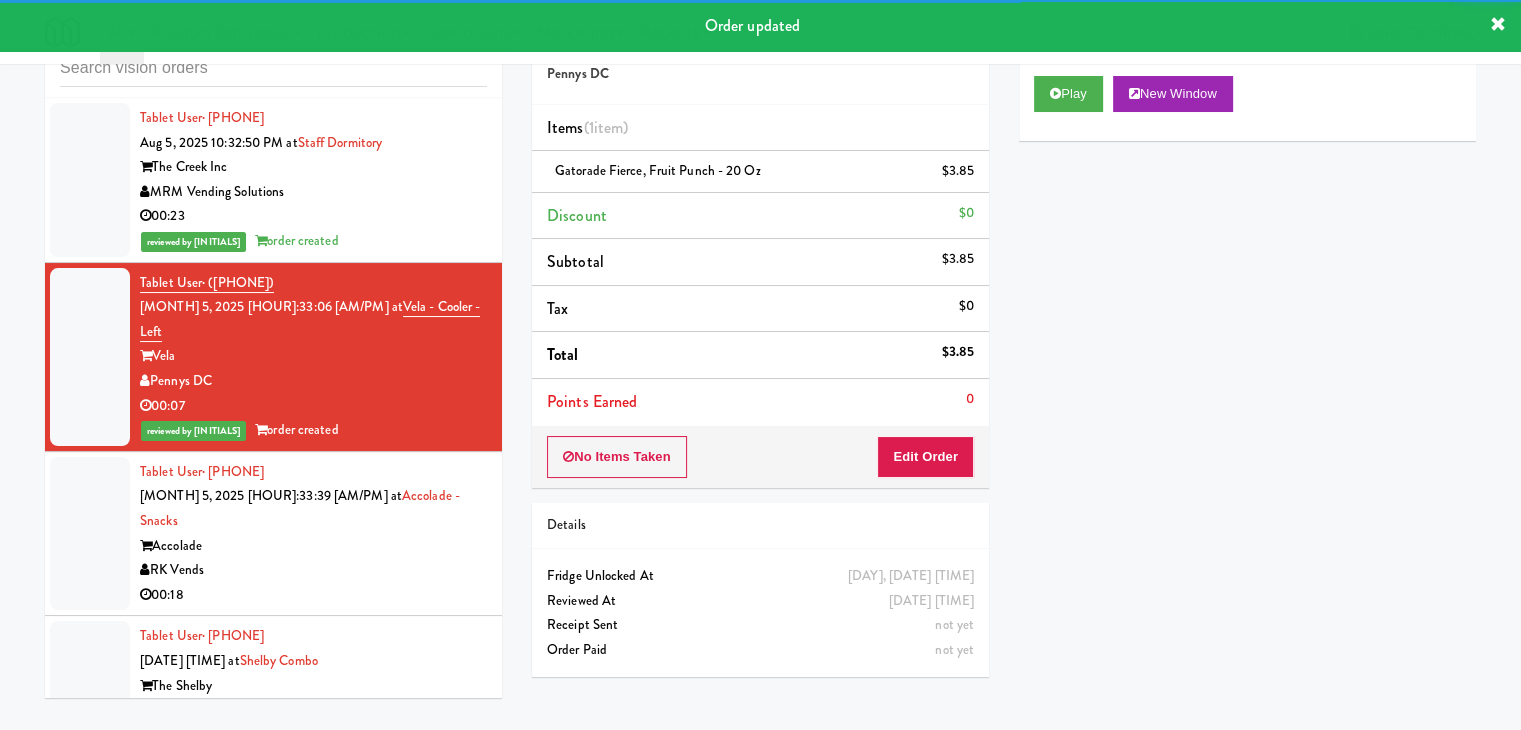 scroll, scrollTop: 11279, scrollLeft: 0, axis: vertical 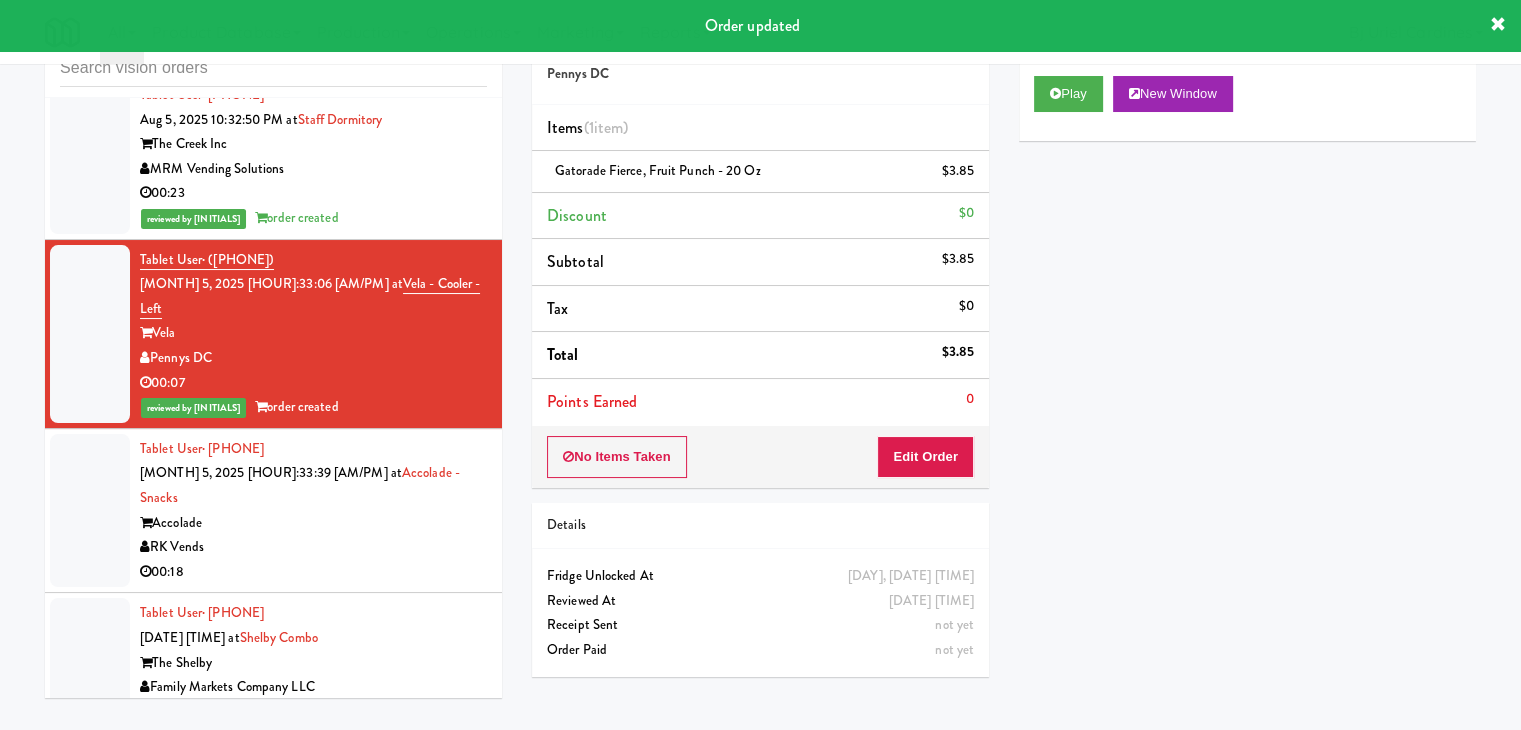 click on "RK Vends" at bounding box center [313, 547] 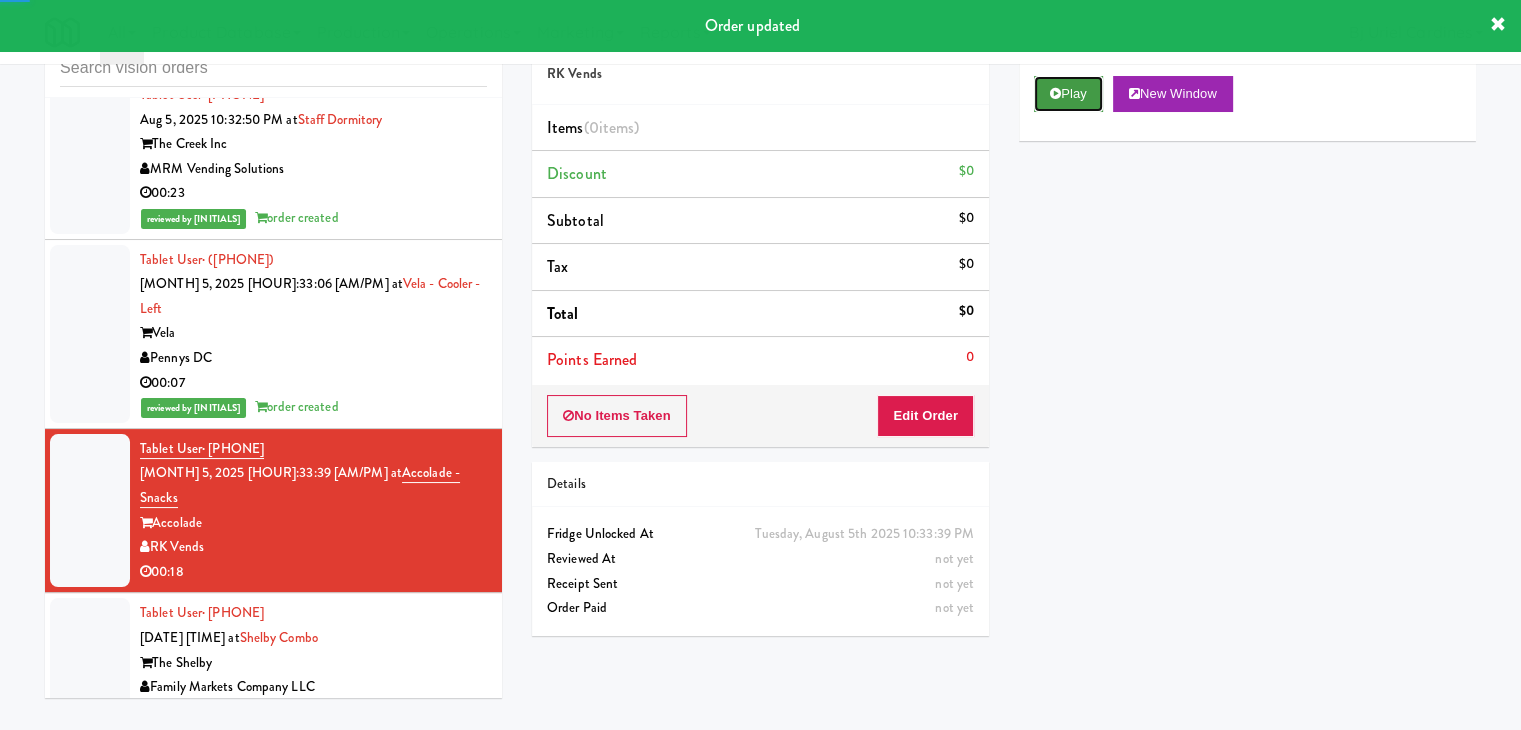 click on "Play" at bounding box center (1068, 94) 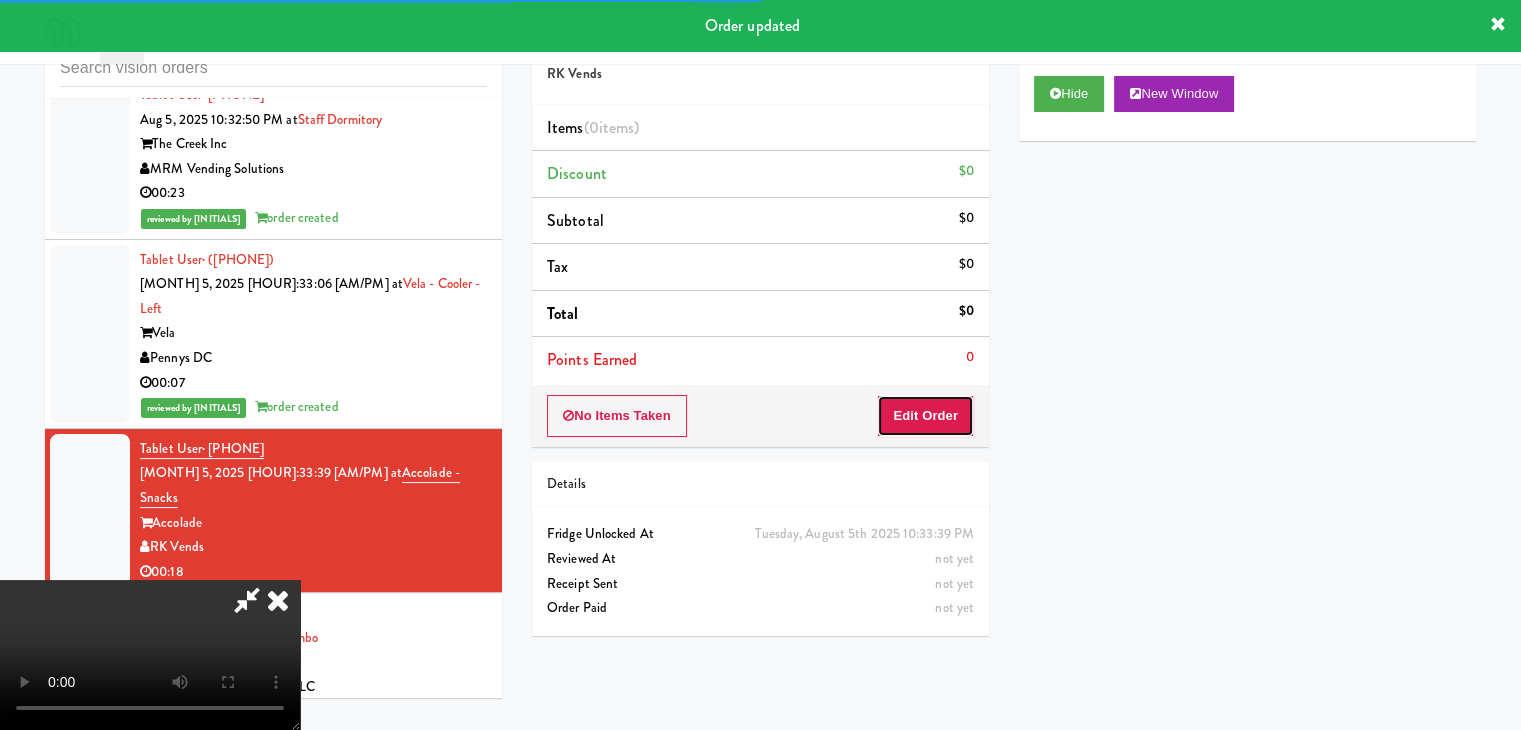 click on "Edit Order" at bounding box center [925, 416] 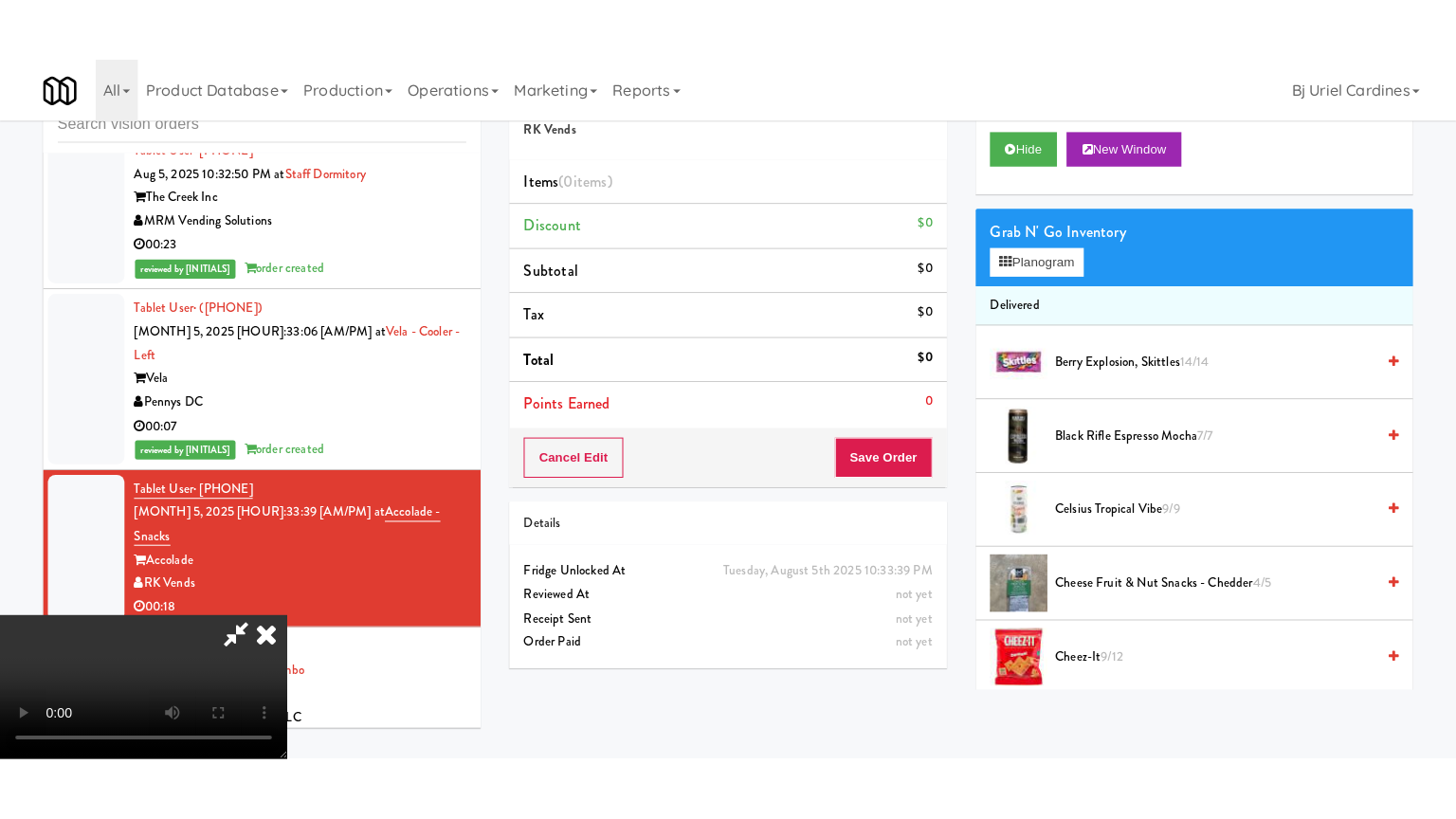 scroll, scrollTop: 266, scrollLeft: 0, axis: vertical 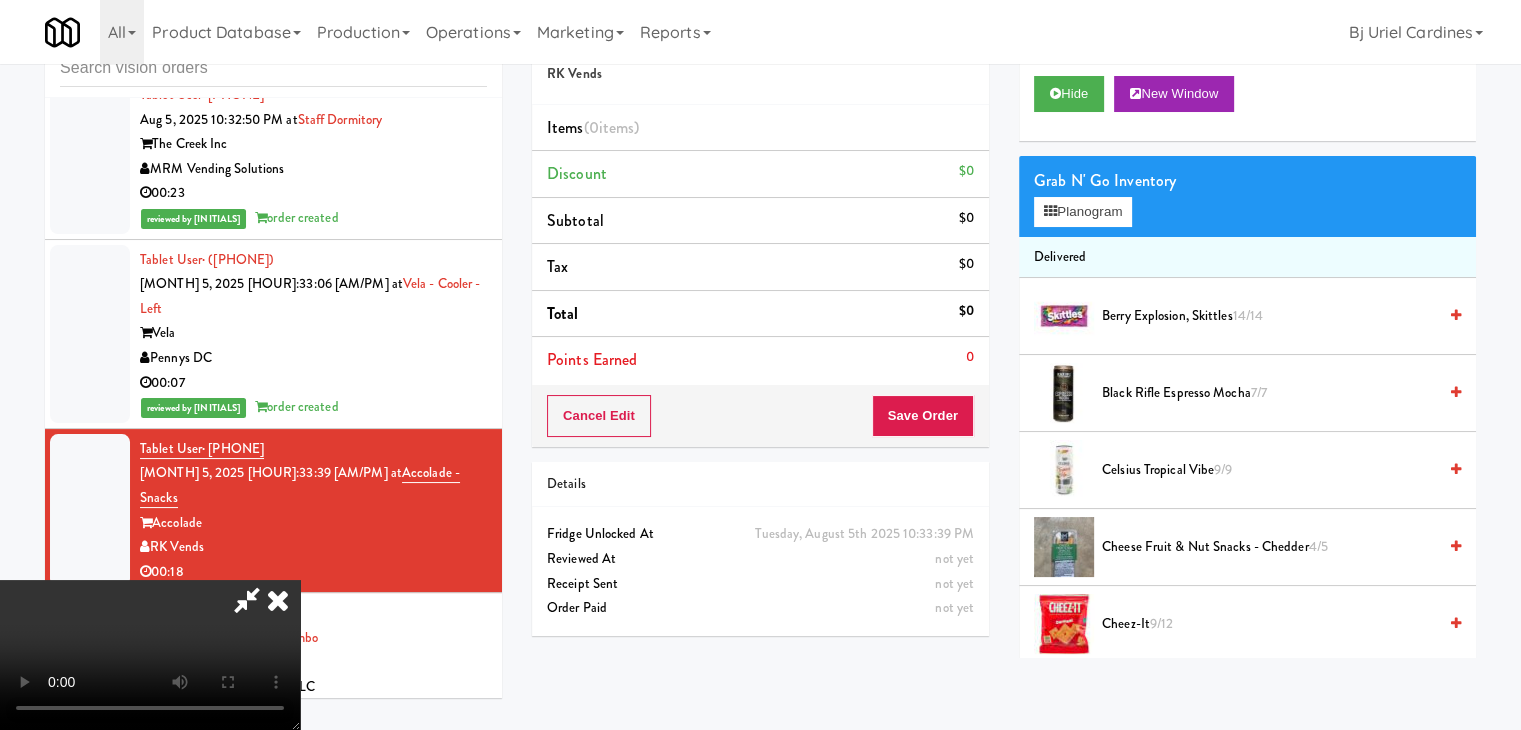 type 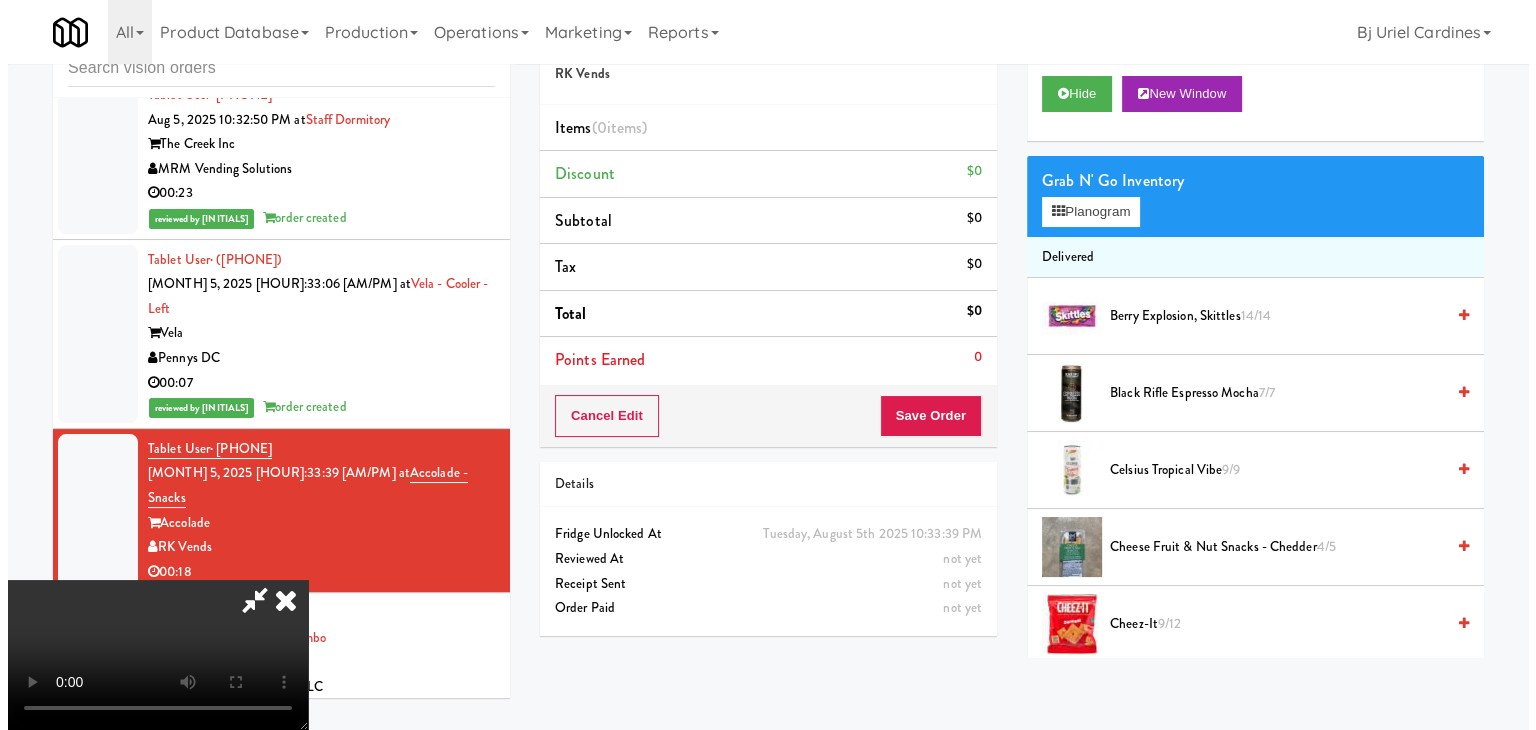 scroll, scrollTop: 0, scrollLeft: 0, axis: both 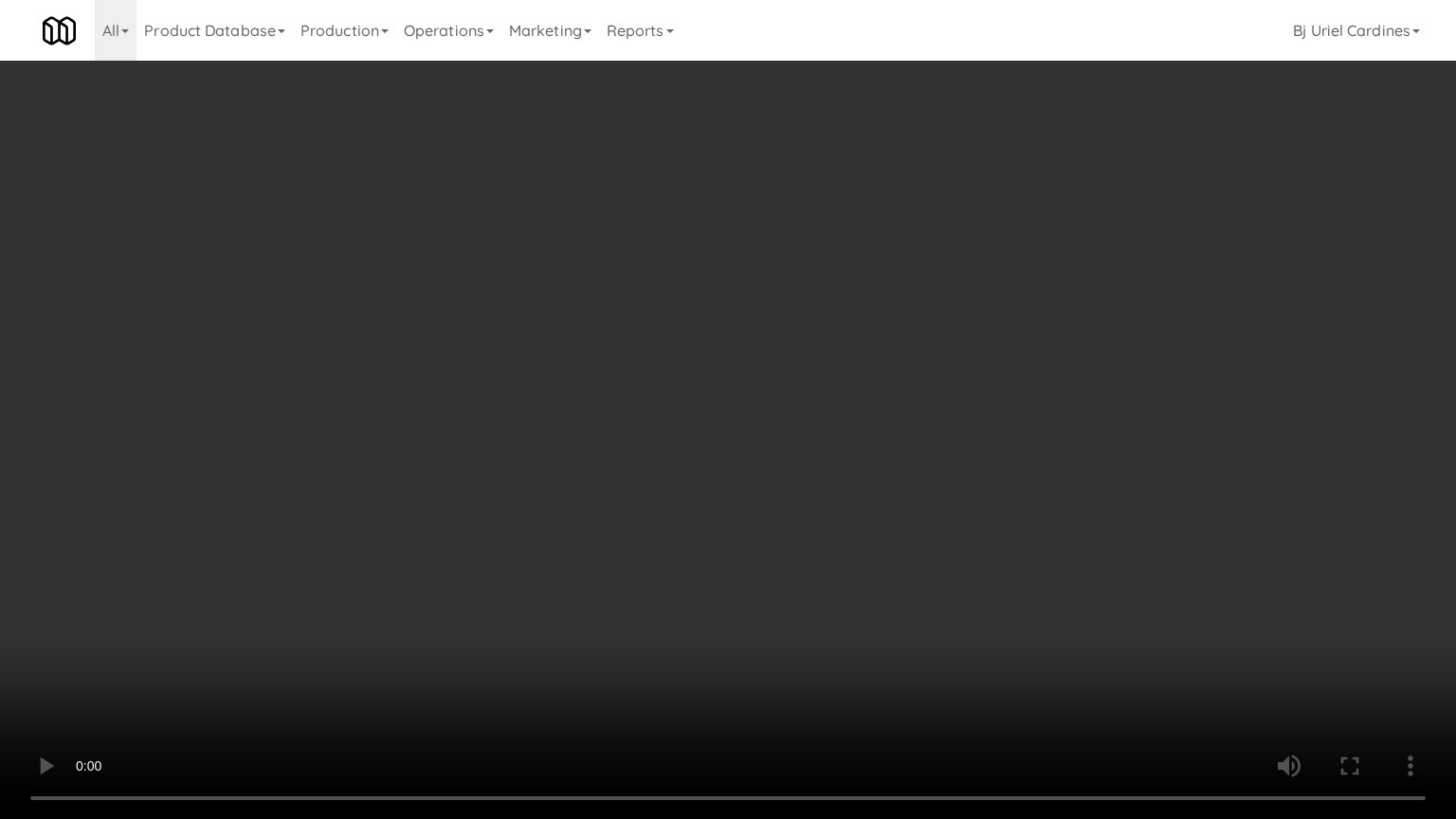 click at bounding box center (728, 410) 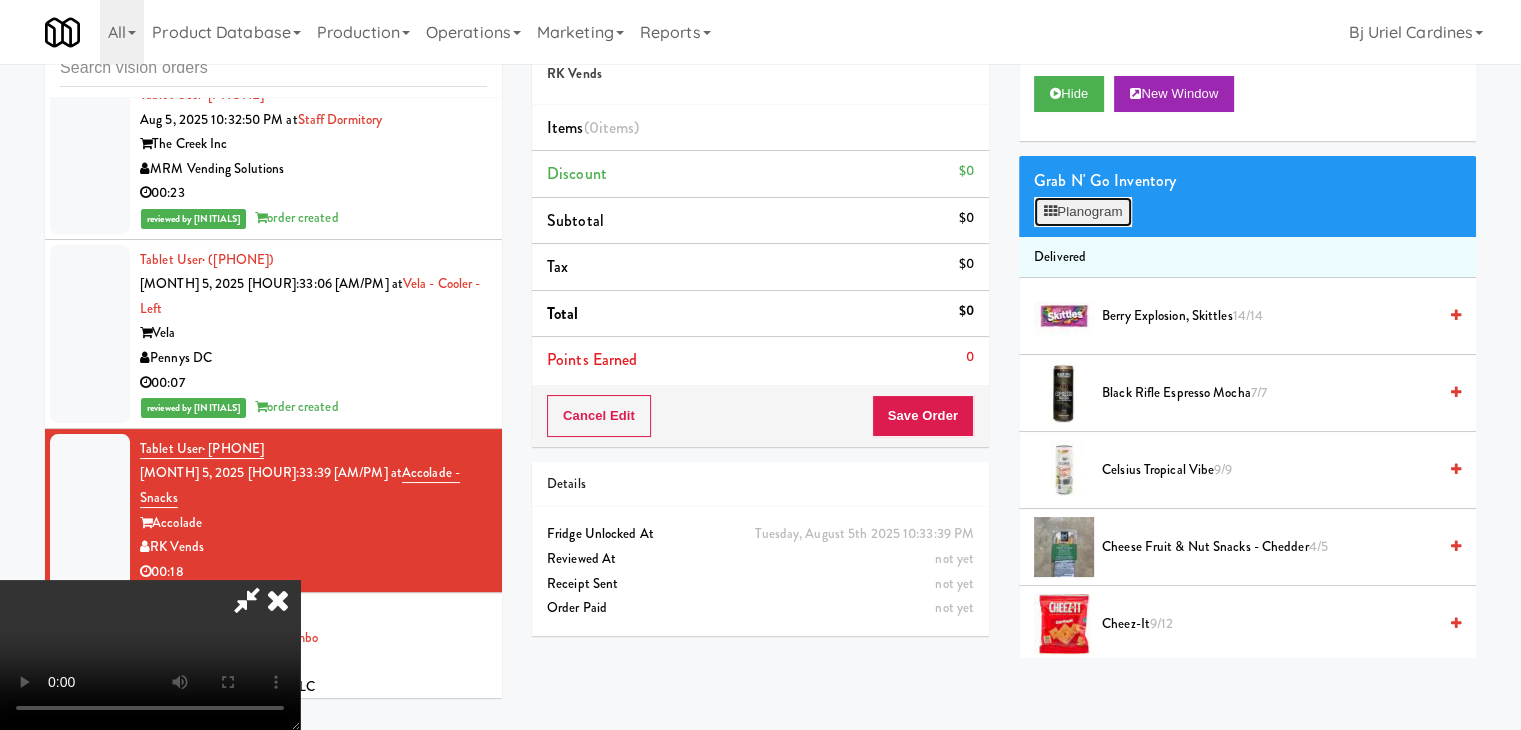 click on "Planogram" at bounding box center (1083, 212) 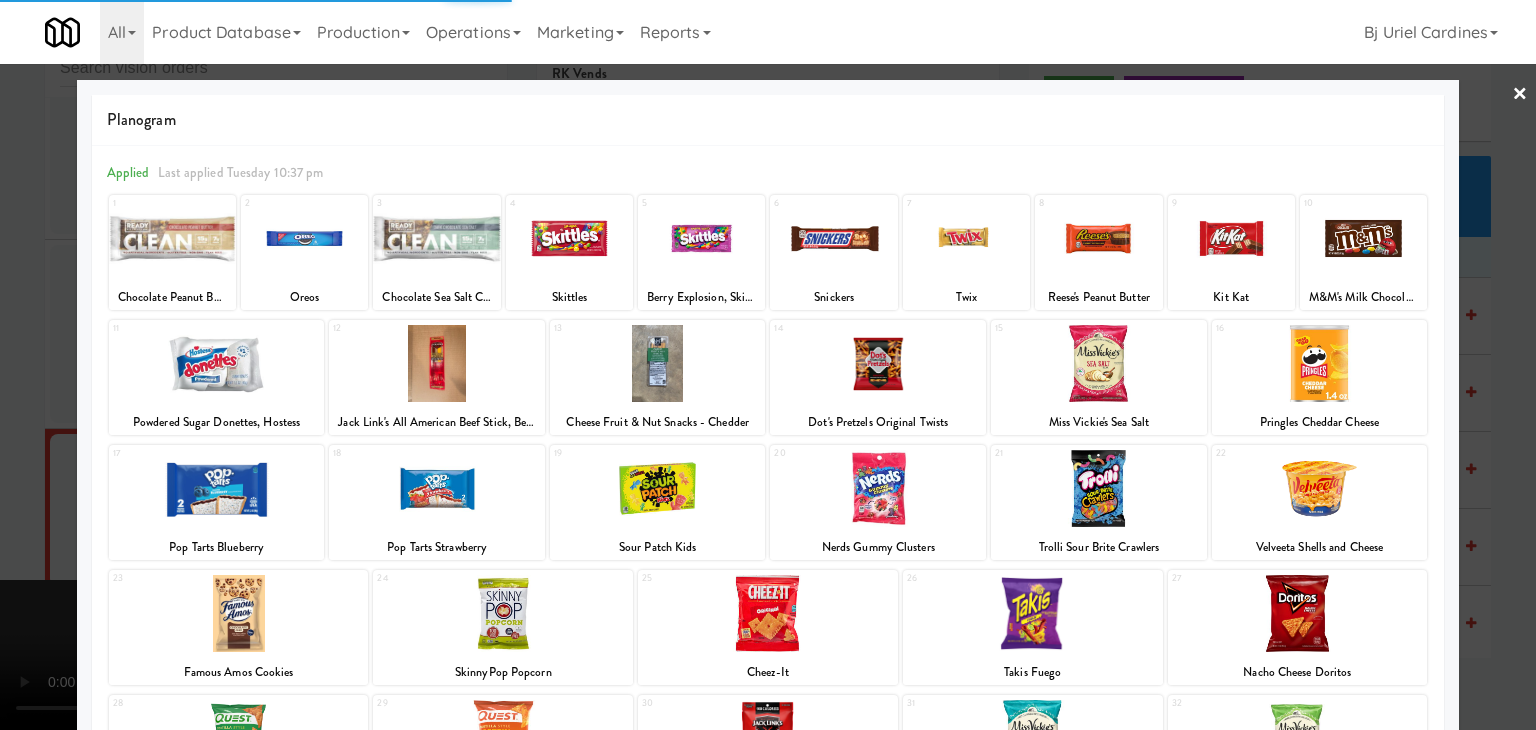 click at bounding box center [239, 613] 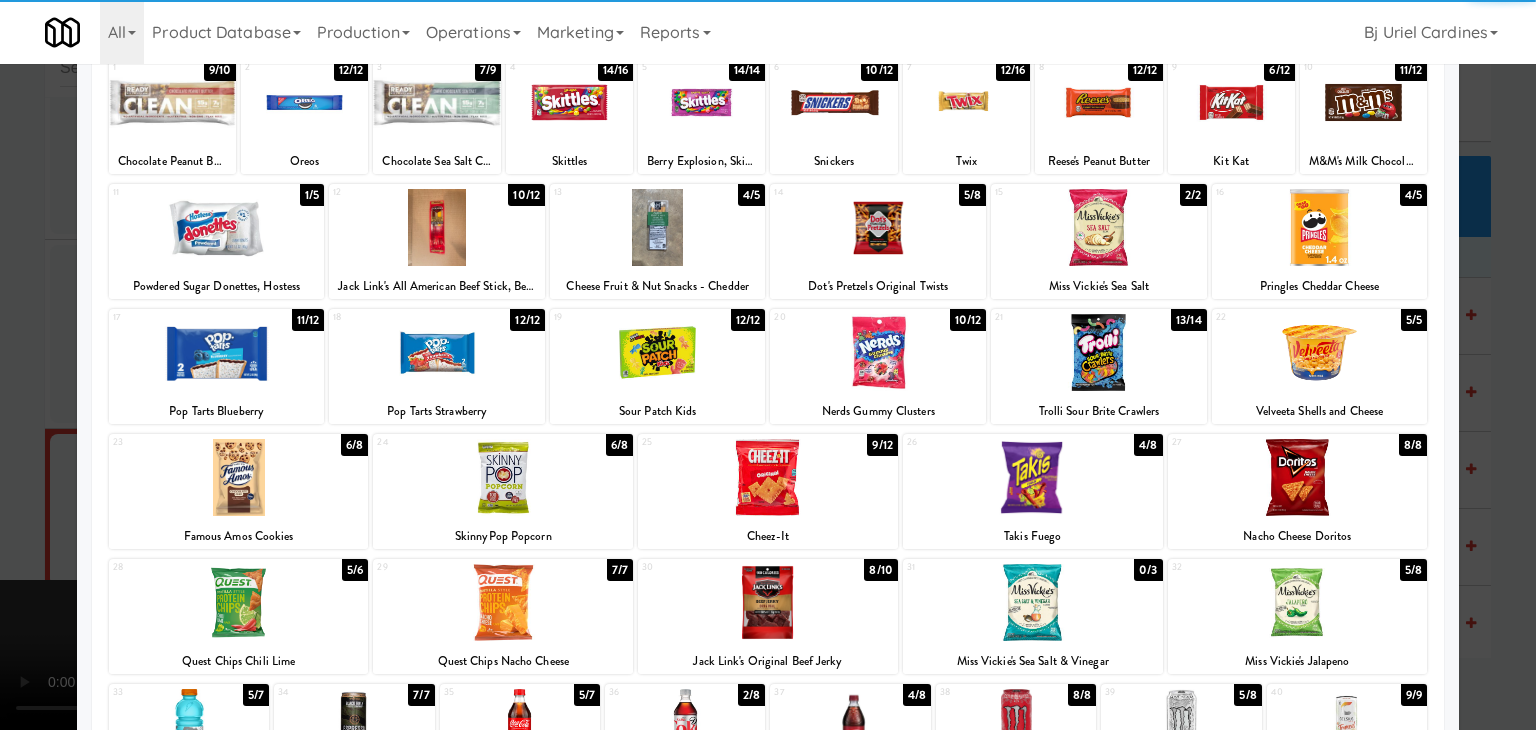 scroll, scrollTop: 377, scrollLeft: 0, axis: vertical 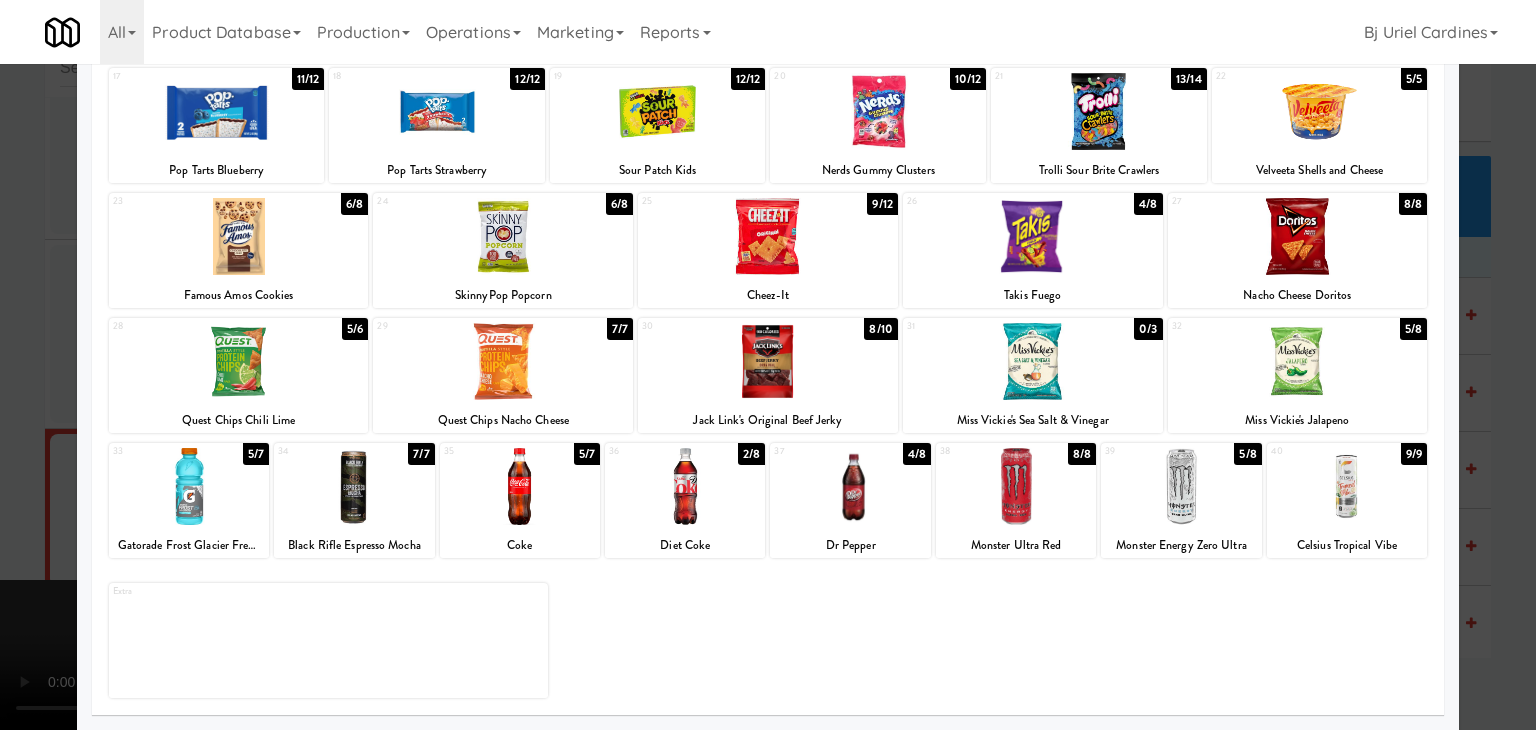 drag, startPoint x: 546, startPoint y: 511, endPoint x: 516, endPoint y: 514, distance: 30.149628 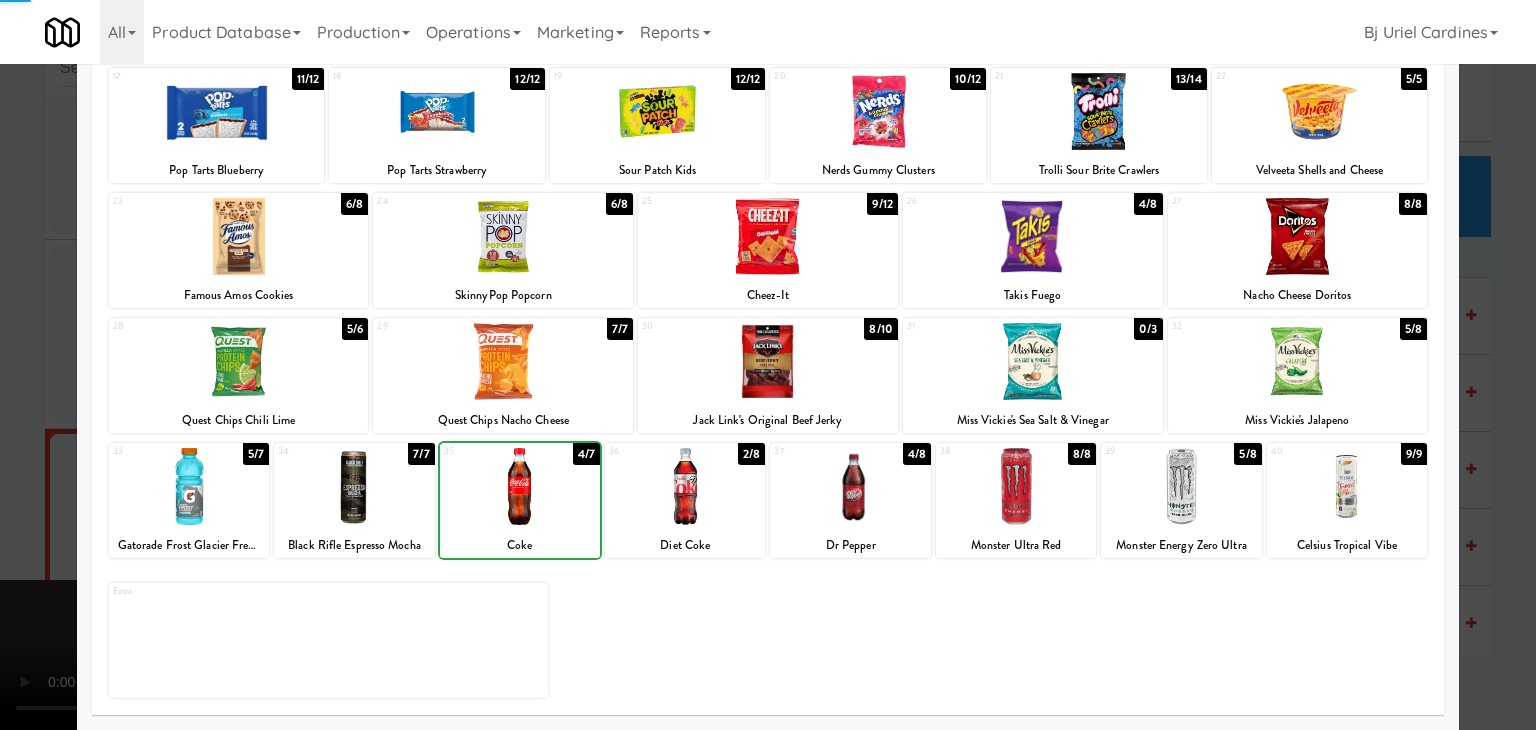 click at bounding box center (768, 365) 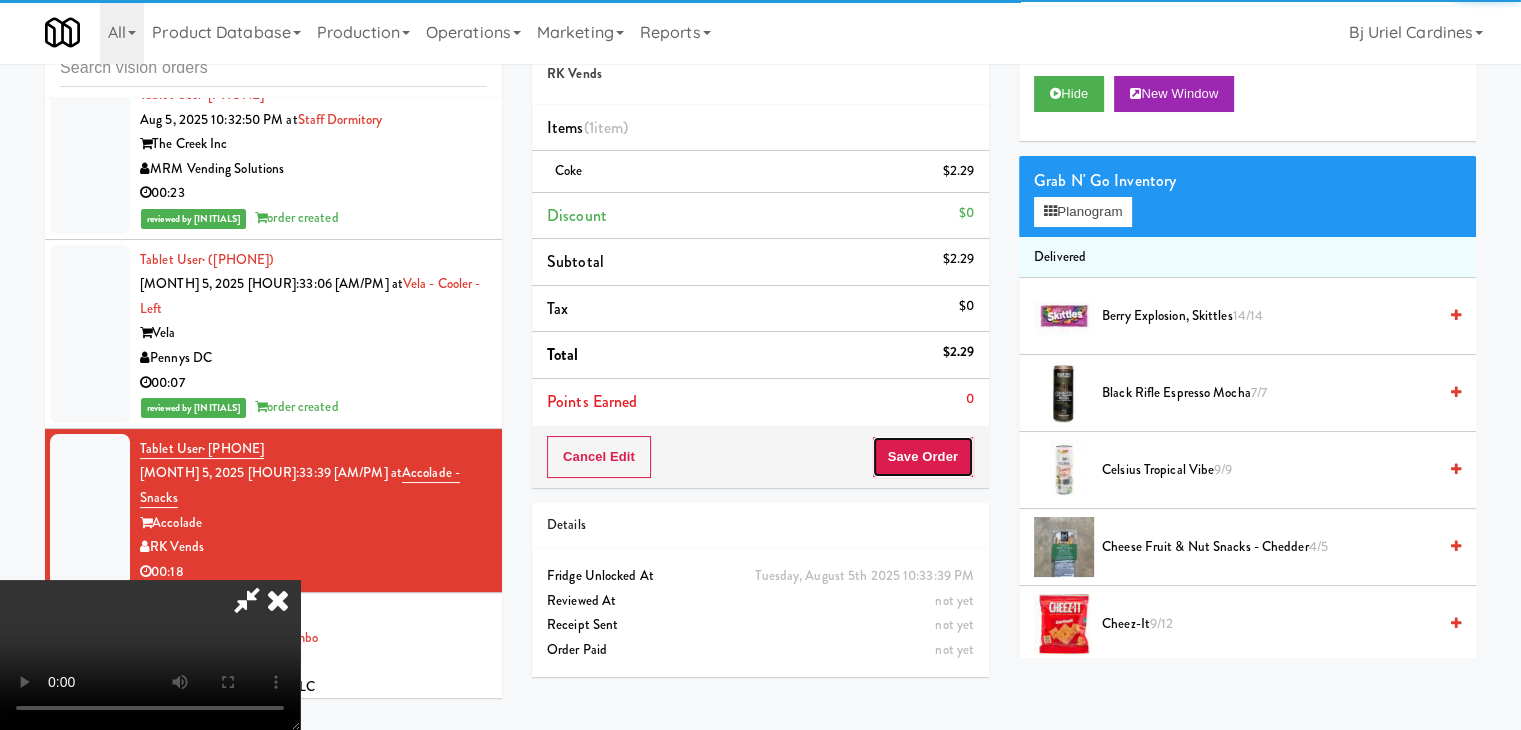 click on "Save Order" at bounding box center (923, 457) 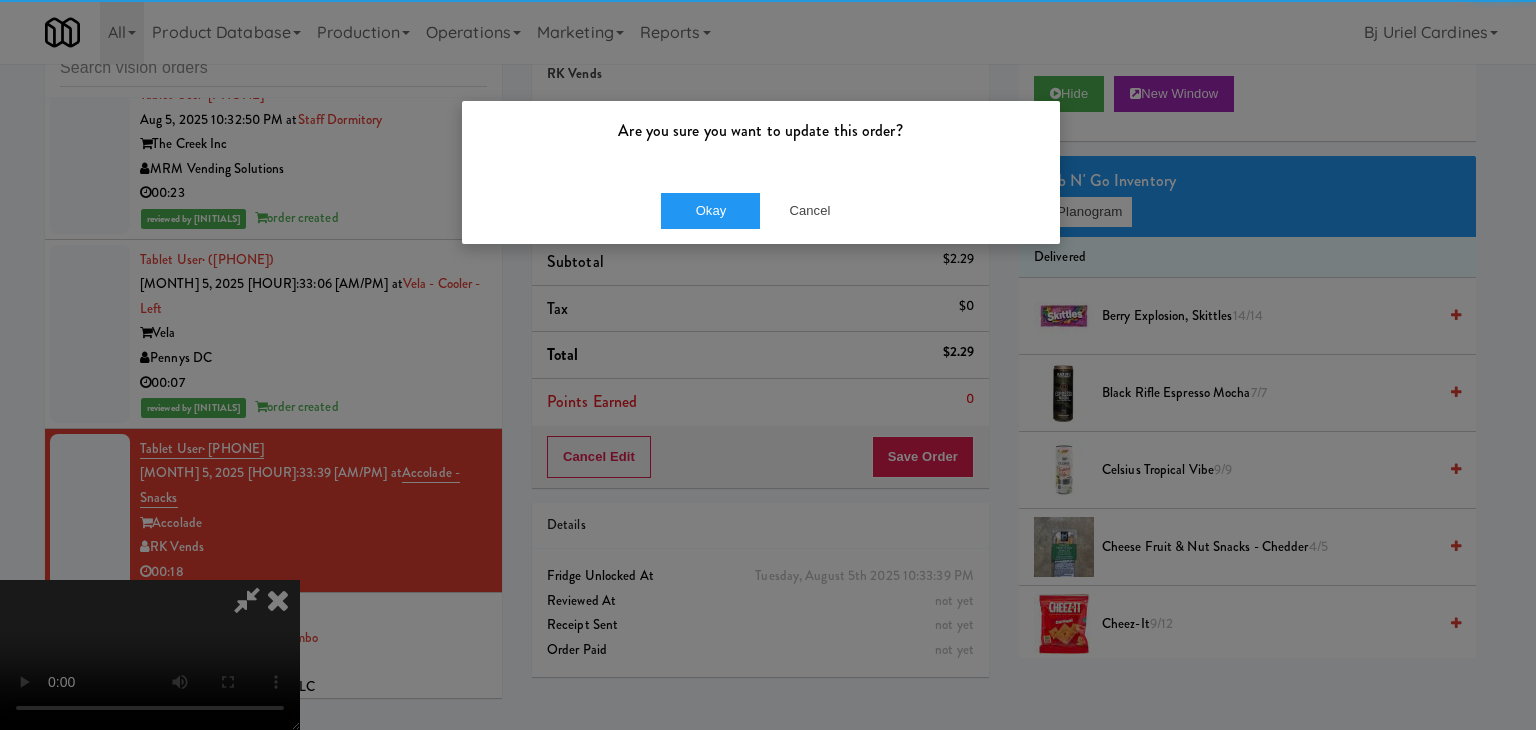 click on "Okay Cancel" at bounding box center (761, 210) 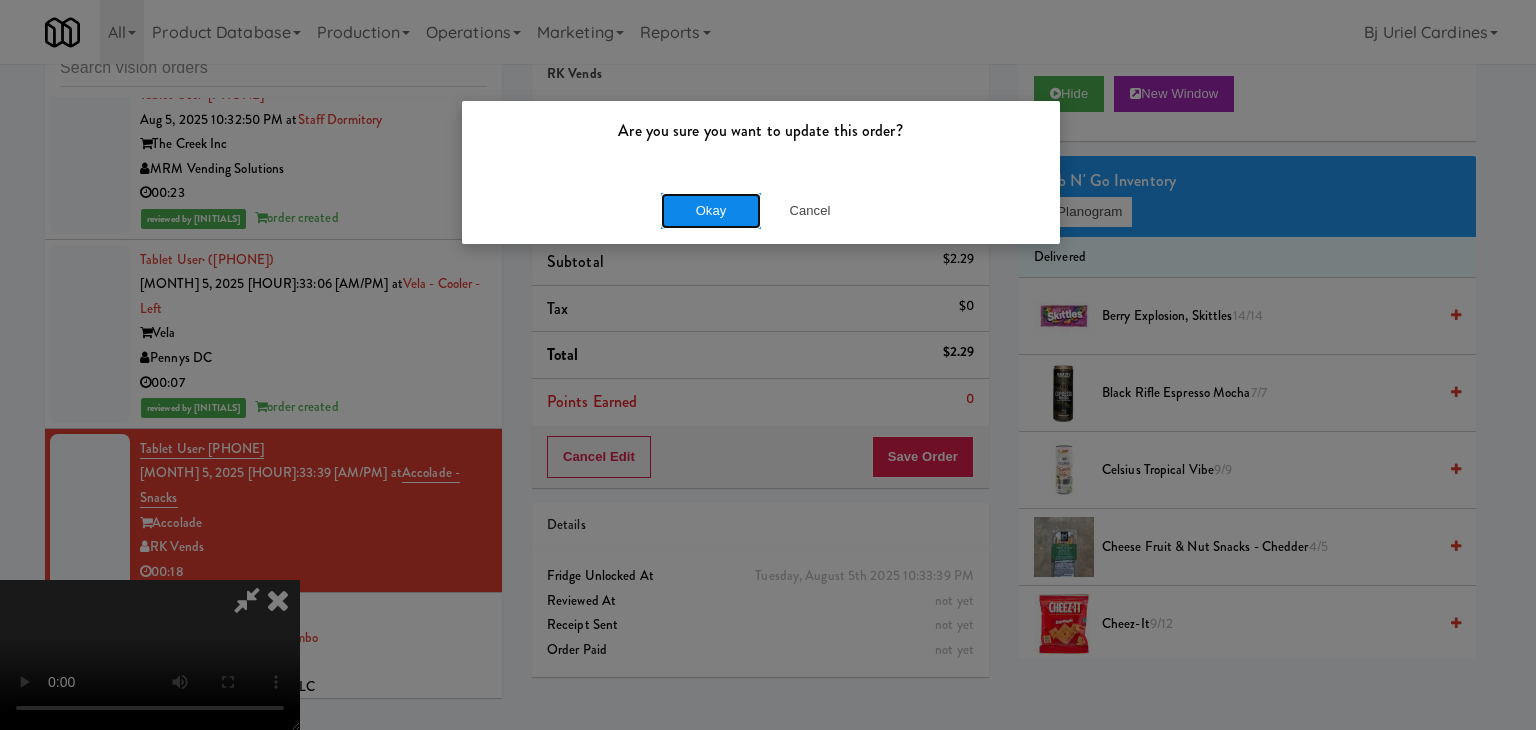 click on "Okay" at bounding box center [711, 211] 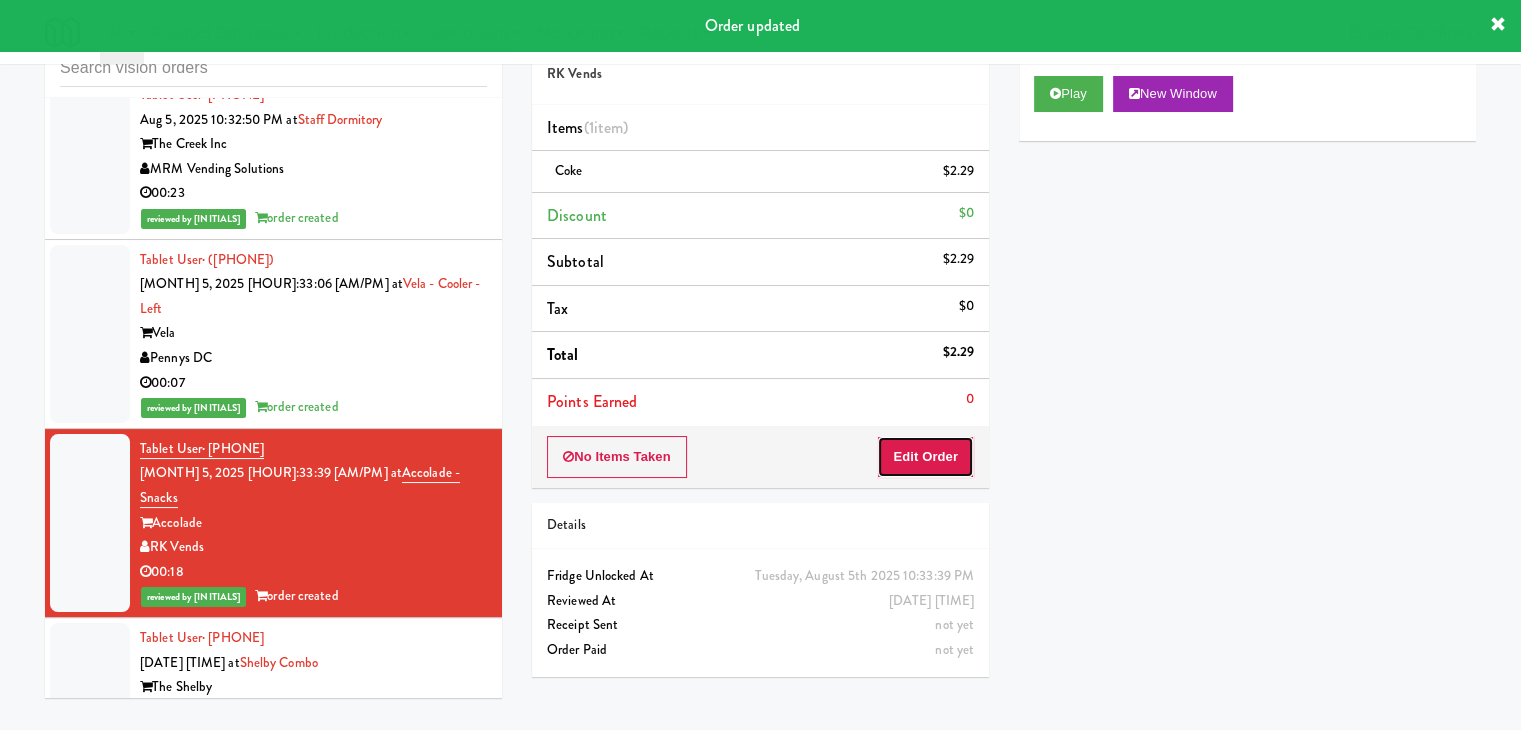click on "Edit Order" at bounding box center (925, 457) 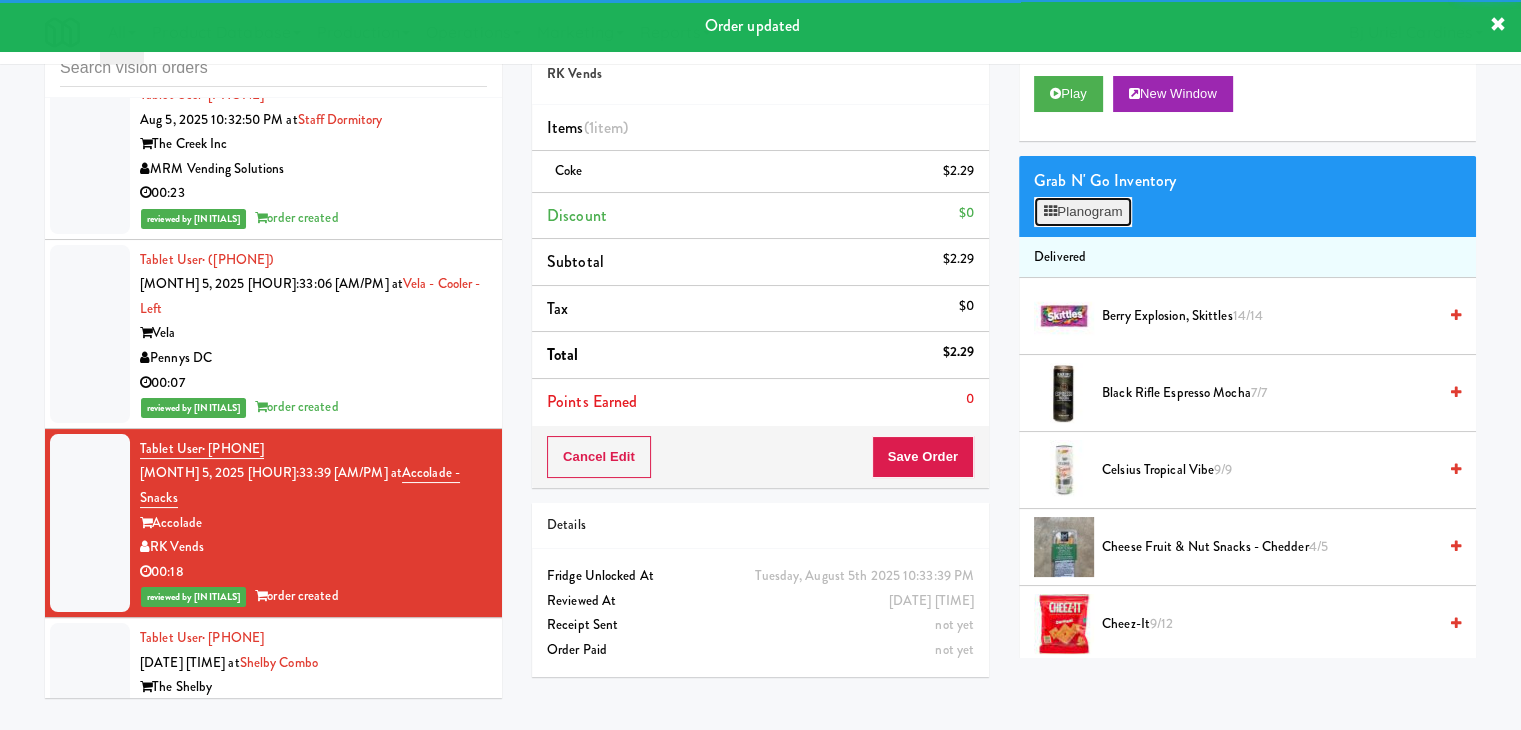 click on "Planogram" at bounding box center [1083, 212] 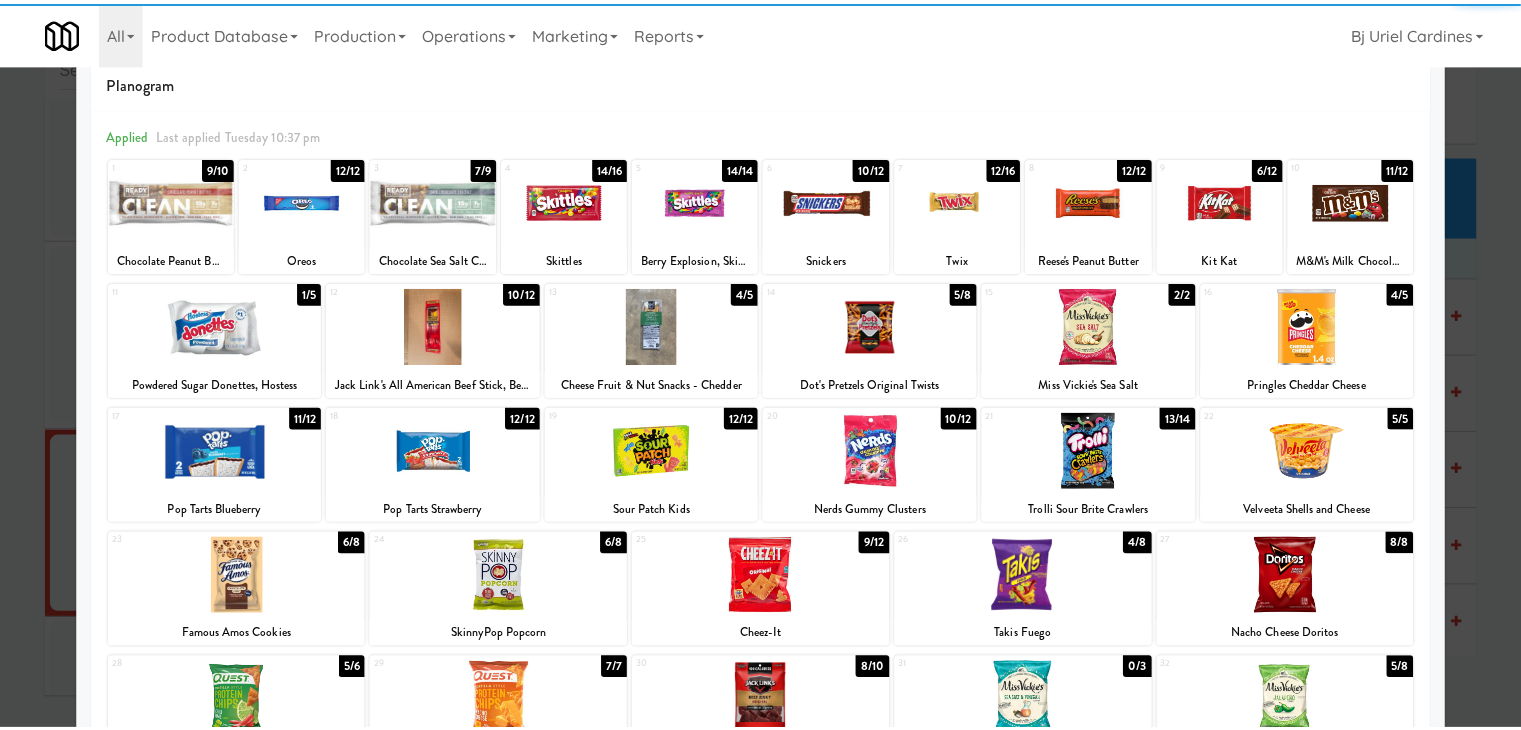 scroll, scrollTop: 100, scrollLeft: 0, axis: vertical 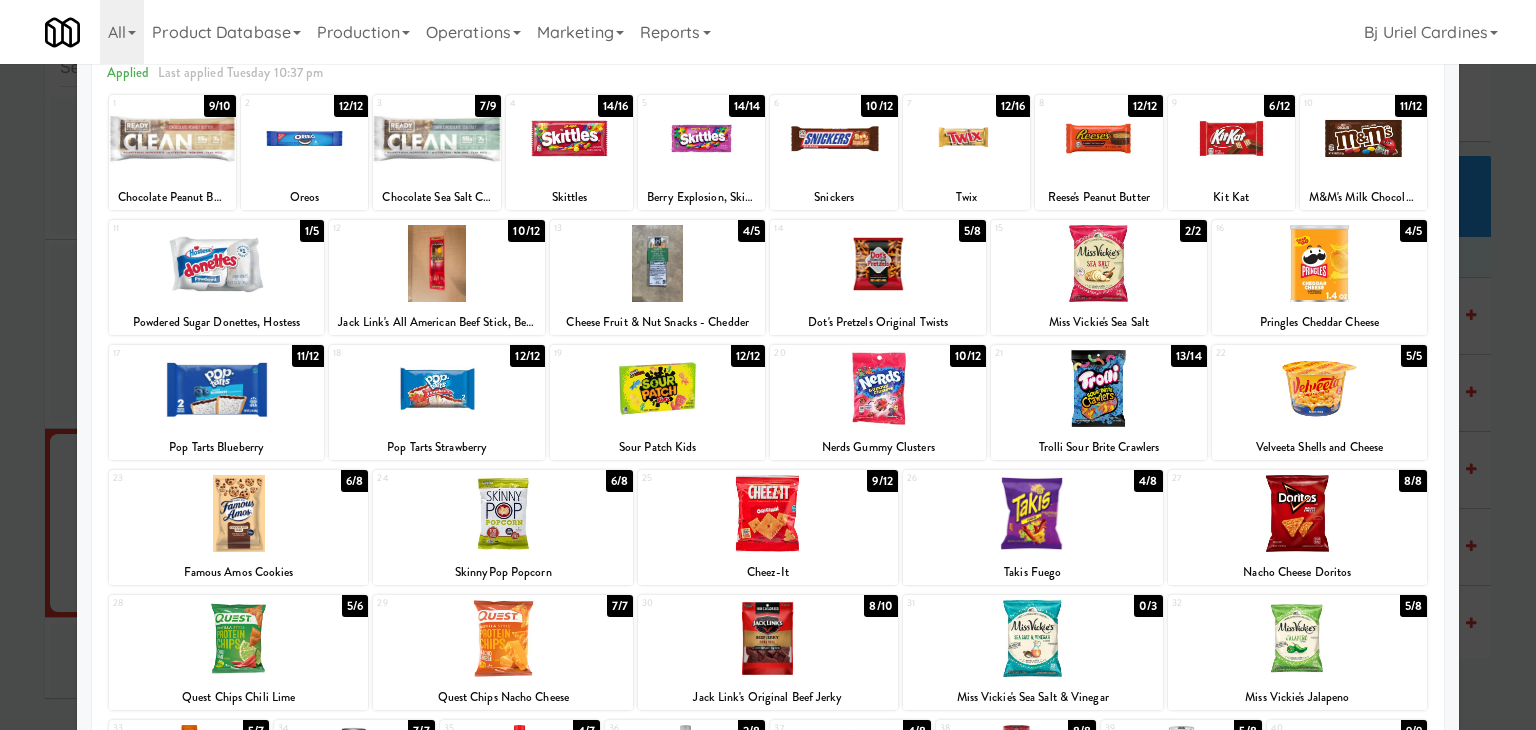 click at bounding box center (239, 513) 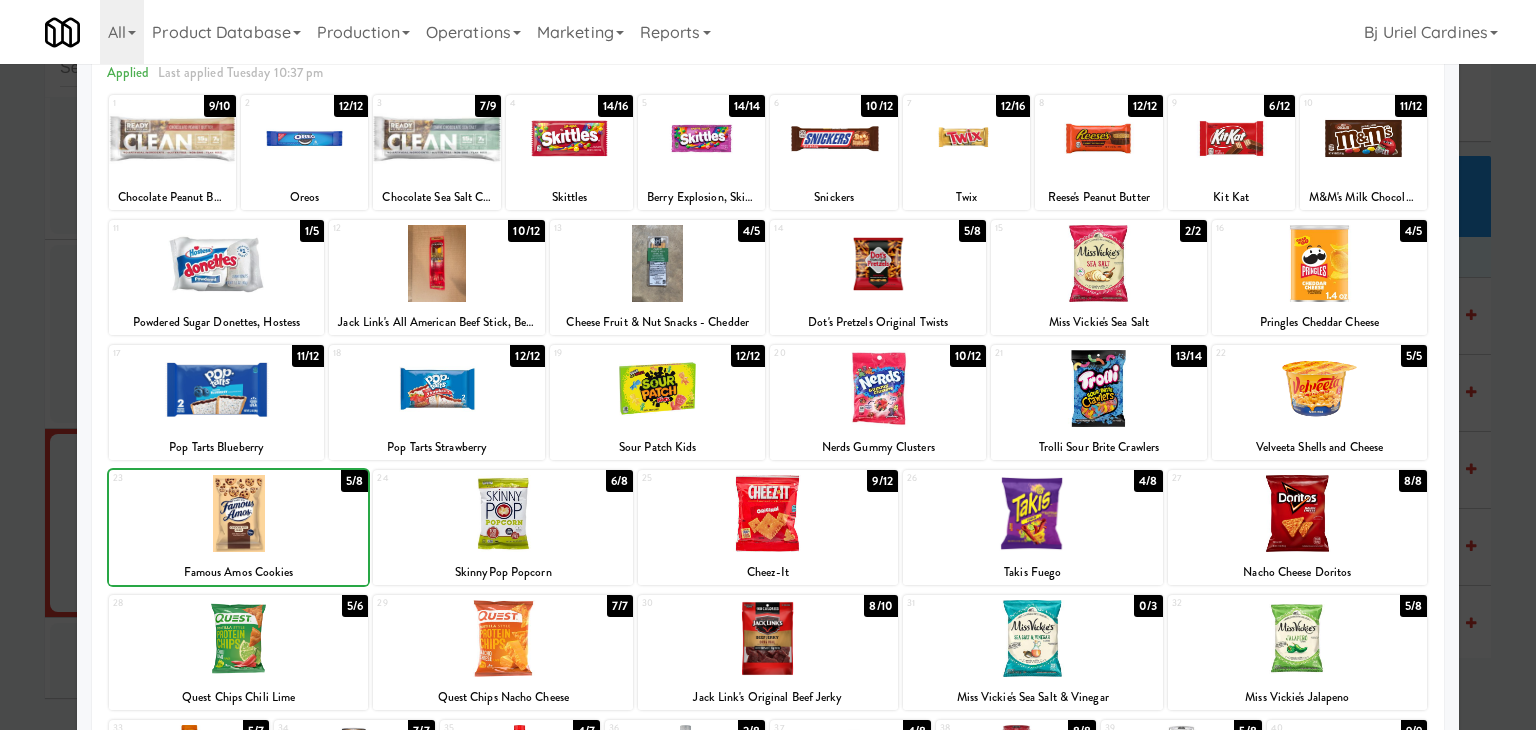 drag, startPoint x: 0, startPoint y: 495, endPoint x: 360, endPoint y: 468, distance: 361.01108 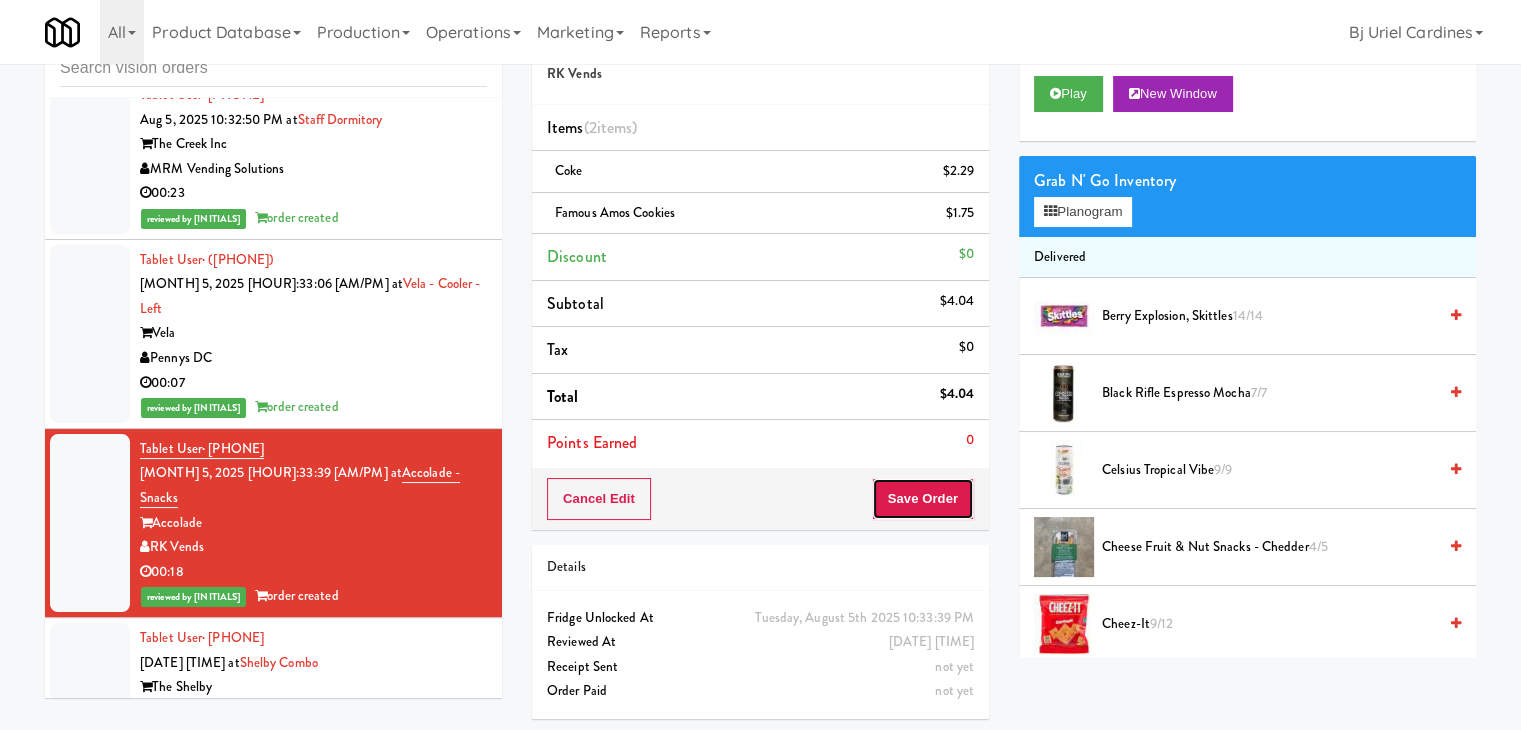 click on "Save Order" at bounding box center (923, 499) 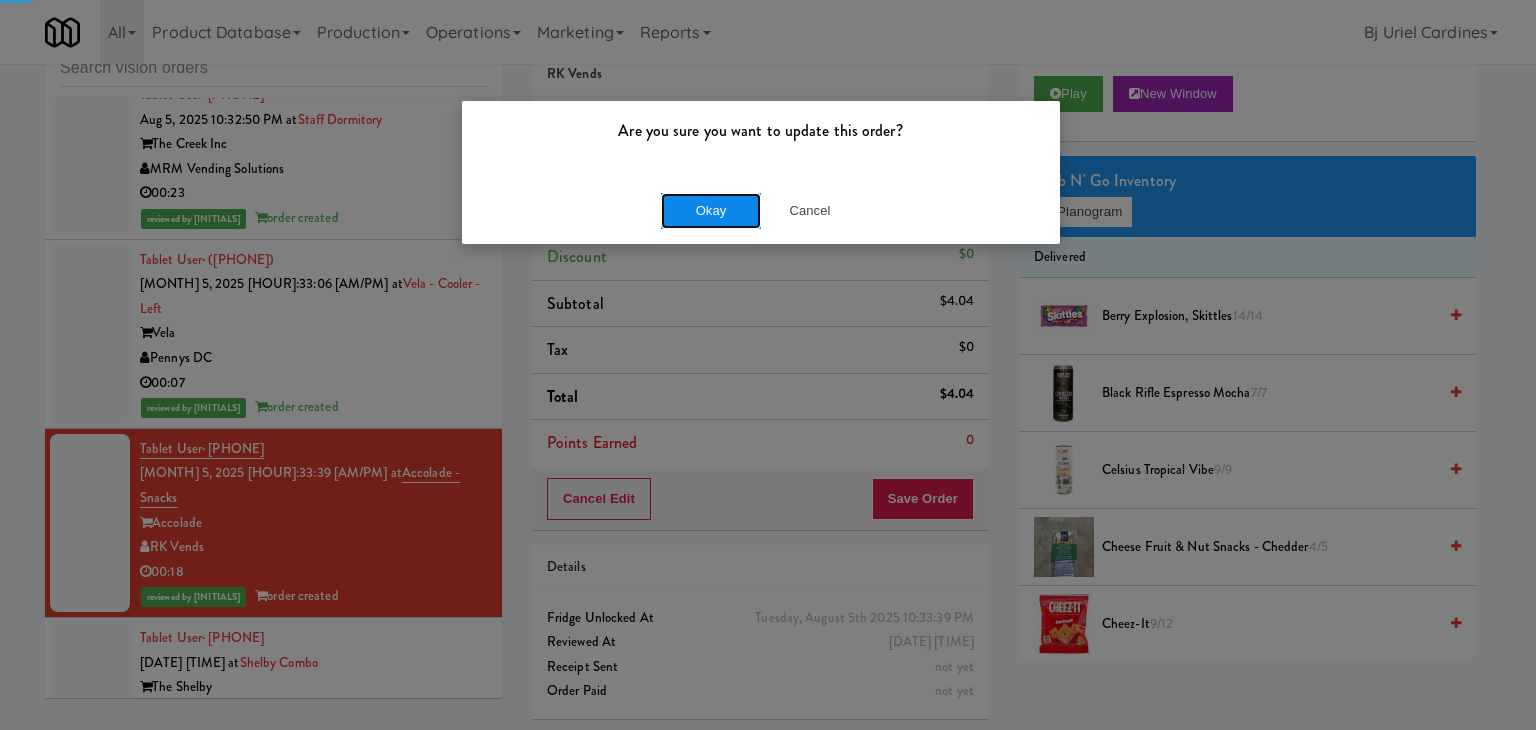 click on "Okay" at bounding box center [711, 211] 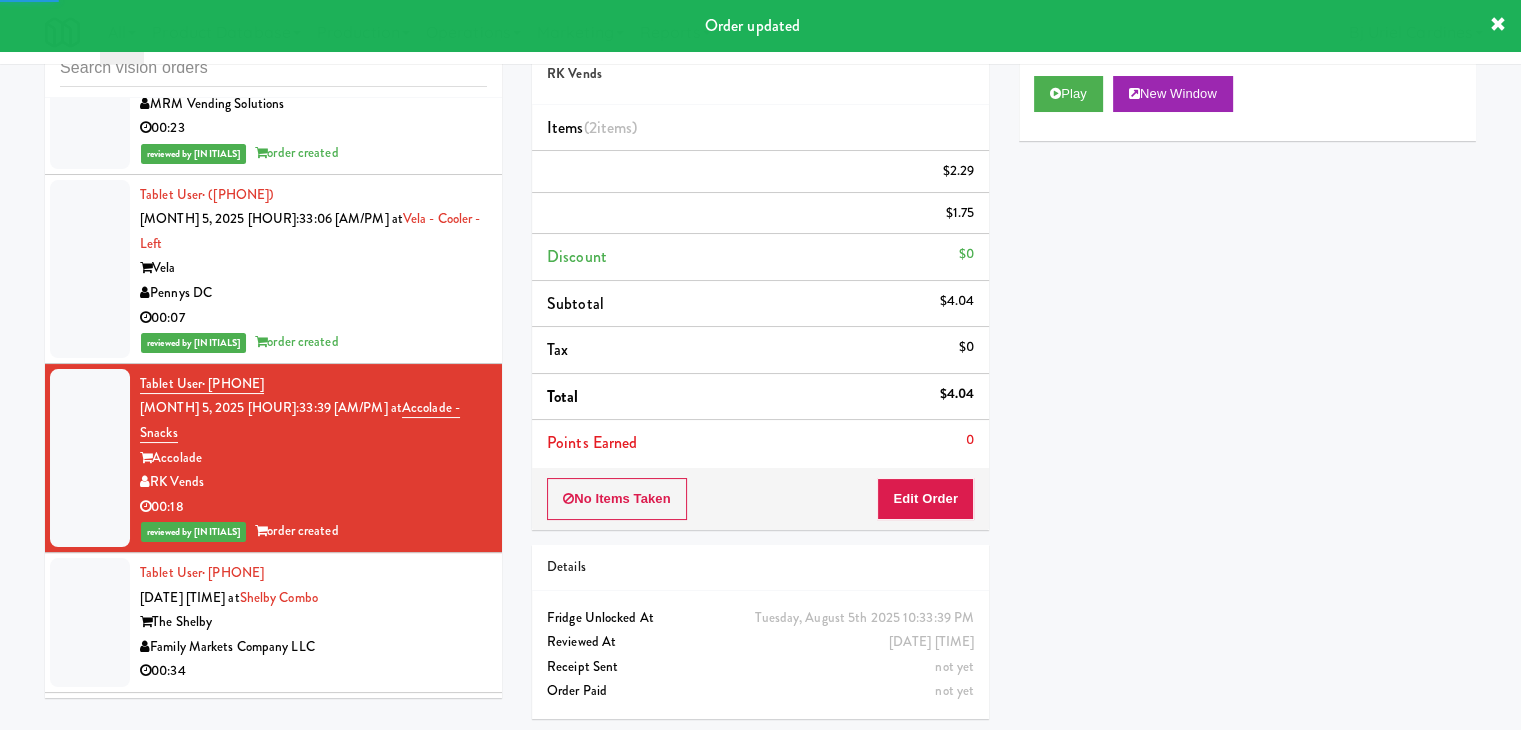scroll, scrollTop: 11479, scrollLeft: 0, axis: vertical 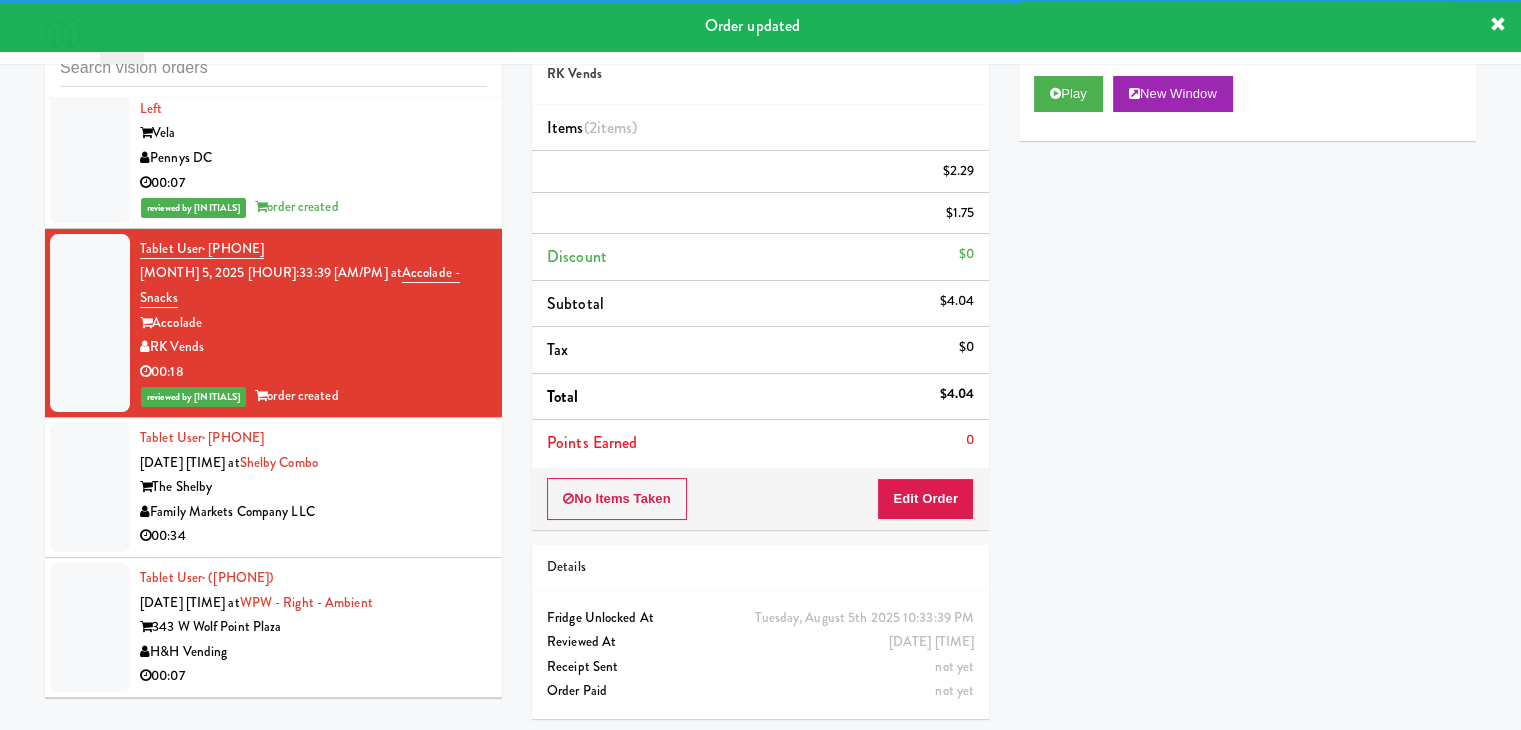 click on "Family Markets Company LLC" at bounding box center (313, 512) 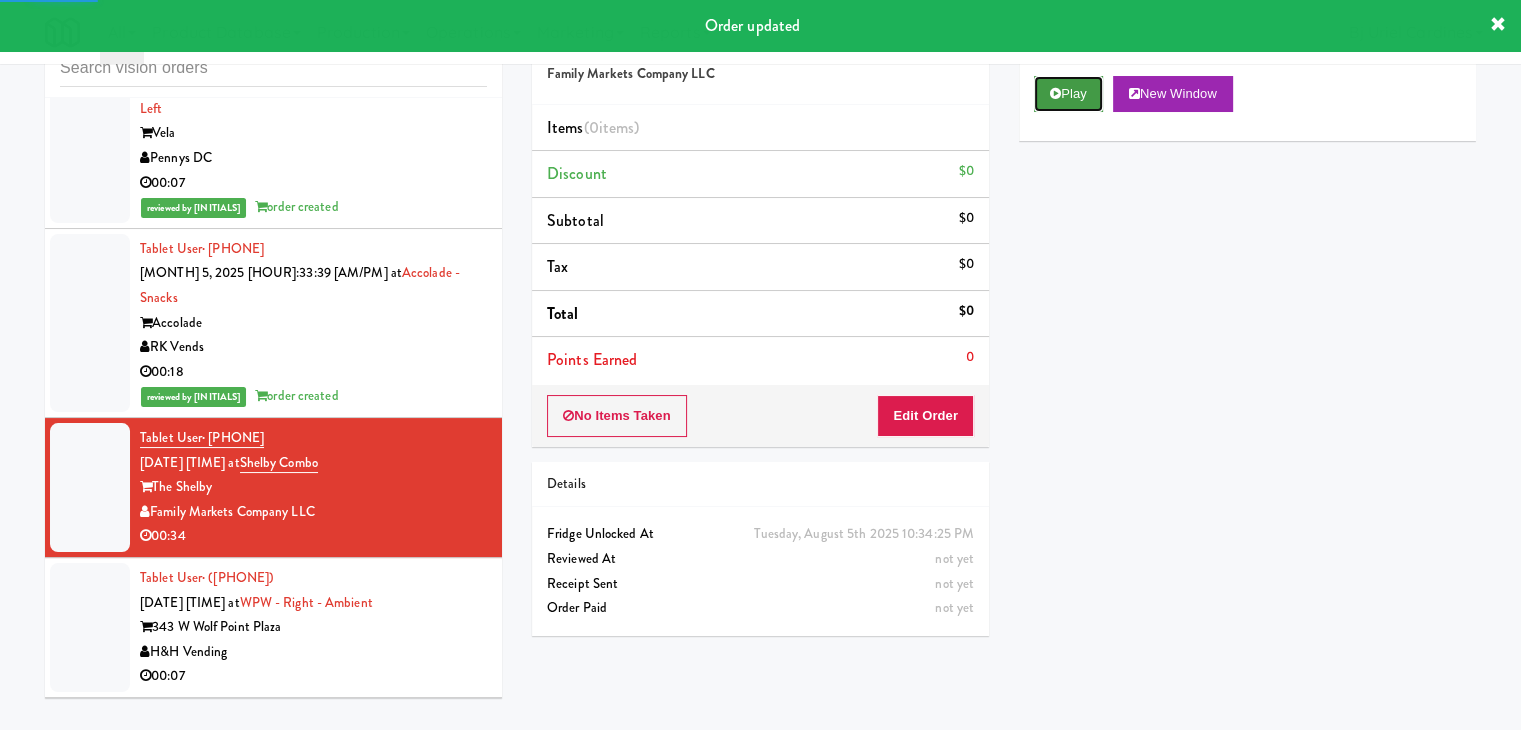 click on "Play" at bounding box center [1068, 94] 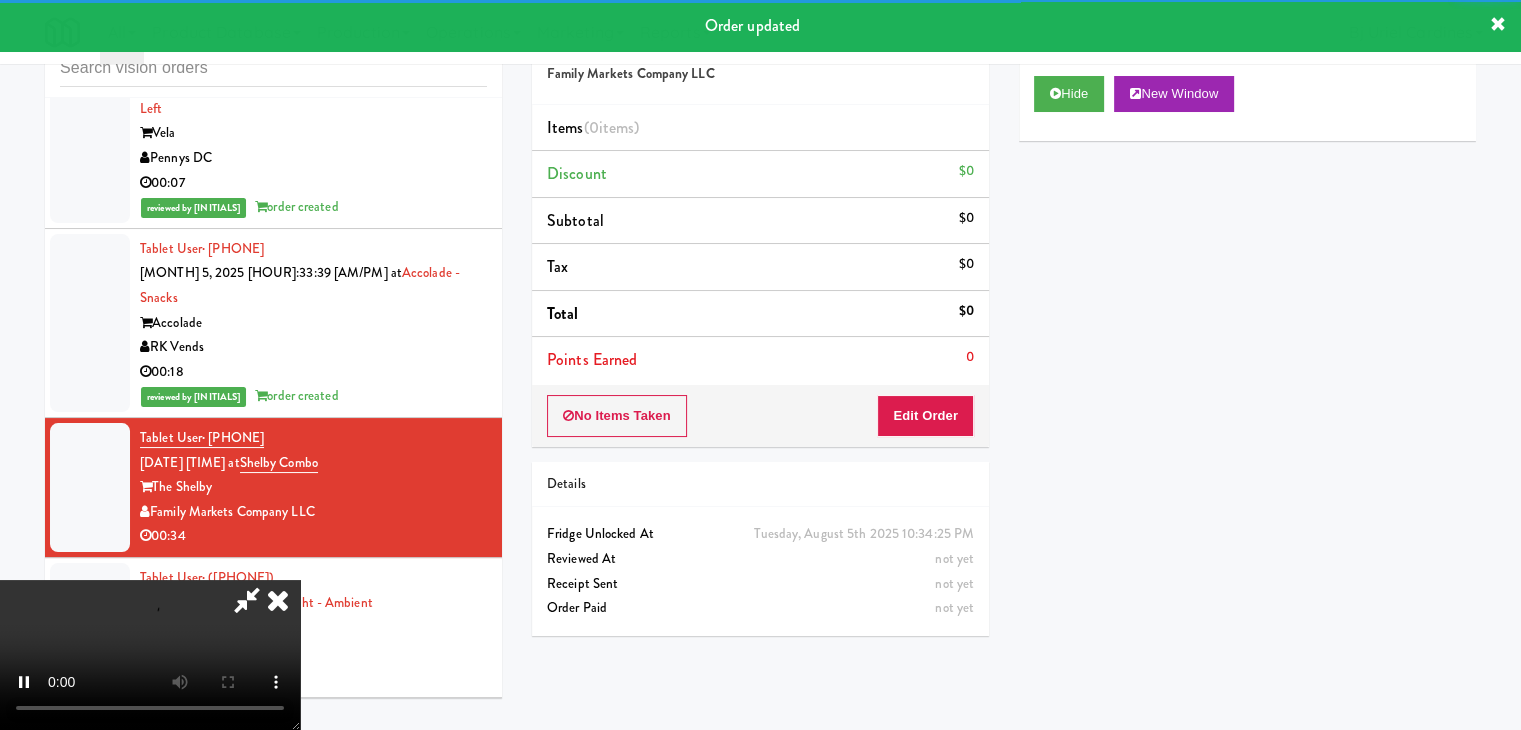 click on "No Items Taken Edit Order" at bounding box center [760, 416] 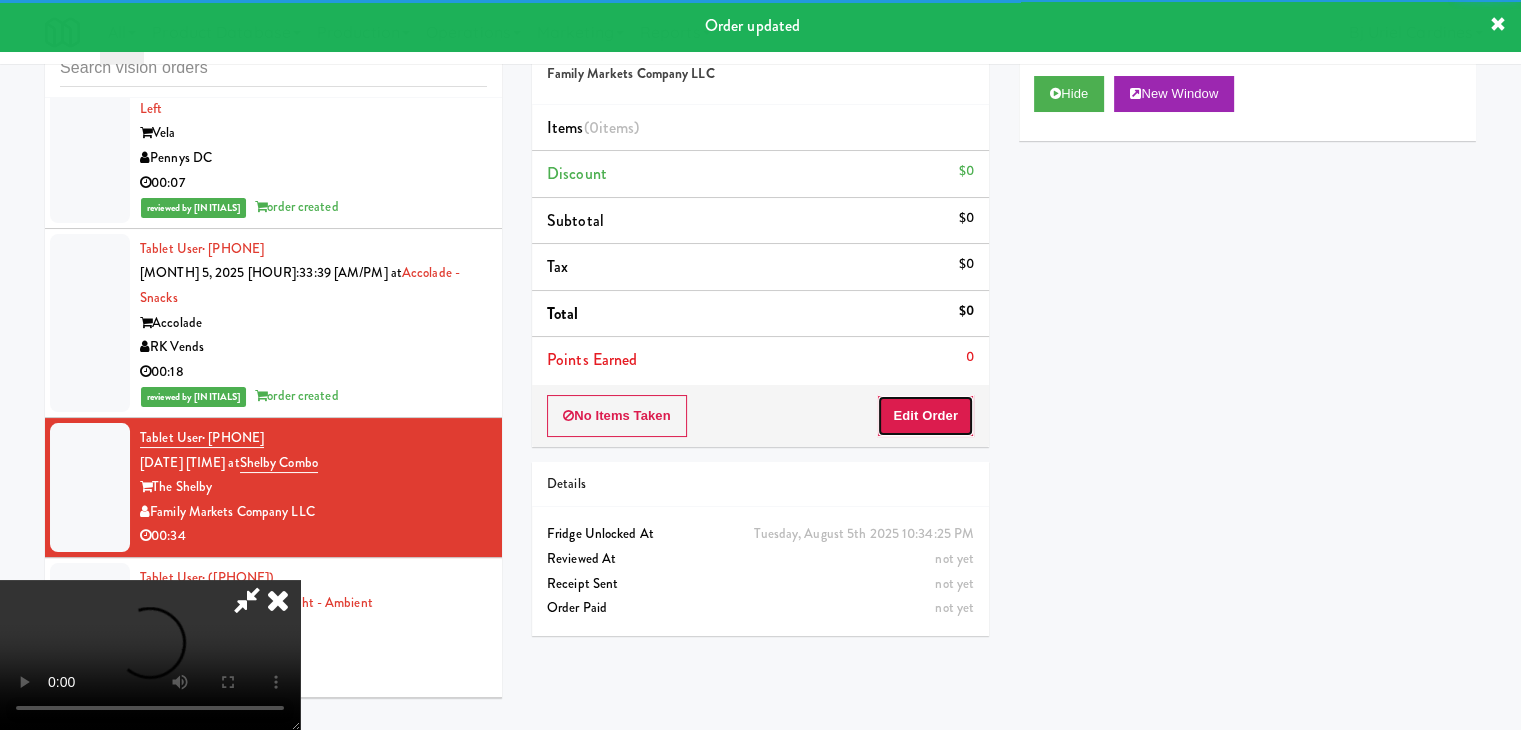 click on "Edit Order" at bounding box center (925, 416) 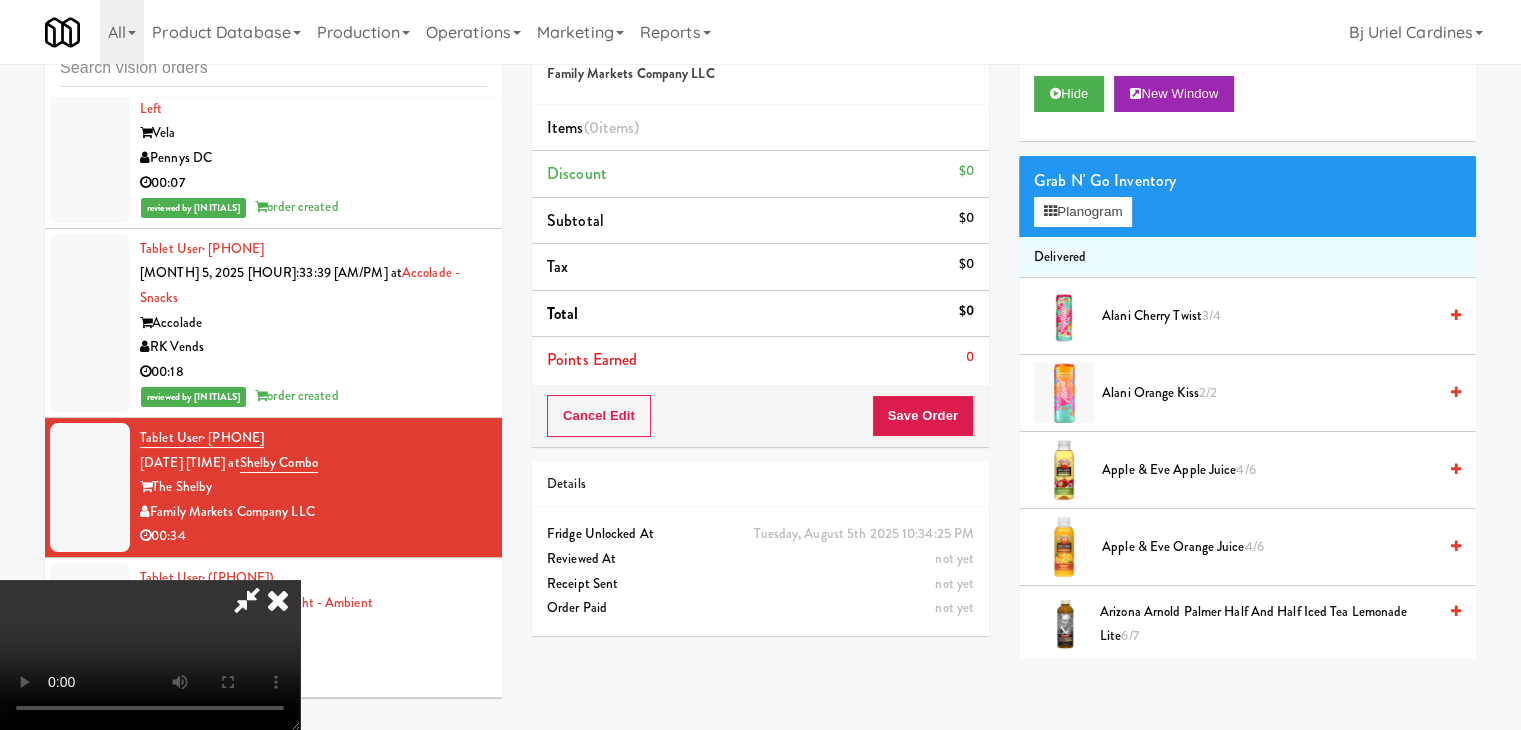 type 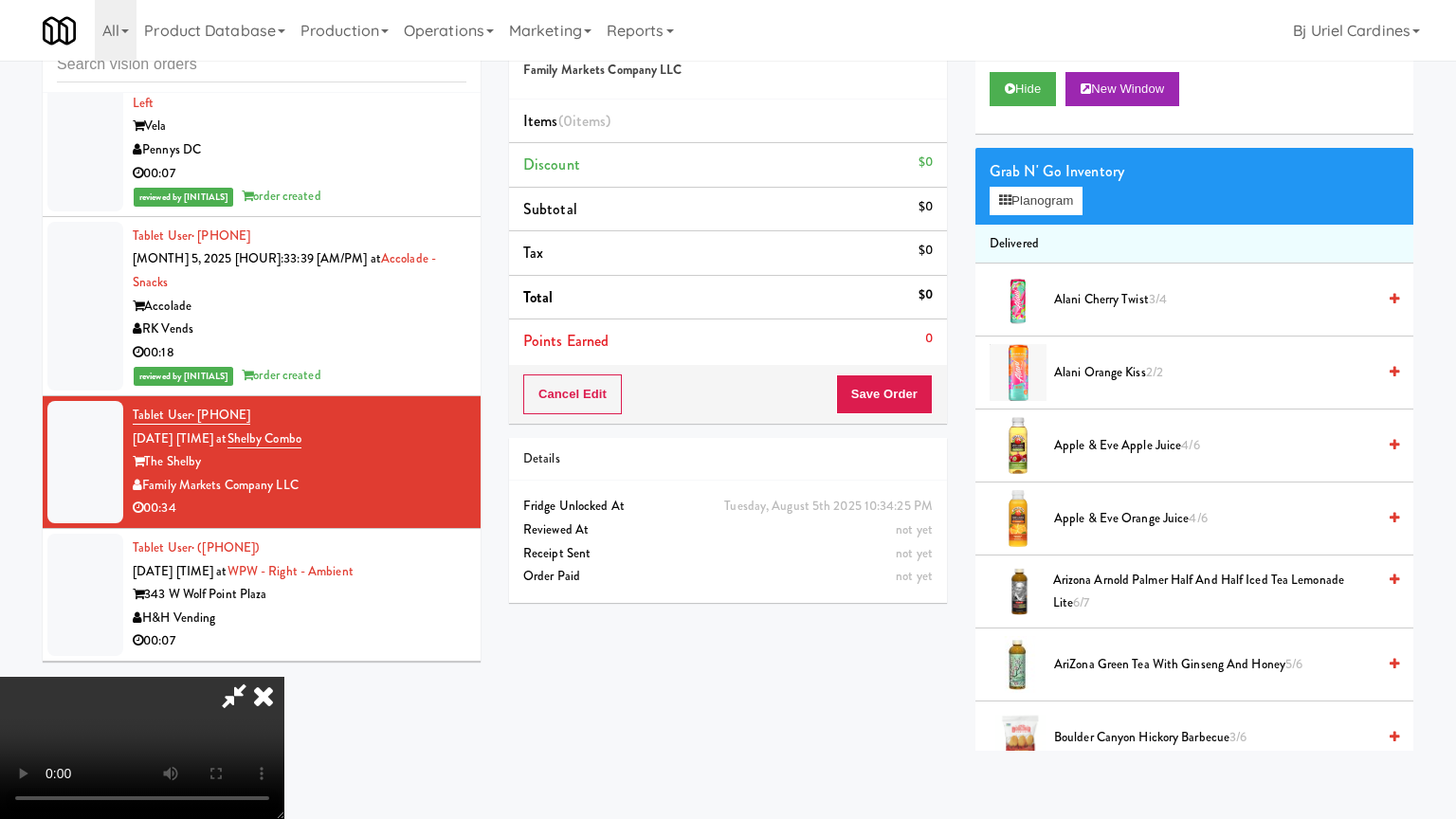 click at bounding box center (142, 748) 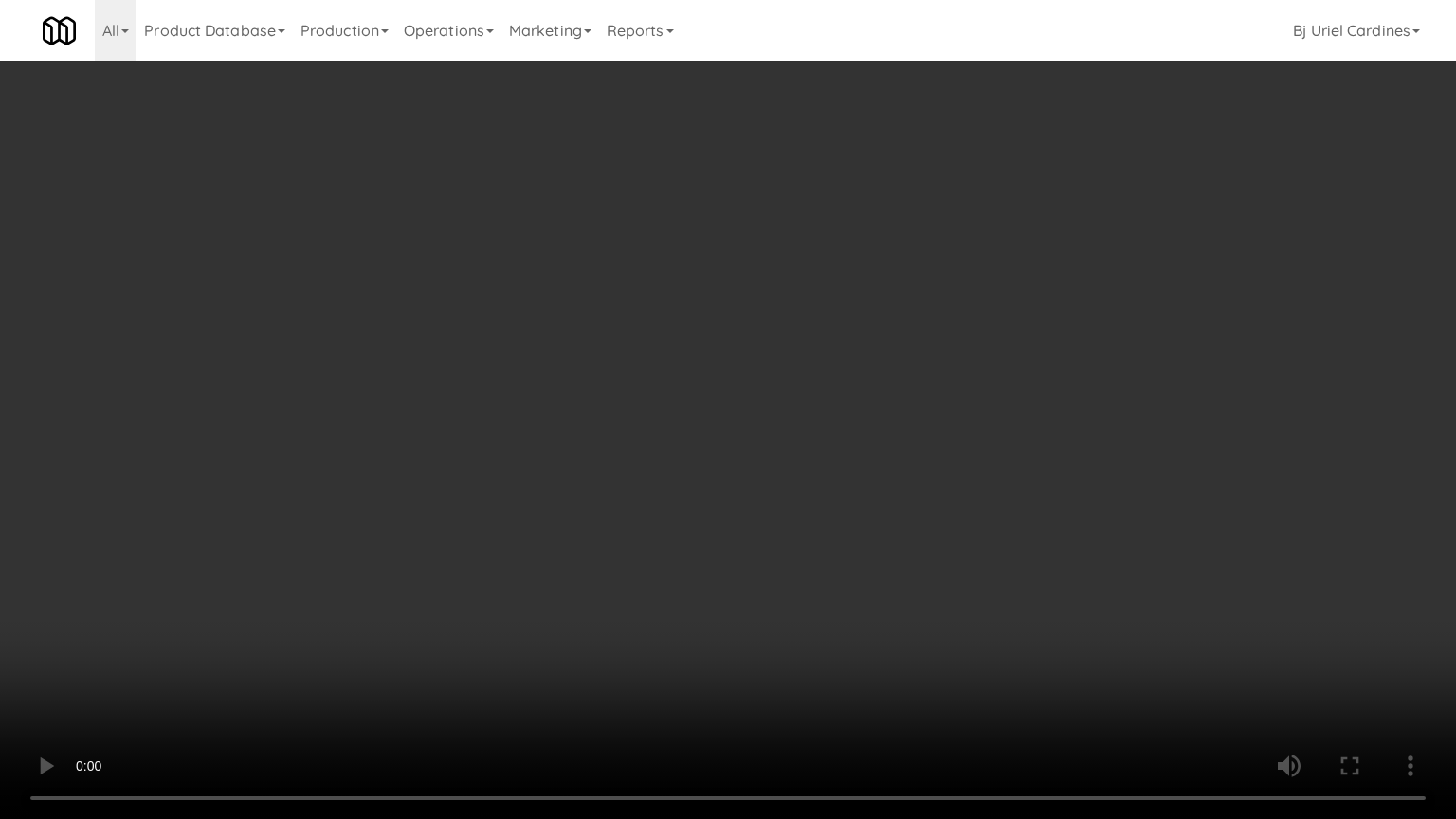 click at bounding box center (728, 410) 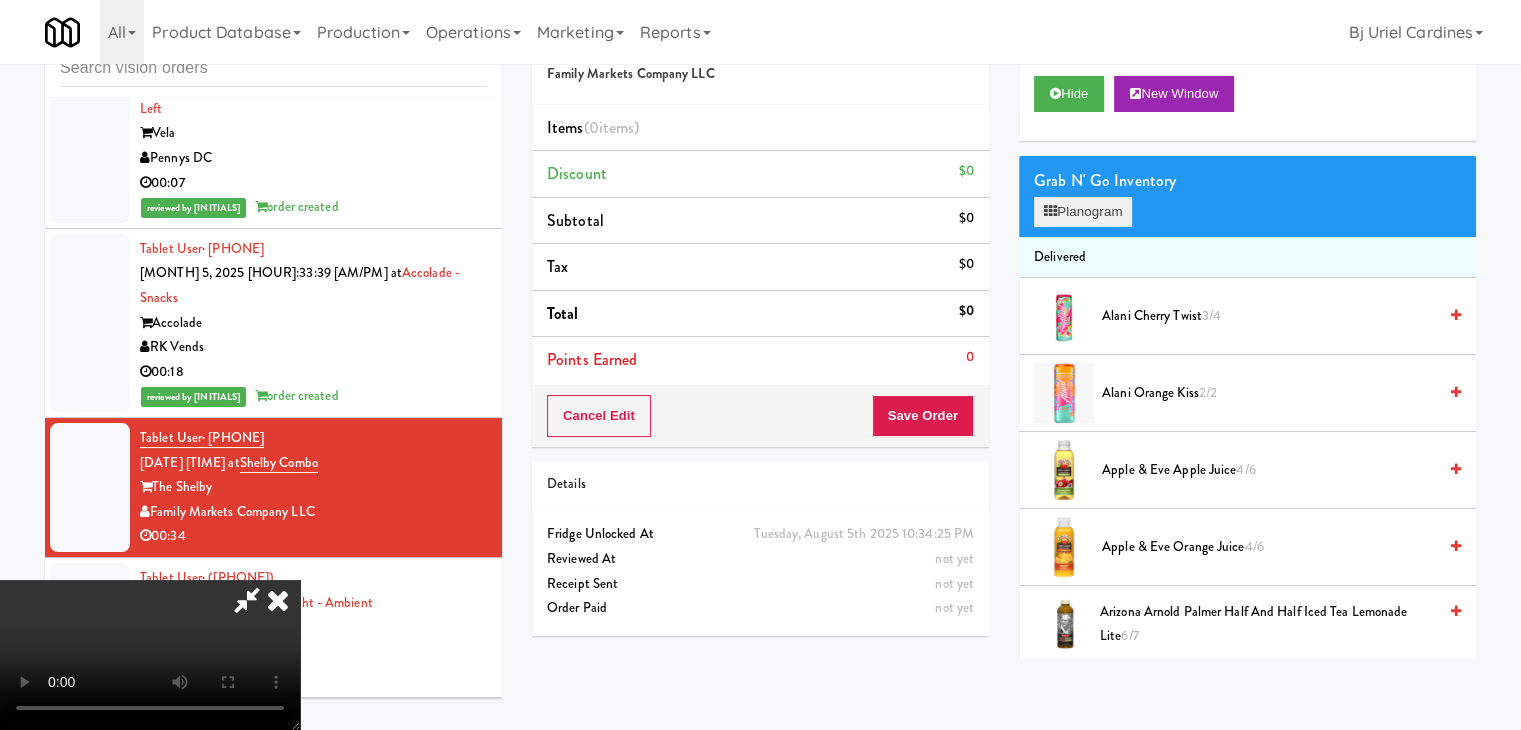 drag, startPoint x: 1108, startPoint y: 185, endPoint x: 1100, endPoint y: 197, distance: 14.422205 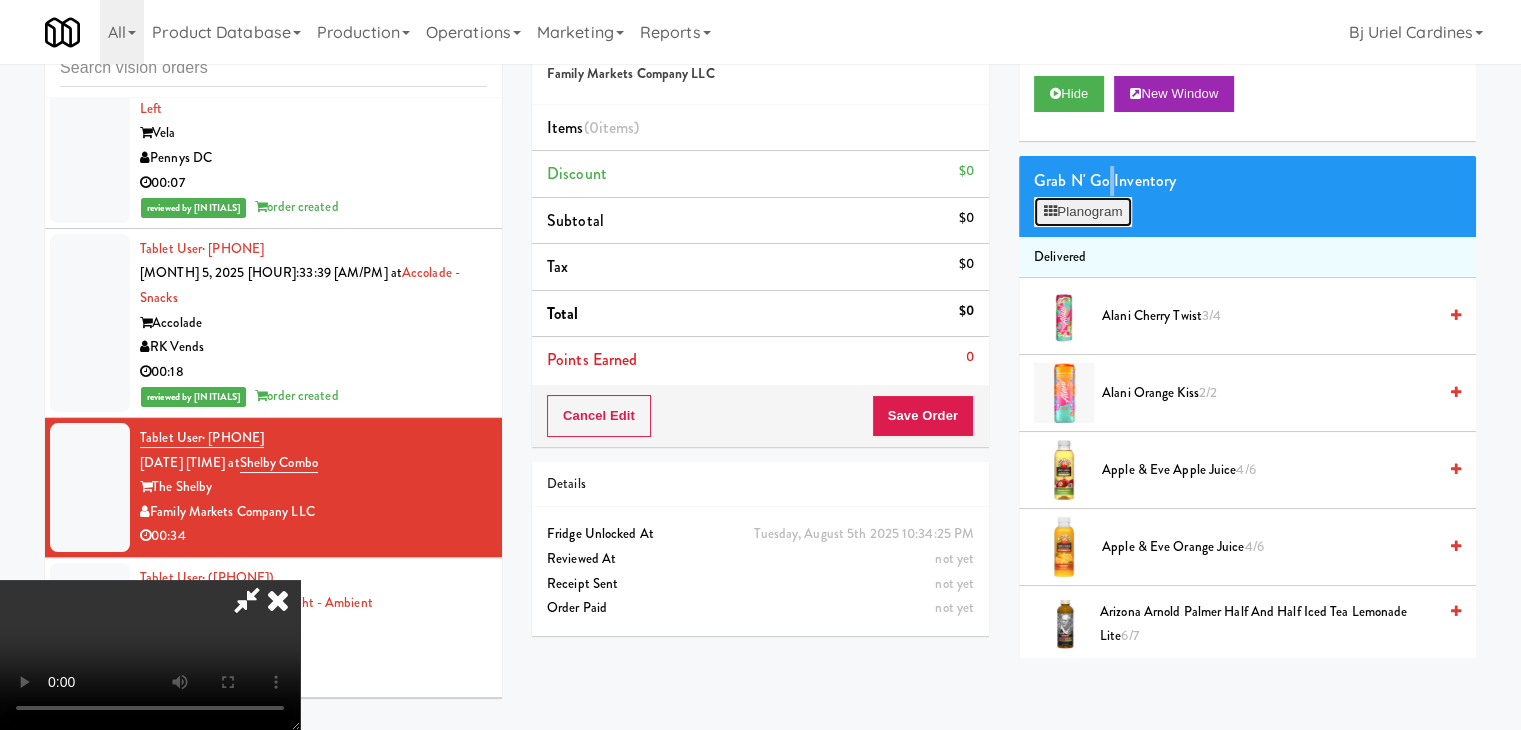 click on "Planogram" at bounding box center (1083, 212) 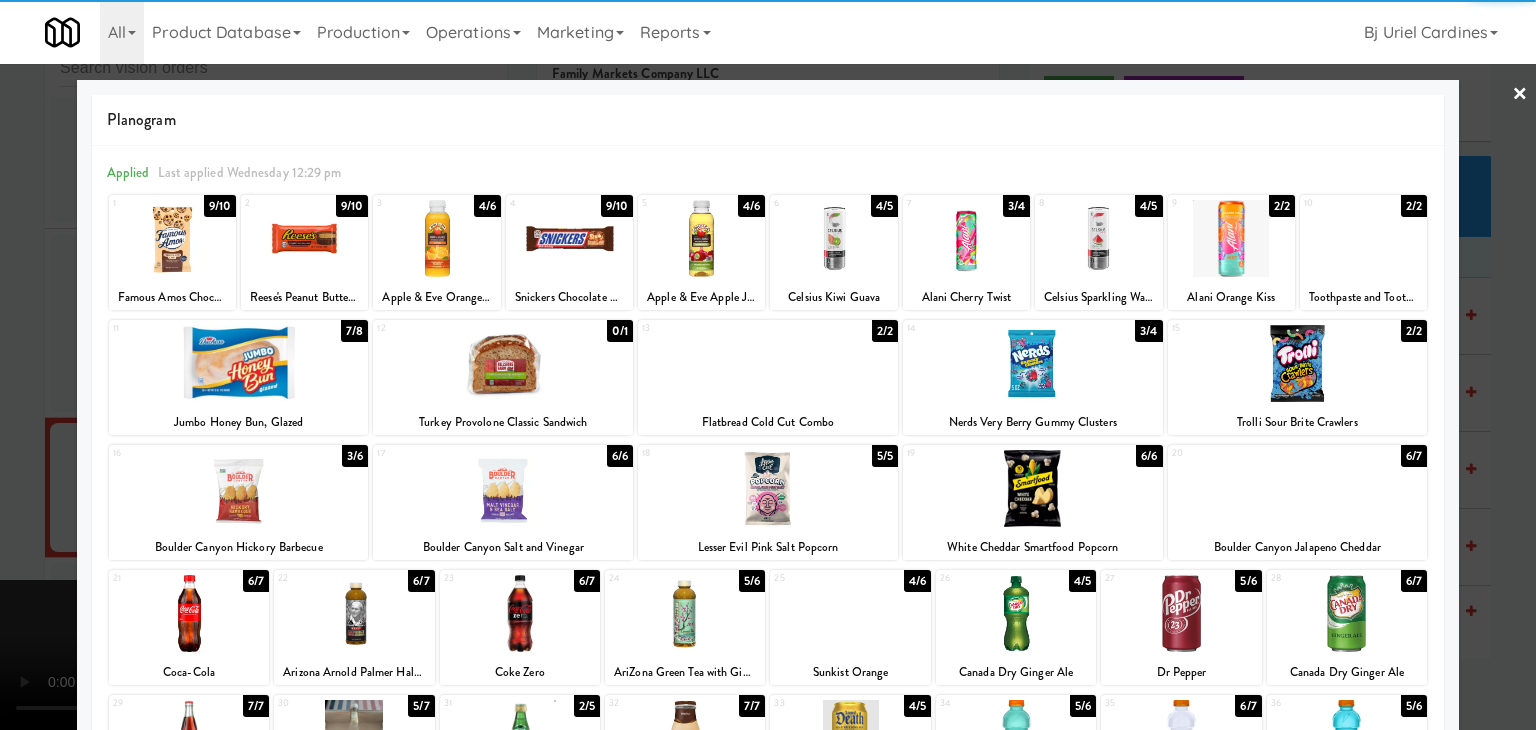 click at bounding box center [768, 488] 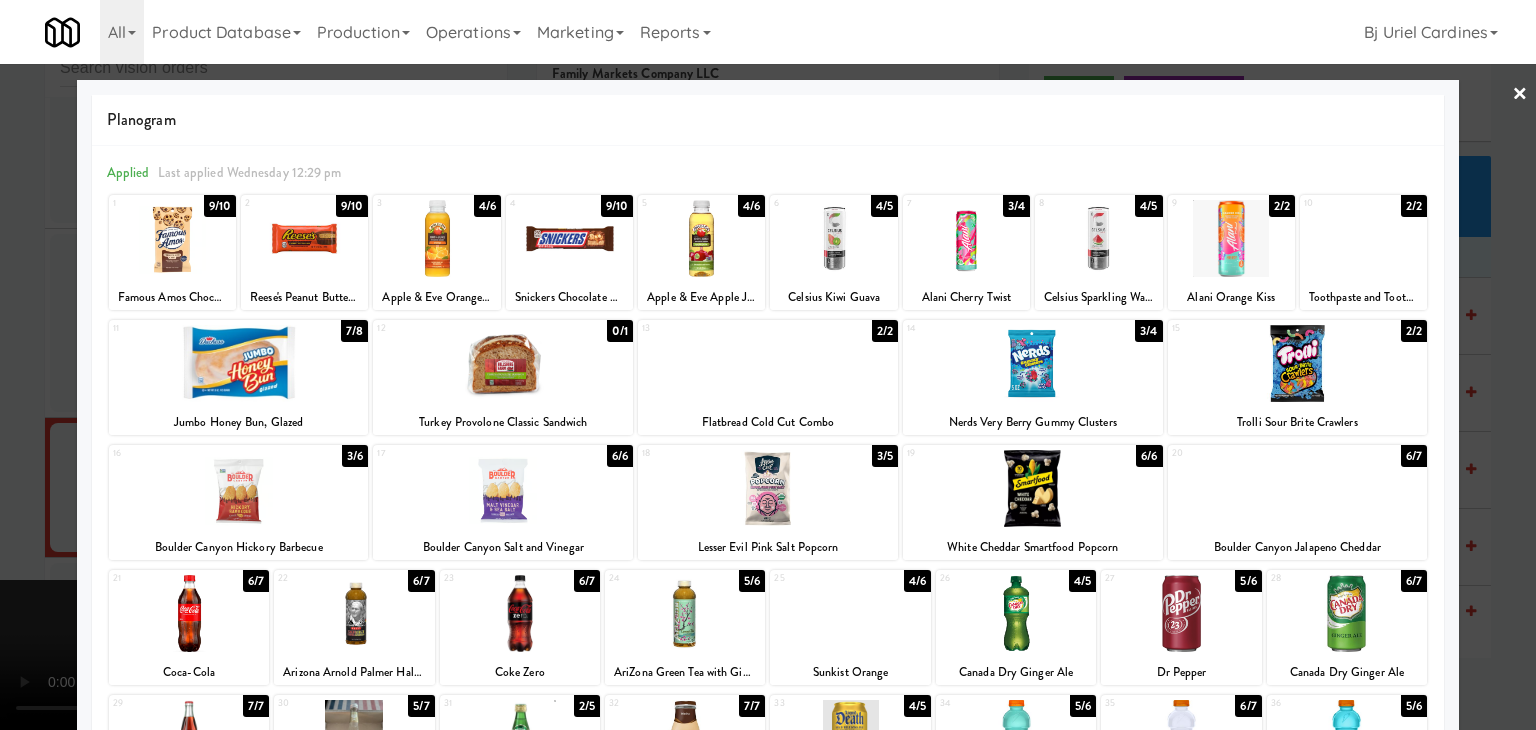 click at bounding box center [569, 238] 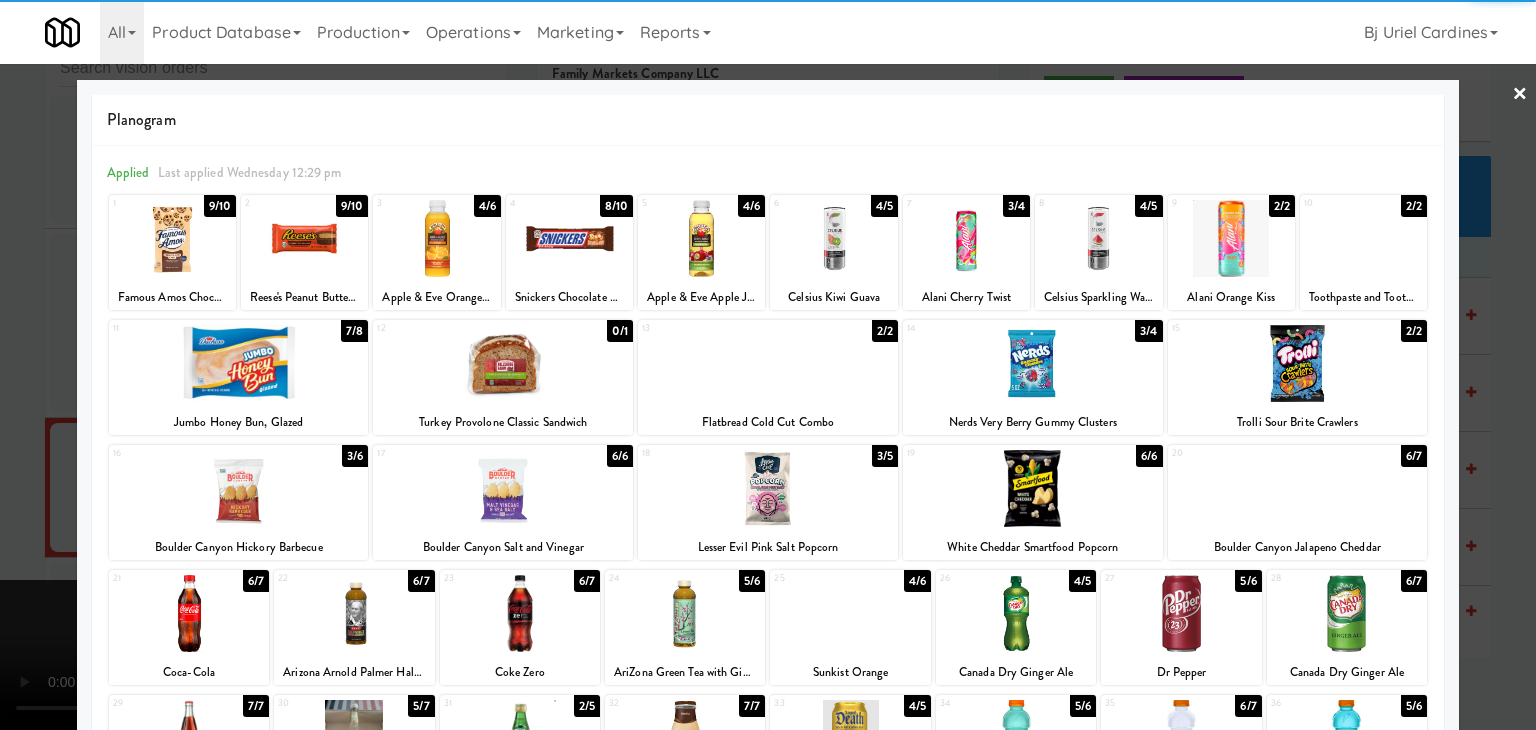 click at bounding box center [436, 238] 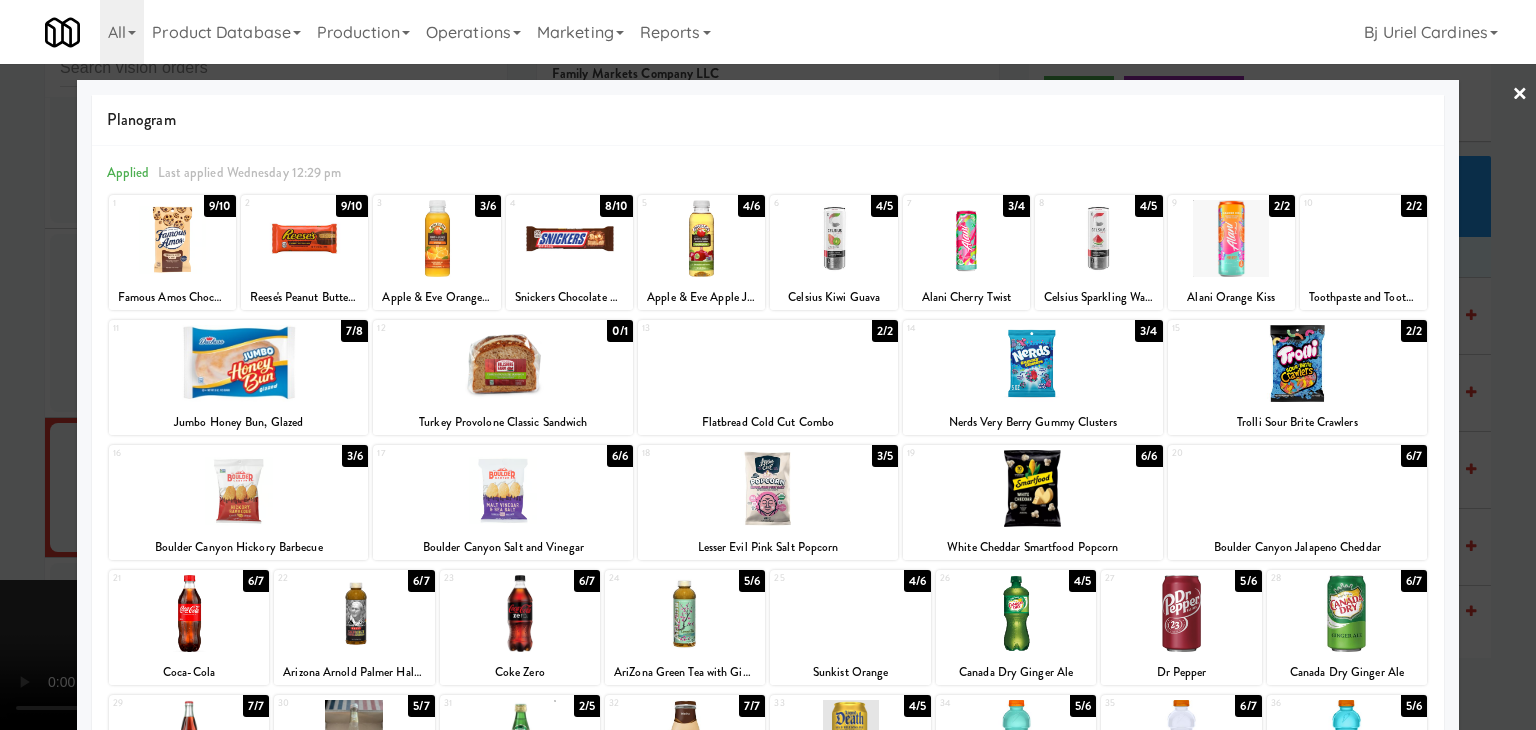 drag, startPoint x: 0, startPoint y: 305, endPoint x: 93, endPoint y: 306, distance: 93.00538 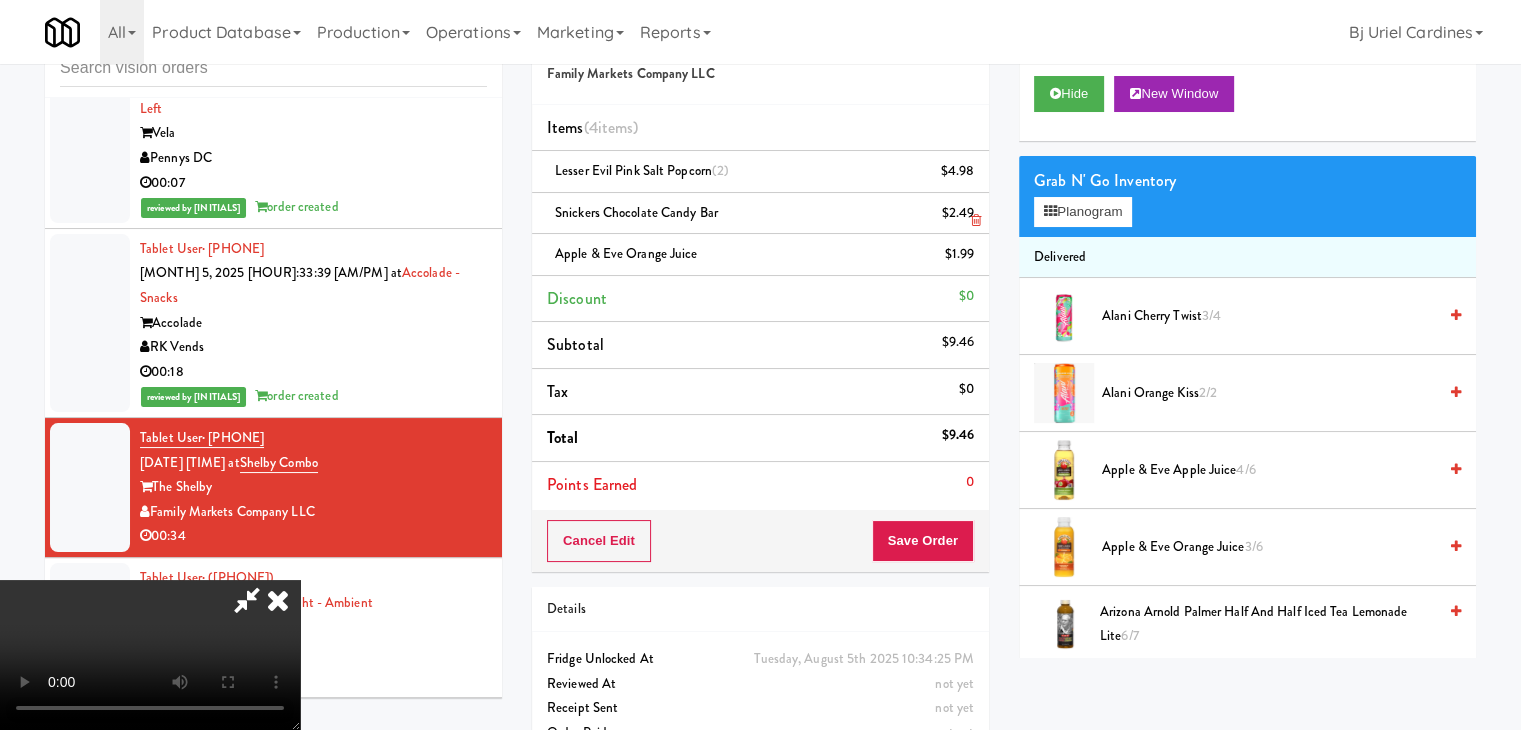 click at bounding box center (976, 220) 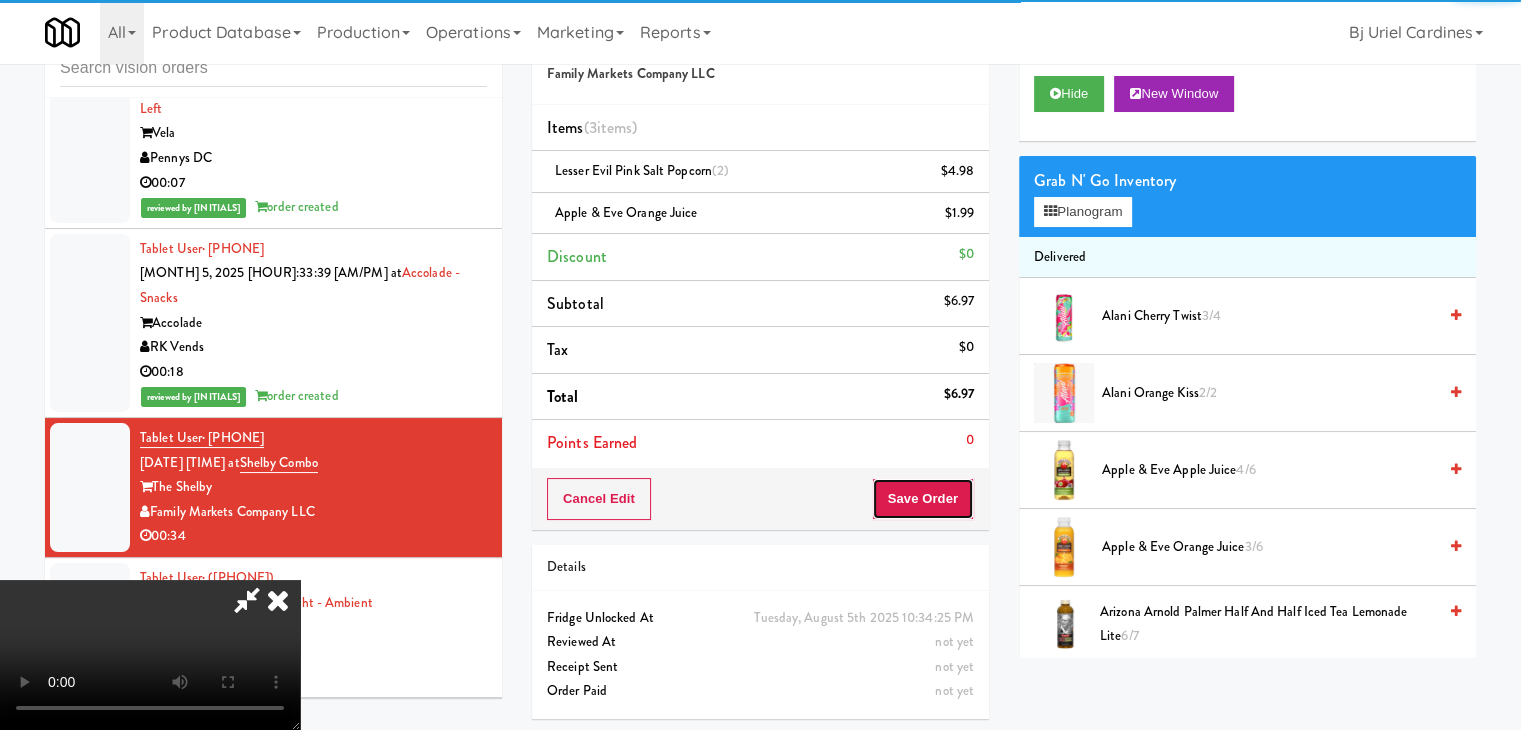 click on "Save Order" at bounding box center [923, 499] 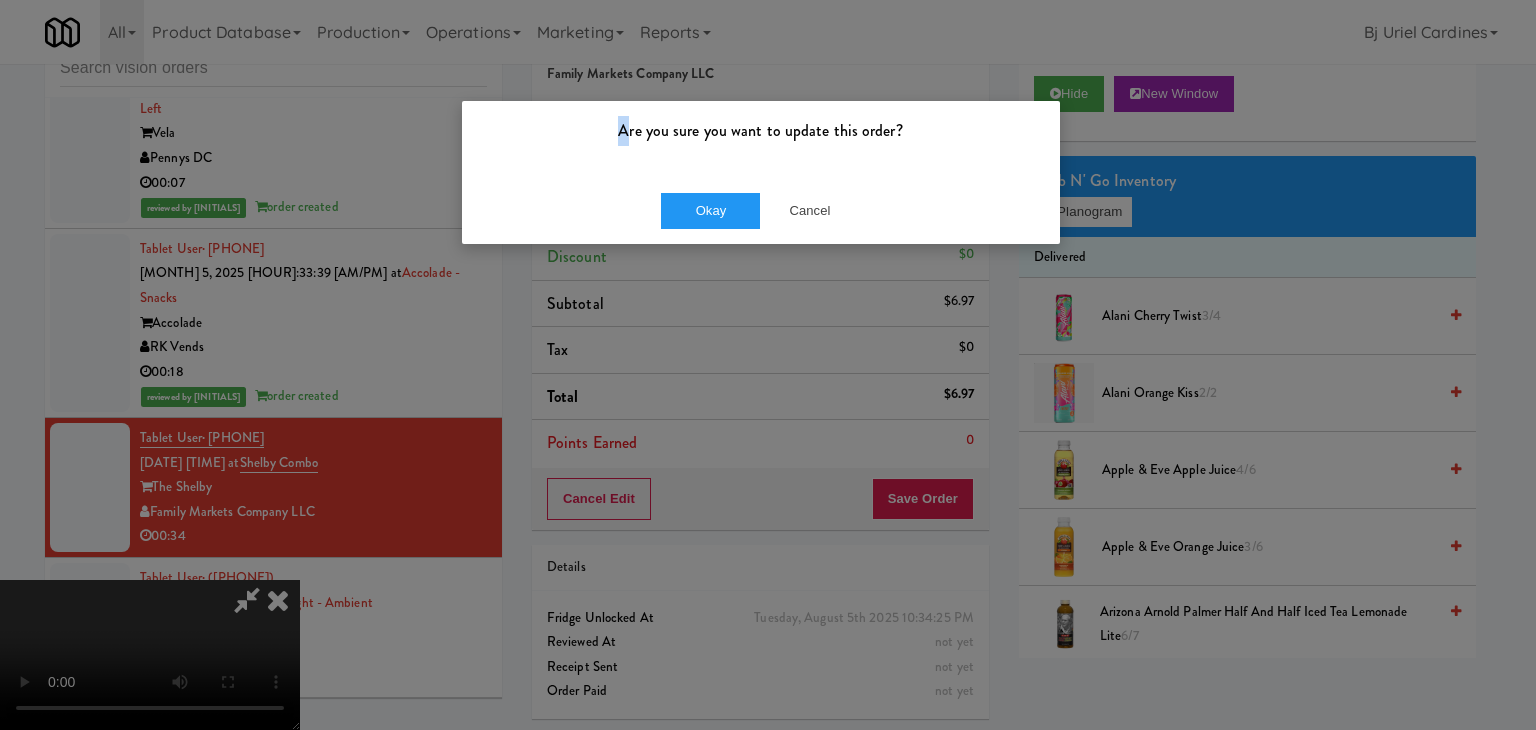 click on "Are you sure you want to update this order? Okay Cancel" at bounding box center (761, 172) 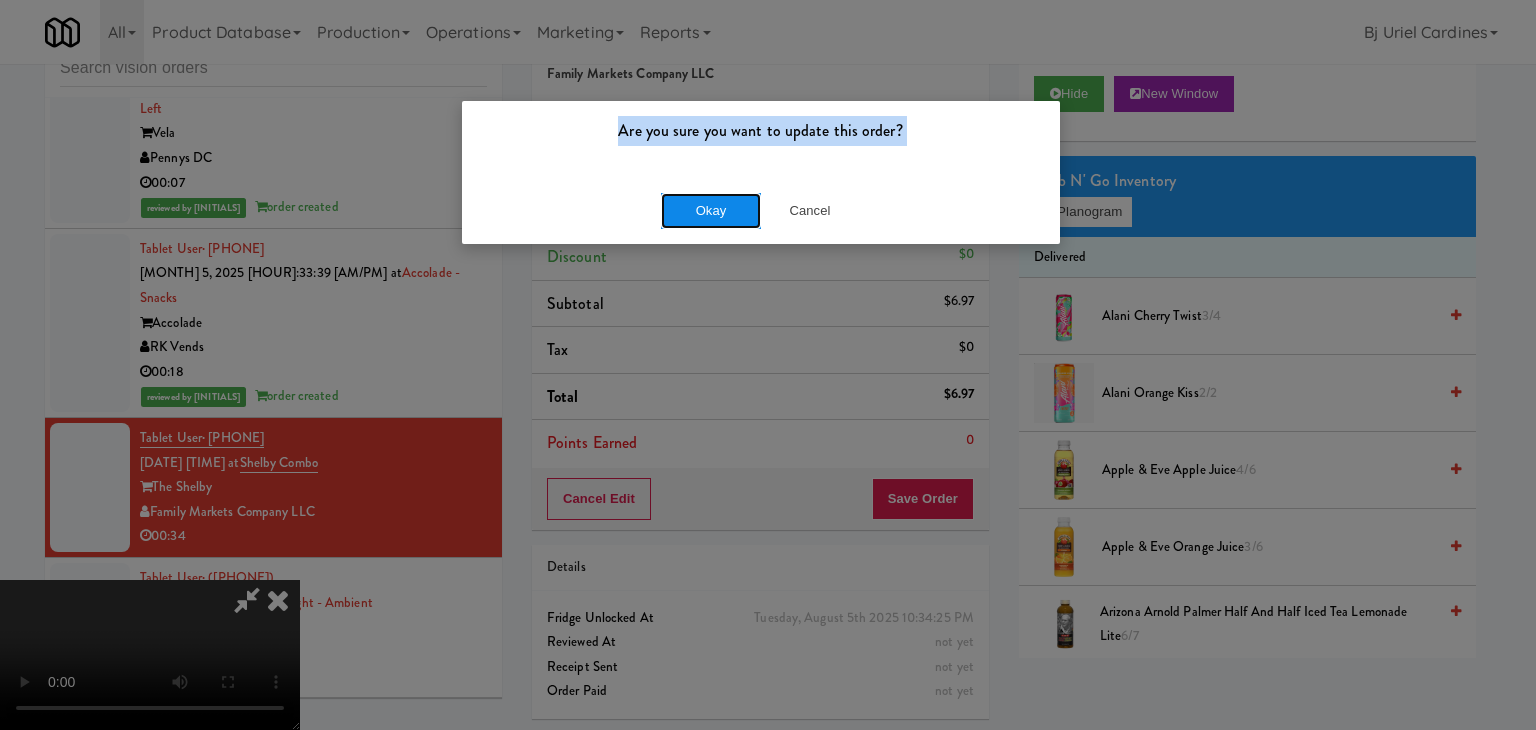 click on "Okay" at bounding box center [711, 211] 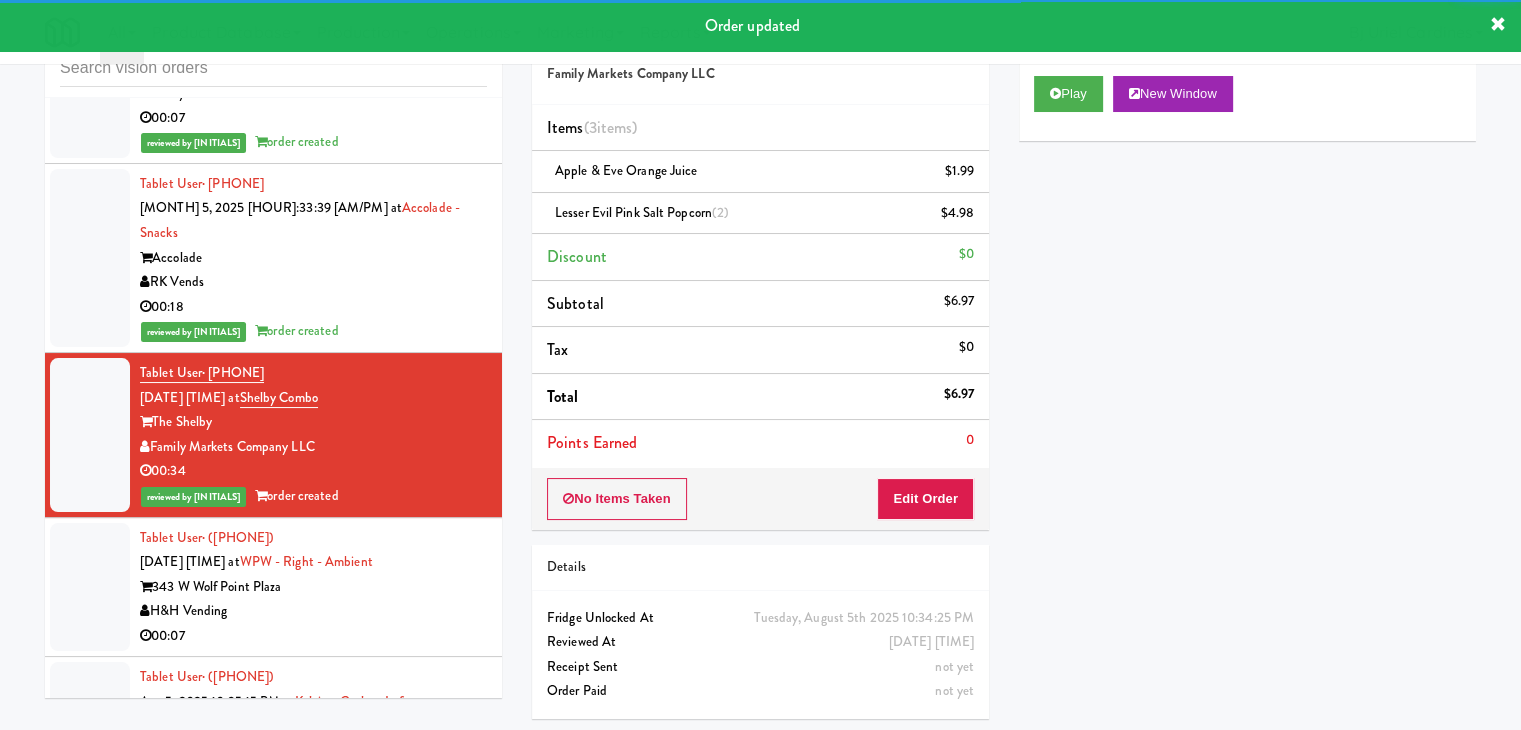 scroll, scrollTop: 11579, scrollLeft: 0, axis: vertical 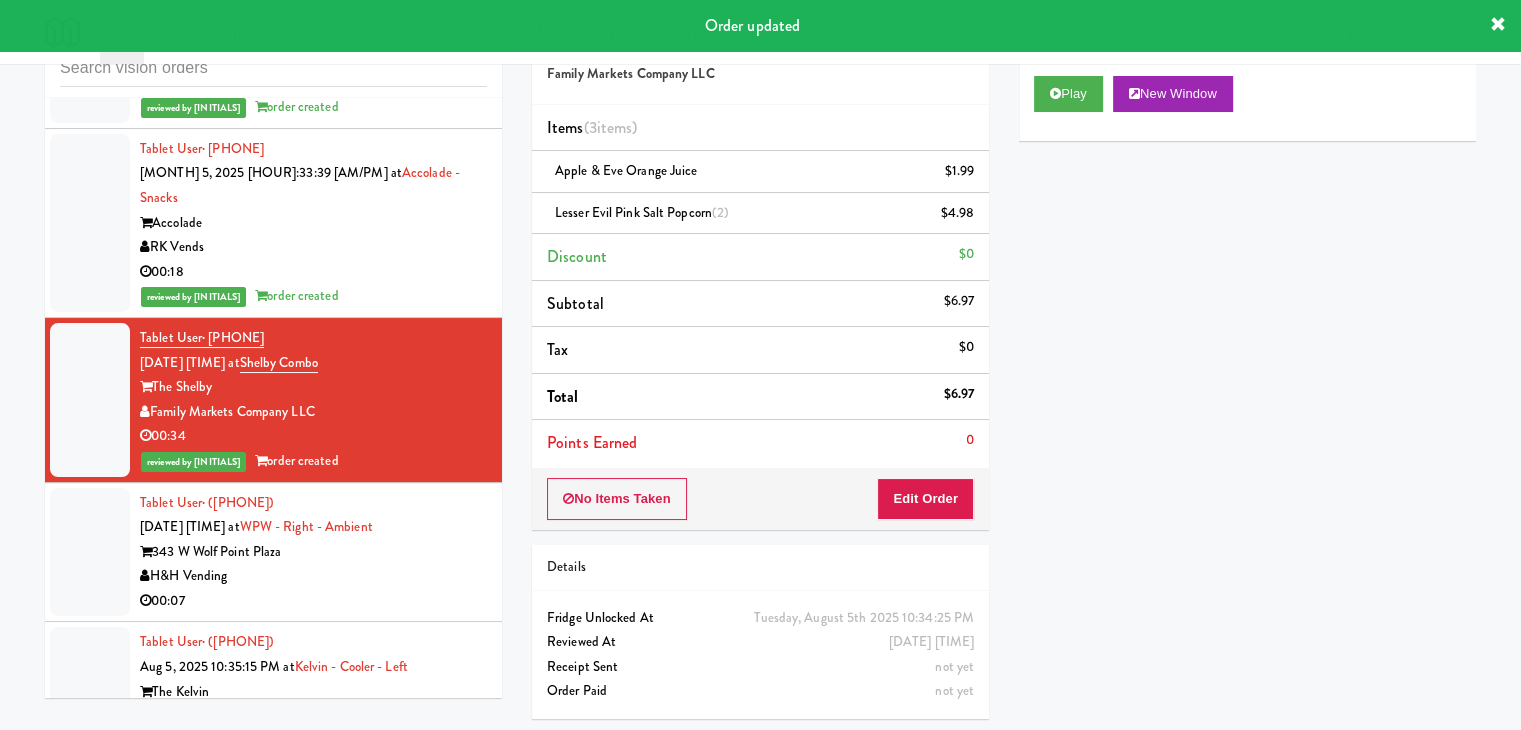drag, startPoint x: 369, startPoint y: 351, endPoint x: 670, endPoint y: 293, distance: 306.5371 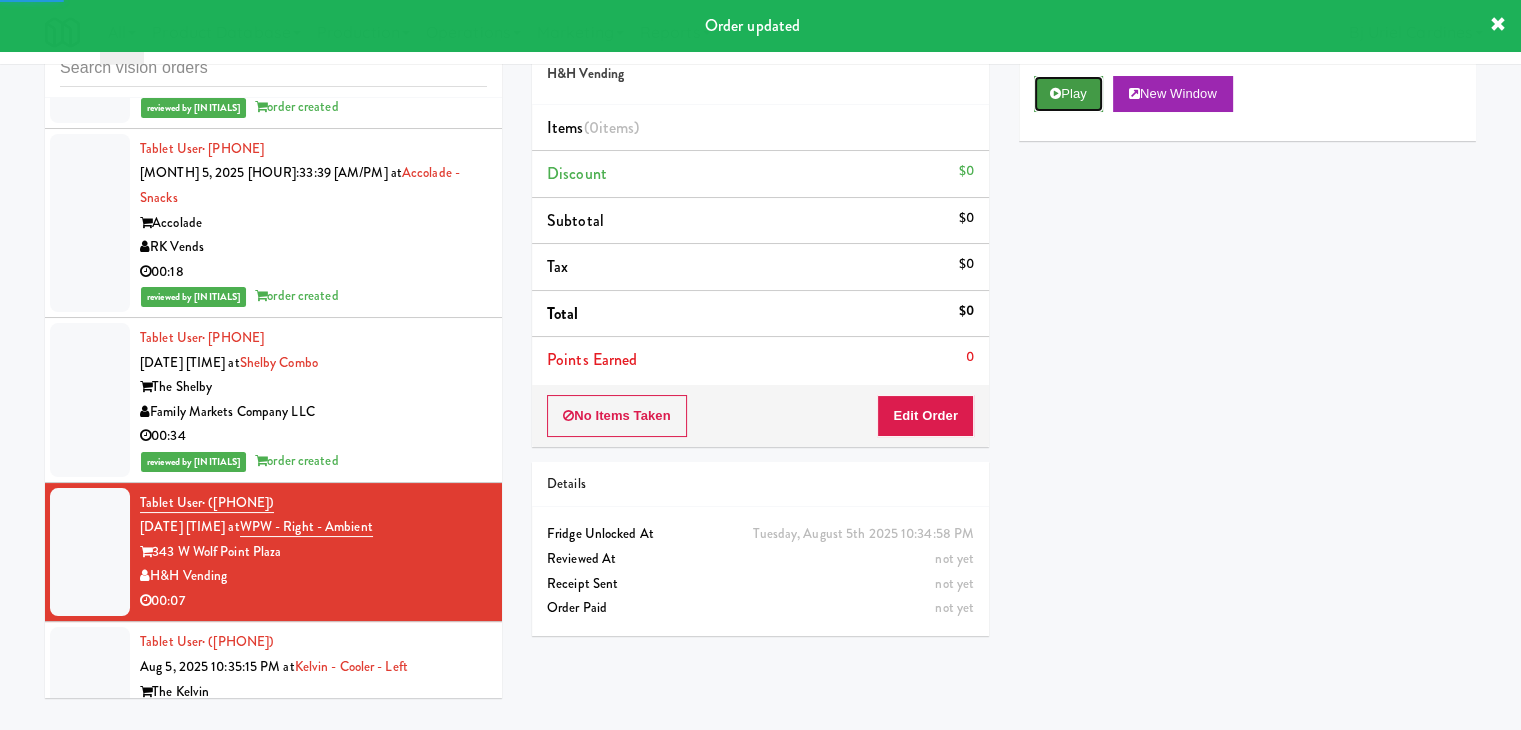click on "Play" at bounding box center [1068, 94] 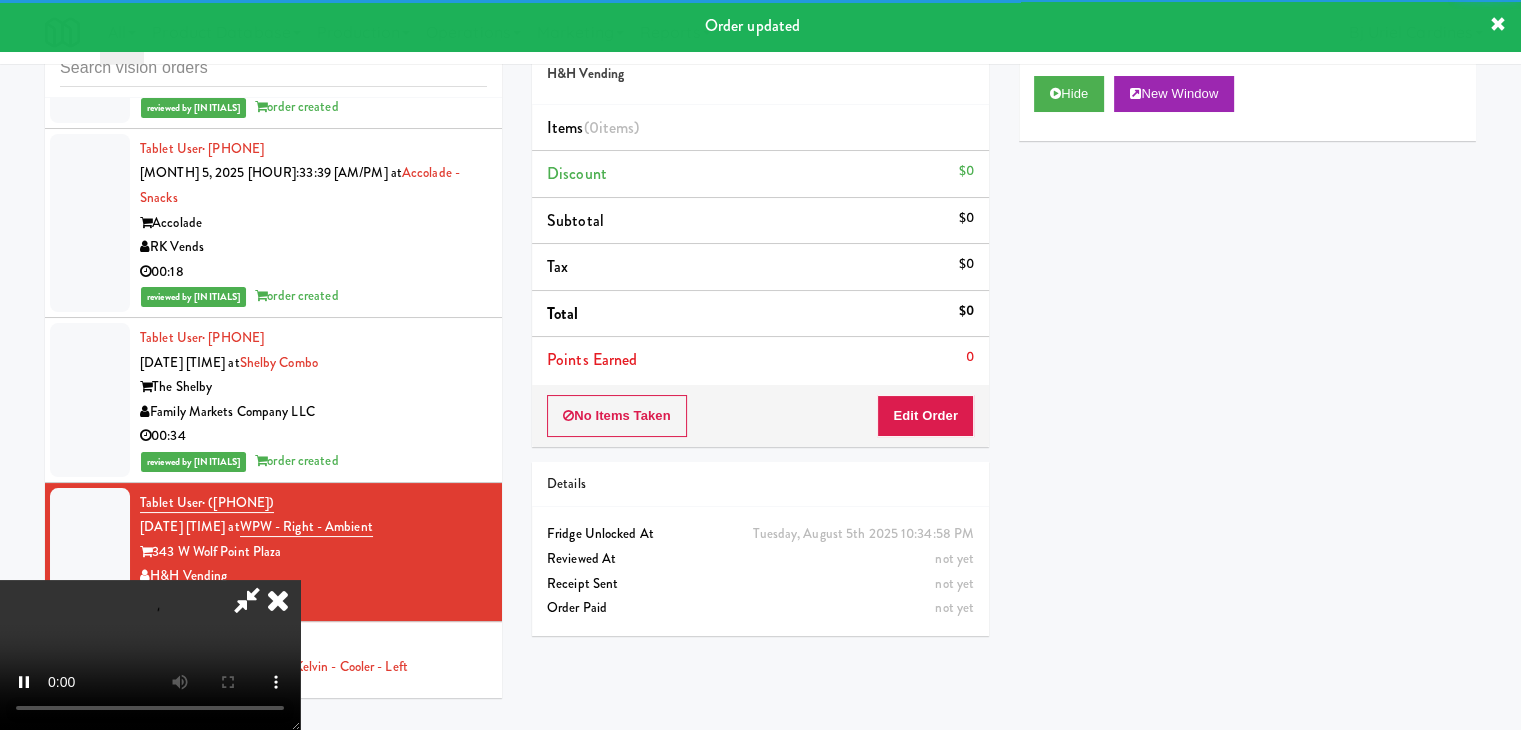 click on "No Items Taken Edit Order" at bounding box center [760, 416] 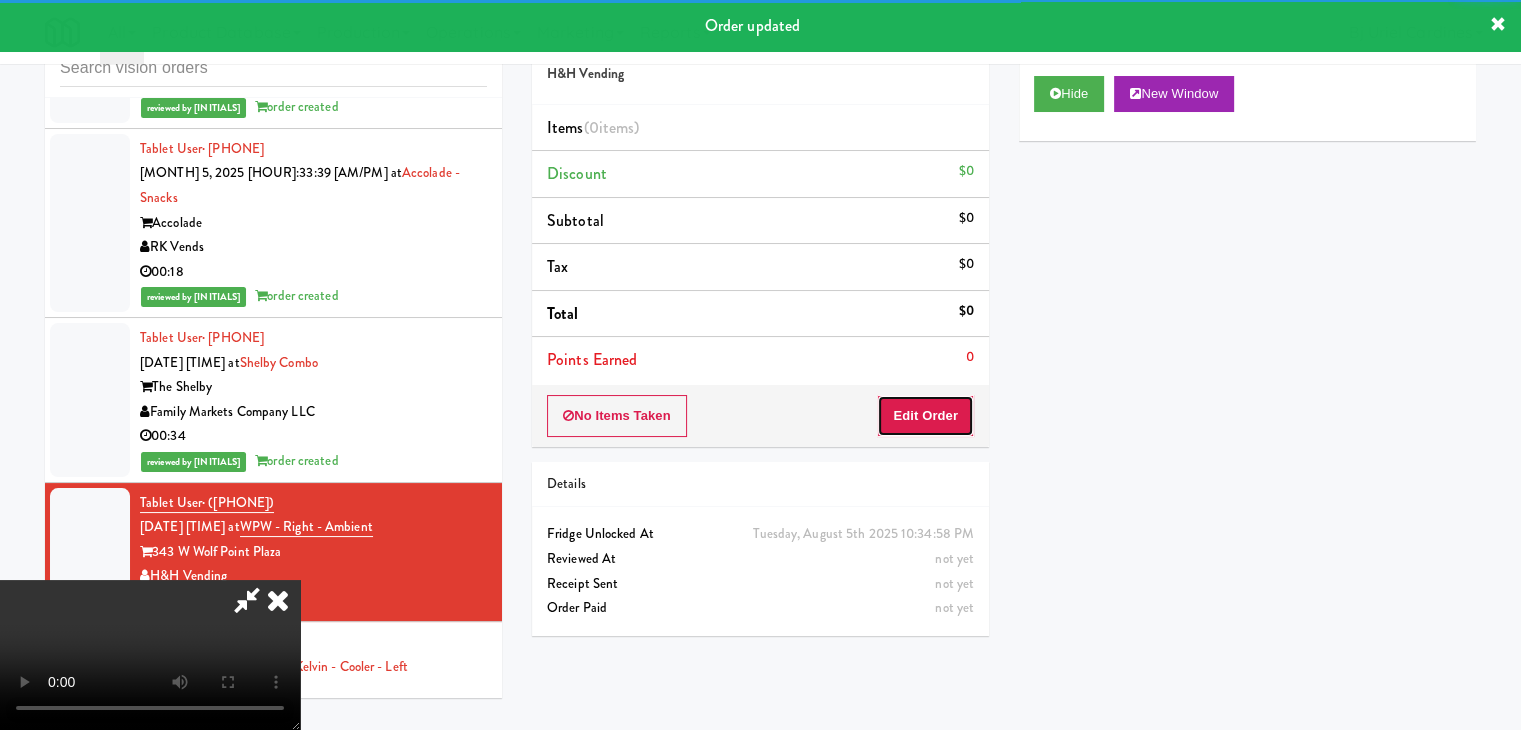drag, startPoint x: 925, startPoint y: 395, endPoint x: 922, endPoint y: 408, distance: 13.341664 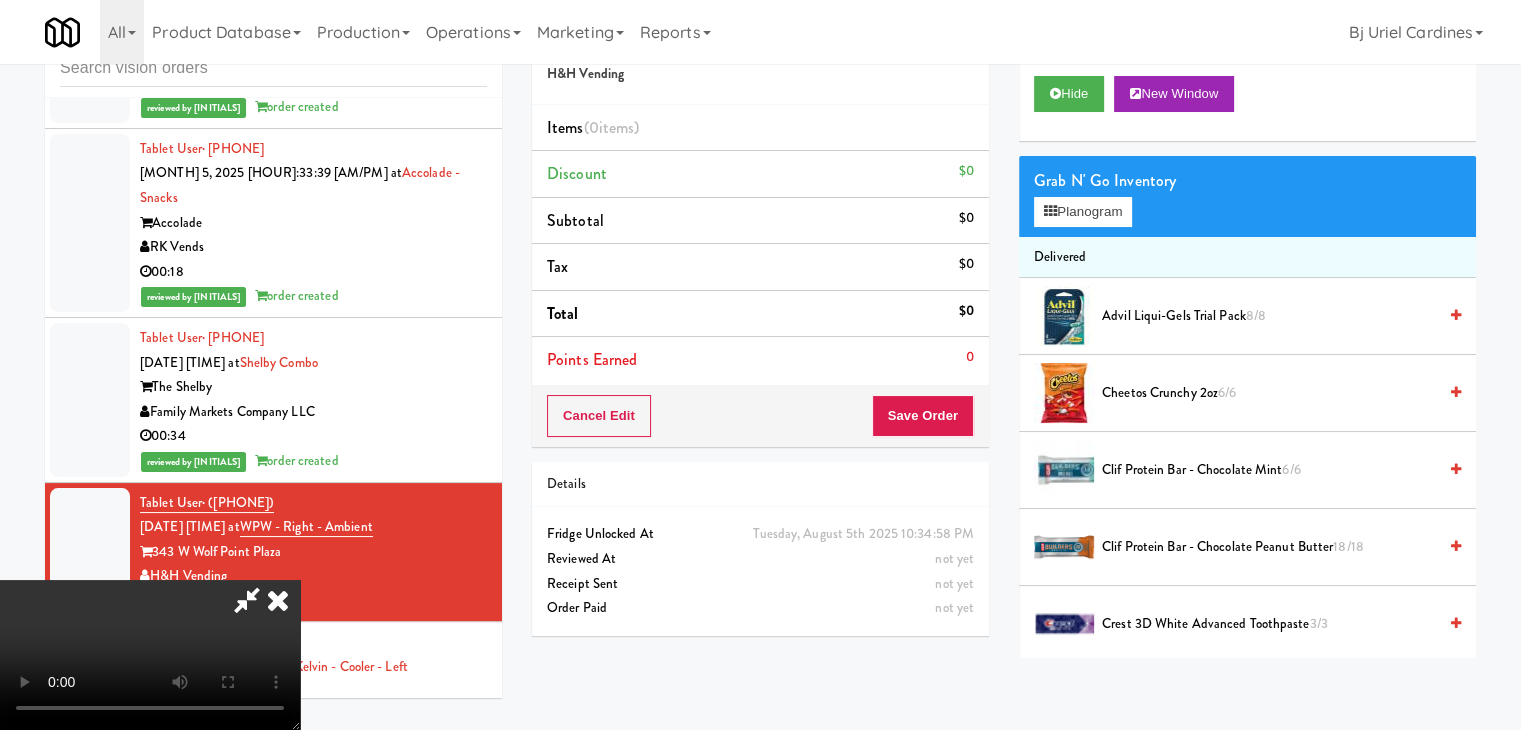 type 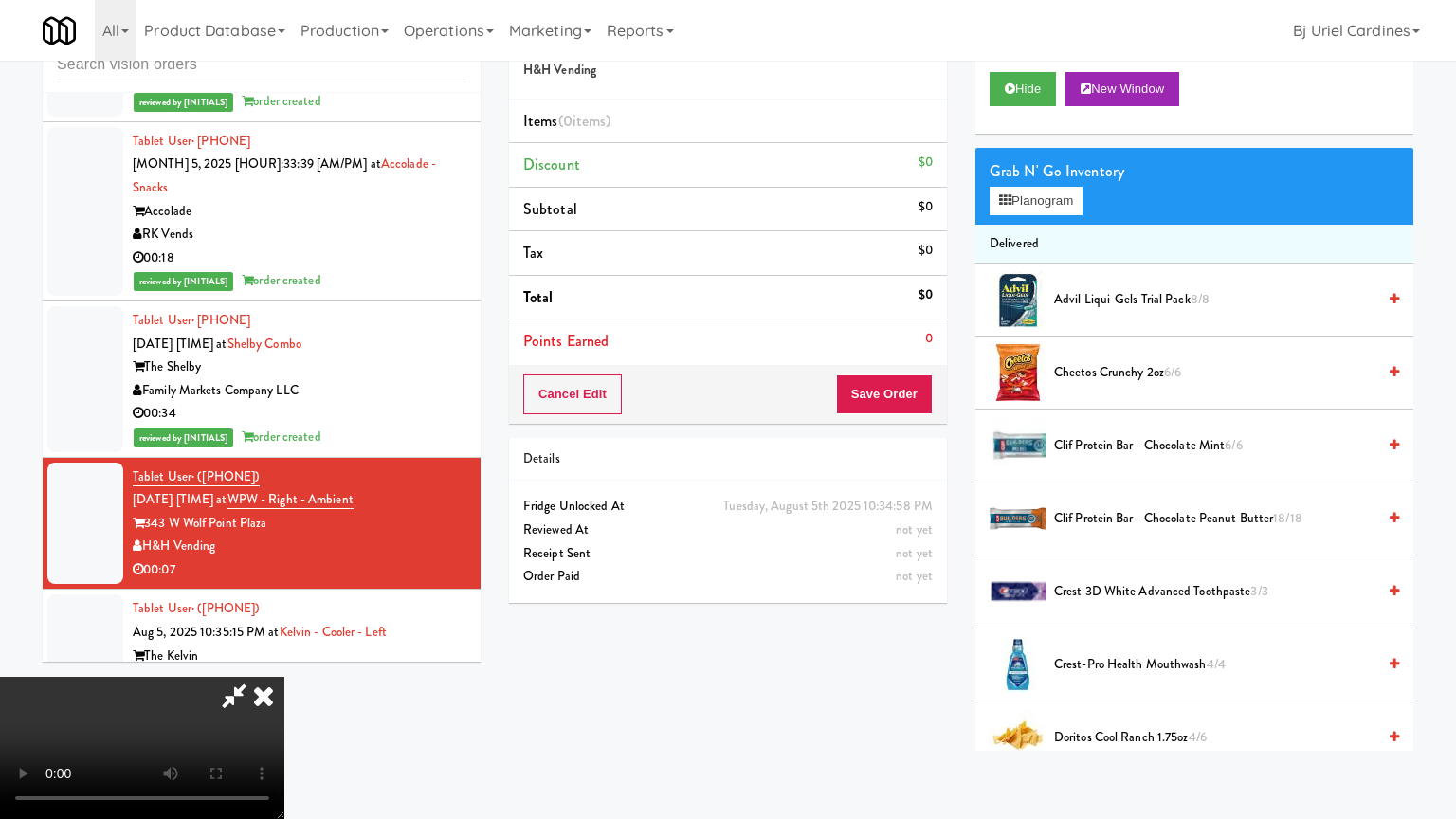 click at bounding box center [142, 748] 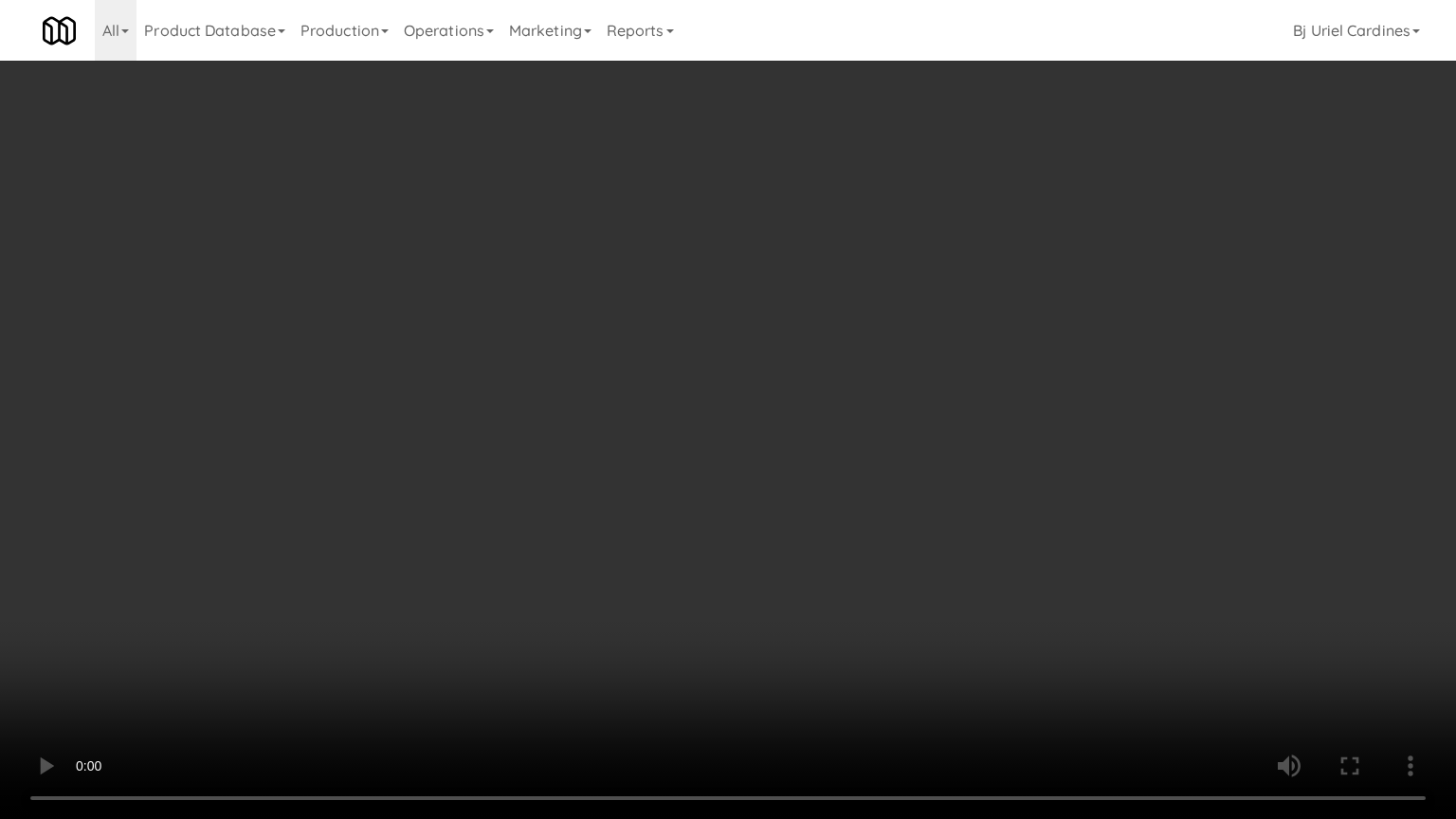 click at bounding box center [728, 410] 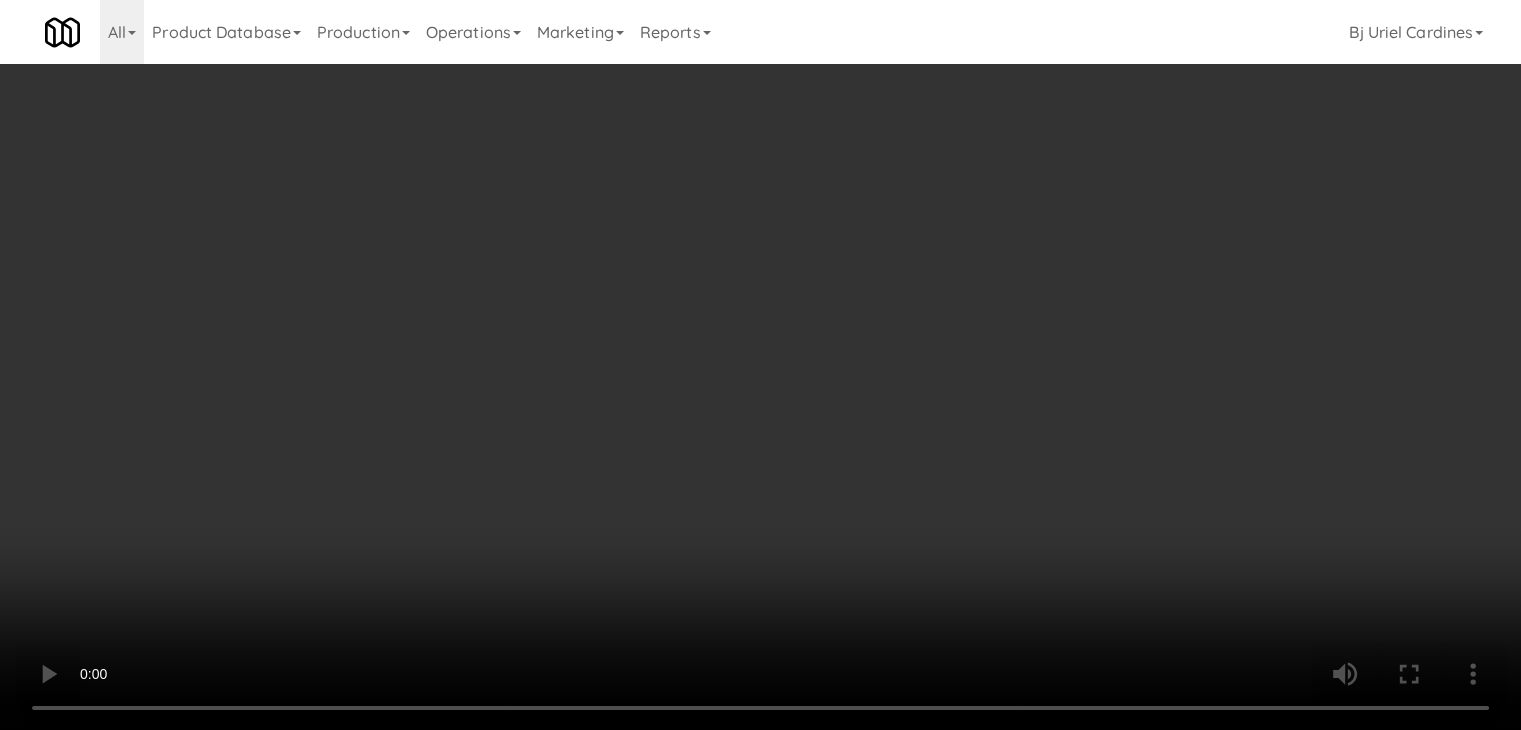 click on "Grab N' Go Inventory" at bounding box center [1247, 181] 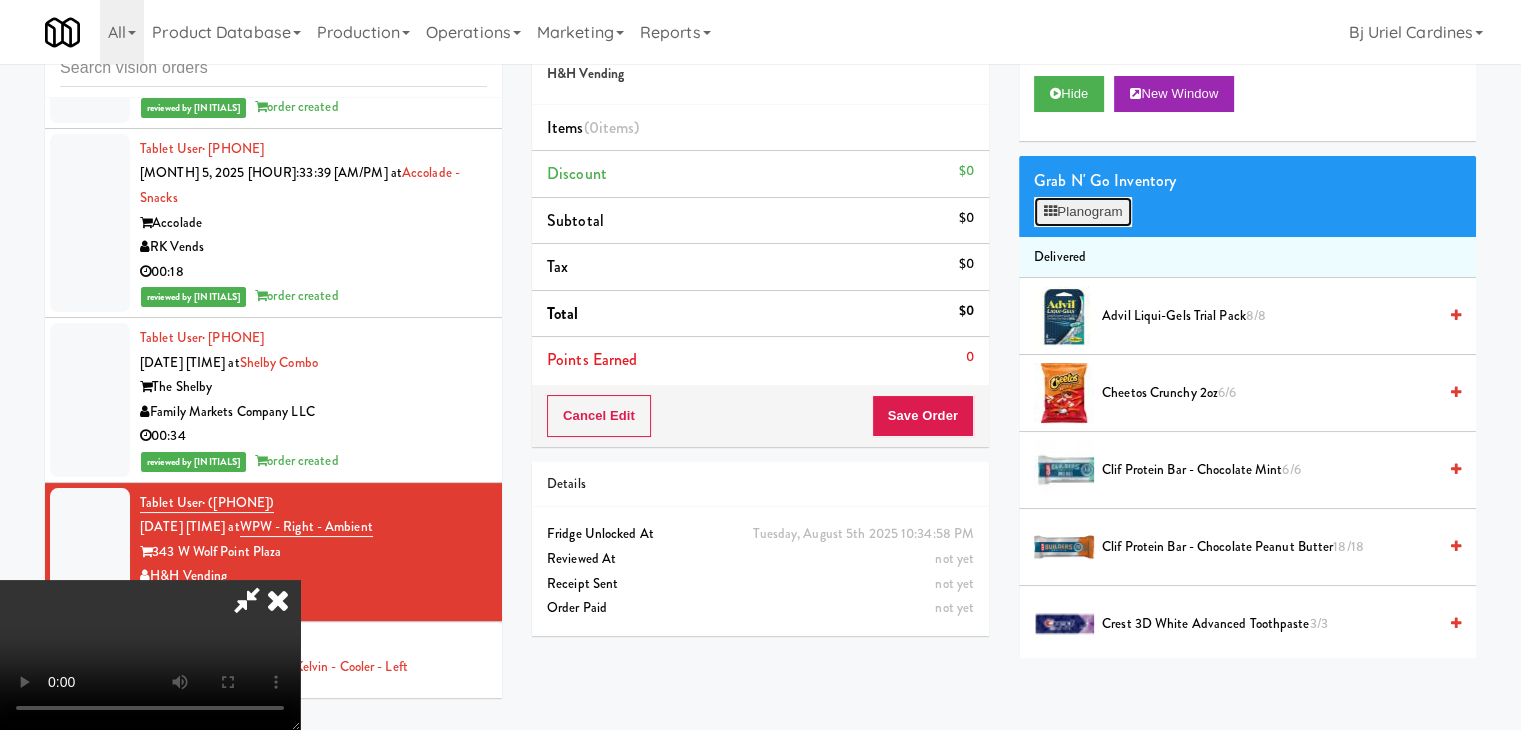 click on "Planogram" at bounding box center [1083, 212] 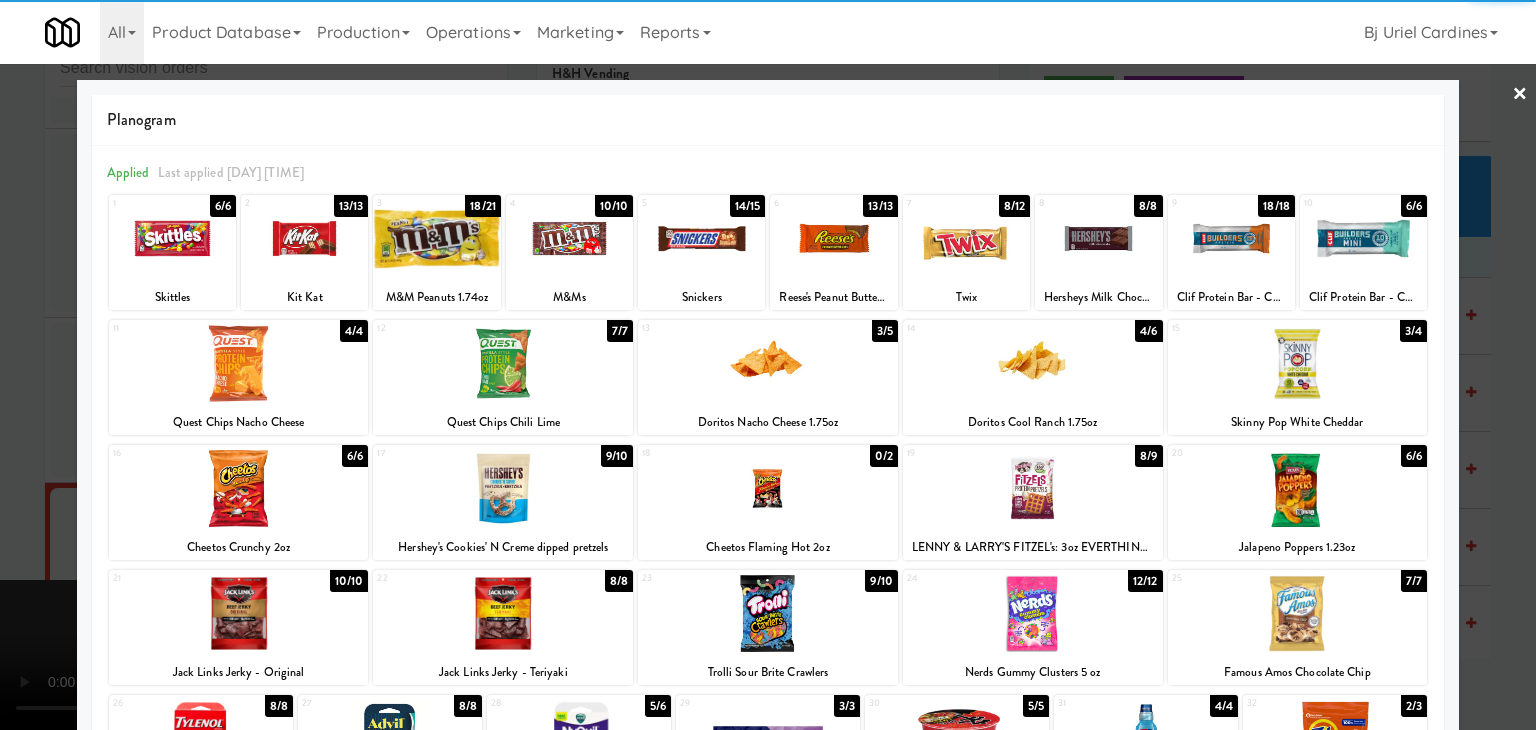 drag, startPoint x: 970, startPoint y: 248, endPoint x: 931, endPoint y: 261, distance: 41.109608 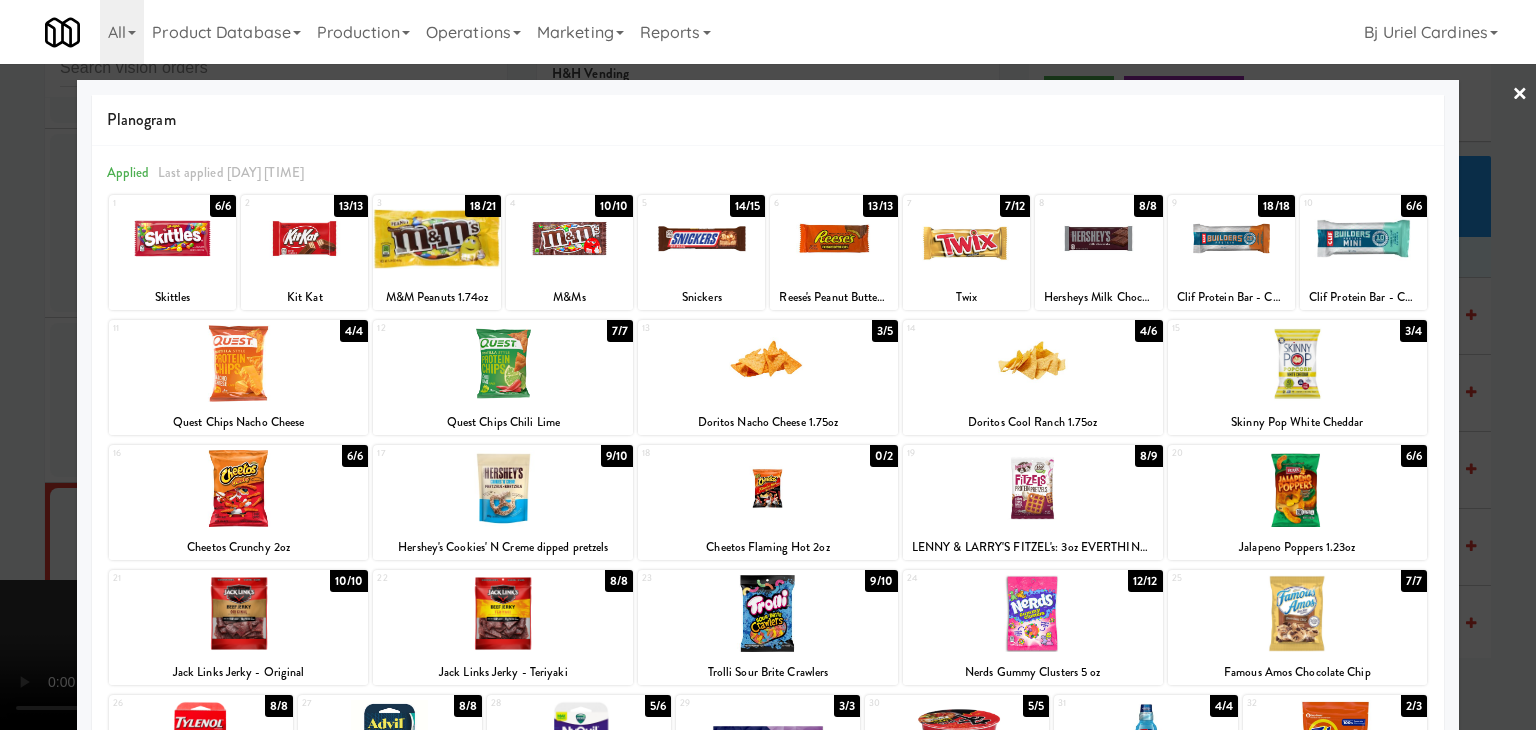 drag, startPoint x: 0, startPoint y: 429, endPoint x: 716, endPoint y: 441, distance: 716.1005 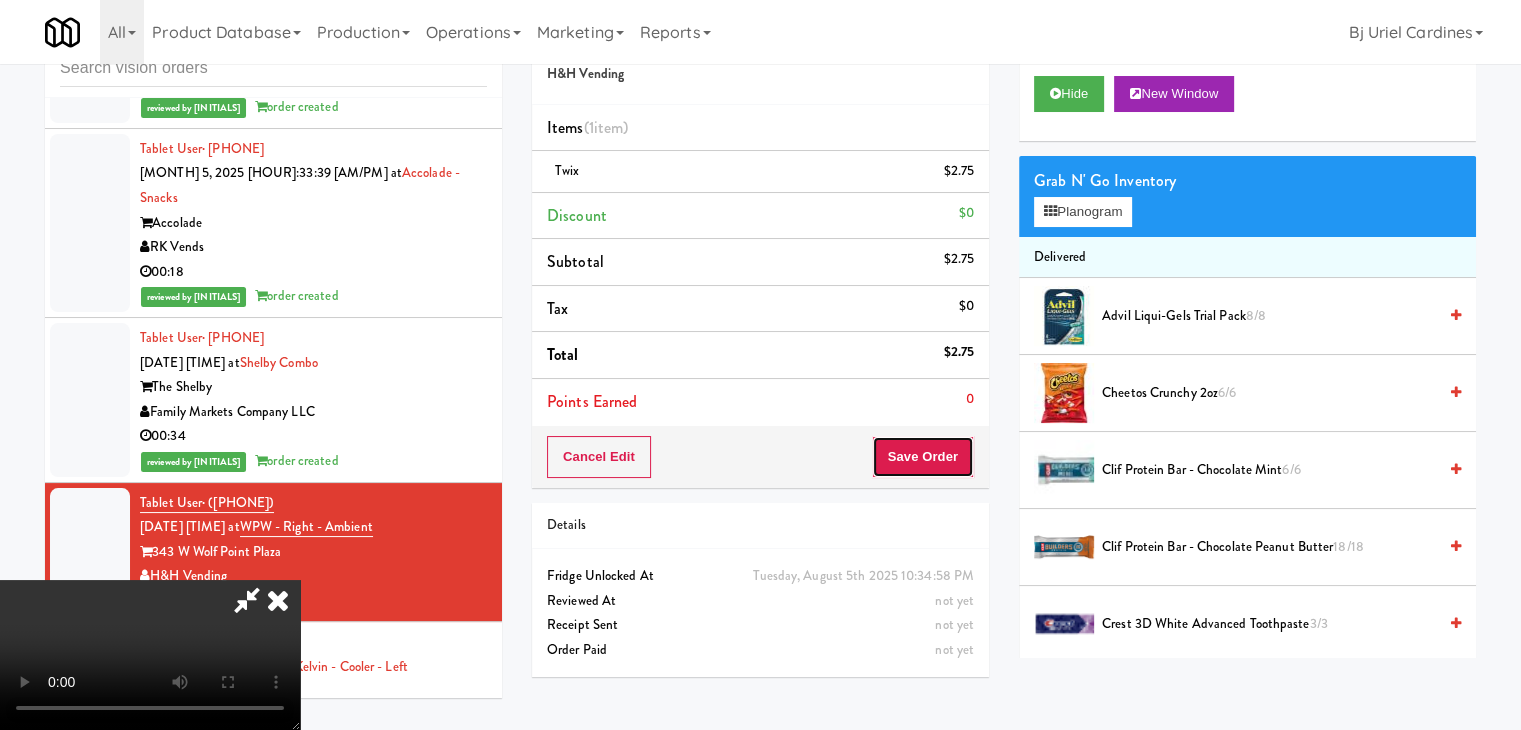 click on "Save Order" at bounding box center [923, 457] 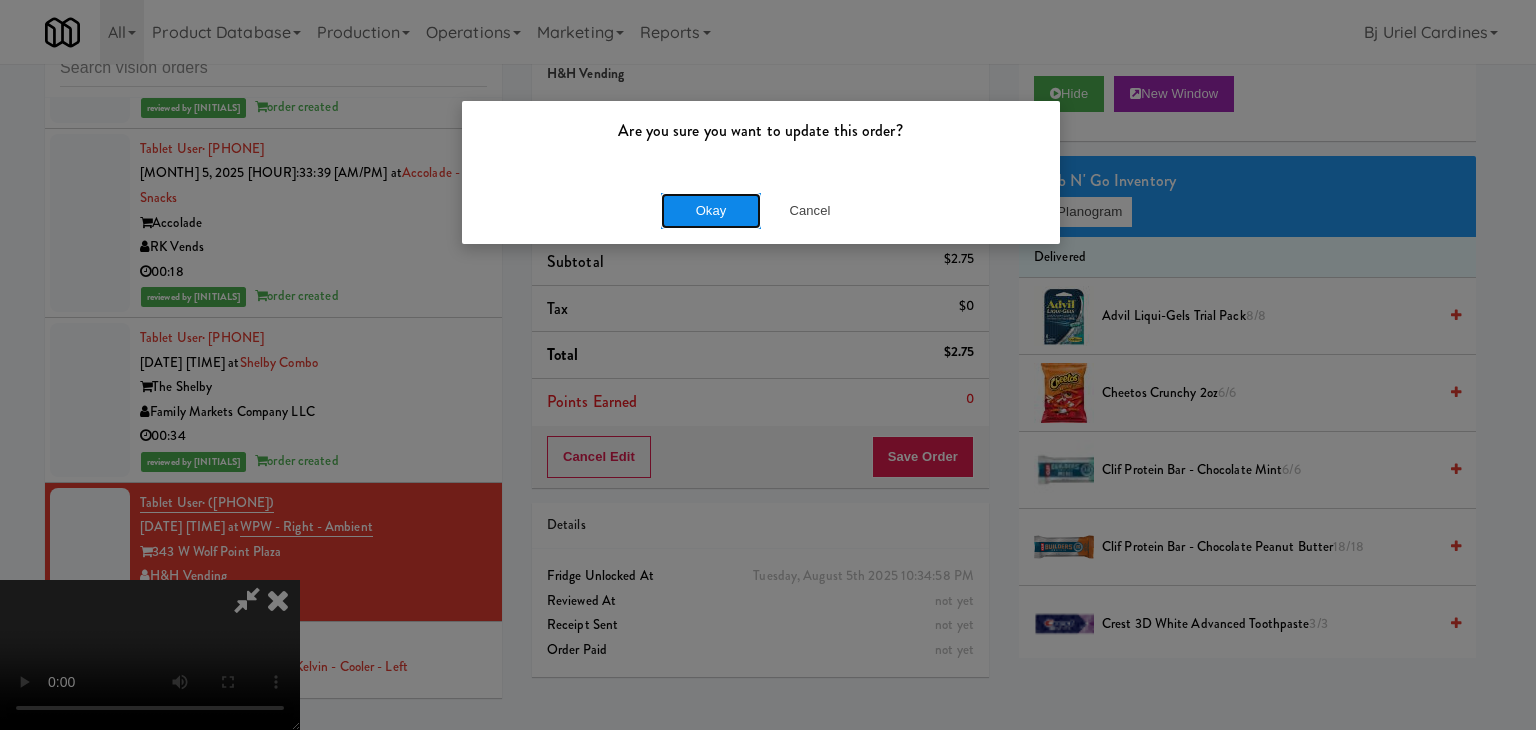click on "Okay" at bounding box center [711, 211] 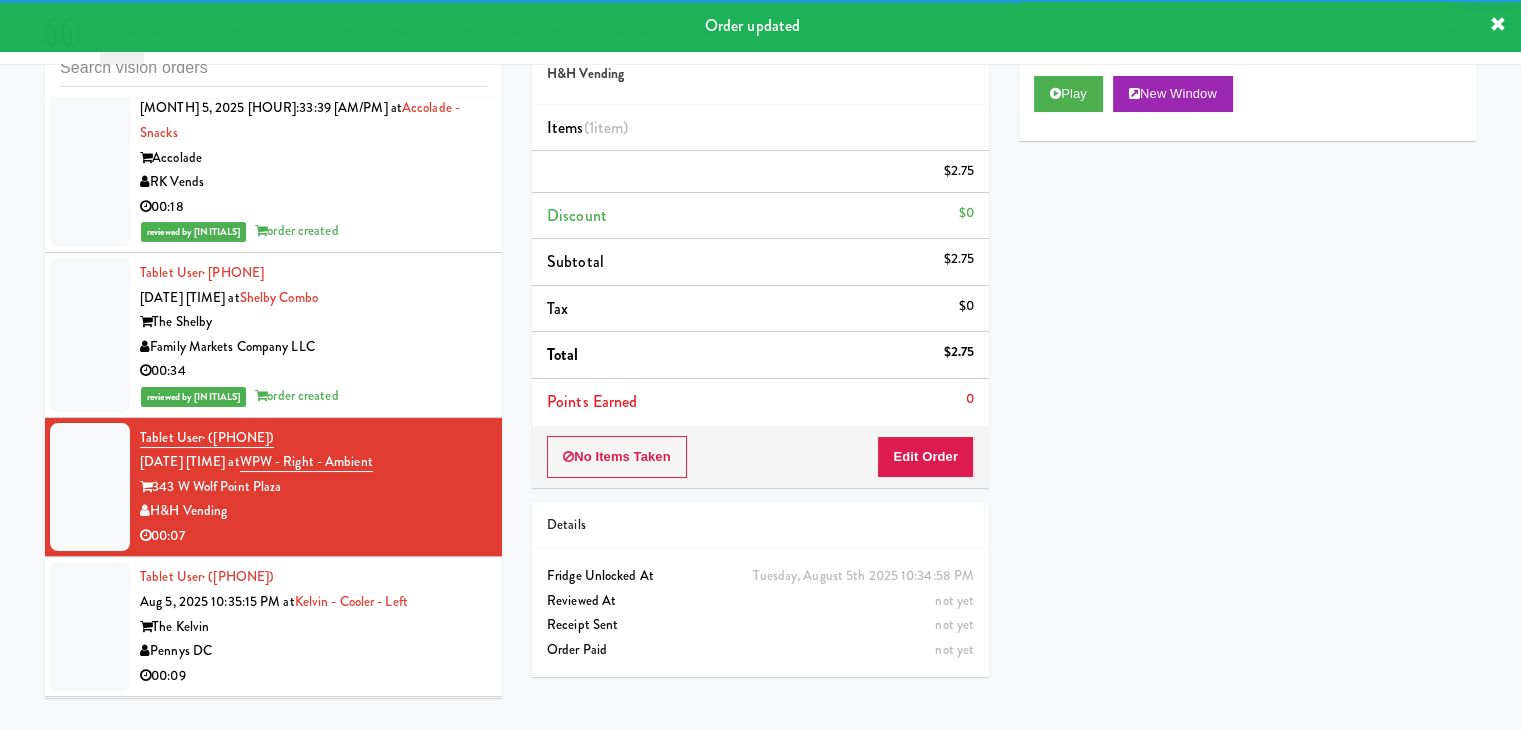 scroll, scrollTop: 11679, scrollLeft: 0, axis: vertical 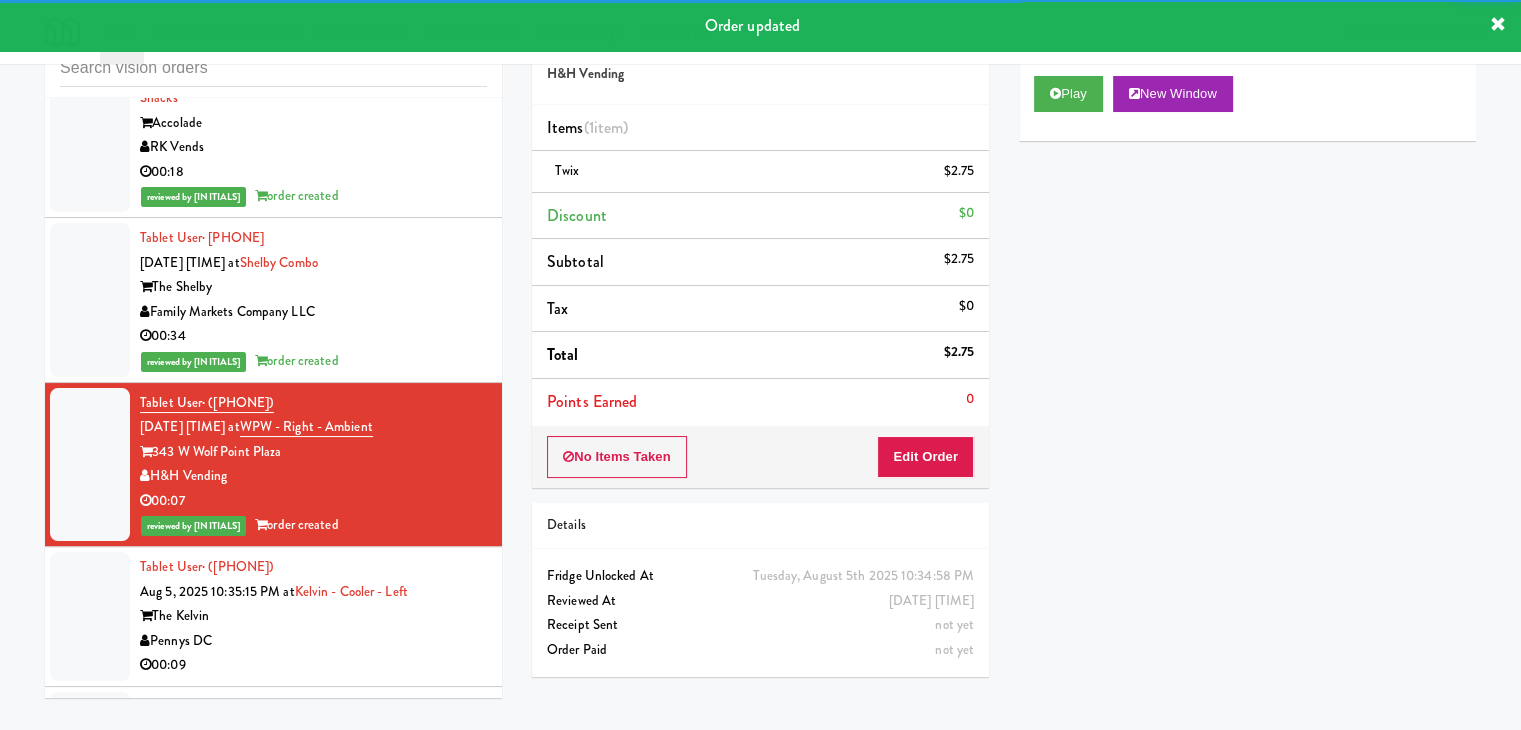 drag, startPoint x: 339, startPoint y: 397, endPoint x: 350, endPoint y: 403, distance: 12.529964 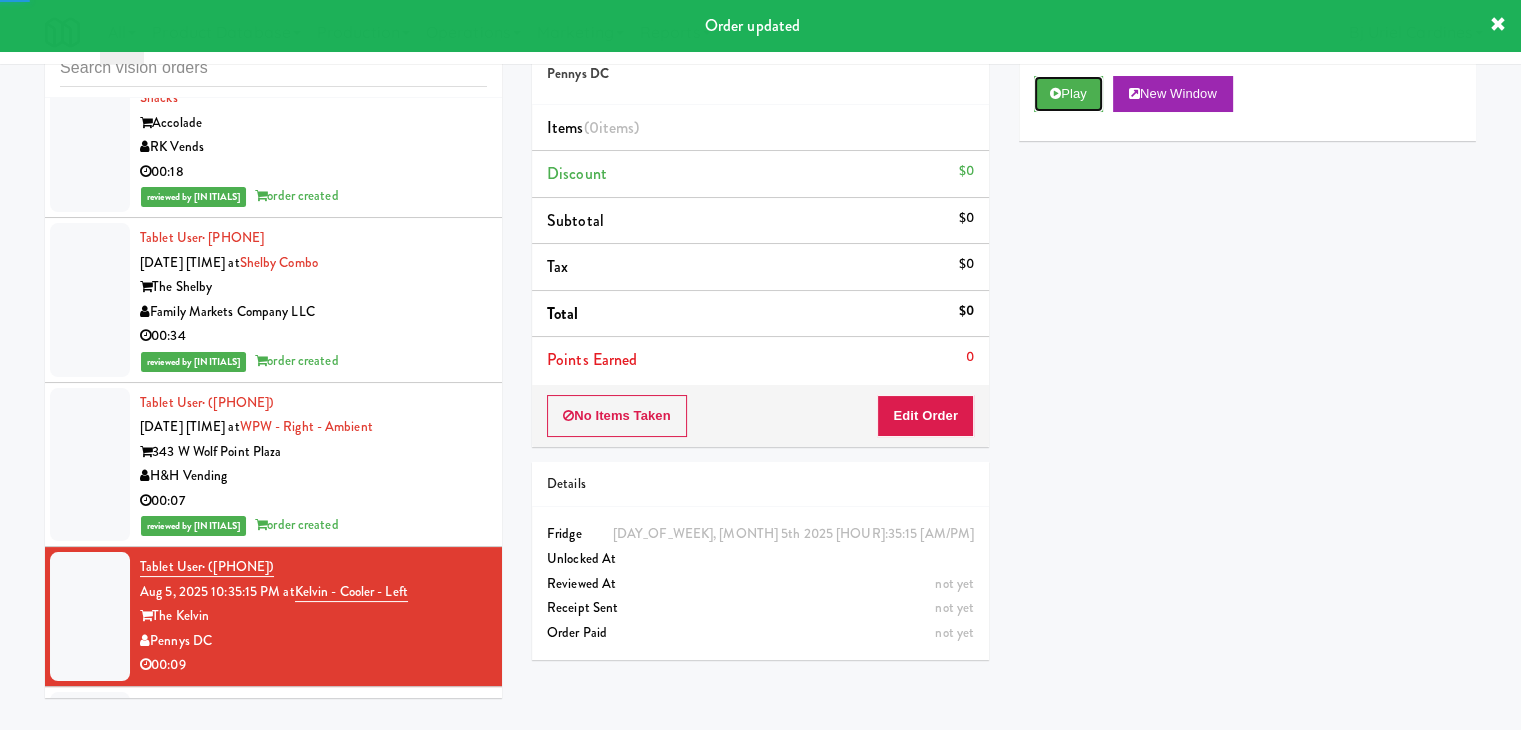 drag, startPoint x: 1059, startPoint y: 101, endPoint x: 1053, endPoint y: 111, distance: 11.661903 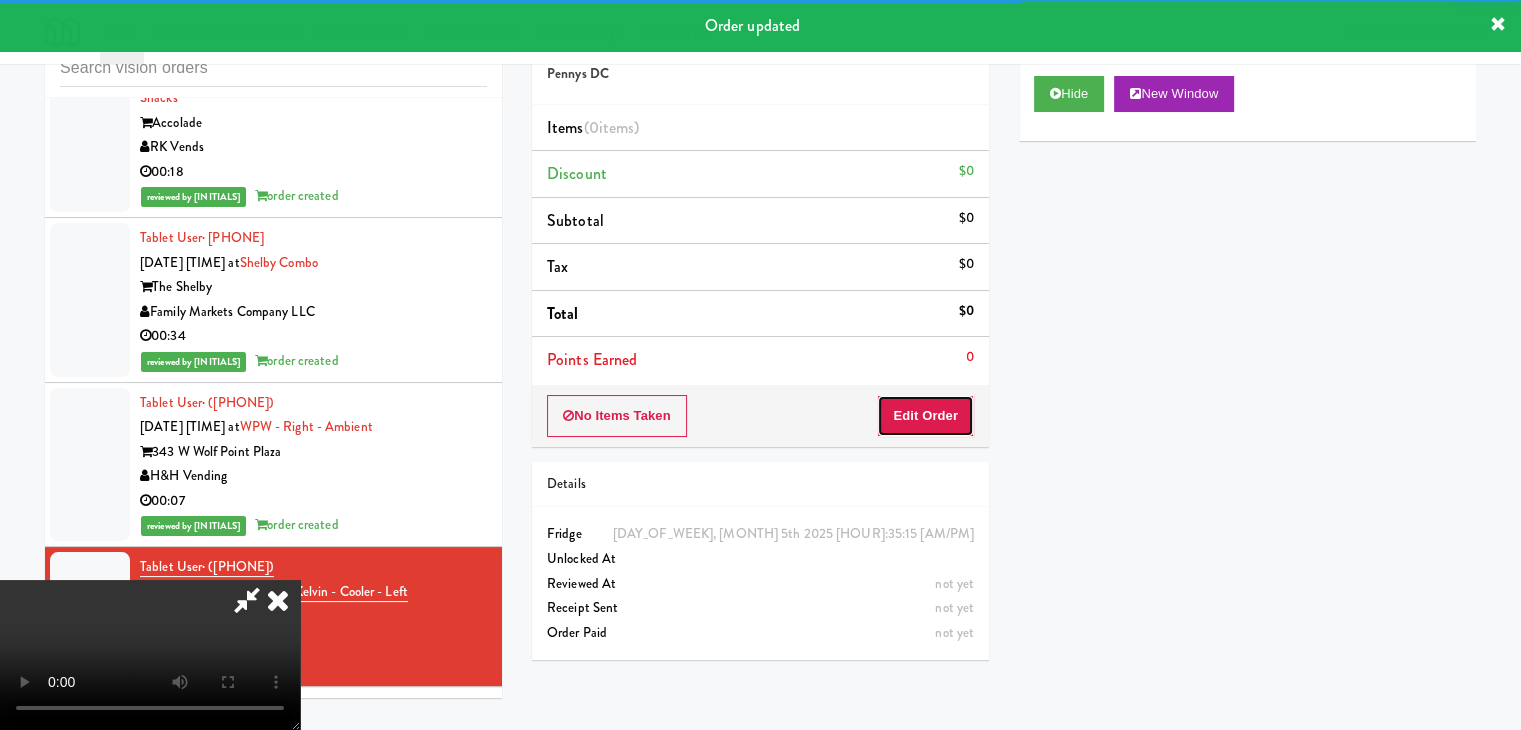 click on "Edit Order" at bounding box center (925, 416) 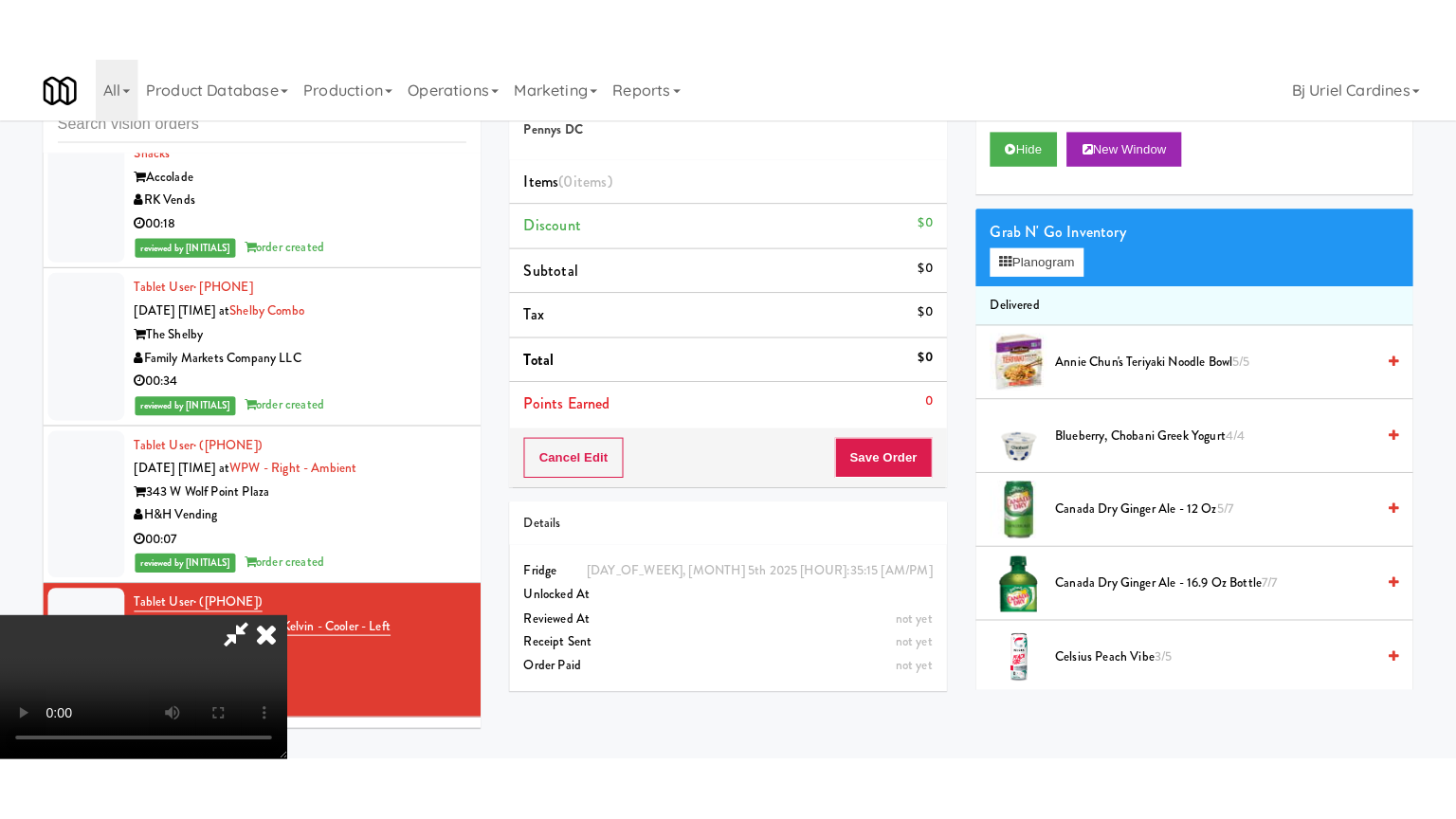 scroll, scrollTop: 266, scrollLeft: 0, axis: vertical 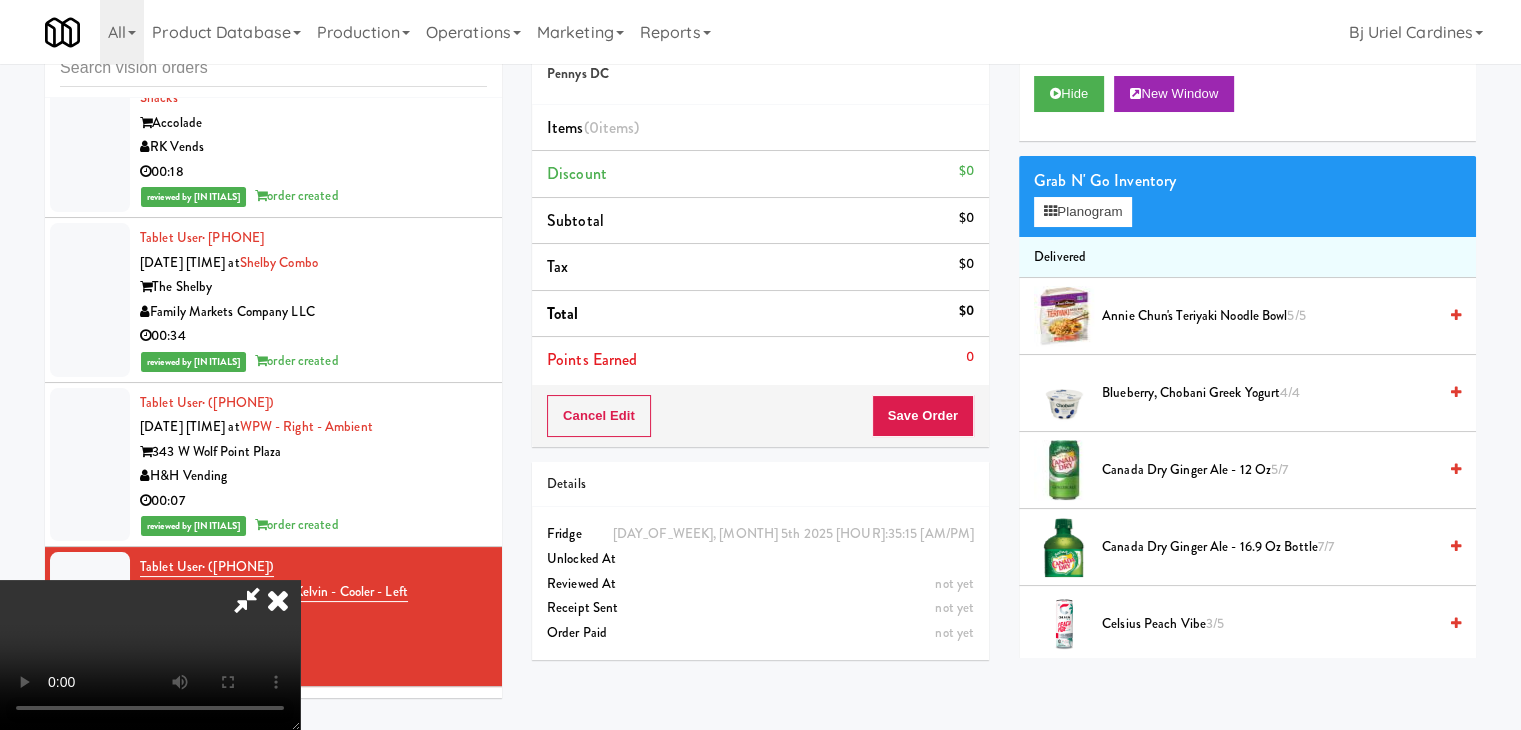 type 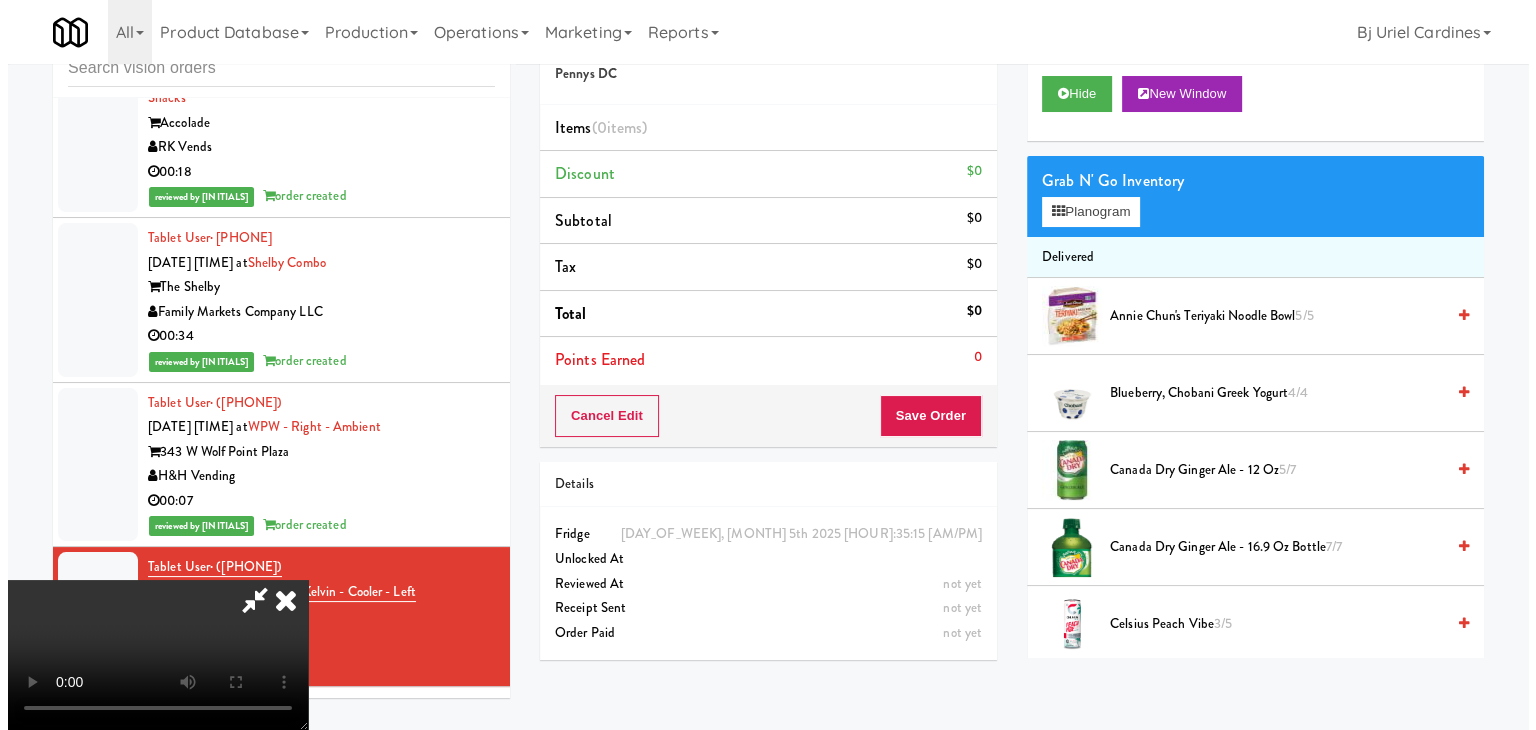 scroll, scrollTop: 0, scrollLeft: 0, axis: both 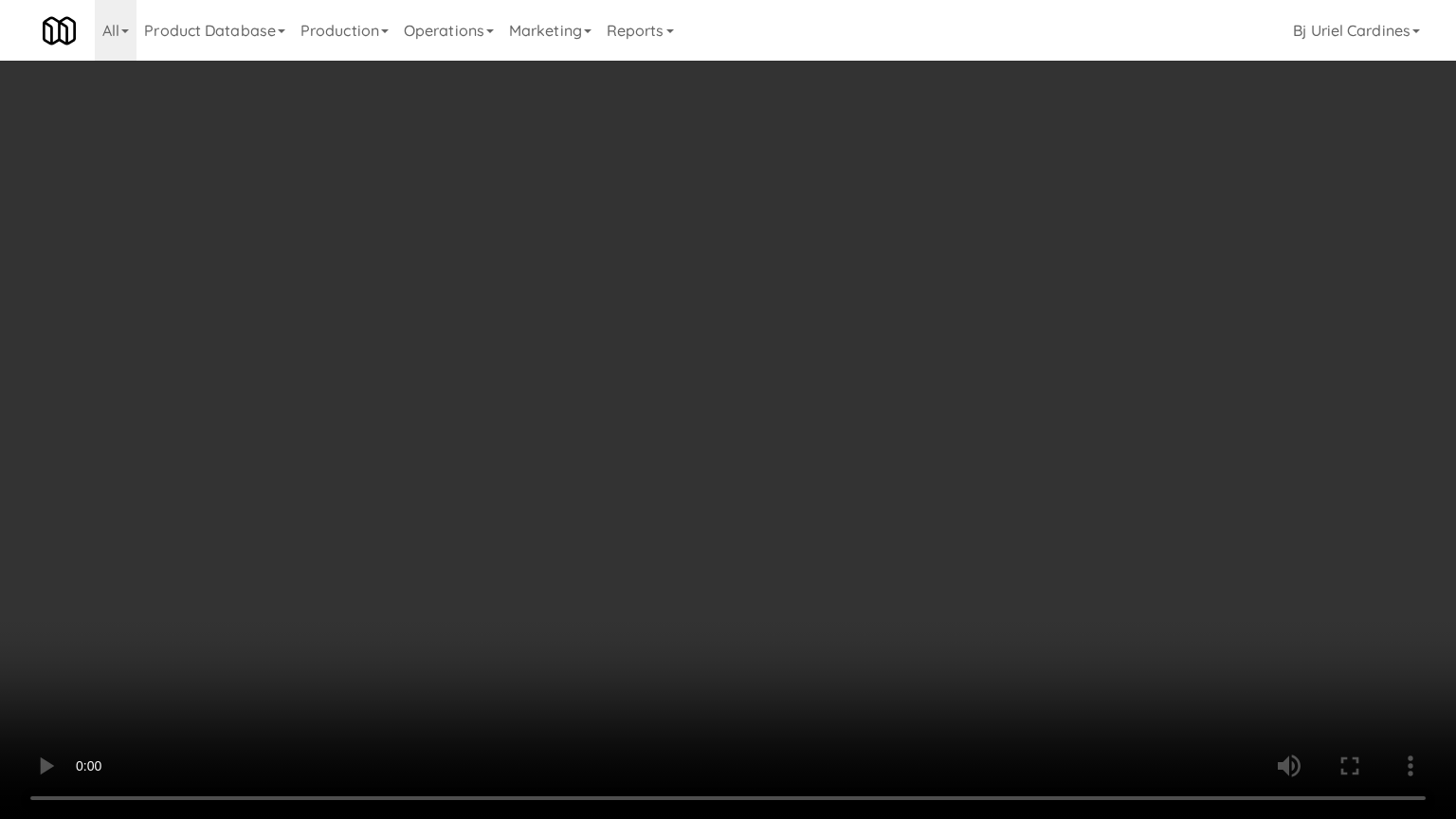 click at bounding box center (728, 410) 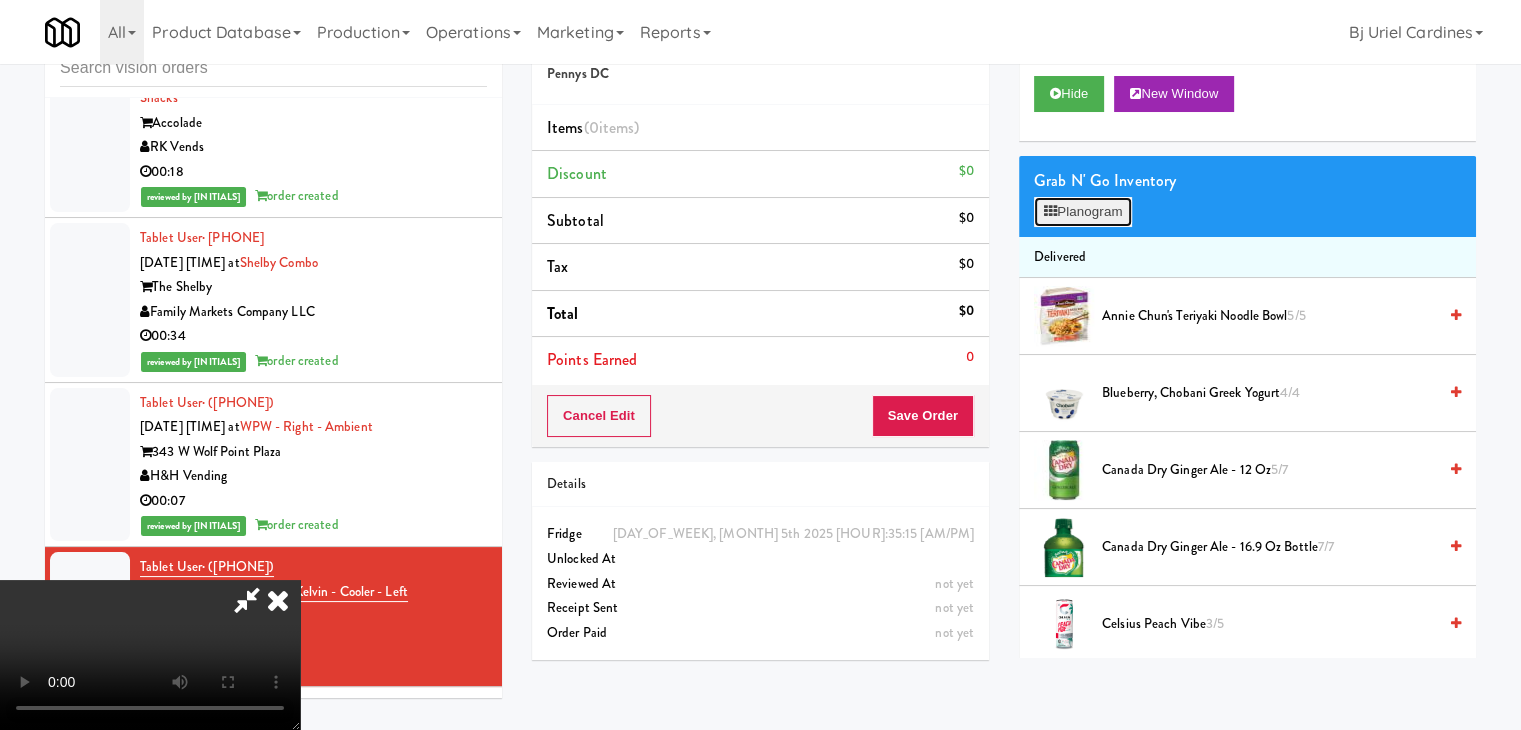 click on "Planogram" at bounding box center [1083, 212] 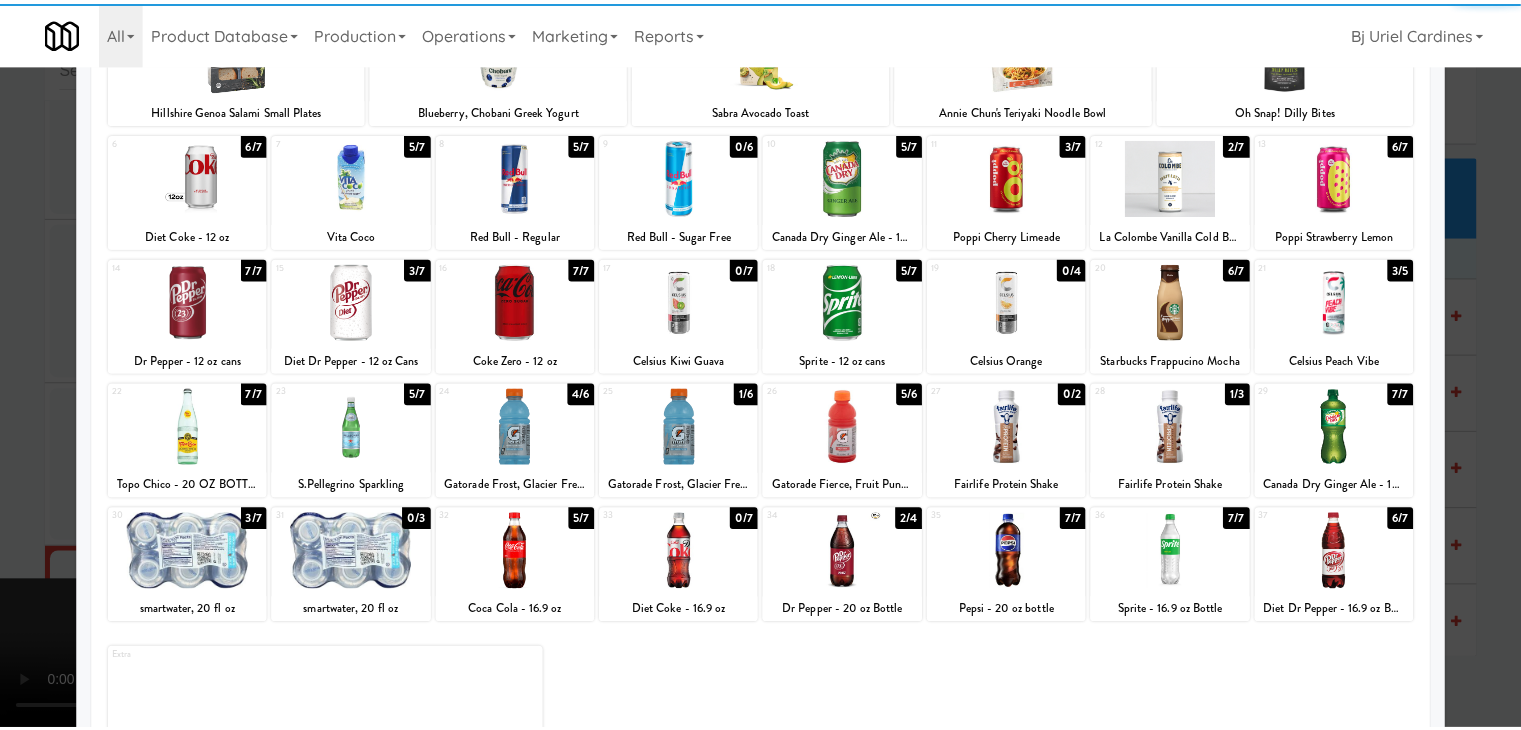 scroll, scrollTop: 252, scrollLeft: 0, axis: vertical 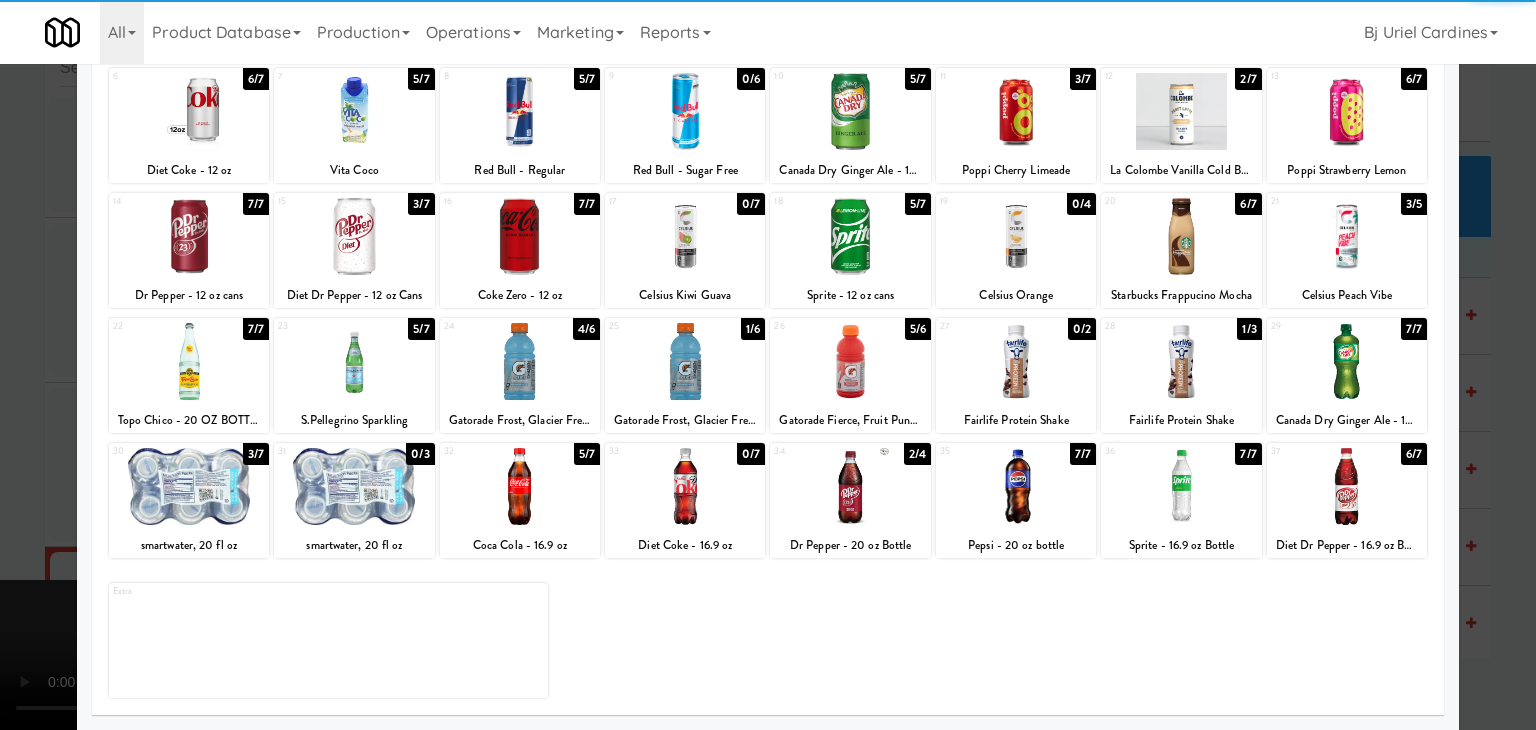 click at bounding box center [189, 486] 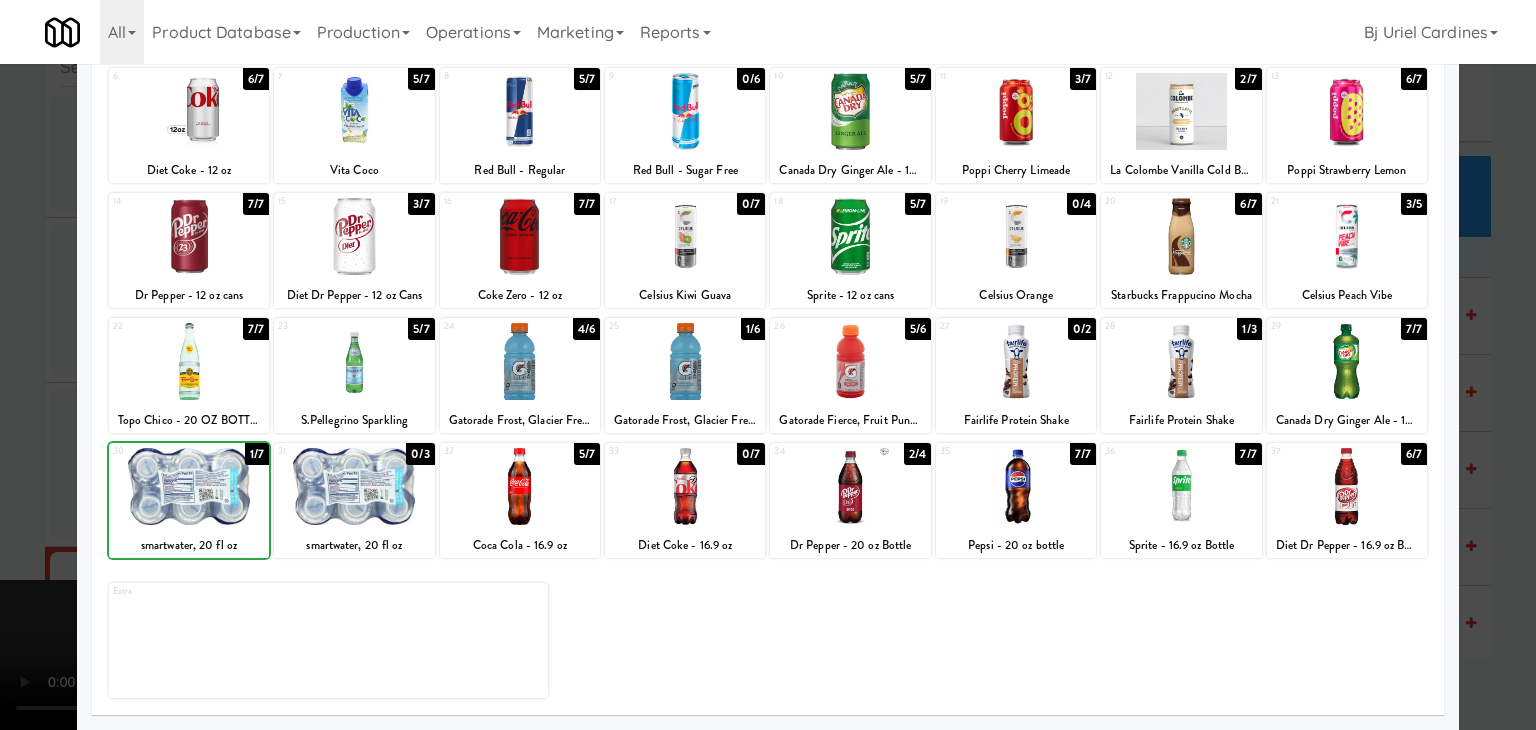 click at bounding box center [768, 365] 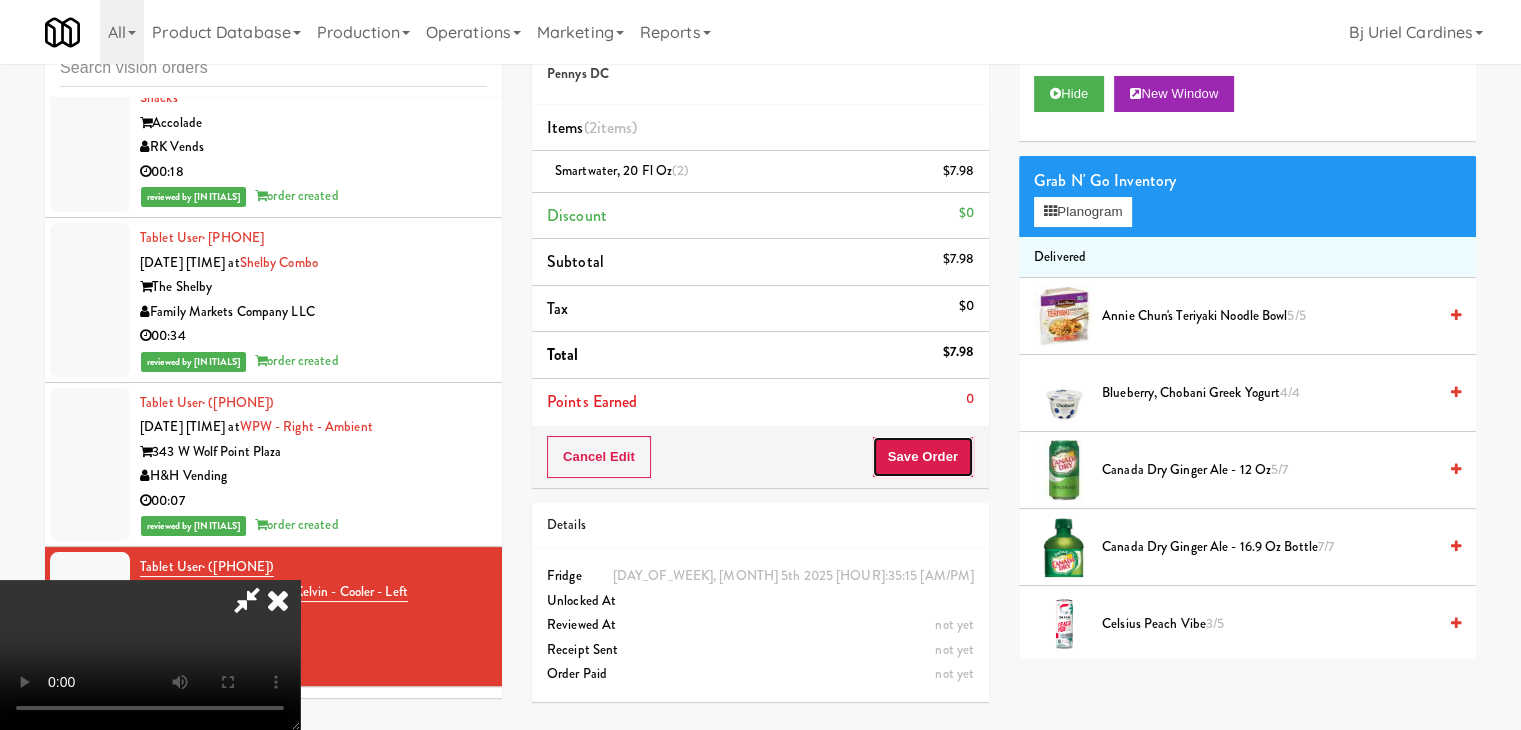 click on "Save Order" at bounding box center (923, 457) 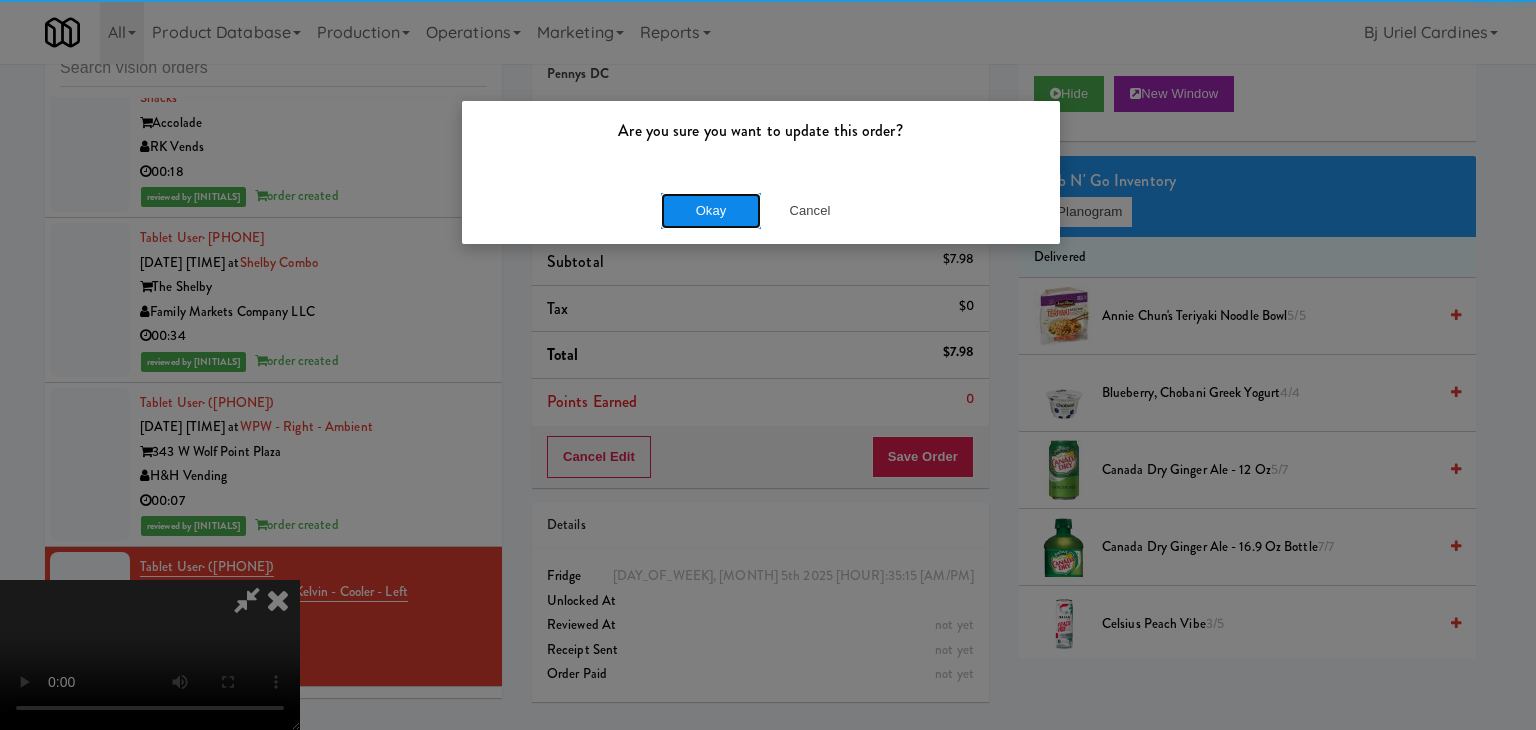 drag, startPoint x: 709, startPoint y: 203, endPoint x: 688, endPoint y: 205, distance: 21.095022 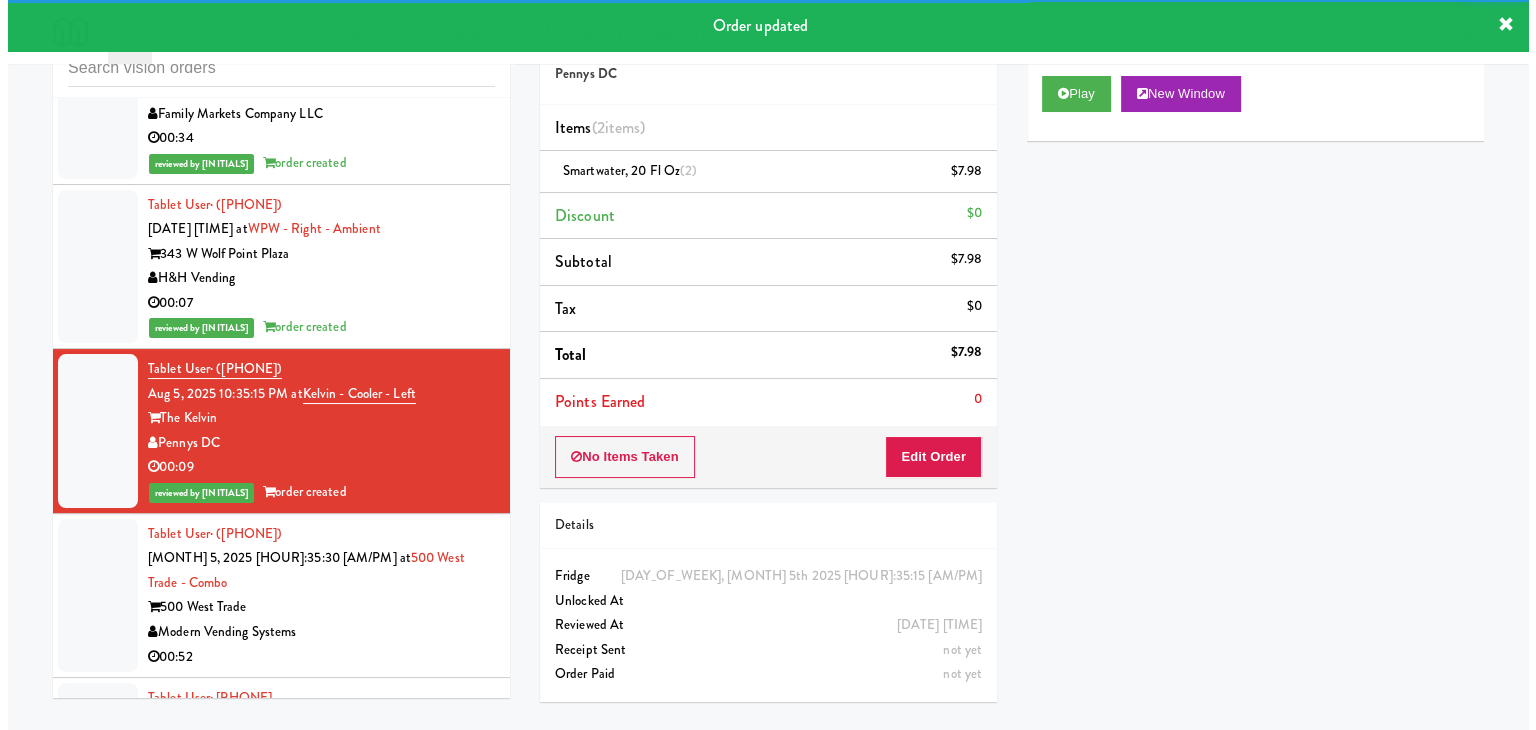 scroll, scrollTop: 11979, scrollLeft: 0, axis: vertical 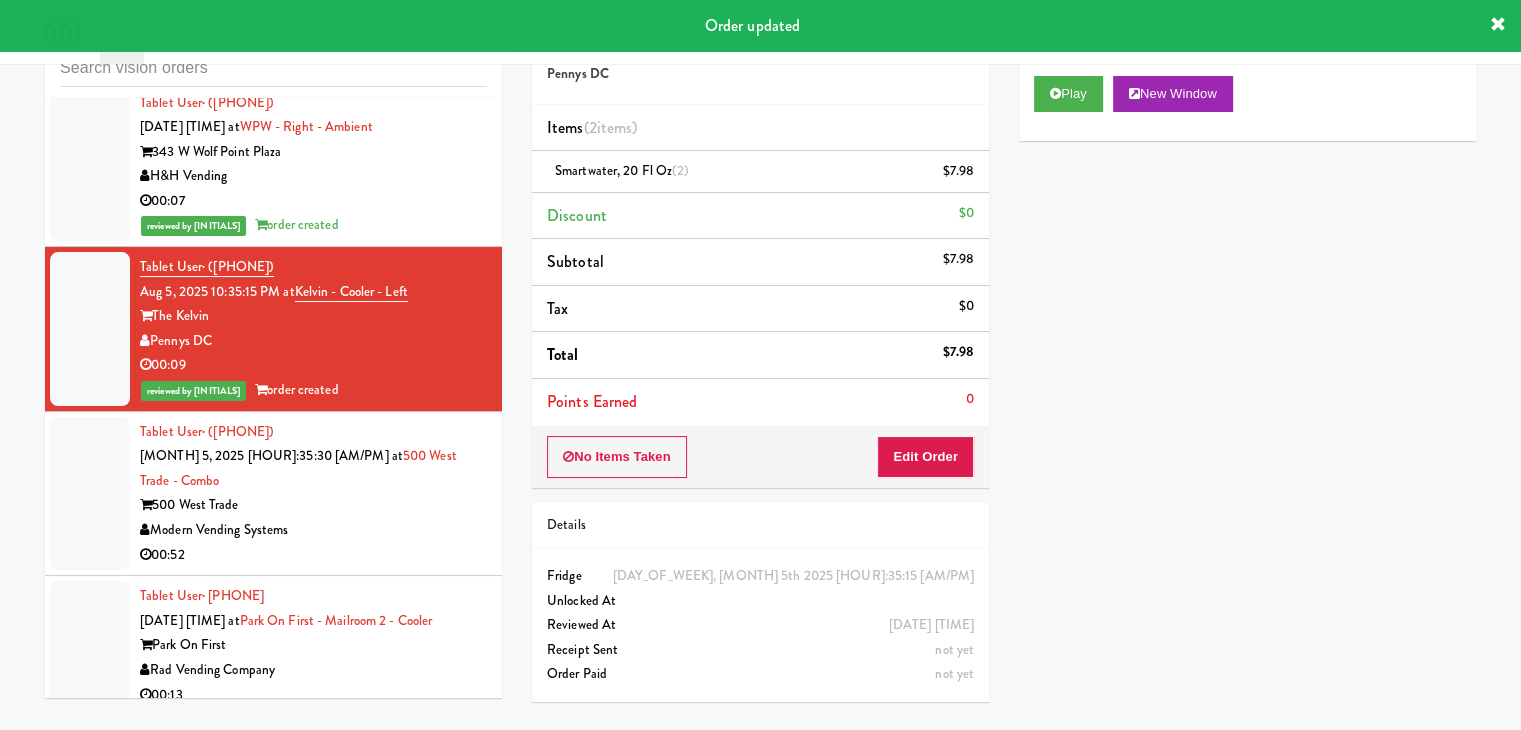 click on "Rad Vending Company" at bounding box center (313, 670) 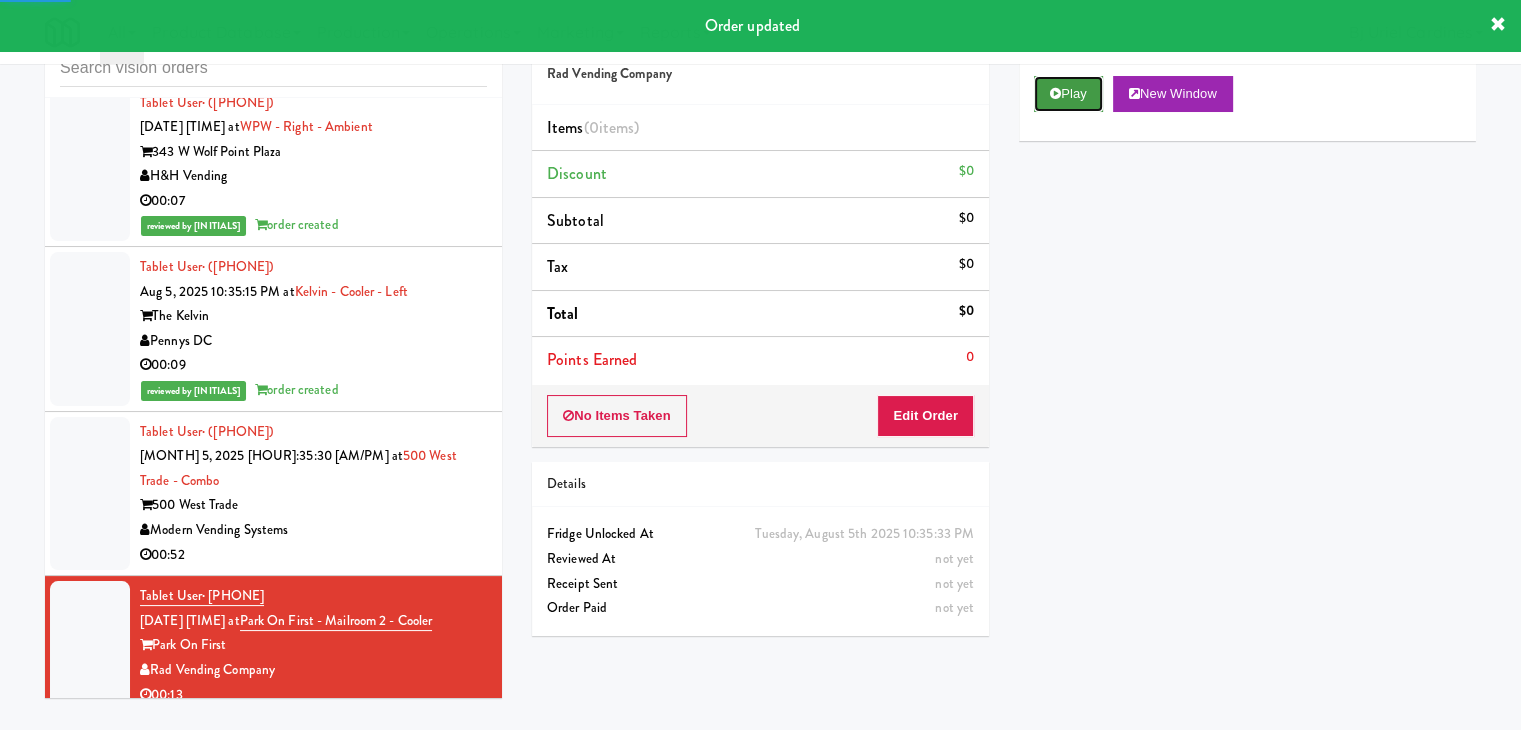 click on "Play" at bounding box center (1068, 94) 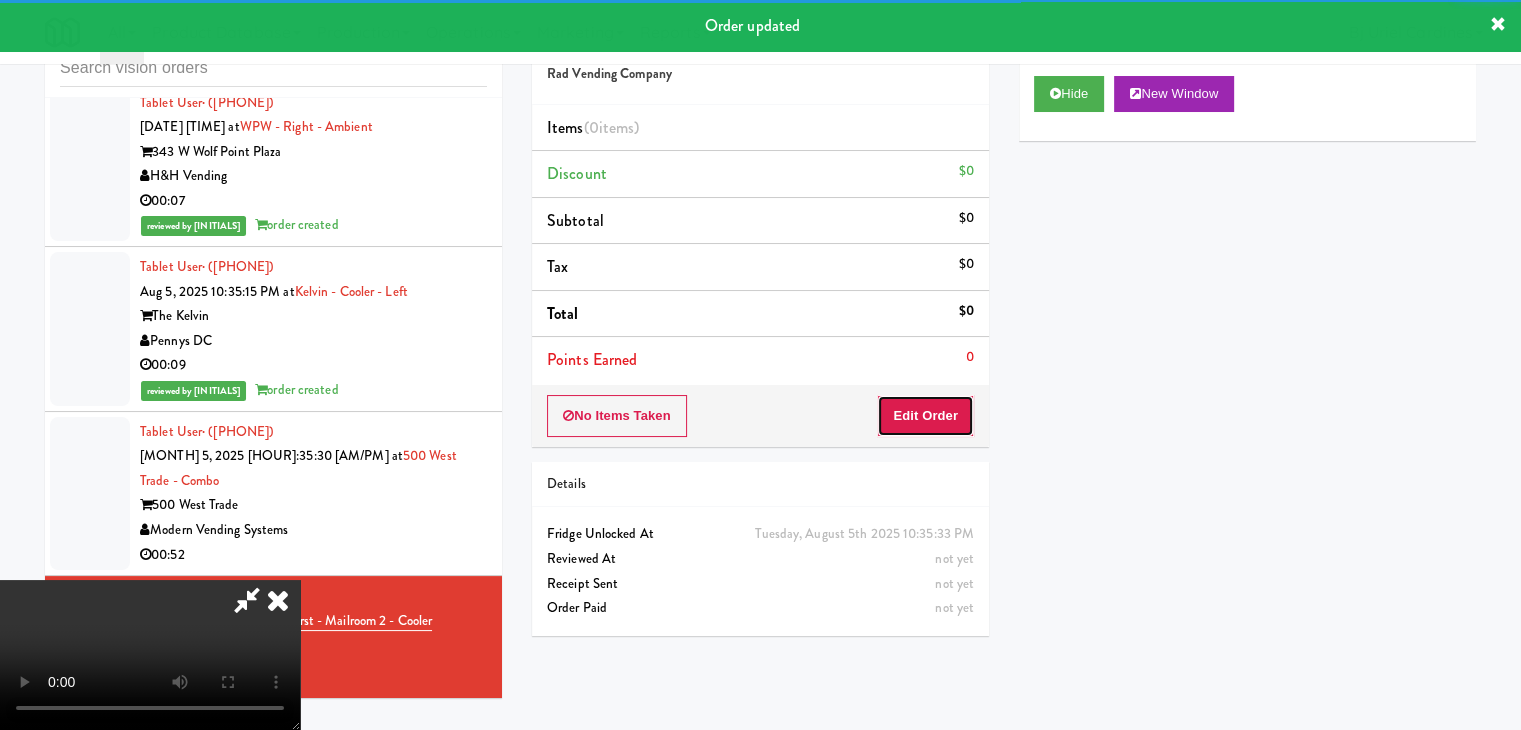 click on "Edit Order" at bounding box center (925, 416) 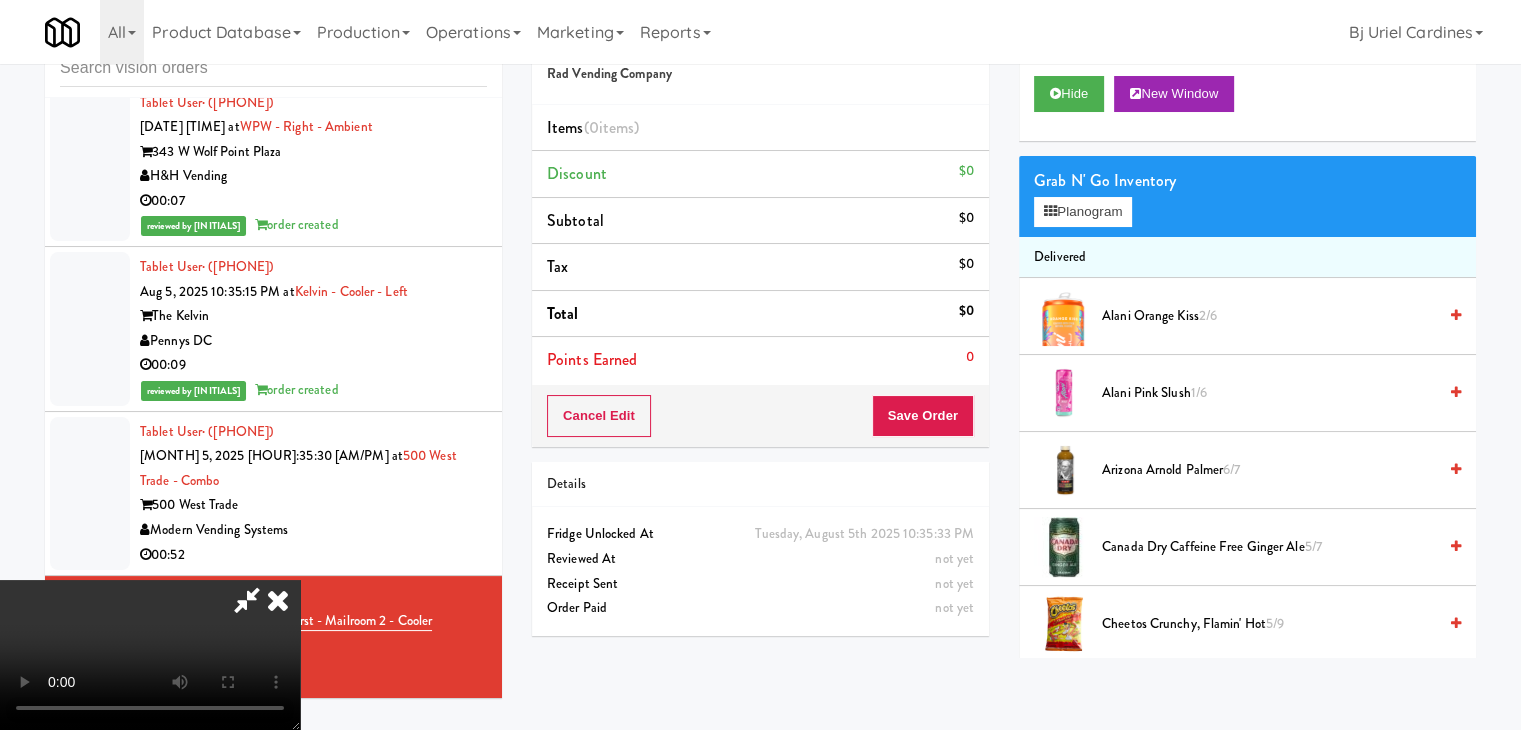 type 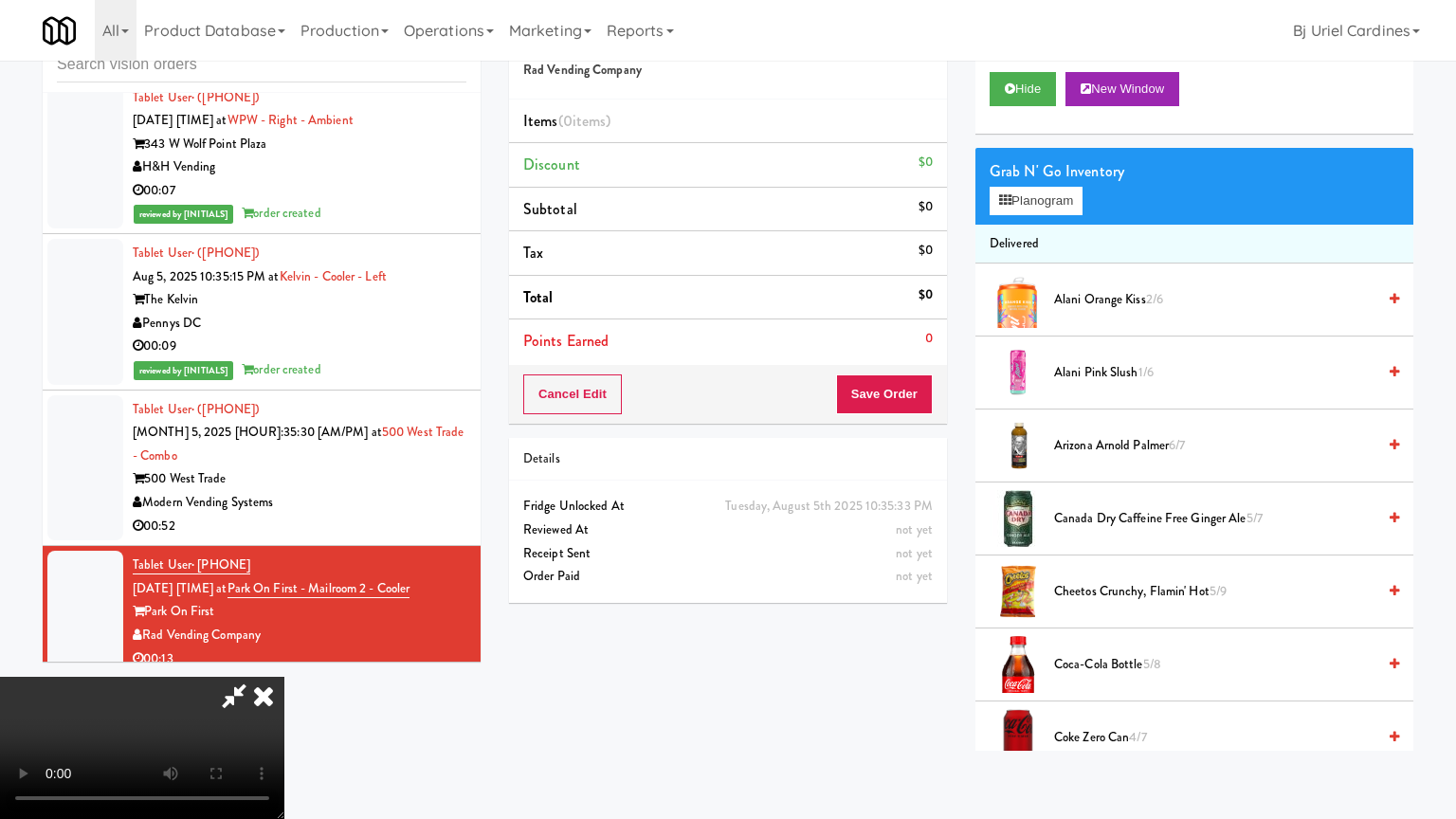 click at bounding box center (142, 748) 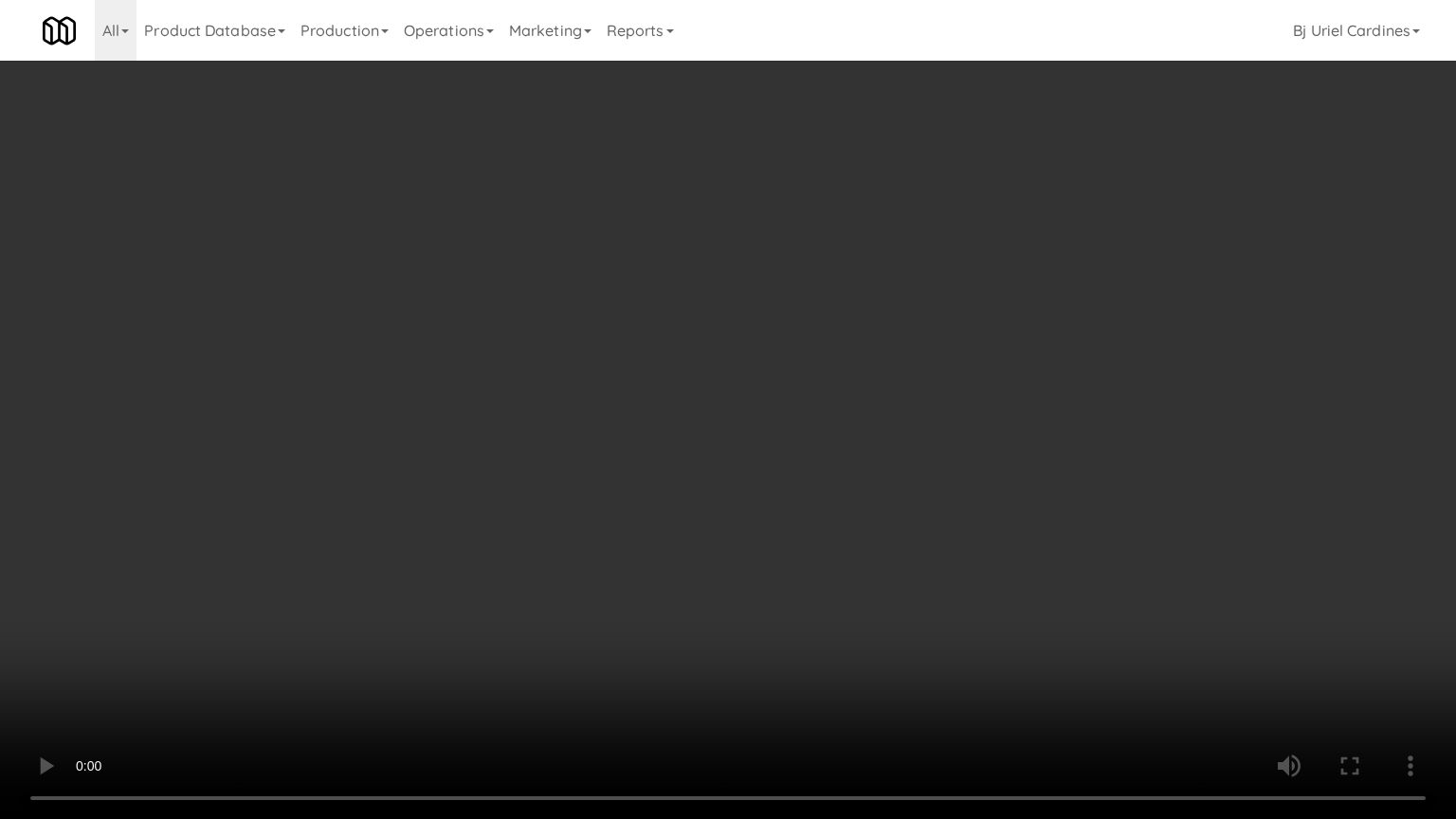 click at bounding box center [728, 410] 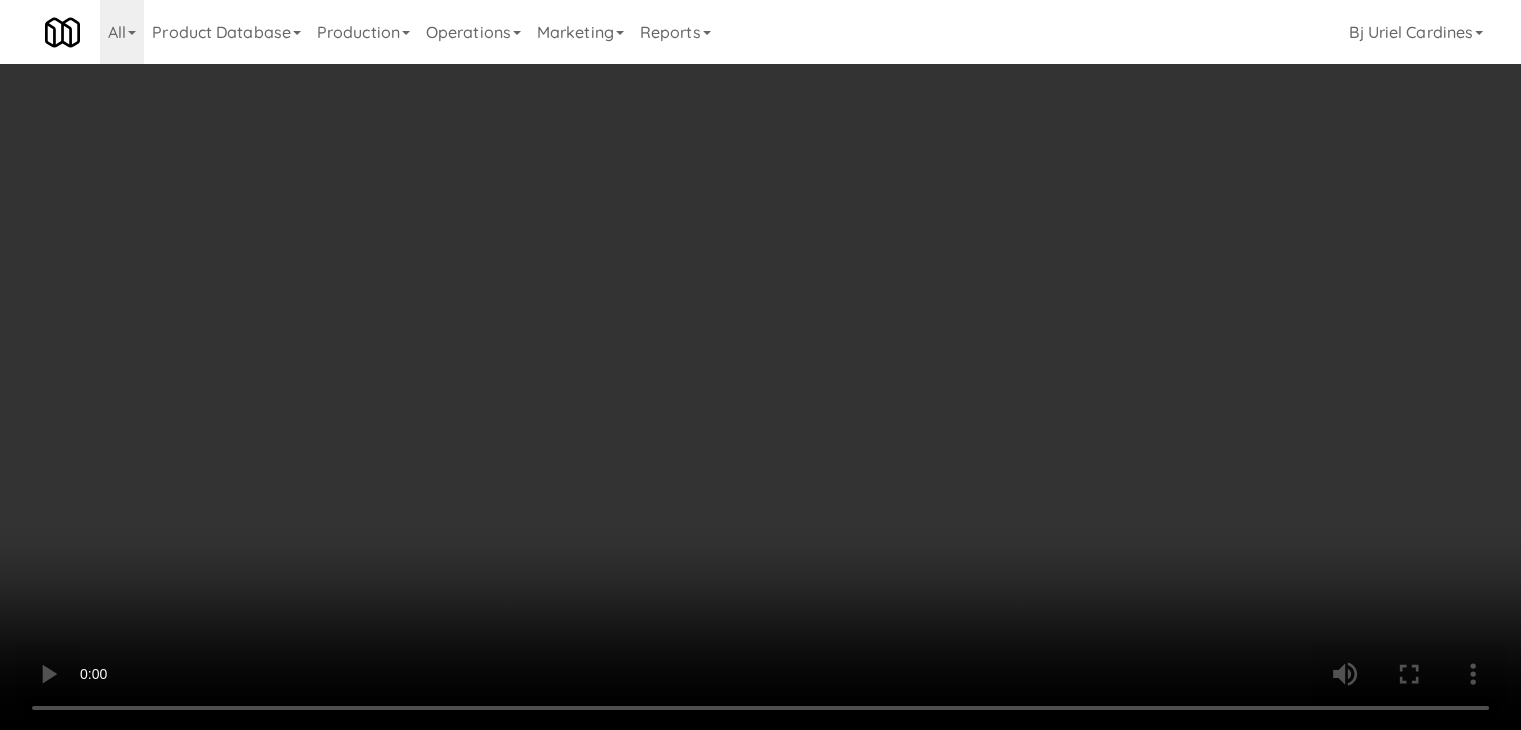 click on "Planogram" at bounding box center [1083, 212] 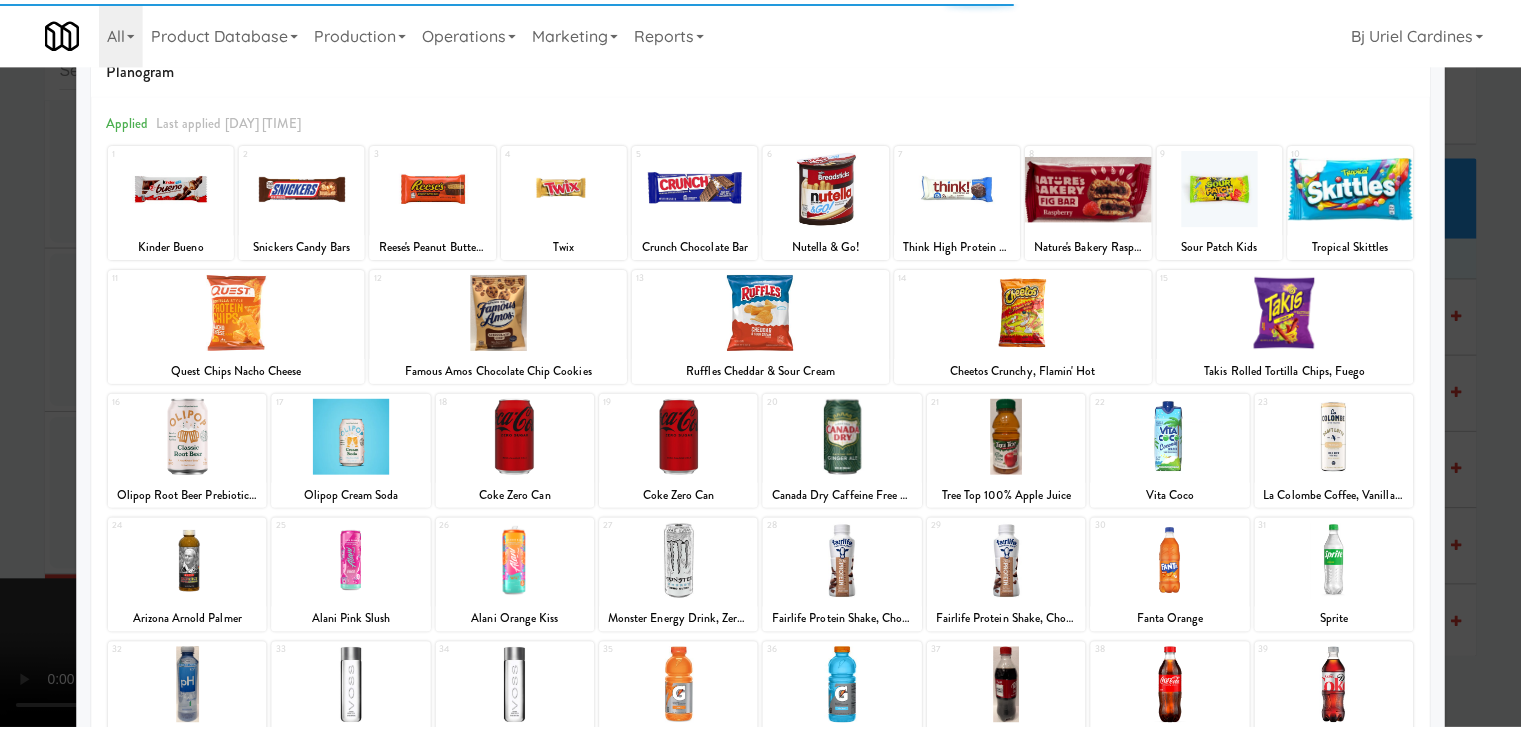 scroll, scrollTop: 100, scrollLeft: 0, axis: vertical 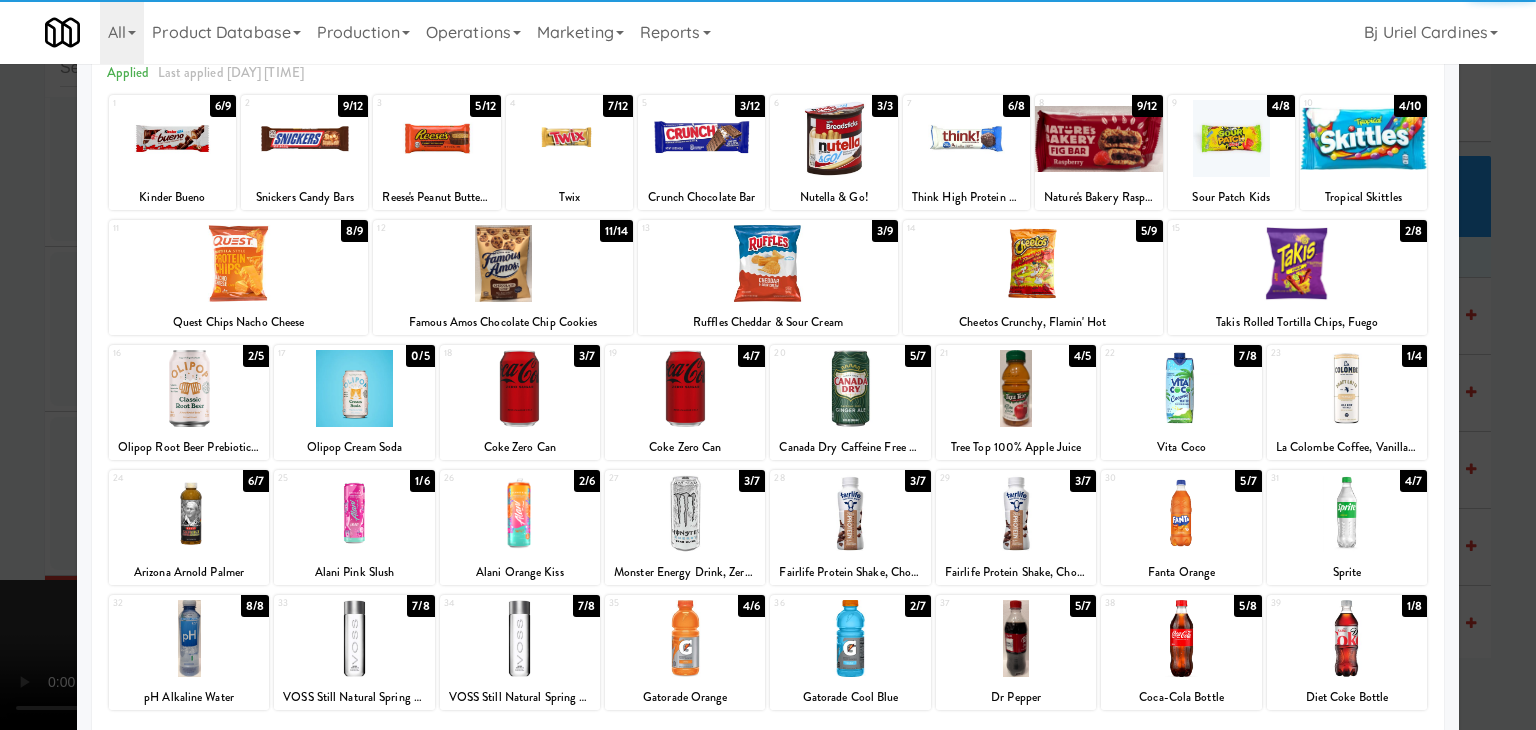 click at bounding box center [520, 513] 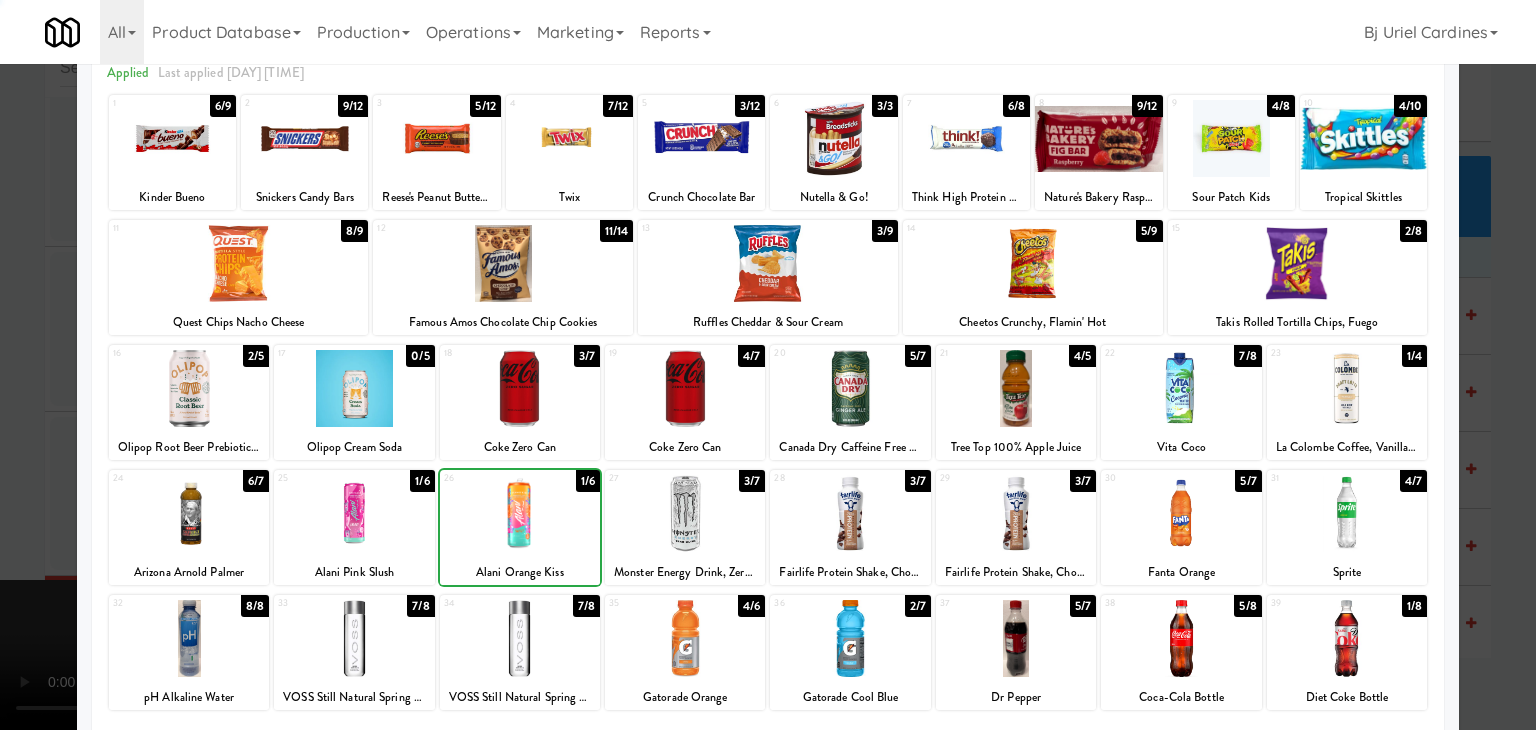 drag, startPoint x: 486, startPoint y: 508, endPoint x: 464, endPoint y: 512, distance: 22.36068 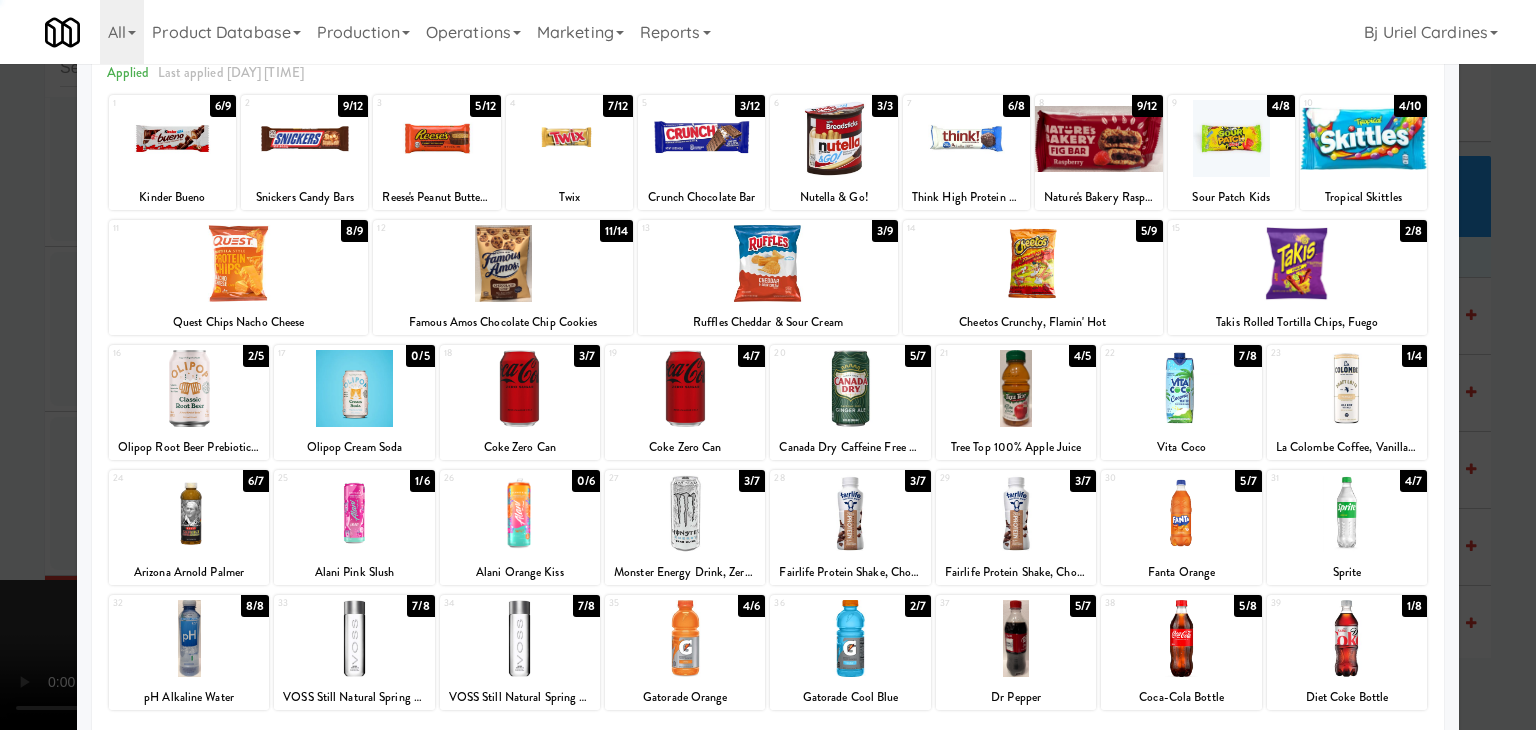 drag, startPoint x: 0, startPoint y: 501, endPoint x: 630, endPoint y: 495, distance: 630.02856 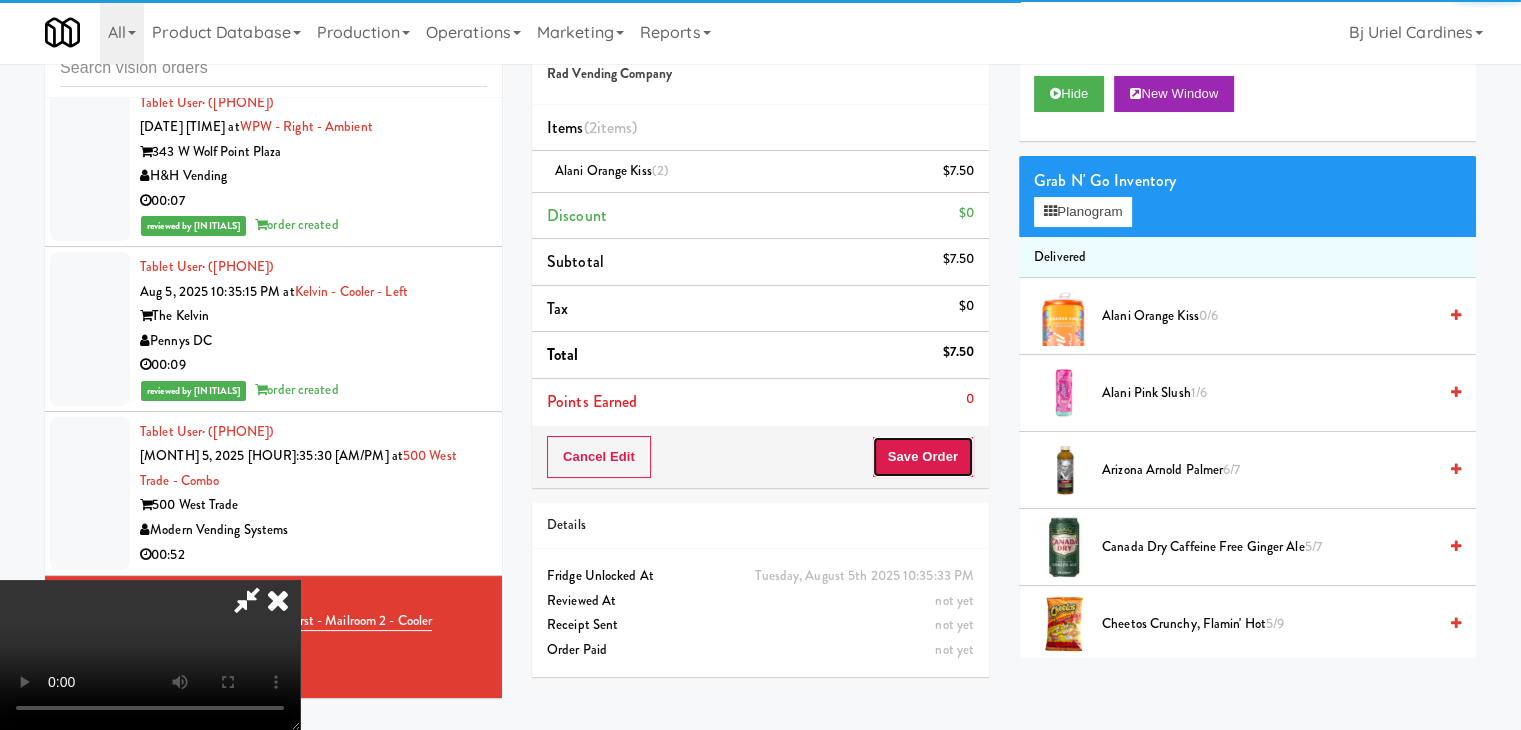 click on "Save Order" at bounding box center (923, 457) 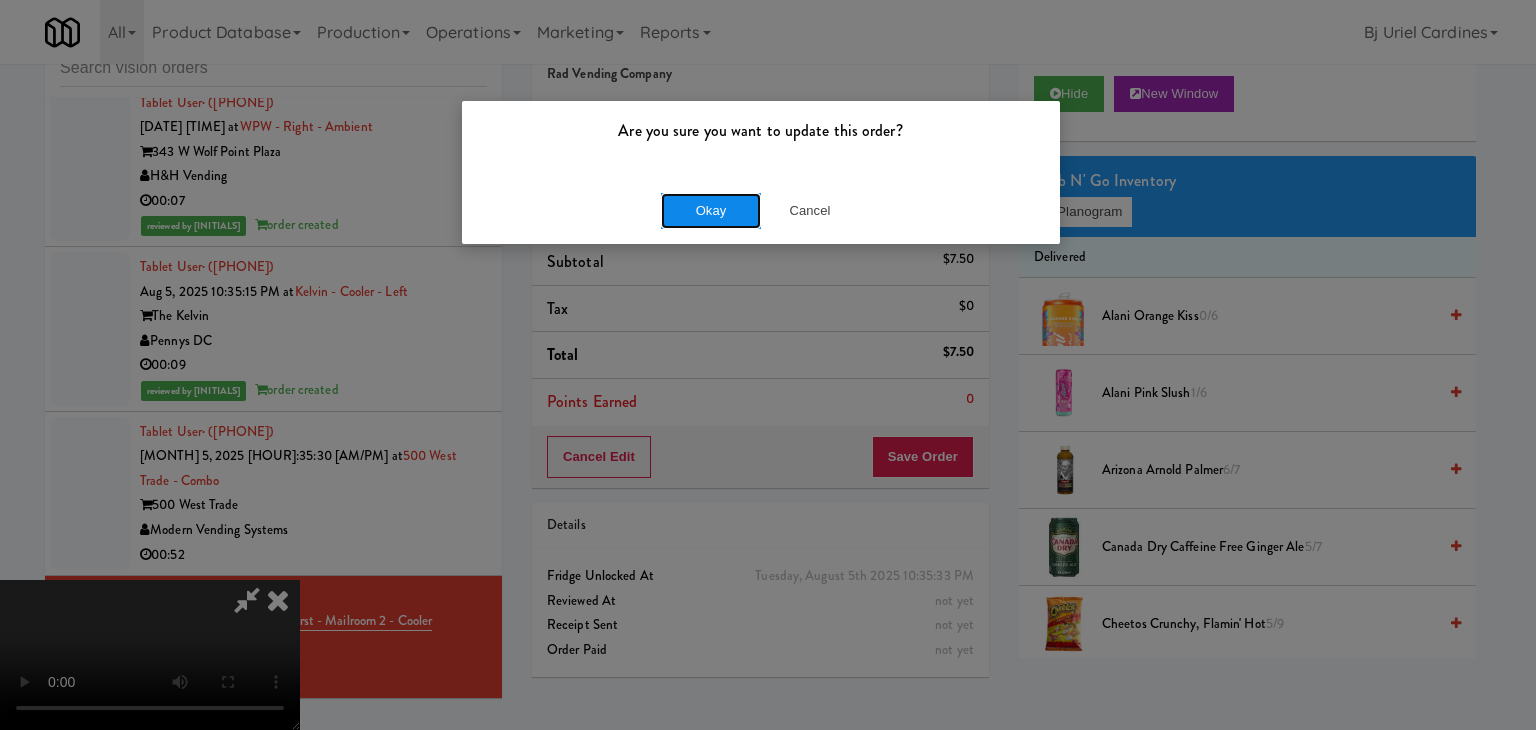click on "Okay" at bounding box center (711, 211) 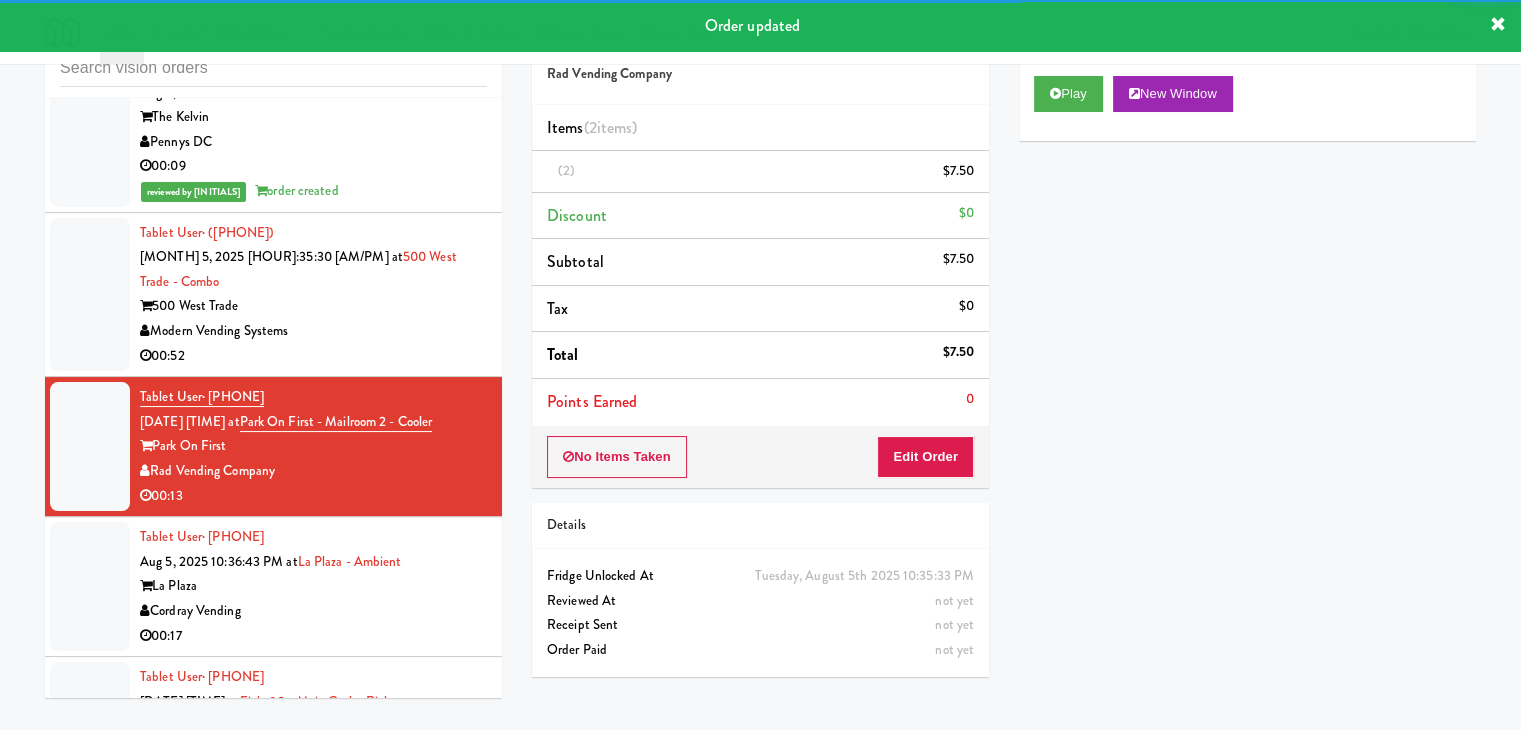 scroll, scrollTop: 12179, scrollLeft: 0, axis: vertical 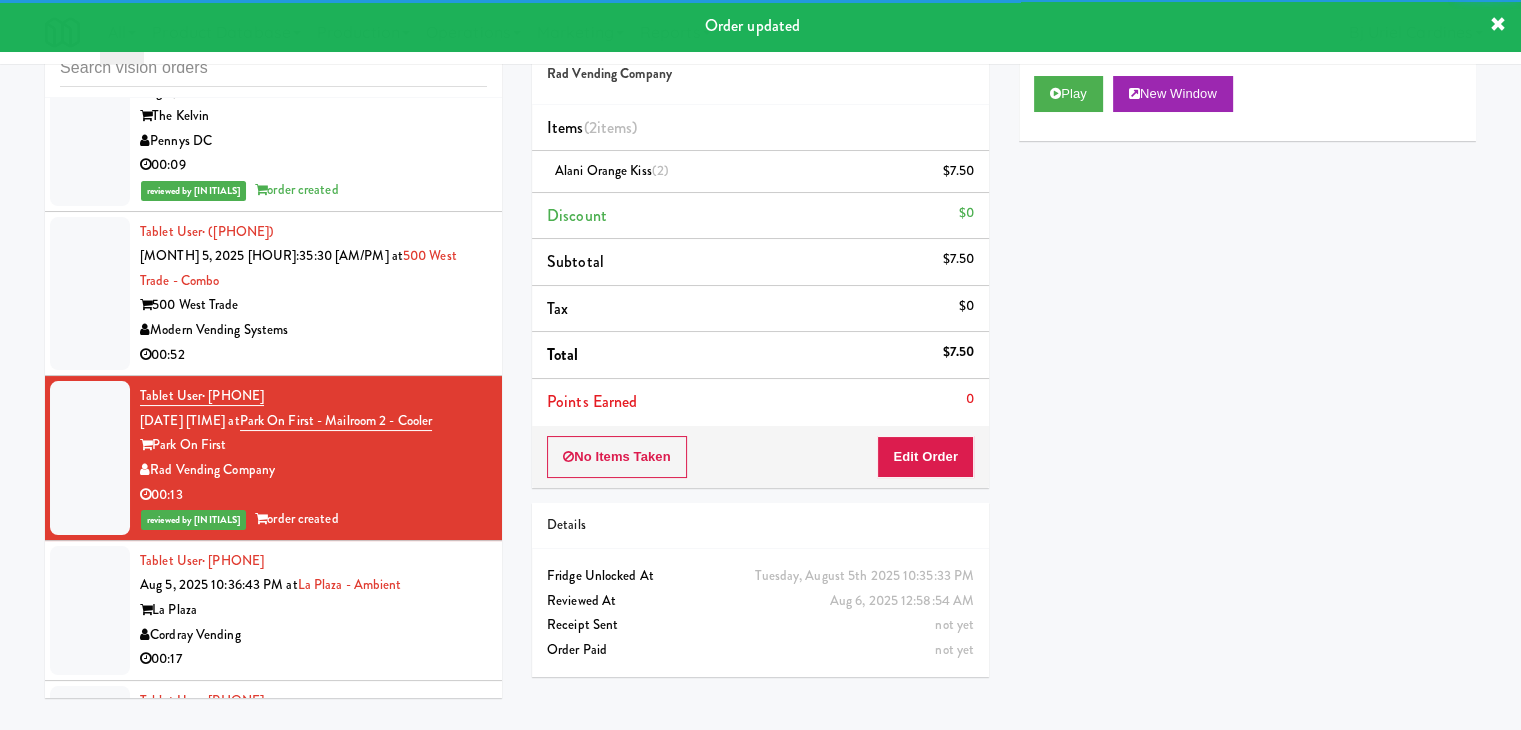 click on "Cordray Vending" at bounding box center [313, 635] 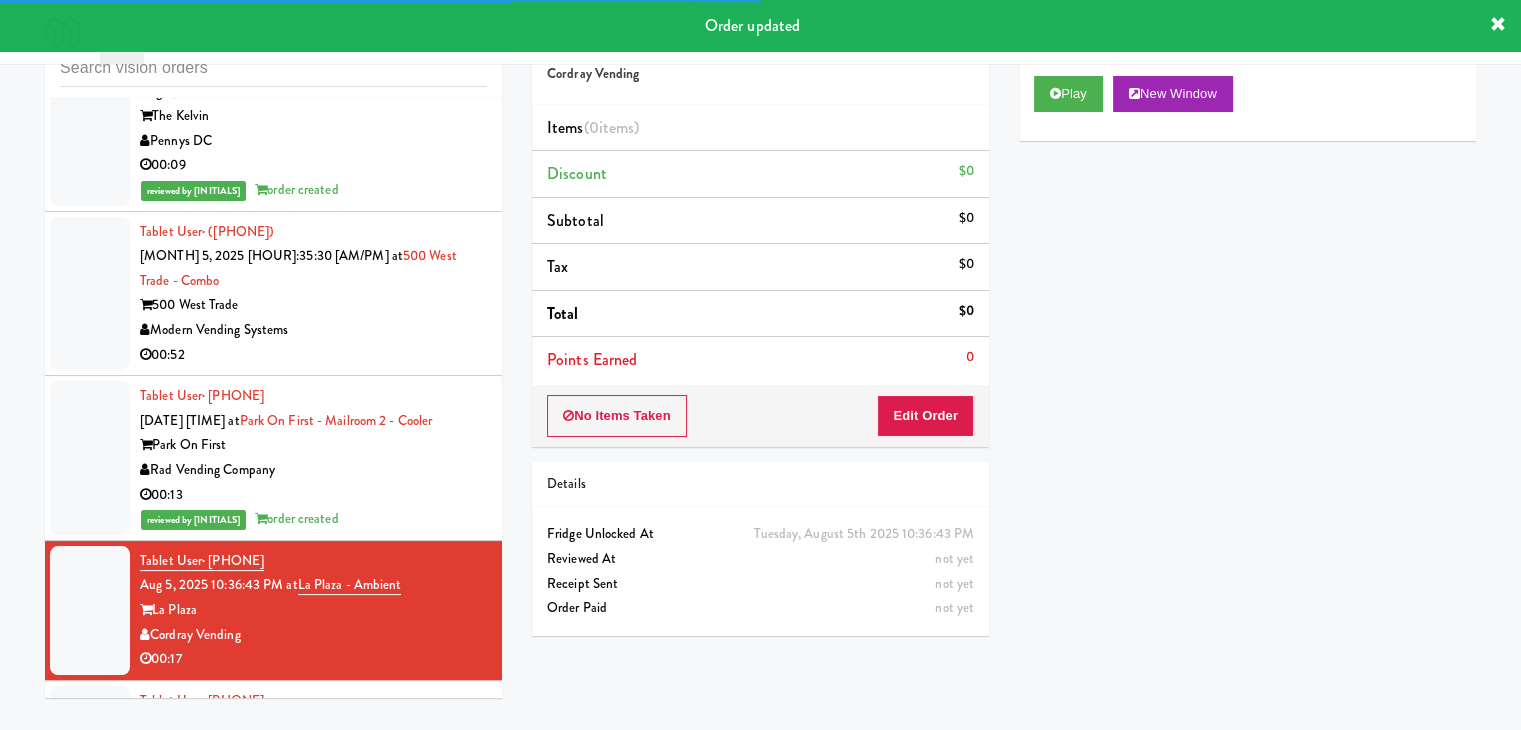 click on "Play  New Window" at bounding box center (1247, 101) 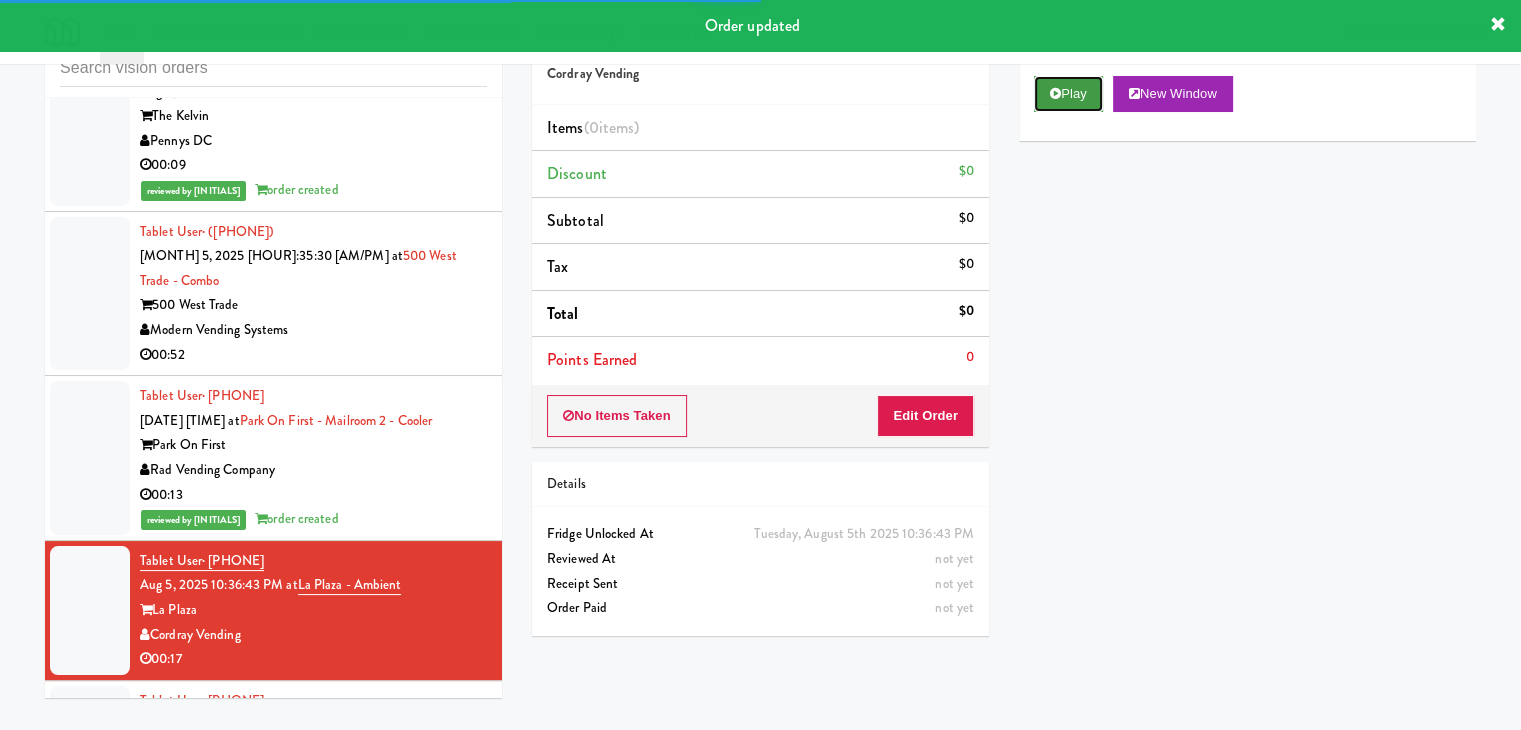 click on "Play" at bounding box center (1068, 94) 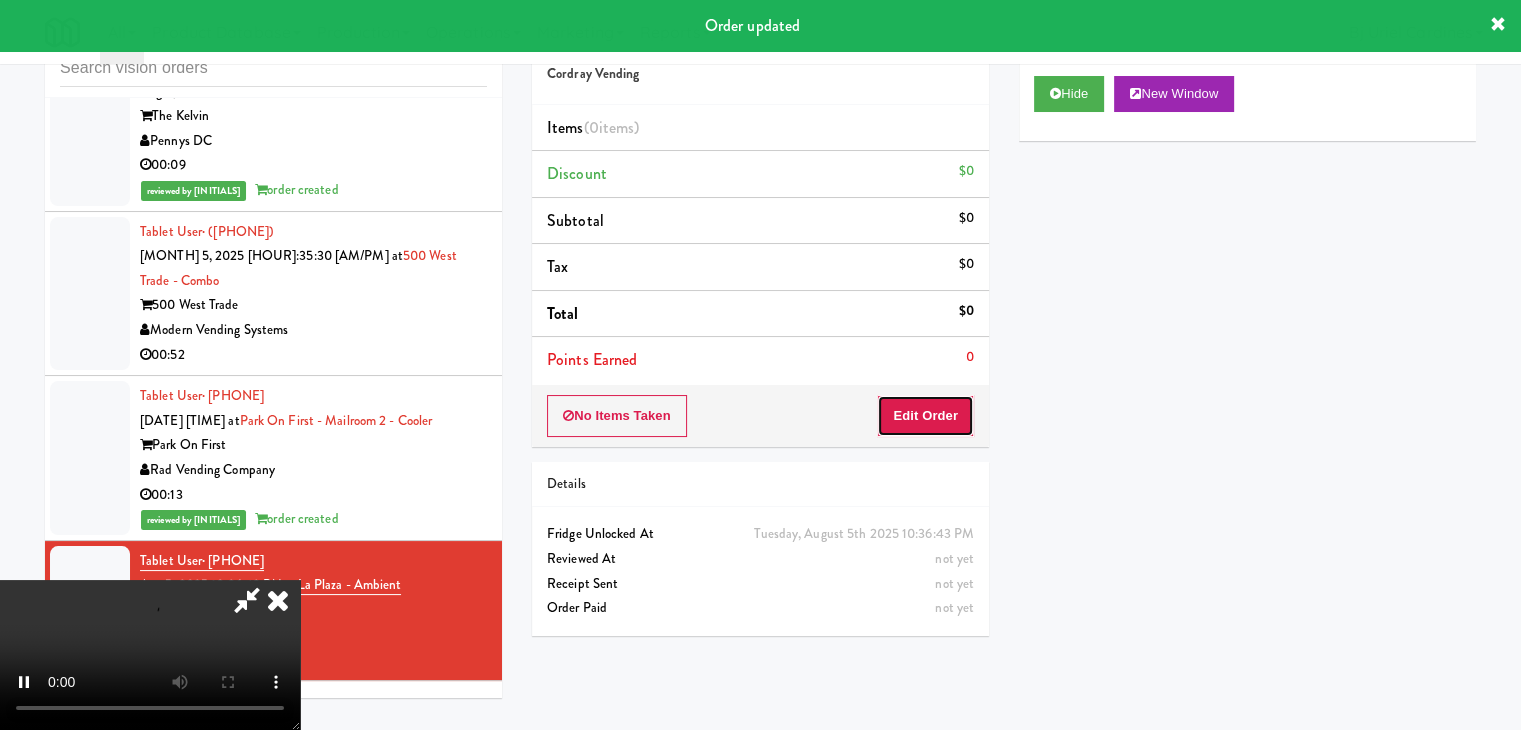 click on "Edit Order" at bounding box center (925, 416) 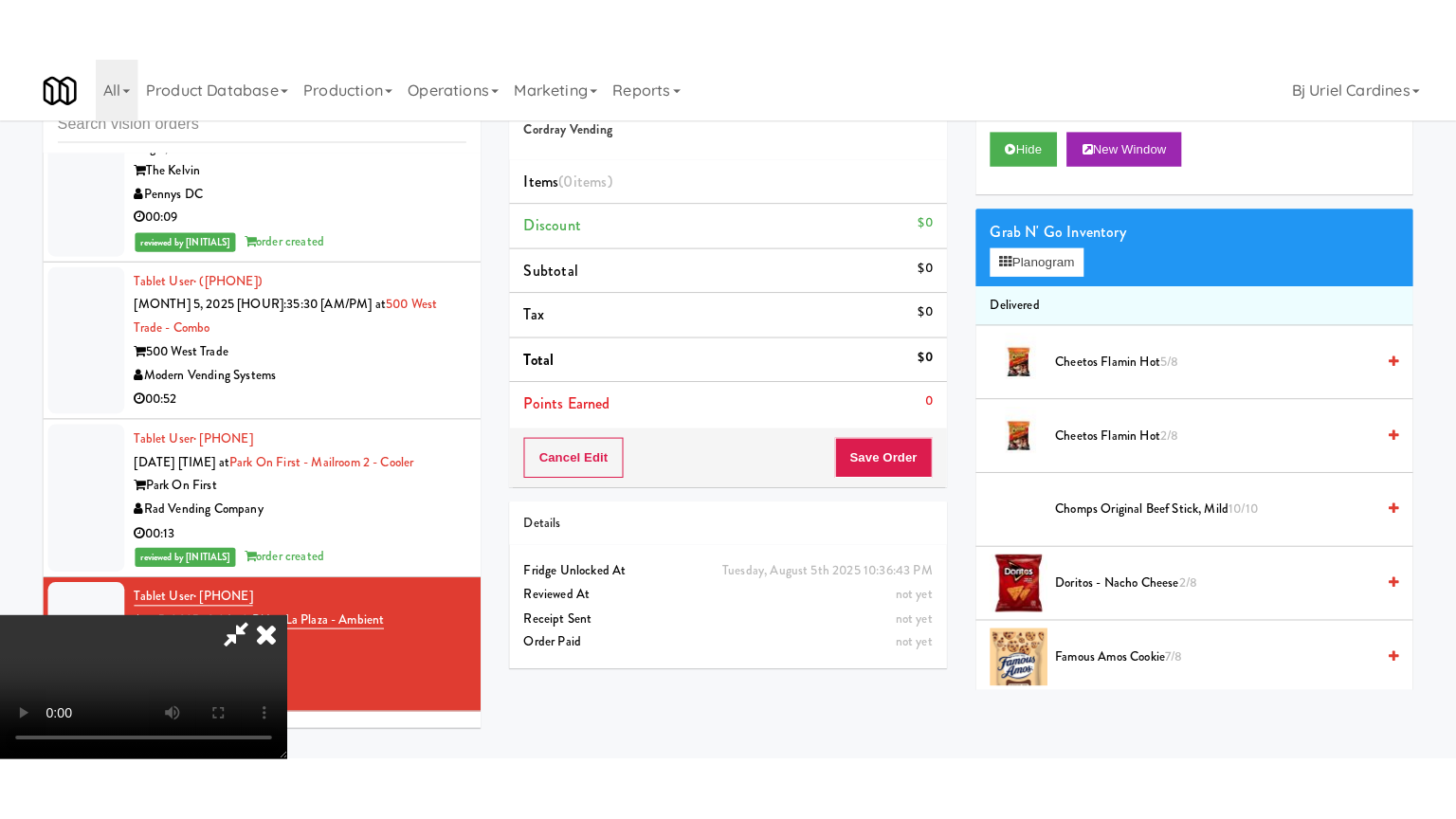 scroll, scrollTop: 266, scrollLeft: 0, axis: vertical 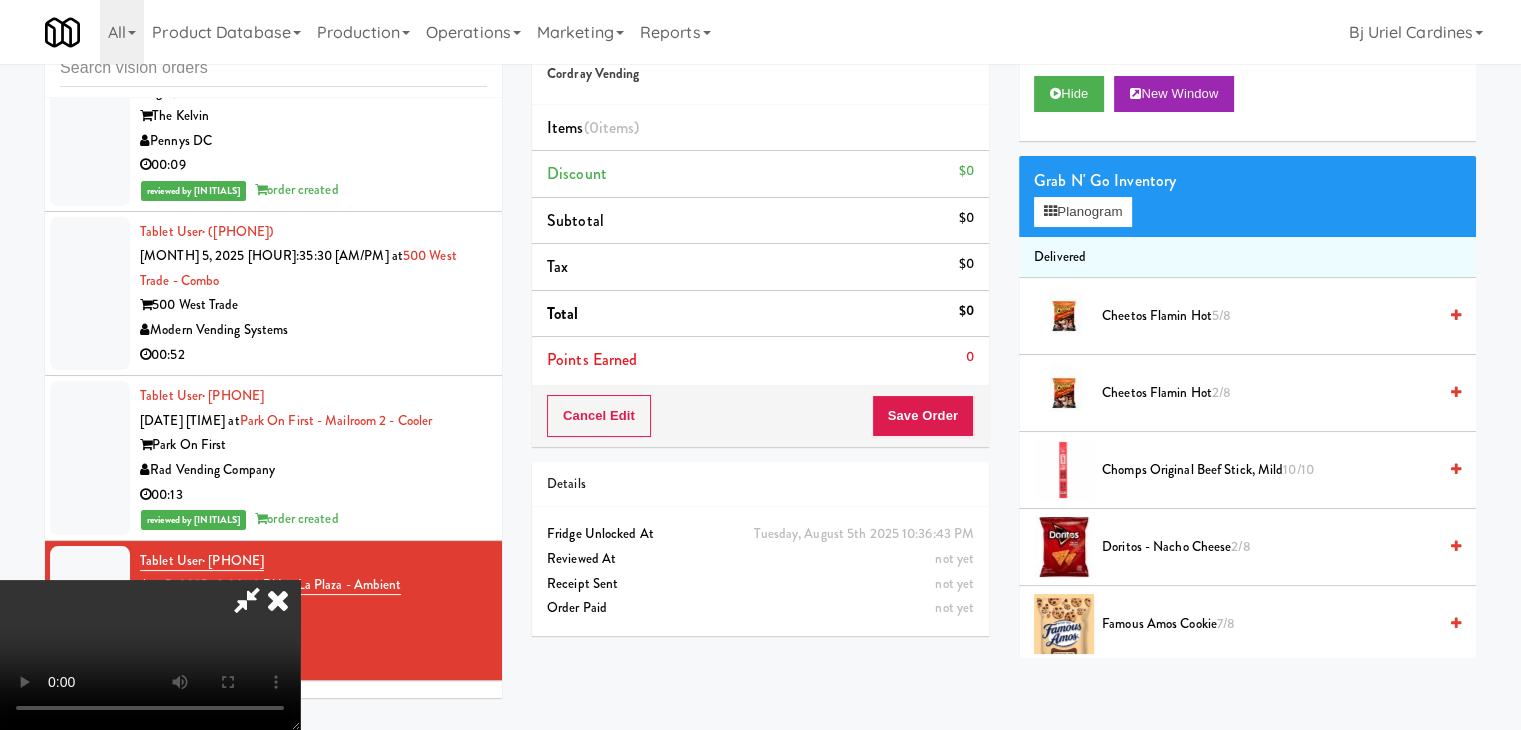 type 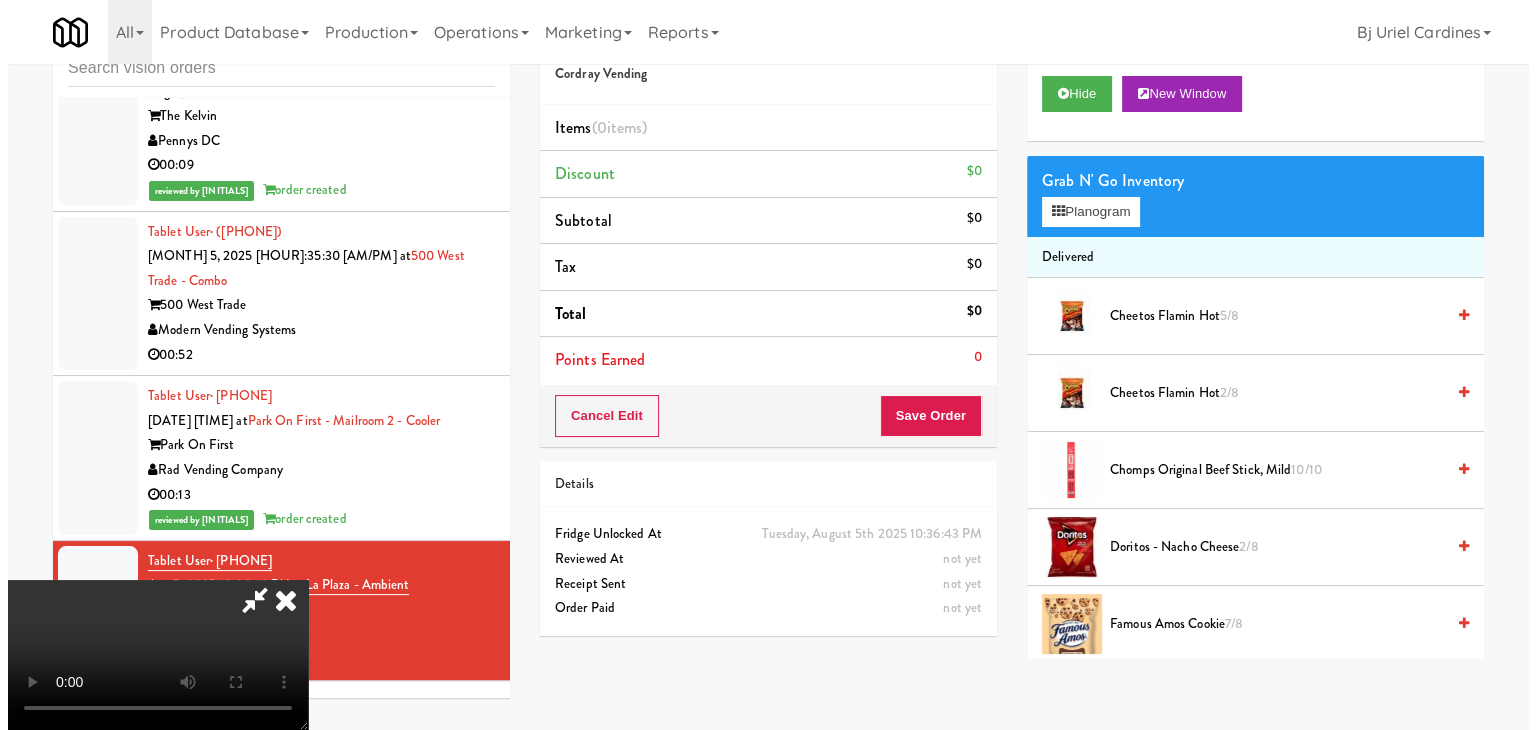 scroll, scrollTop: 0, scrollLeft: 0, axis: both 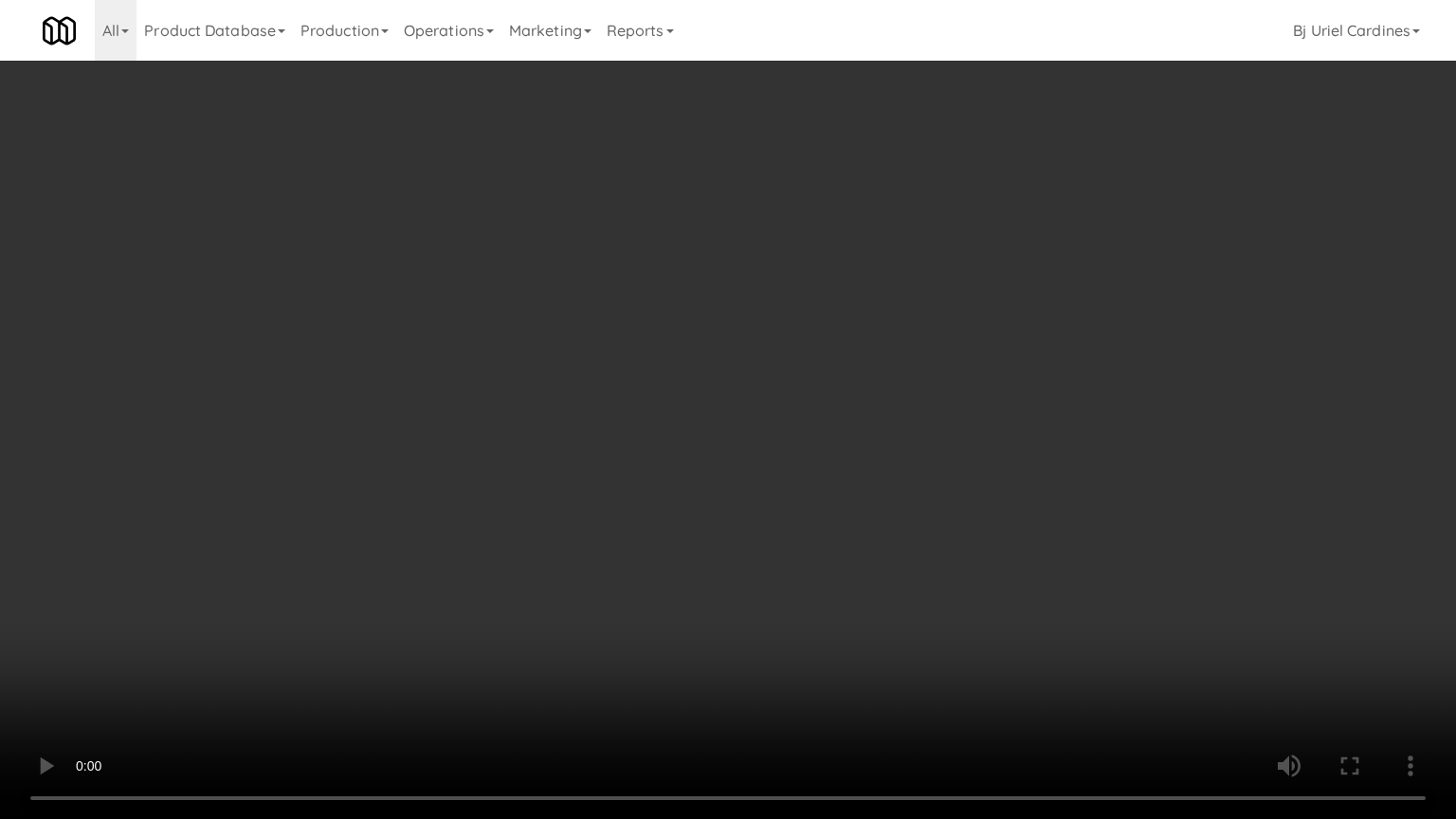 click at bounding box center (728, 410) 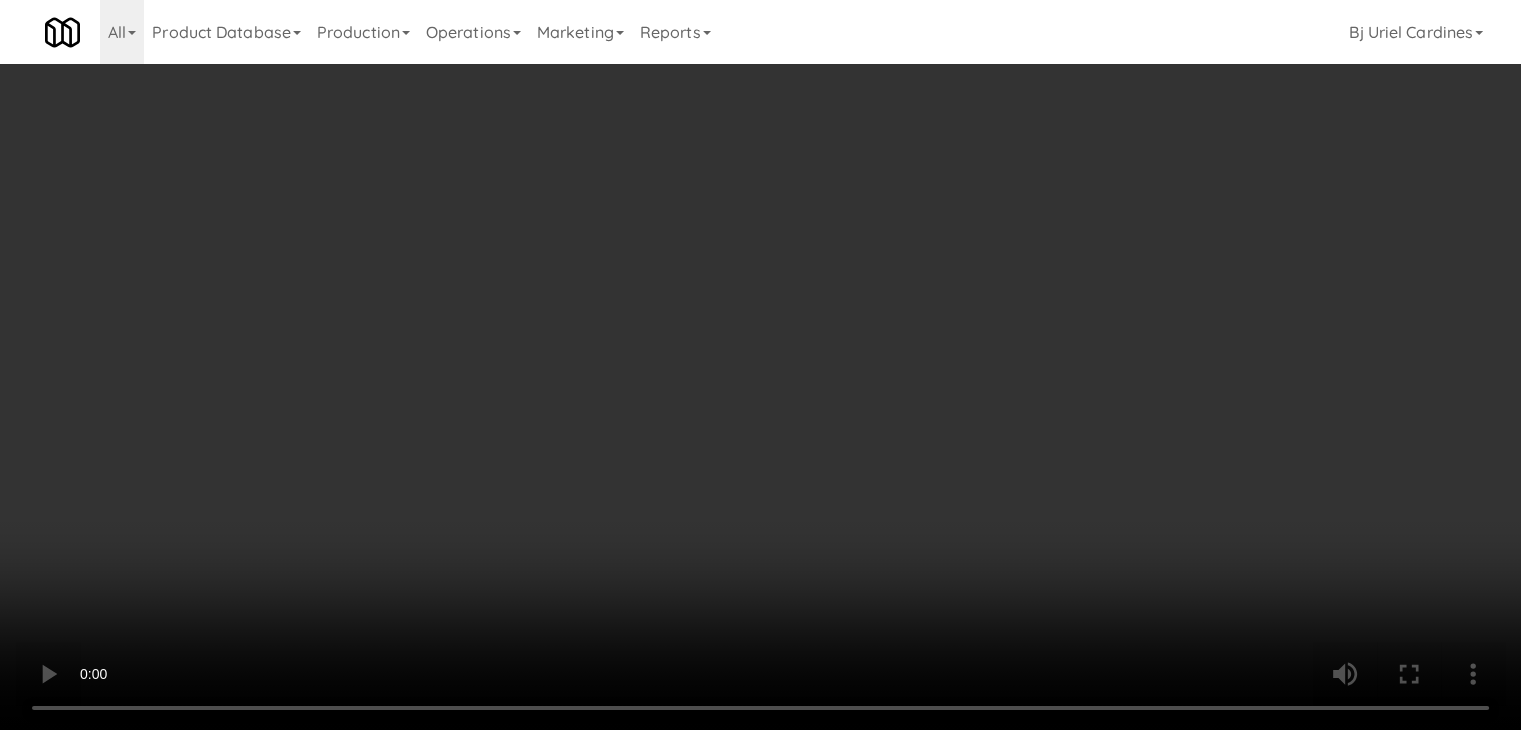 click on "Grab N' Go Inventory" at bounding box center (1247, 181) 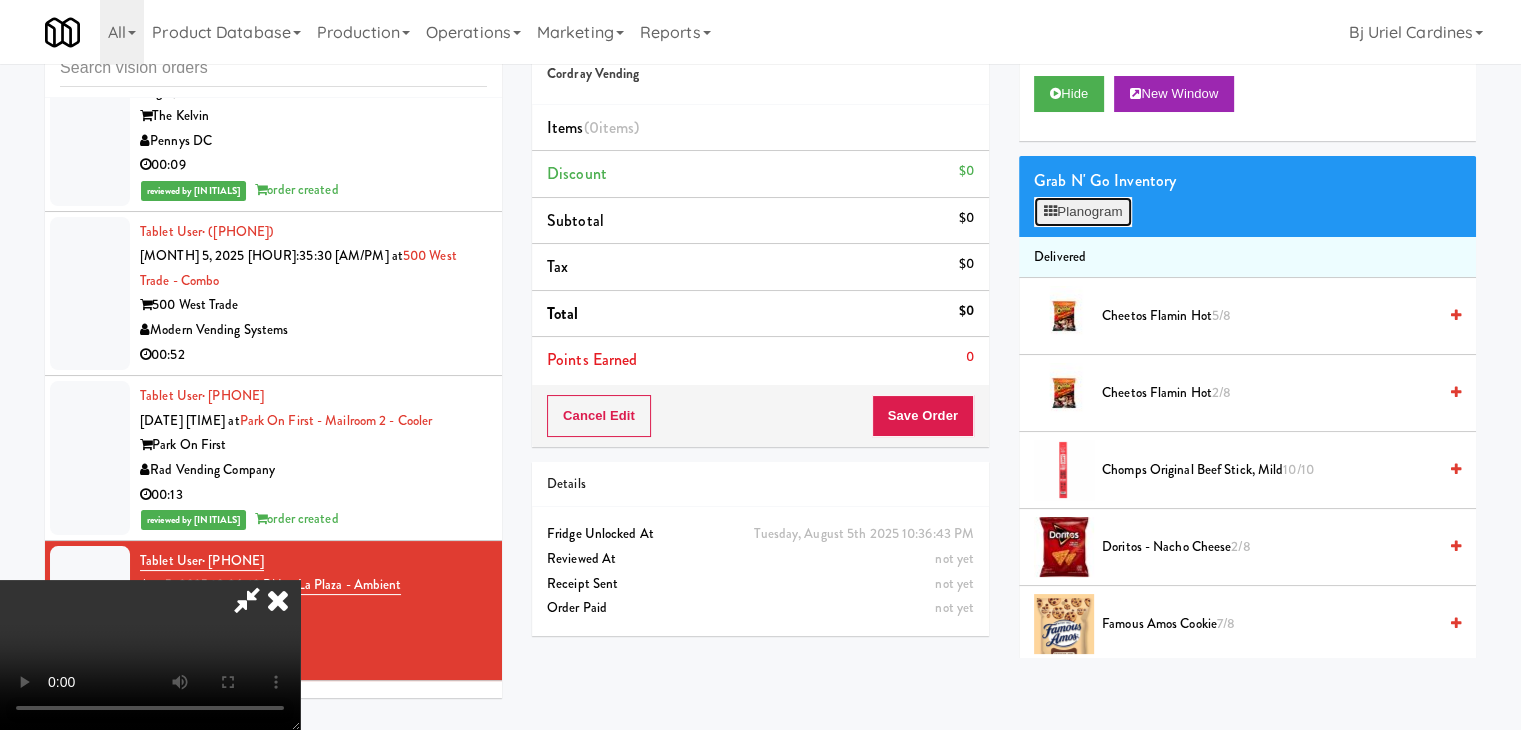 click on "Planogram" at bounding box center [1083, 212] 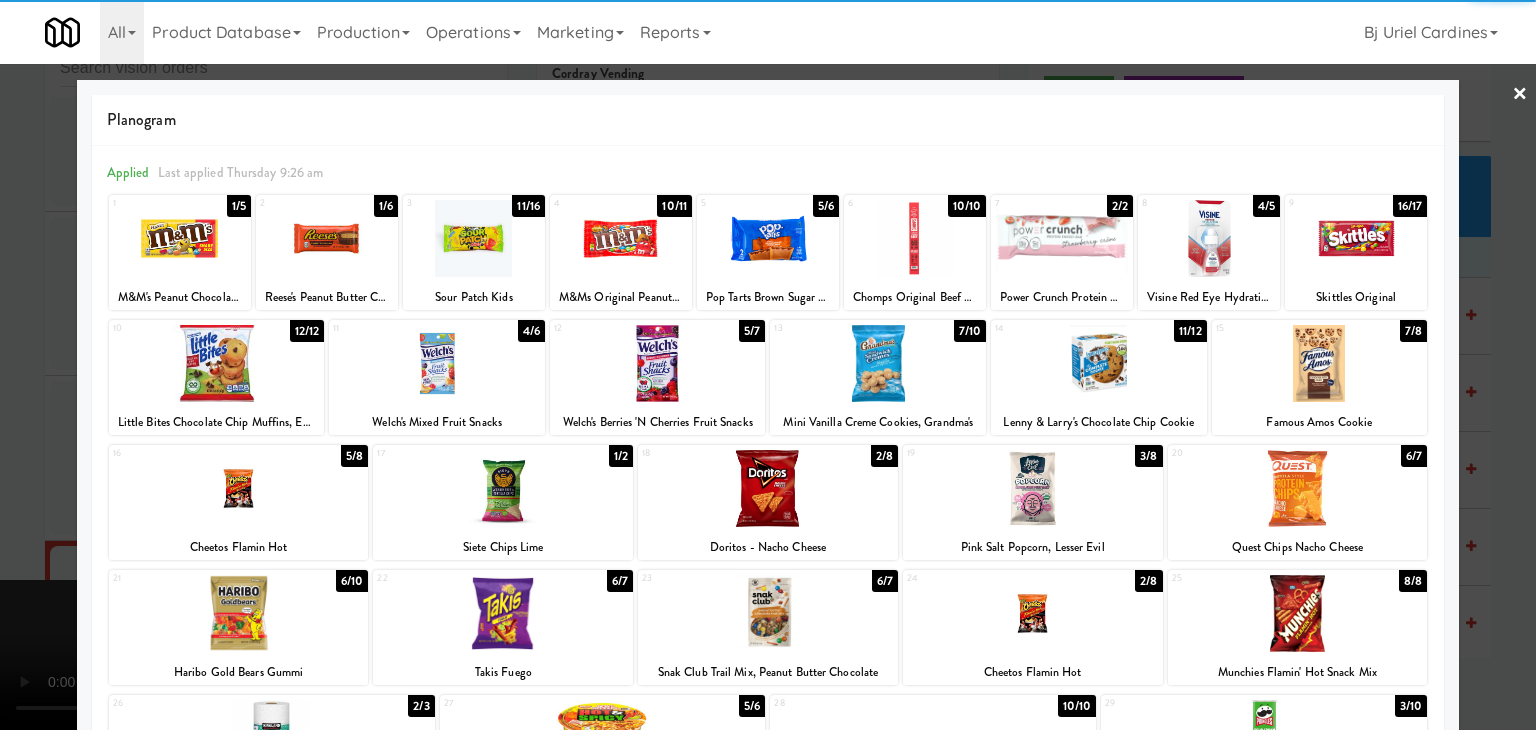 click at bounding box center (878, 363) 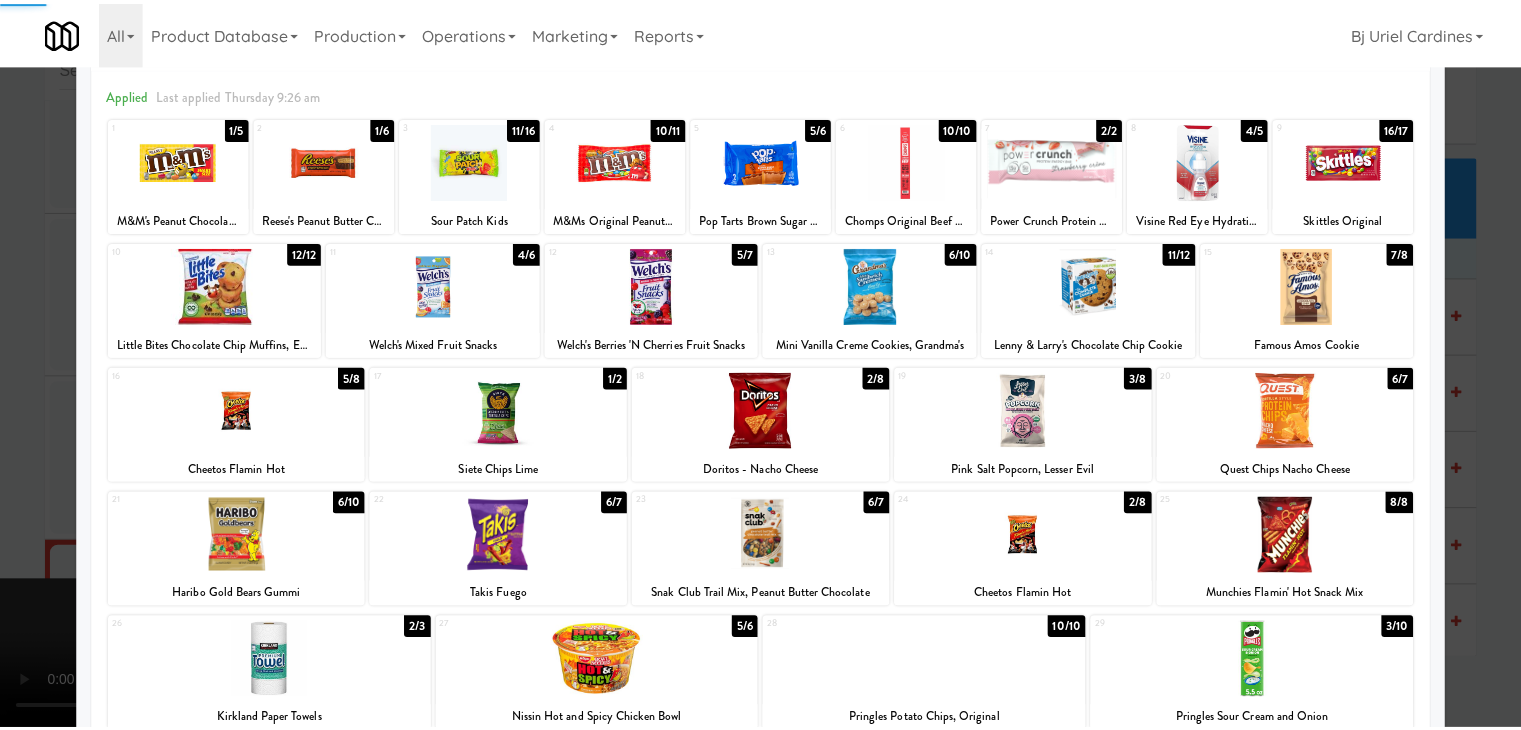 scroll, scrollTop: 200, scrollLeft: 0, axis: vertical 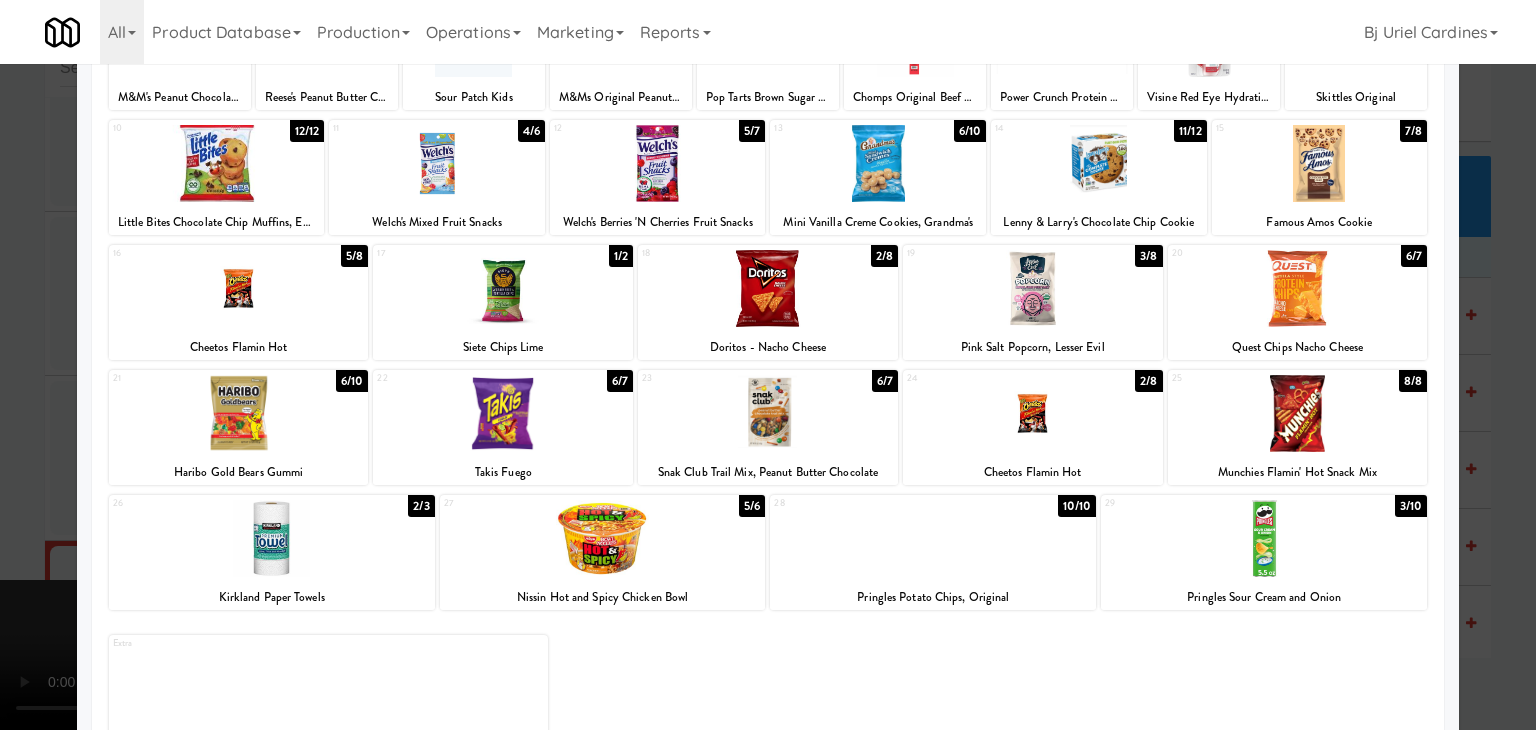 drag, startPoint x: 288, startPoint y: 417, endPoint x: 220, endPoint y: 429, distance: 69.050705 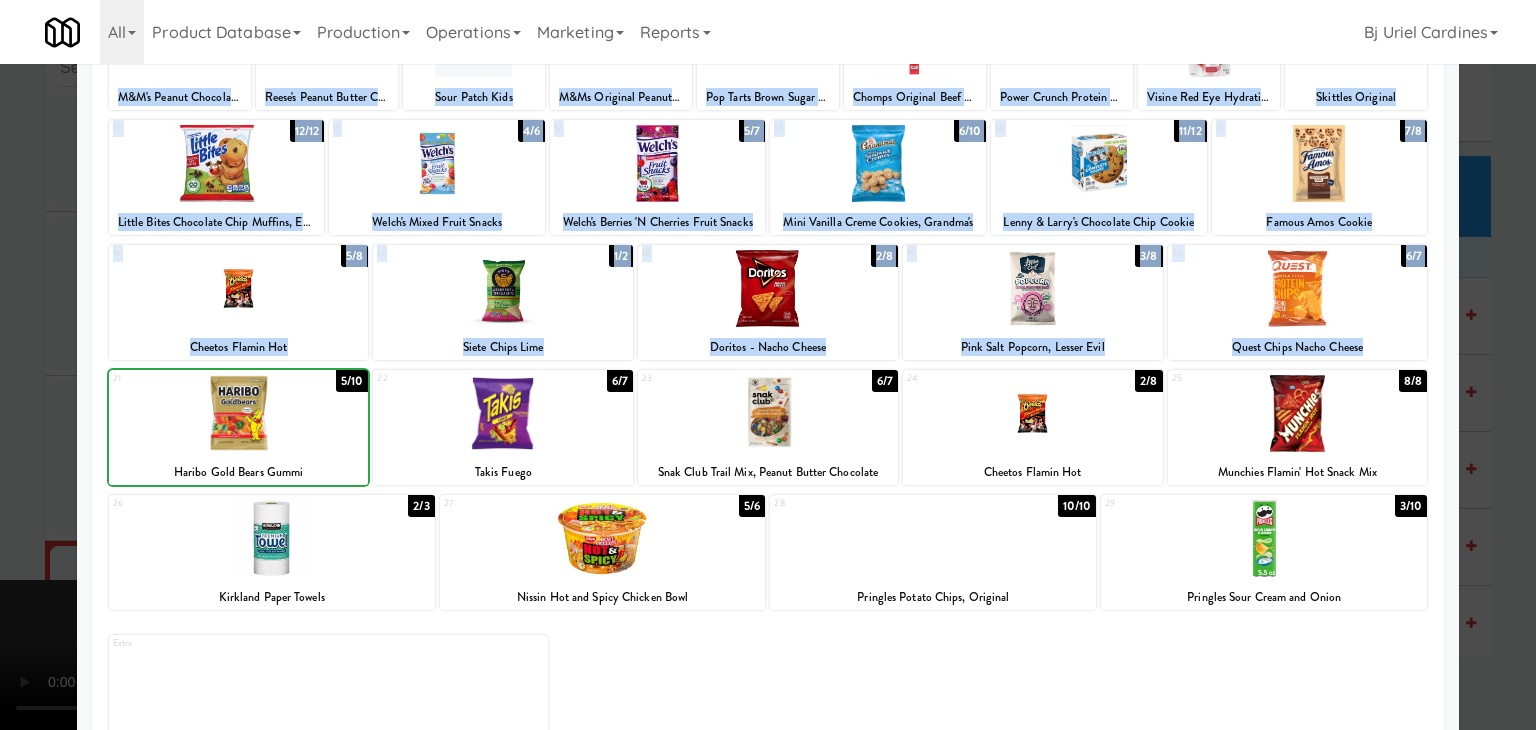 drag, startPoint x: 84, startPoint y: 435, endPoint x: 0, endPoint y: 453, distance: 85.90693 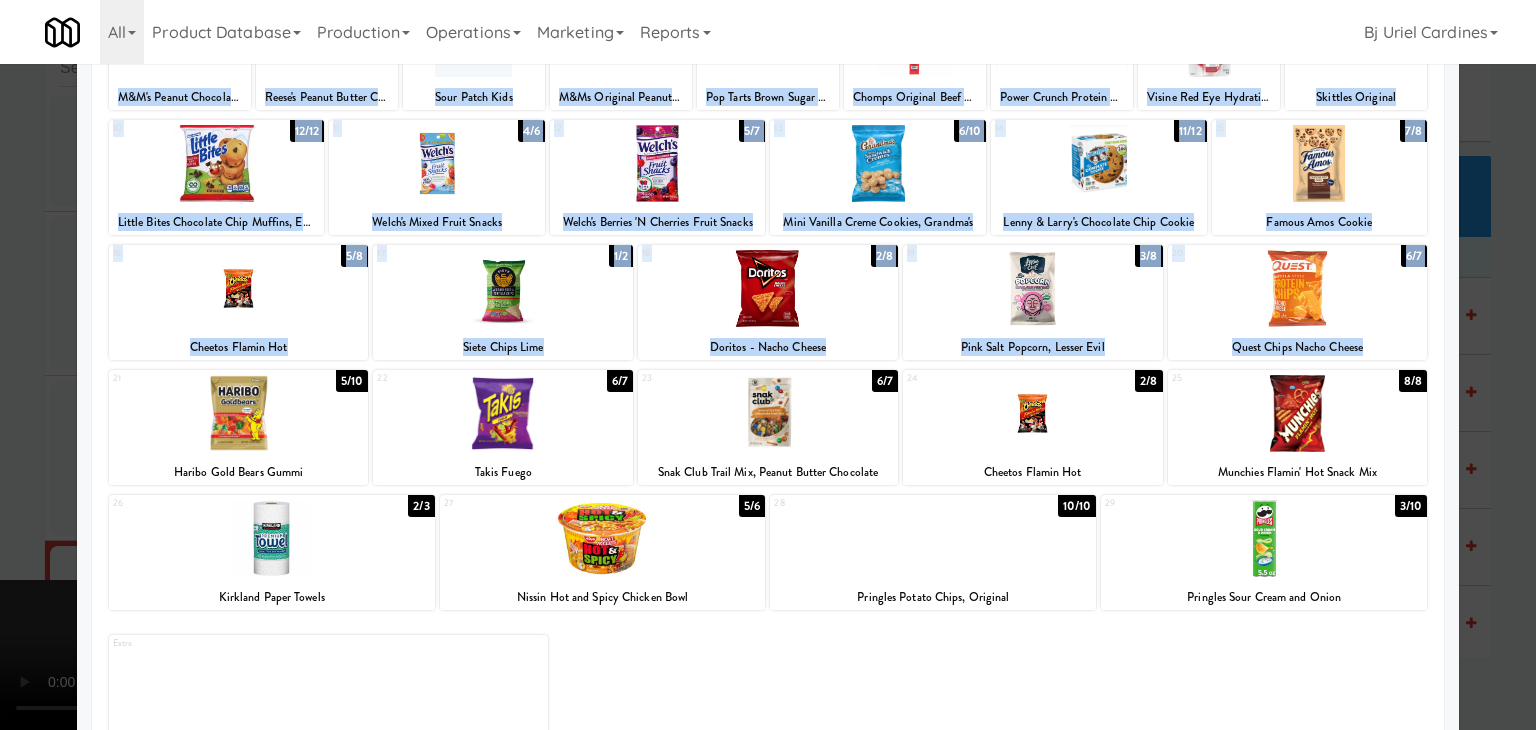 click at bounding box center [768, 365] 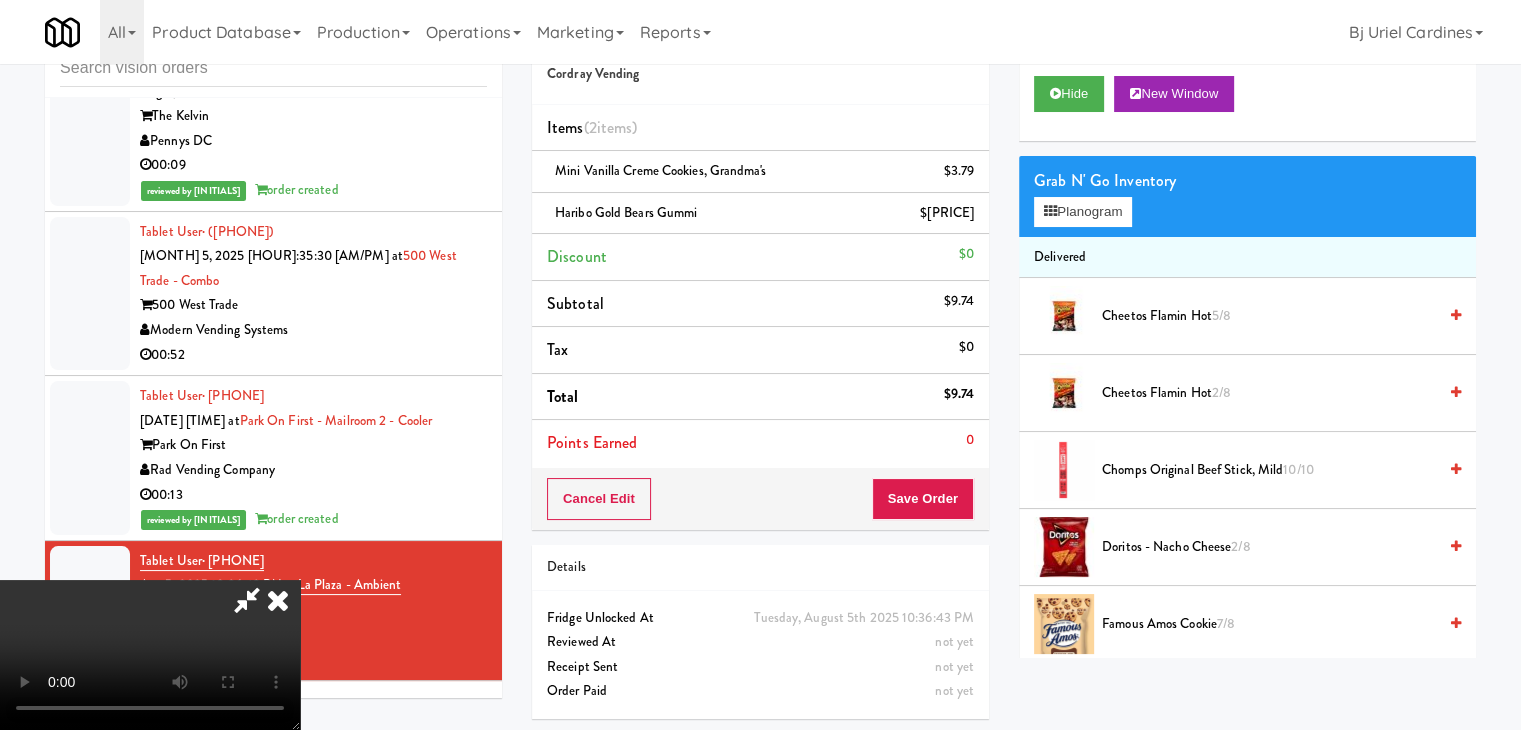 scroll, scrollTop: 2, scrollLeft: 0, axis: vertical 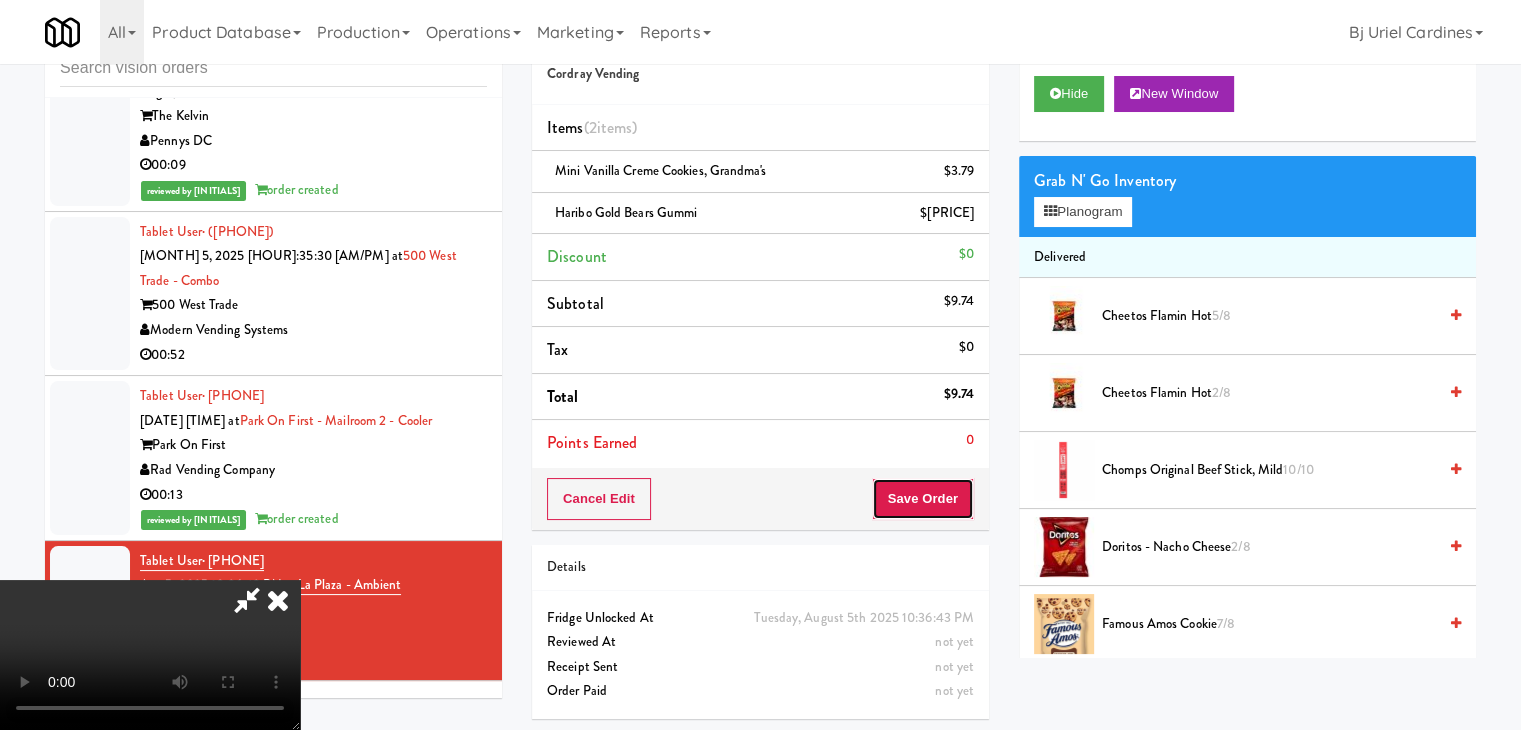 click on "Save Order" at bounding box center [923, 499] 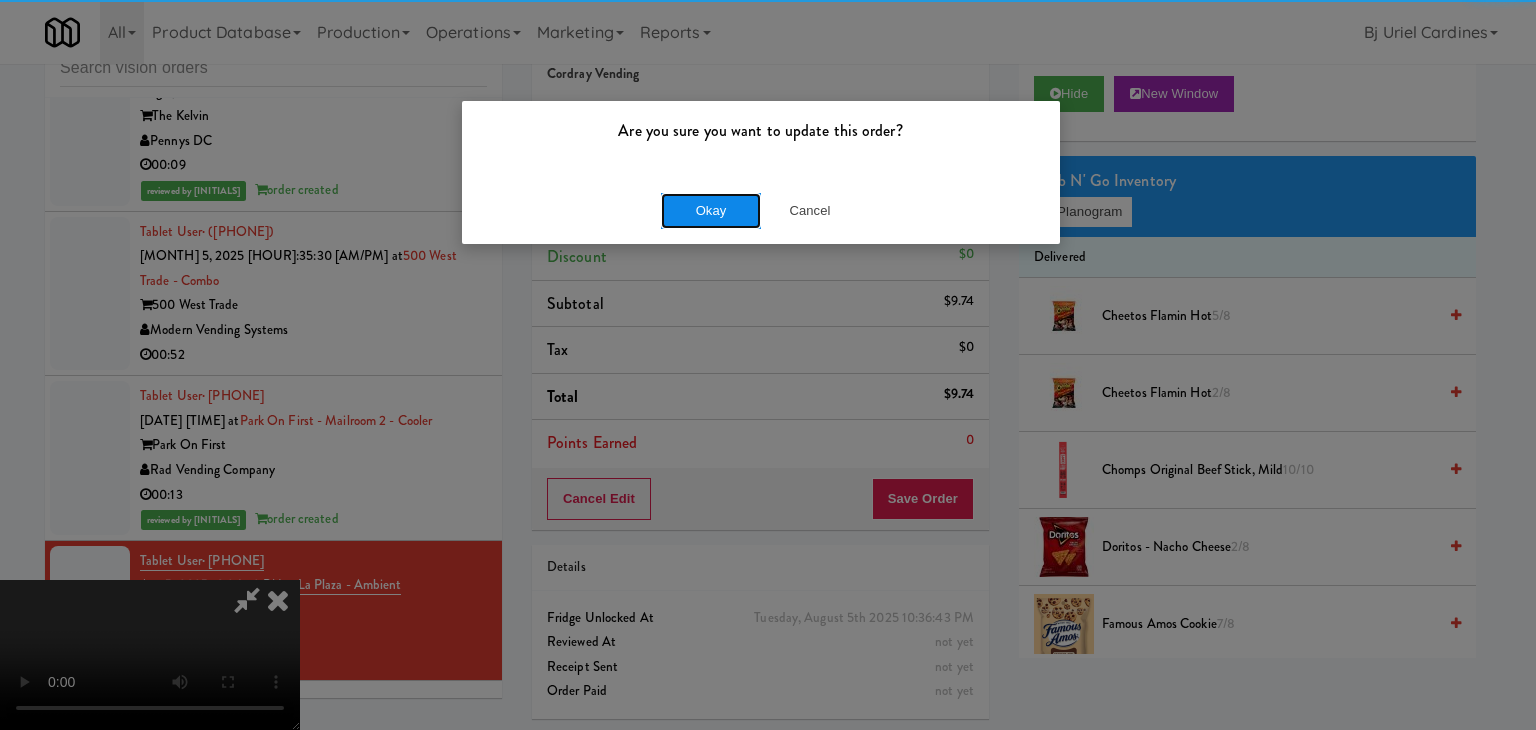 click on "Okay" at bounding box center [711, 211] 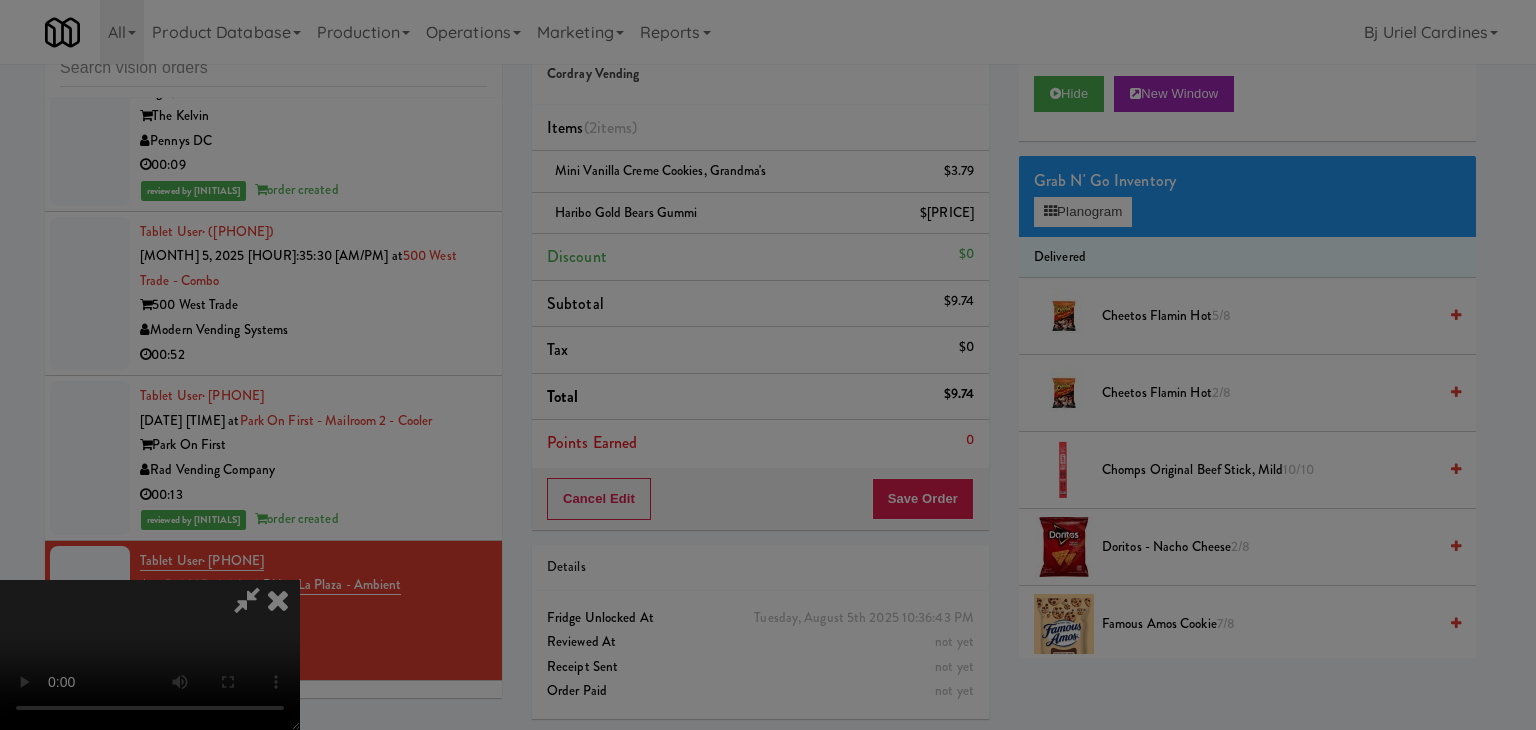 click on "Are you sure you want to update this order? Okay Cancel Okay Are you sure you want to update this order? Select date:
previous
[YEAR]-[MONTH]
next
Su Mo Tu We Th Fr Sa
27 28 29 30 31 1 2
3 4 5 6 7 8 9
10 11 12 13 14 15 16
17 18 19 20 21 22 23
24 25 26 27 28 29 30
31 1 2 3 4 5 6
Okay Cancel Toggle navigation All   901 Smrt Mrkt   9518002 Canada   AA Vending   Abrom Vending   Access Amenities   Ace Plus Vending" at bounding box center [768, 365] 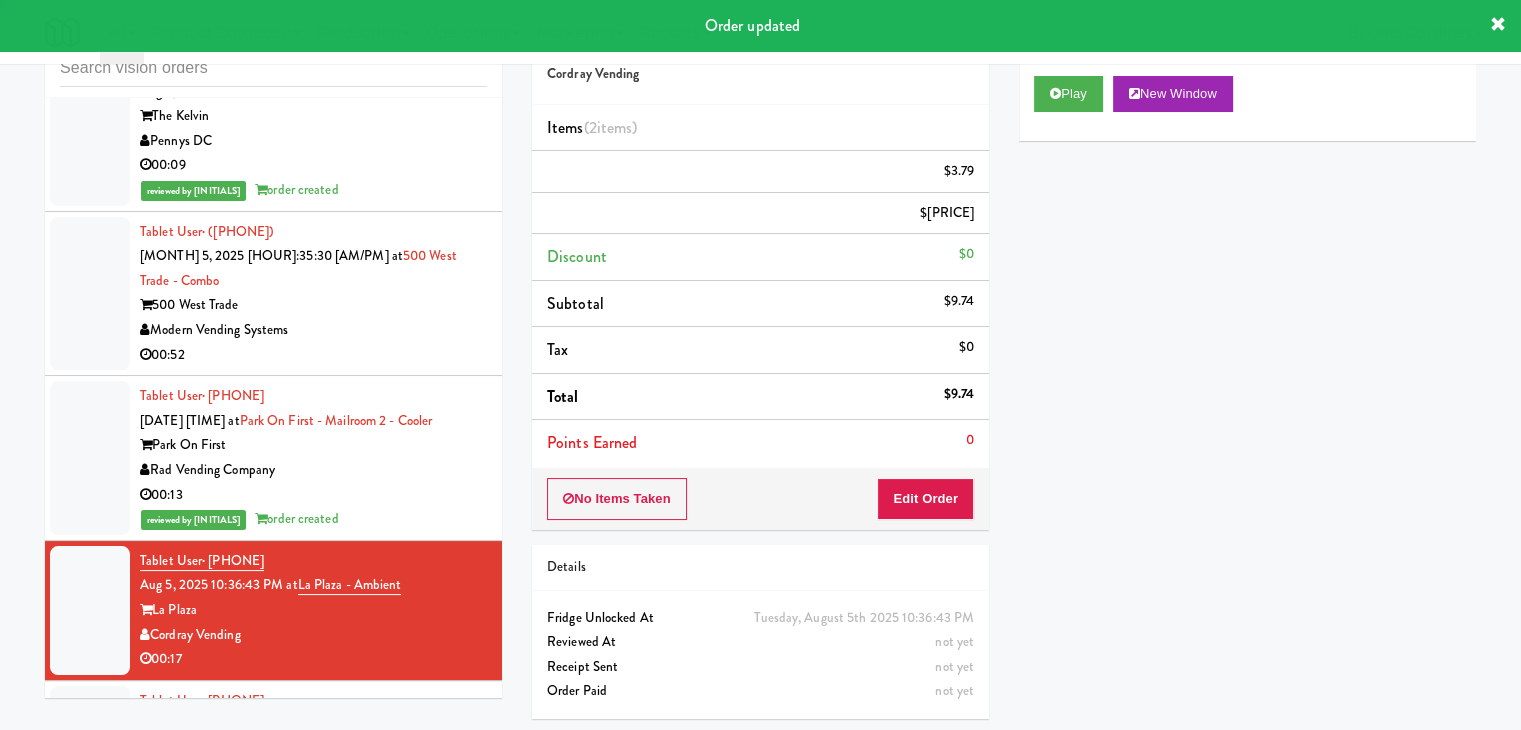 scroll, scrollTop: 0, scrollLeft: 0, axis: both 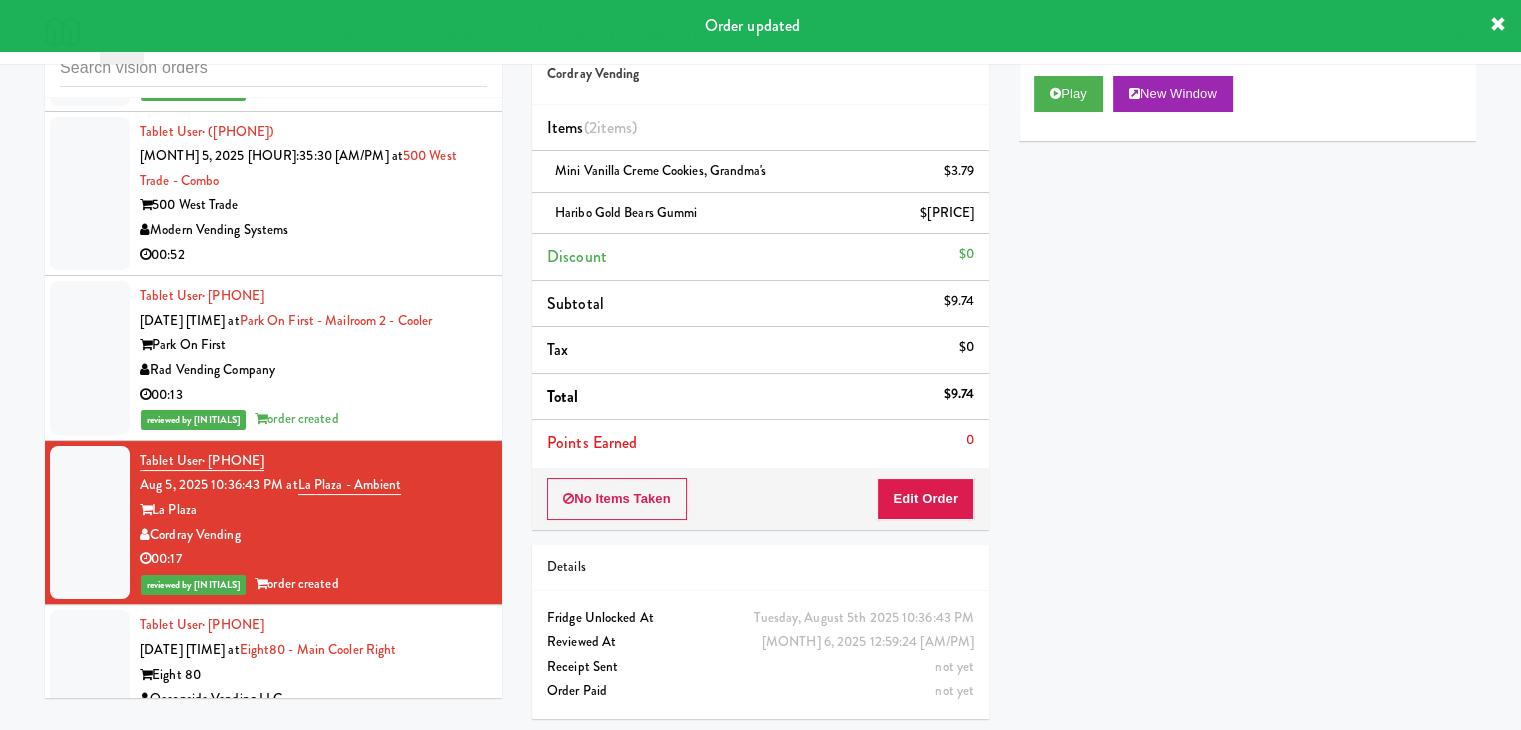 click on "00:24" at bounding box center [313, 724] 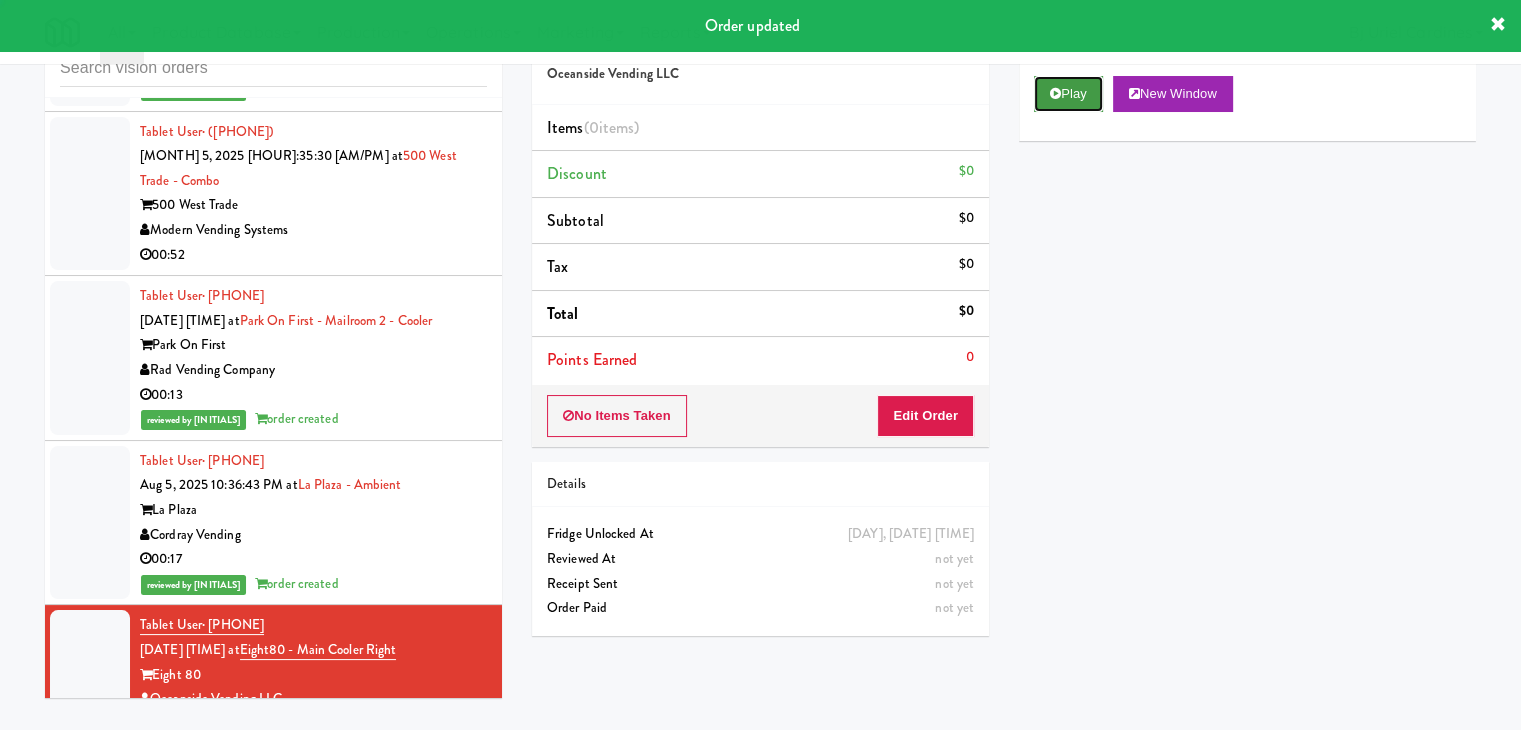 click on "Play" at bounding box center [1068, 94] 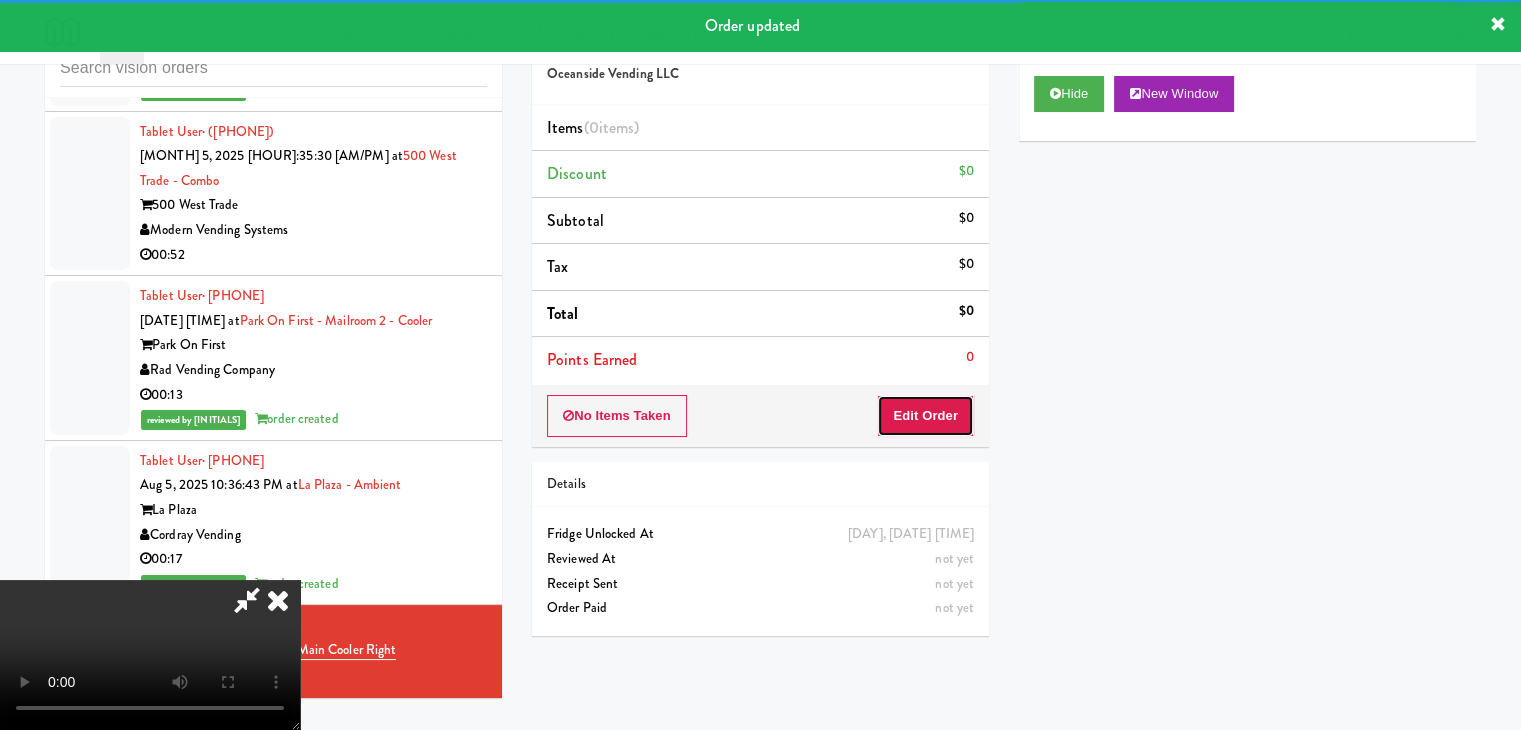click on "Edit Order" at bounding box center [925, 416] 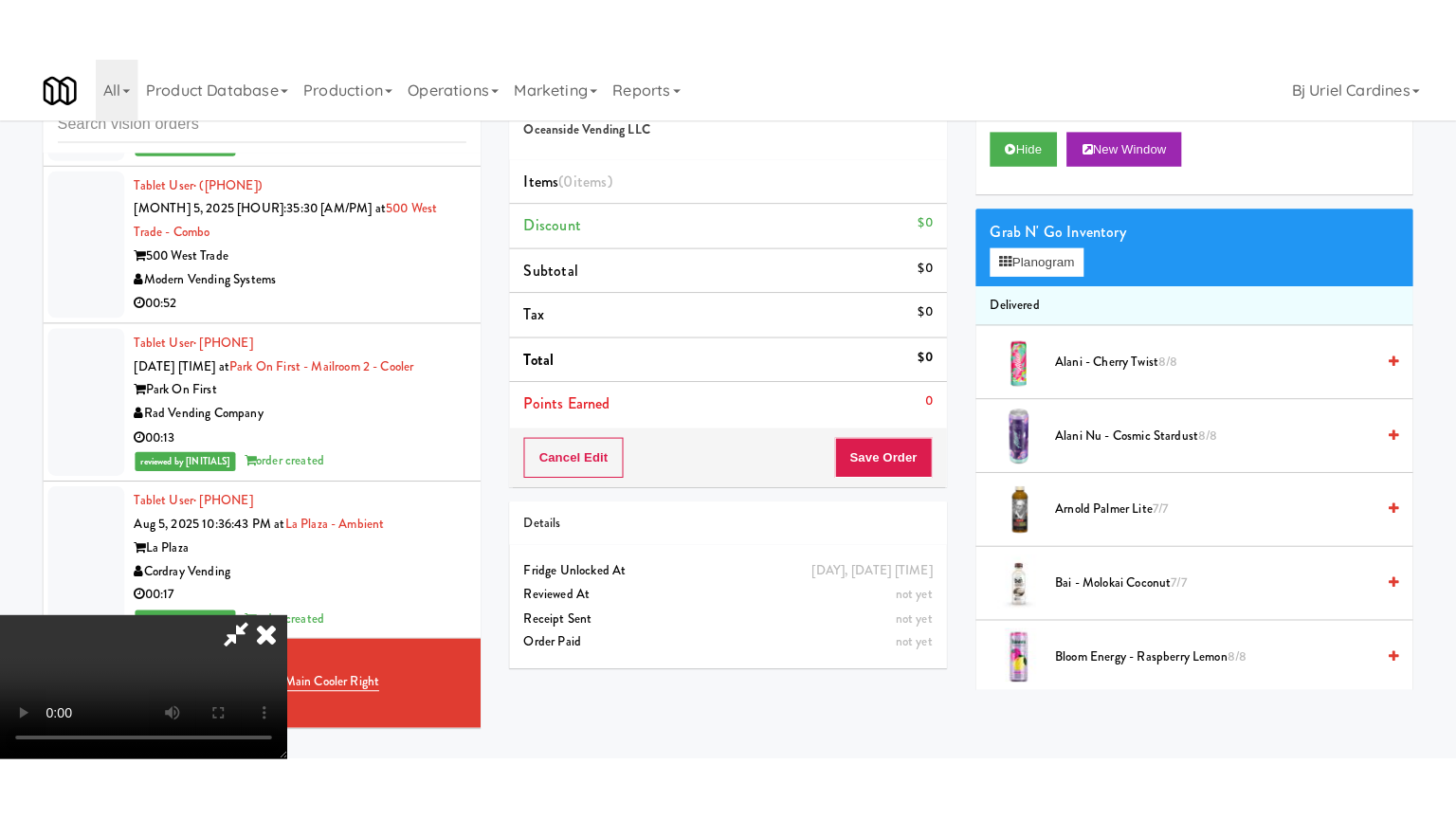 scroll, scrollTop: 266, scrollLeft: 0, axis: vertical 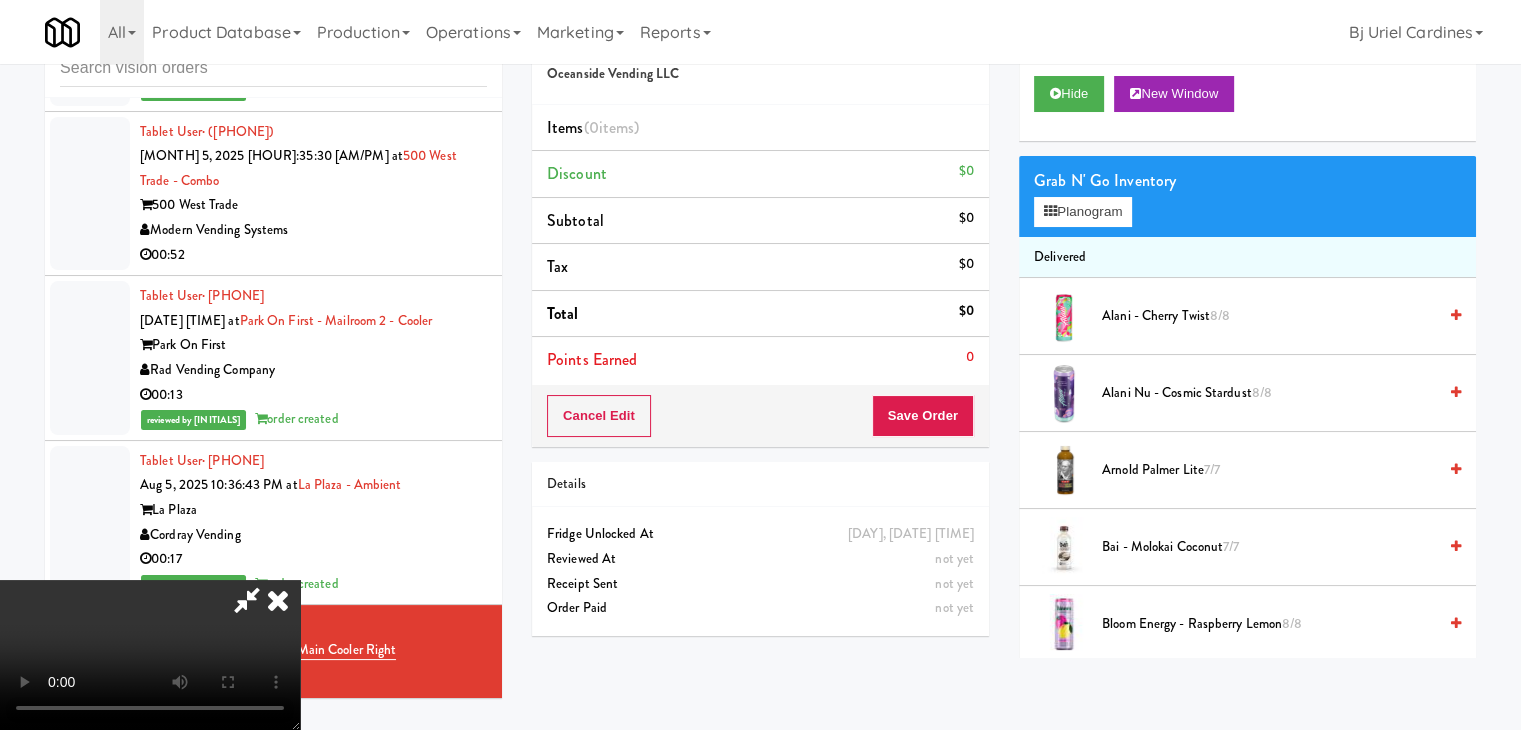 type 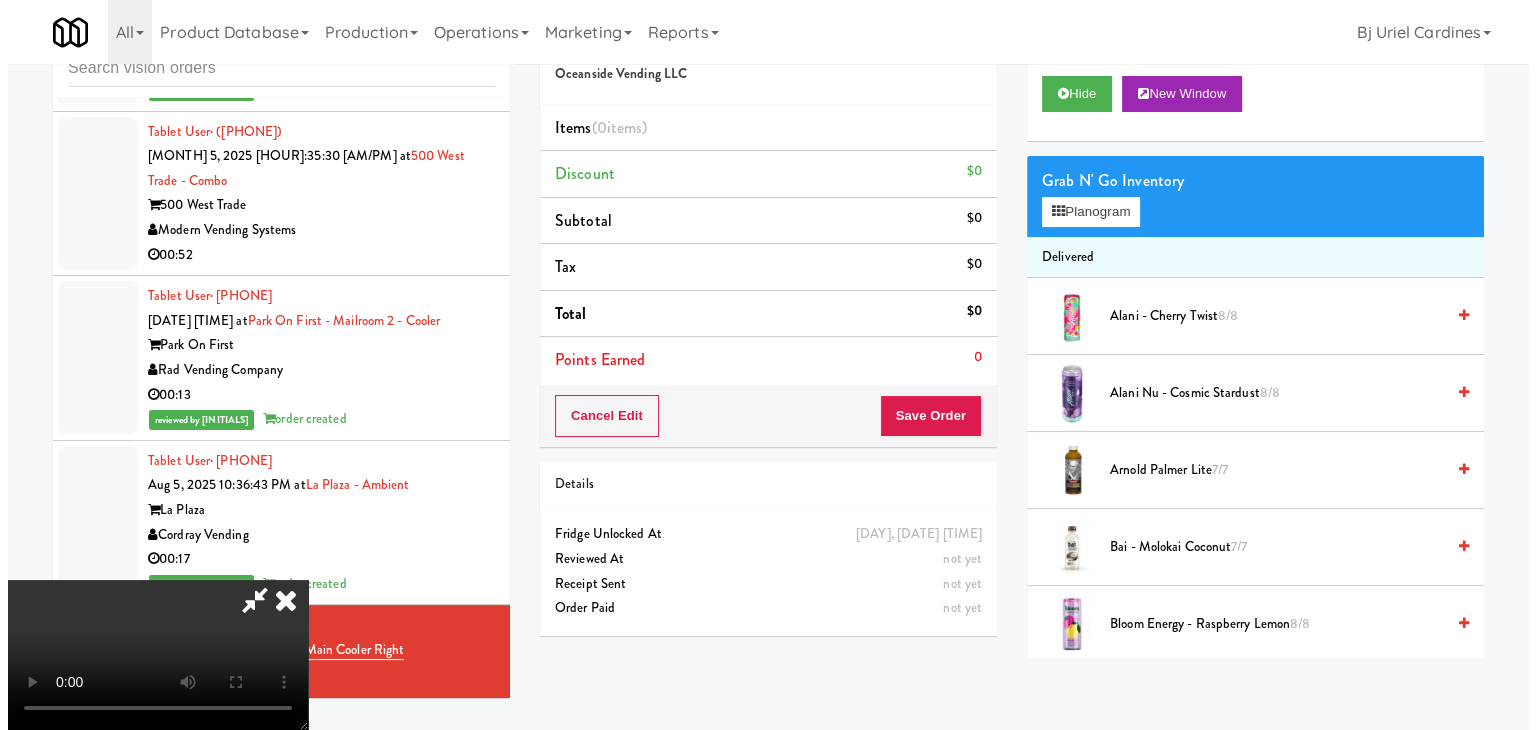 scroll, scrollTop: 0, scrollLeft: 0, axis: both 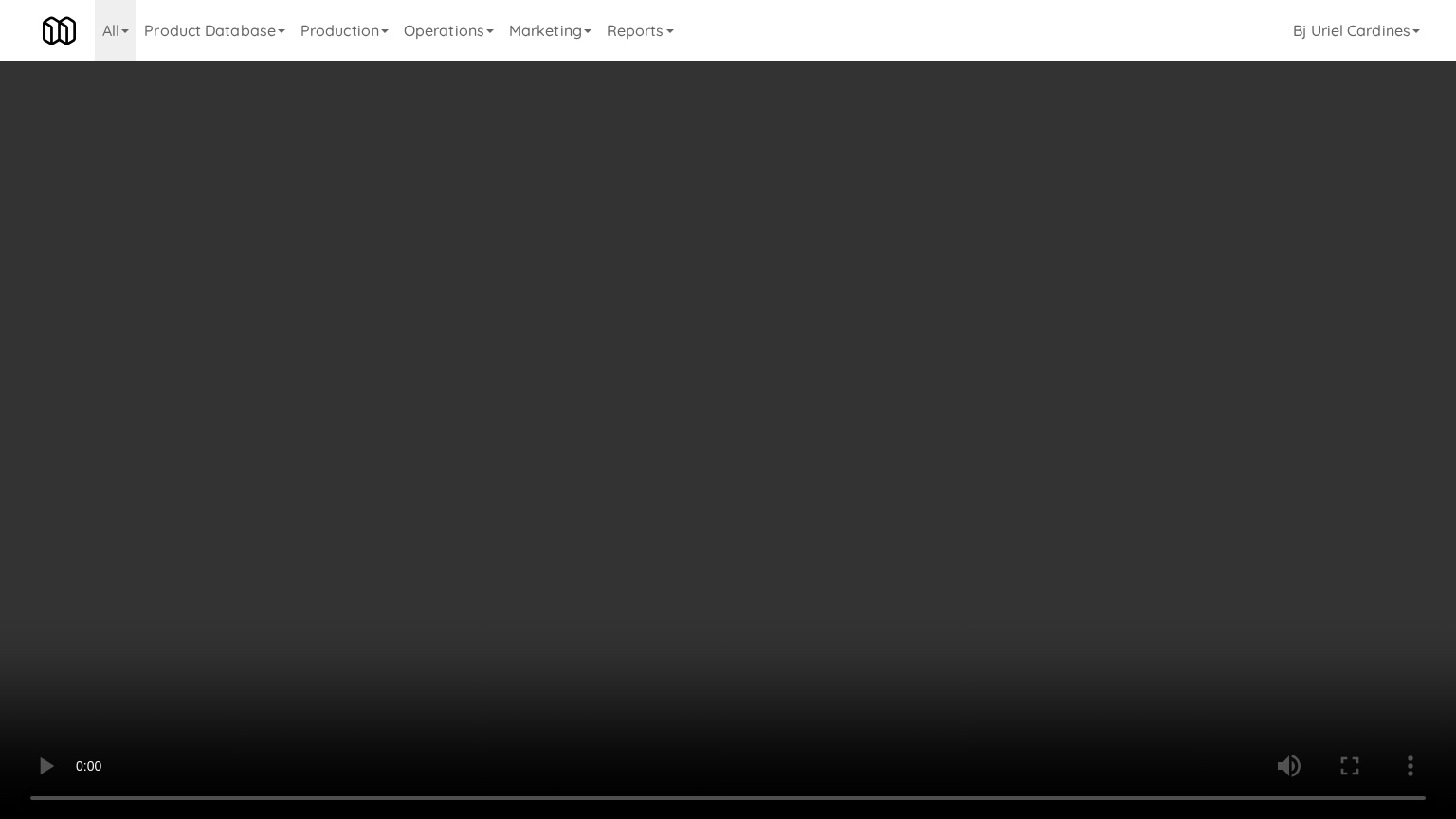 click at bounding box center [728, 410] 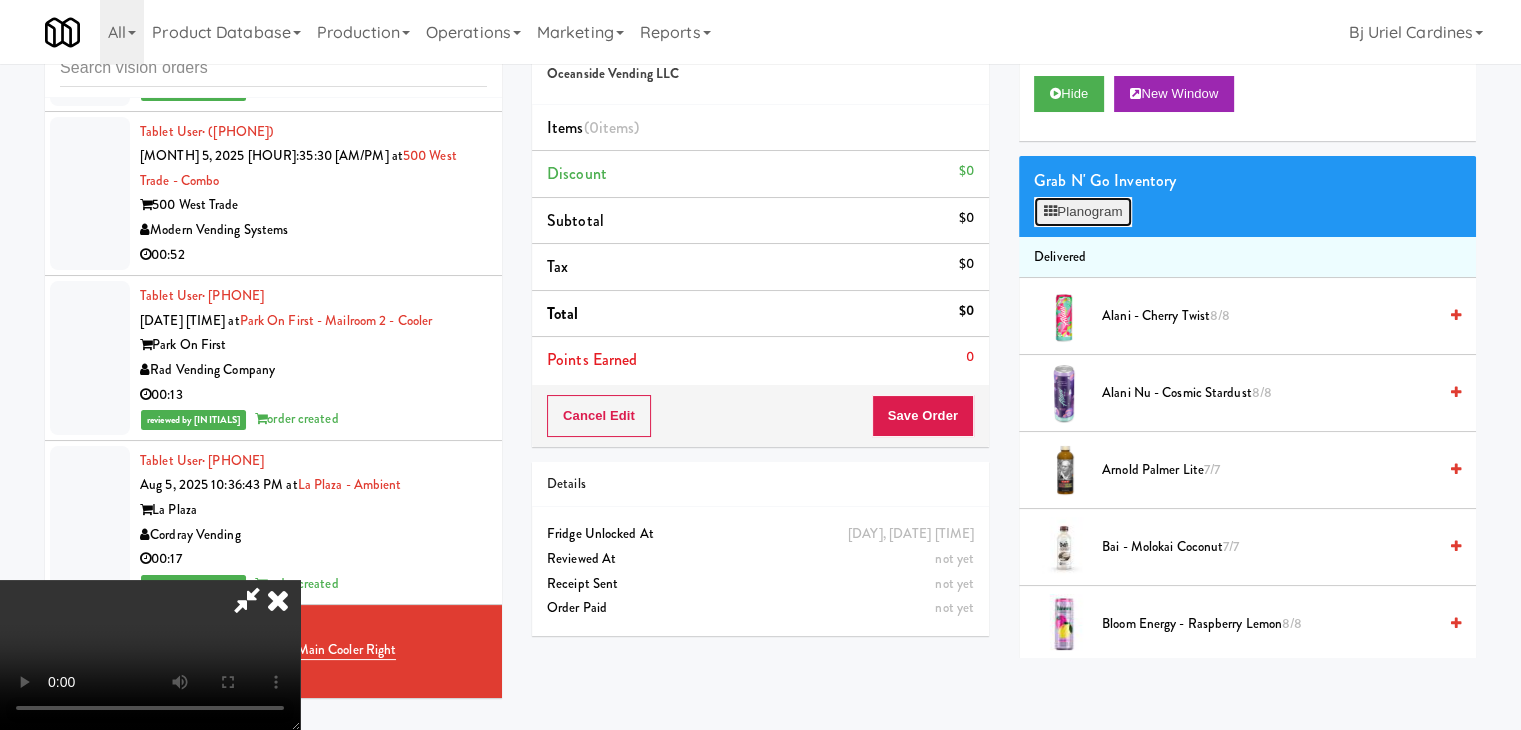 click on "Planogram" at bounding box center [1083, 212] 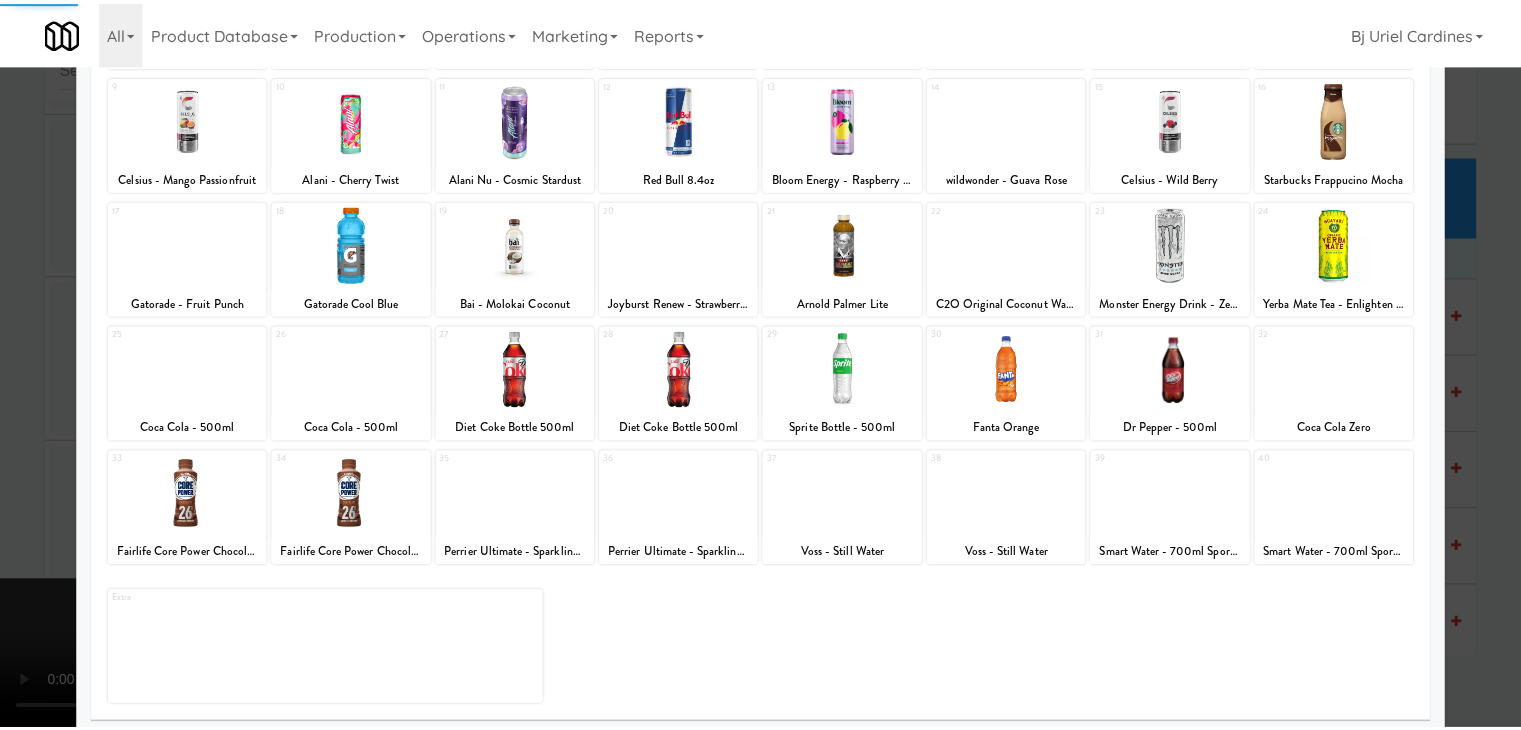 scroll, scrollTop: 252, scrollLeft: 0, axis: vertical 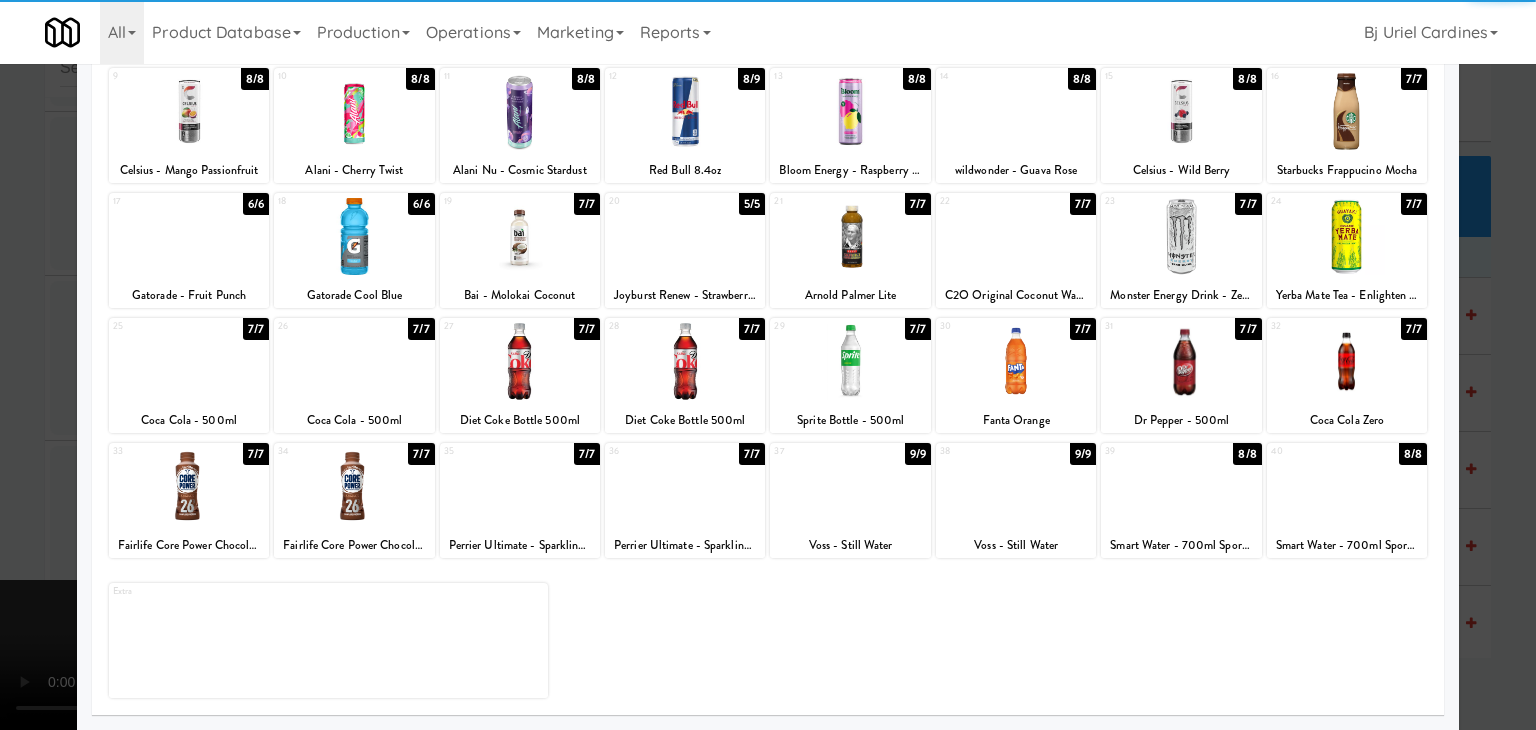 click at bounding box center [189, 361] 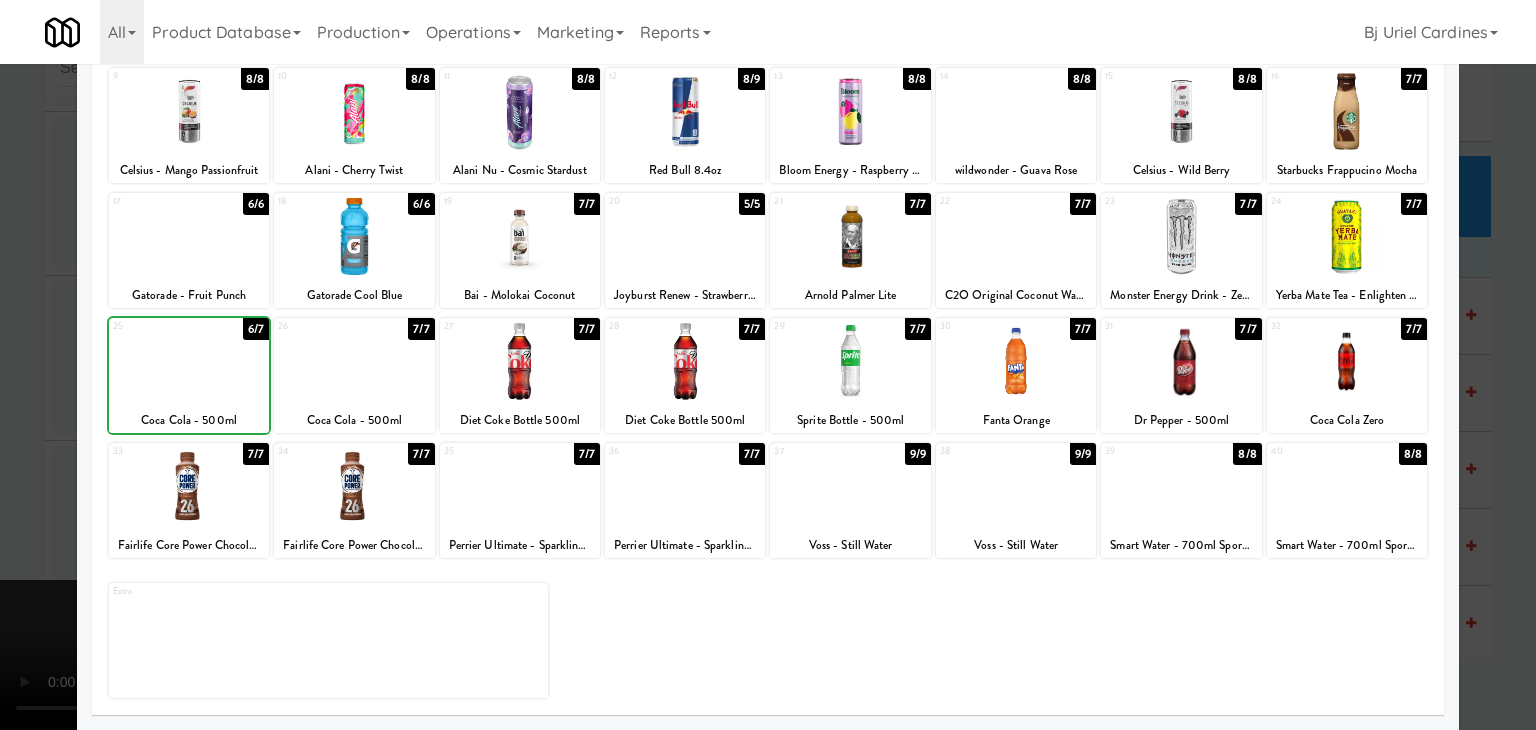 click at bounding box center [768, 365] 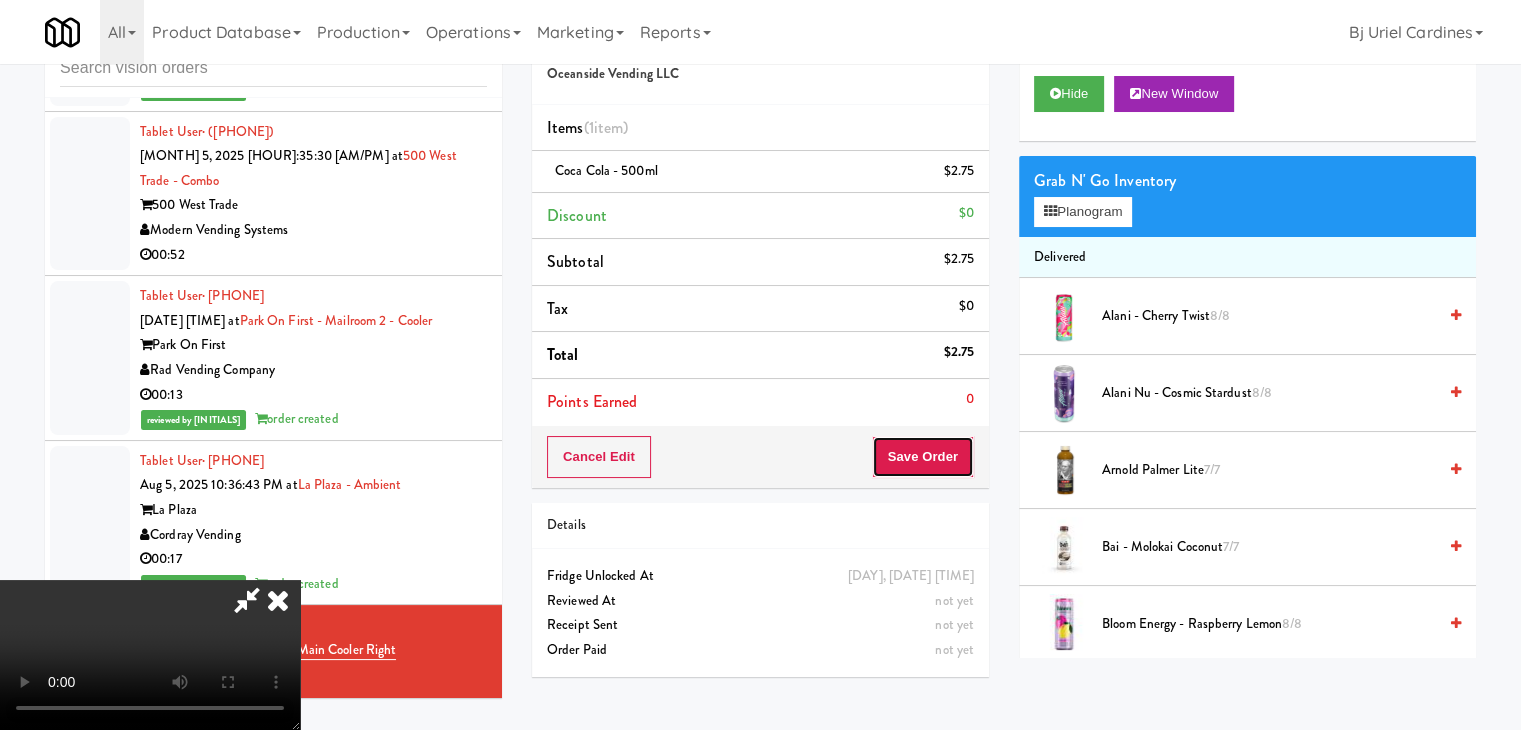 click on "Save Order" at bounding box center (923, 457) 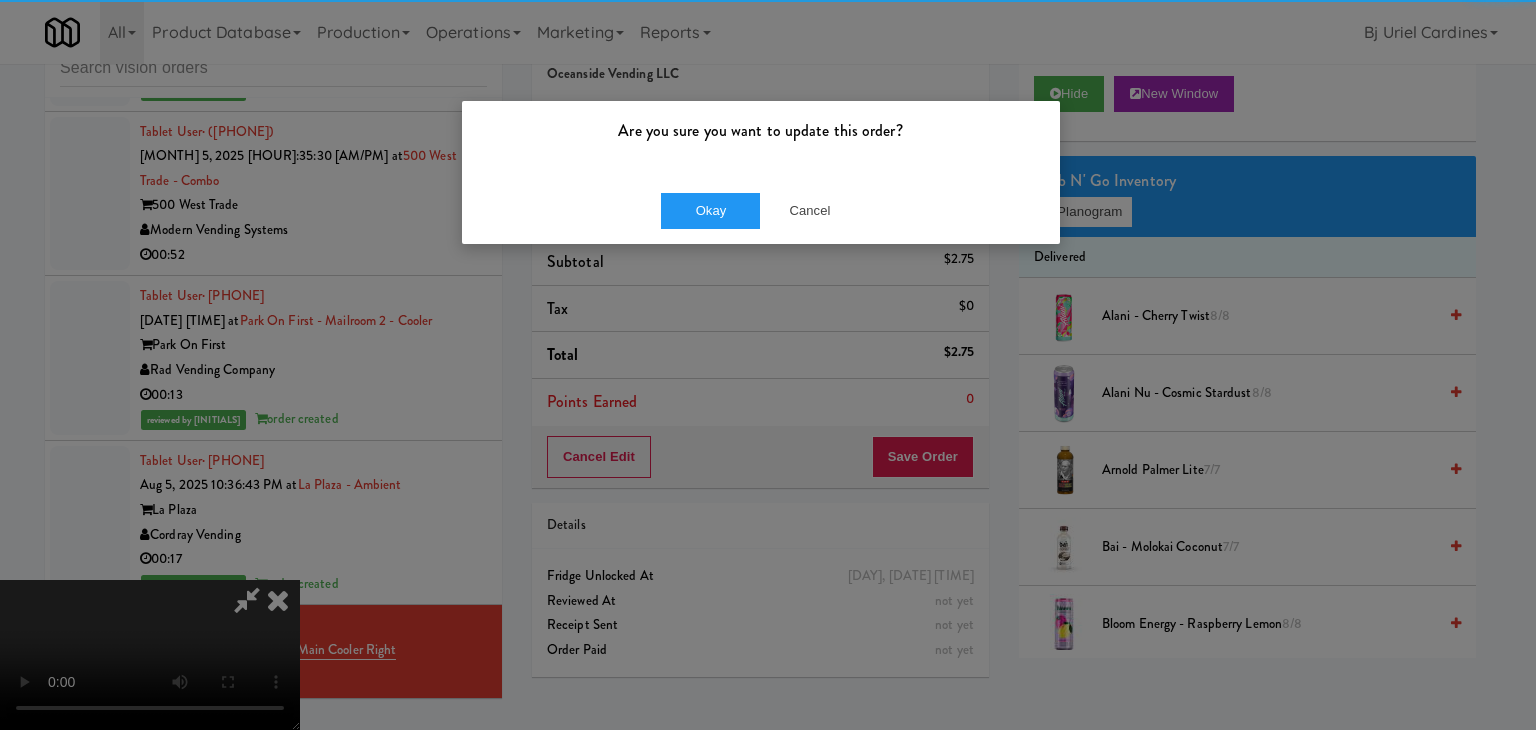 click on "Okay Cancel" at bounding box center [761, 210] 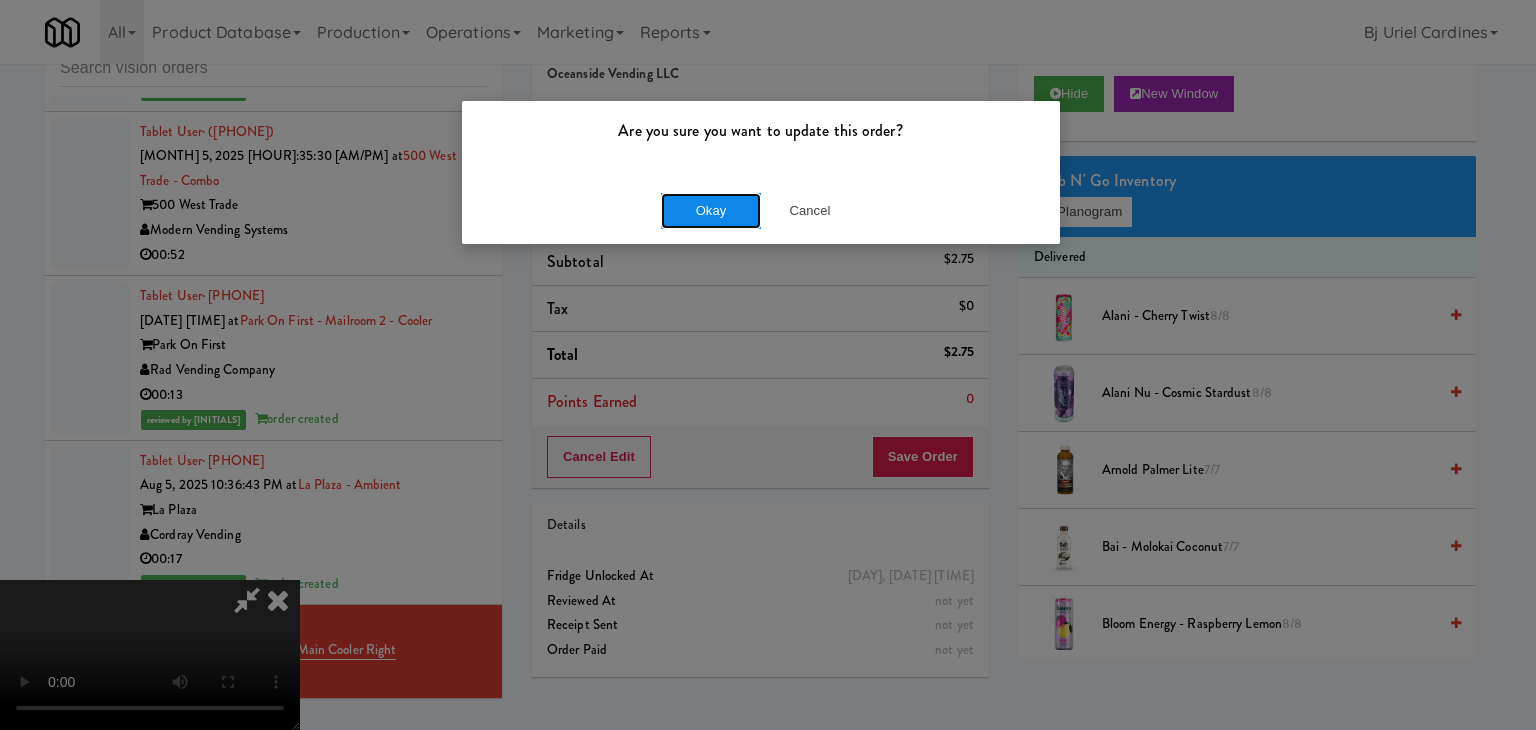 click on "Okay" at bounding box center (711, 211) 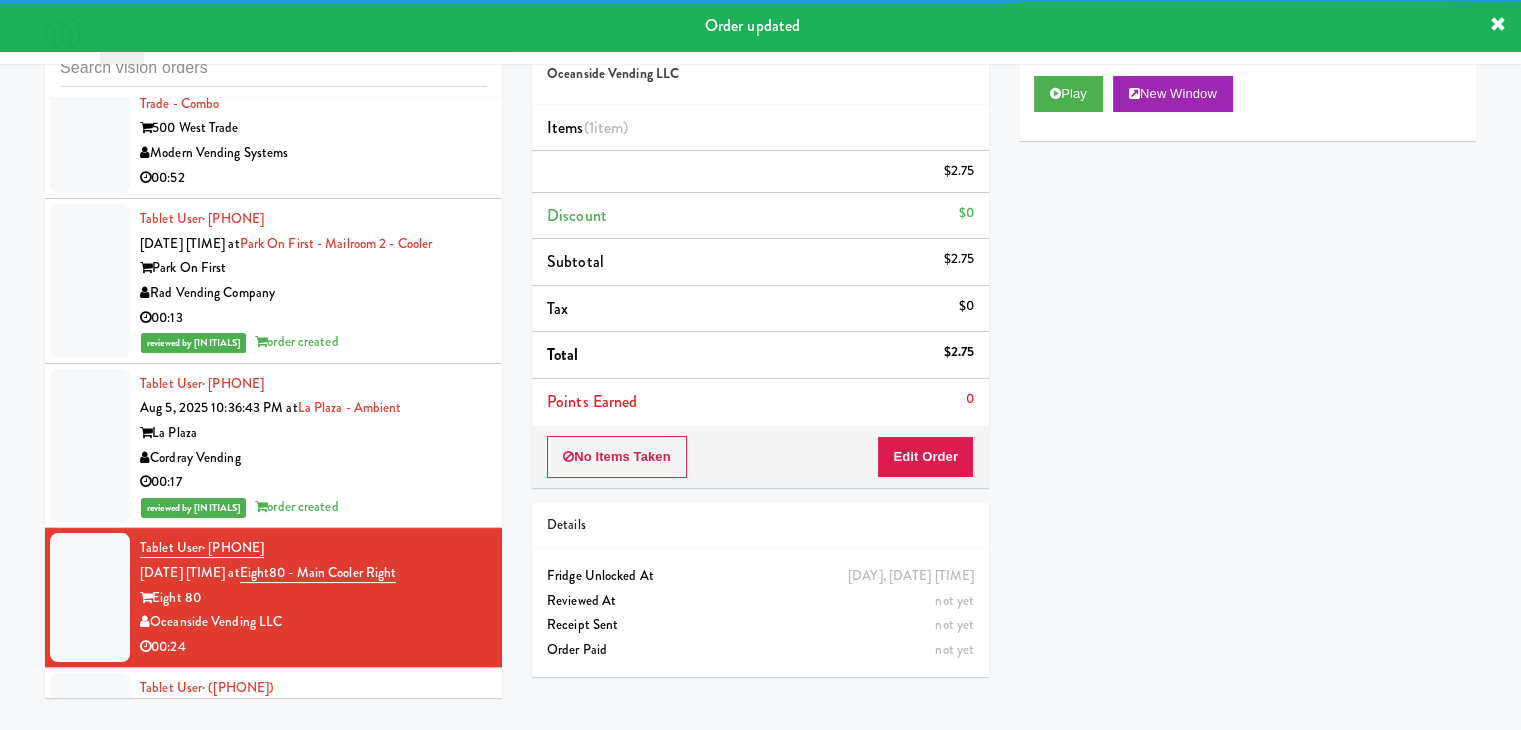 scroll, scrollTop: 12479, scrollLeft: 0, axis: vertical 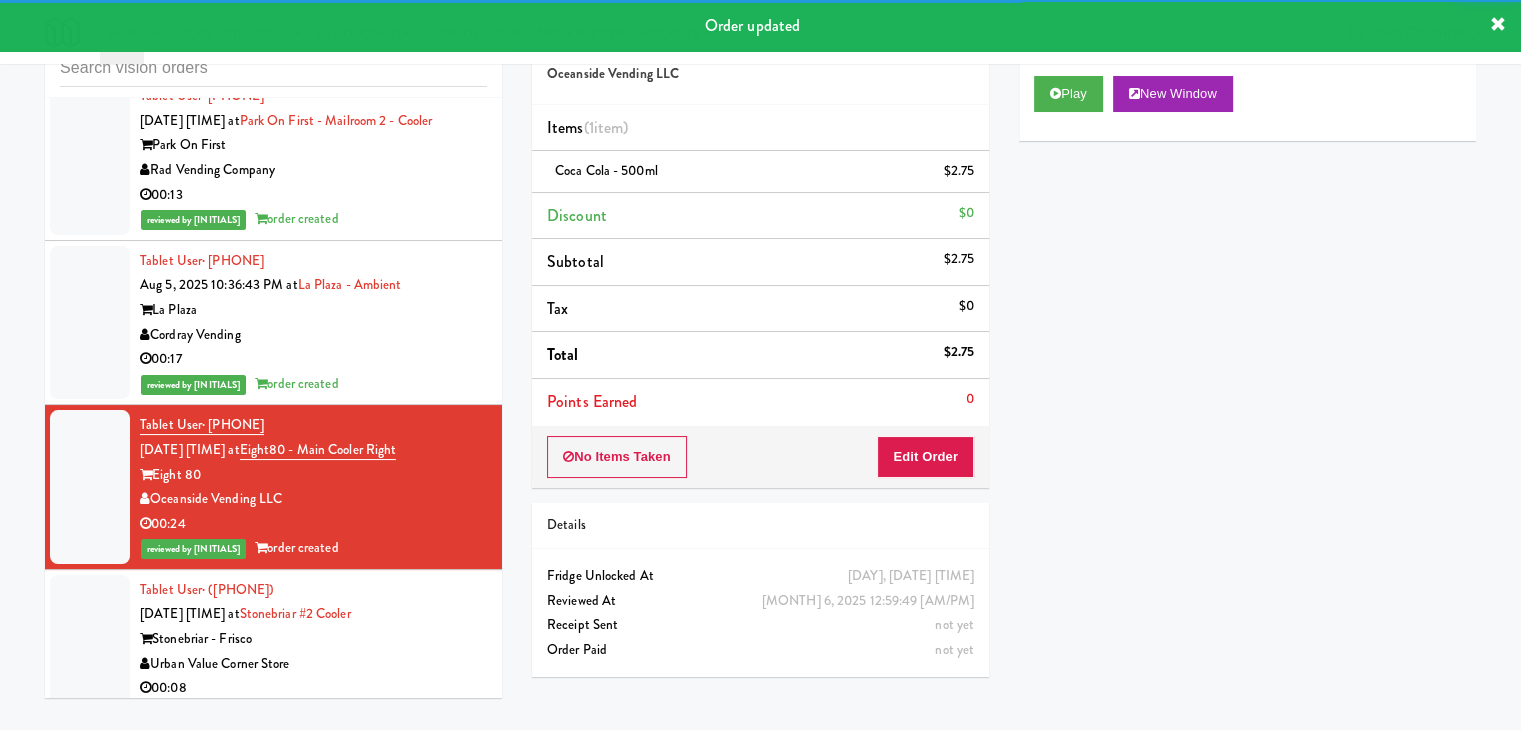 click on "Urban Value Corner Store" at bounding box center [313, 664] 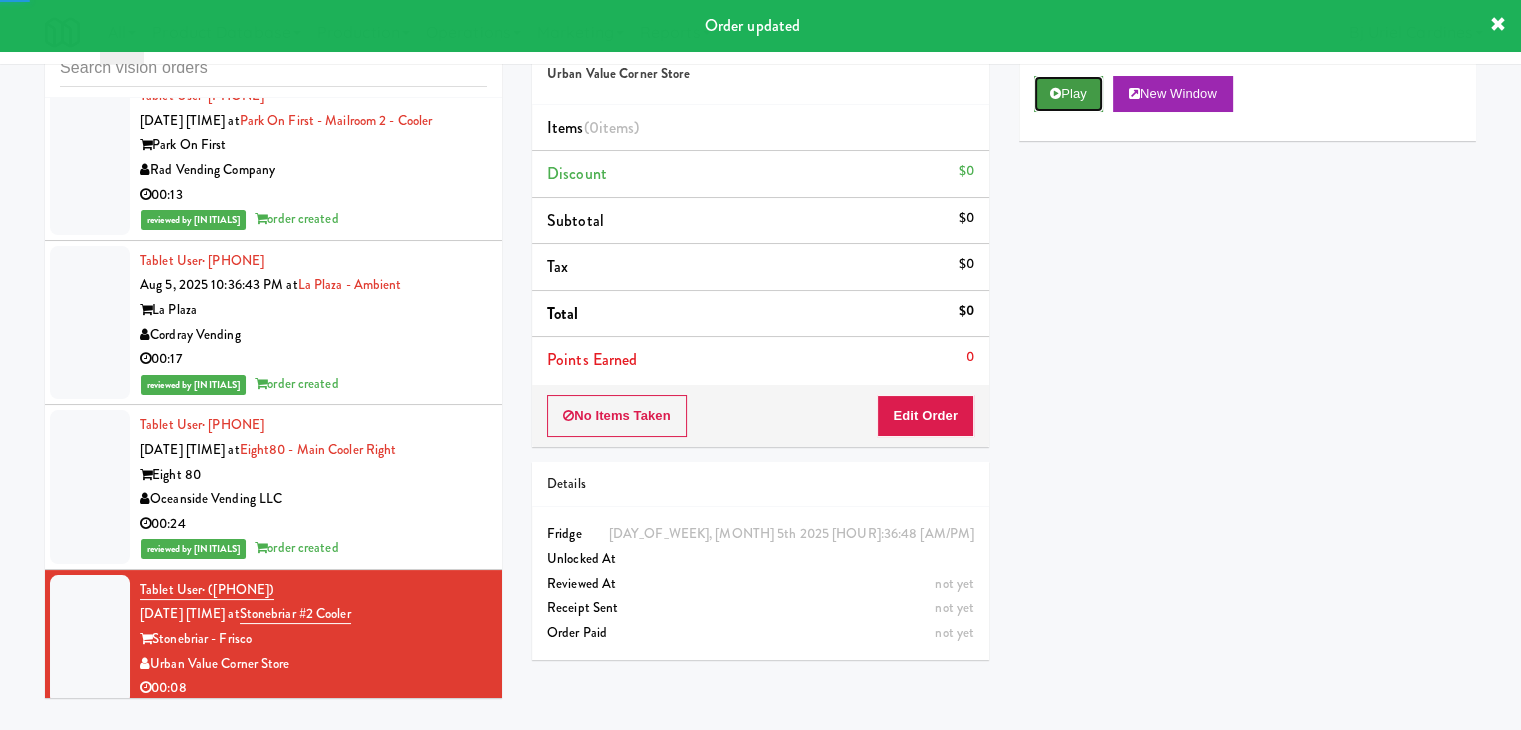 click on "Play" at bounding box center [1068, 94] 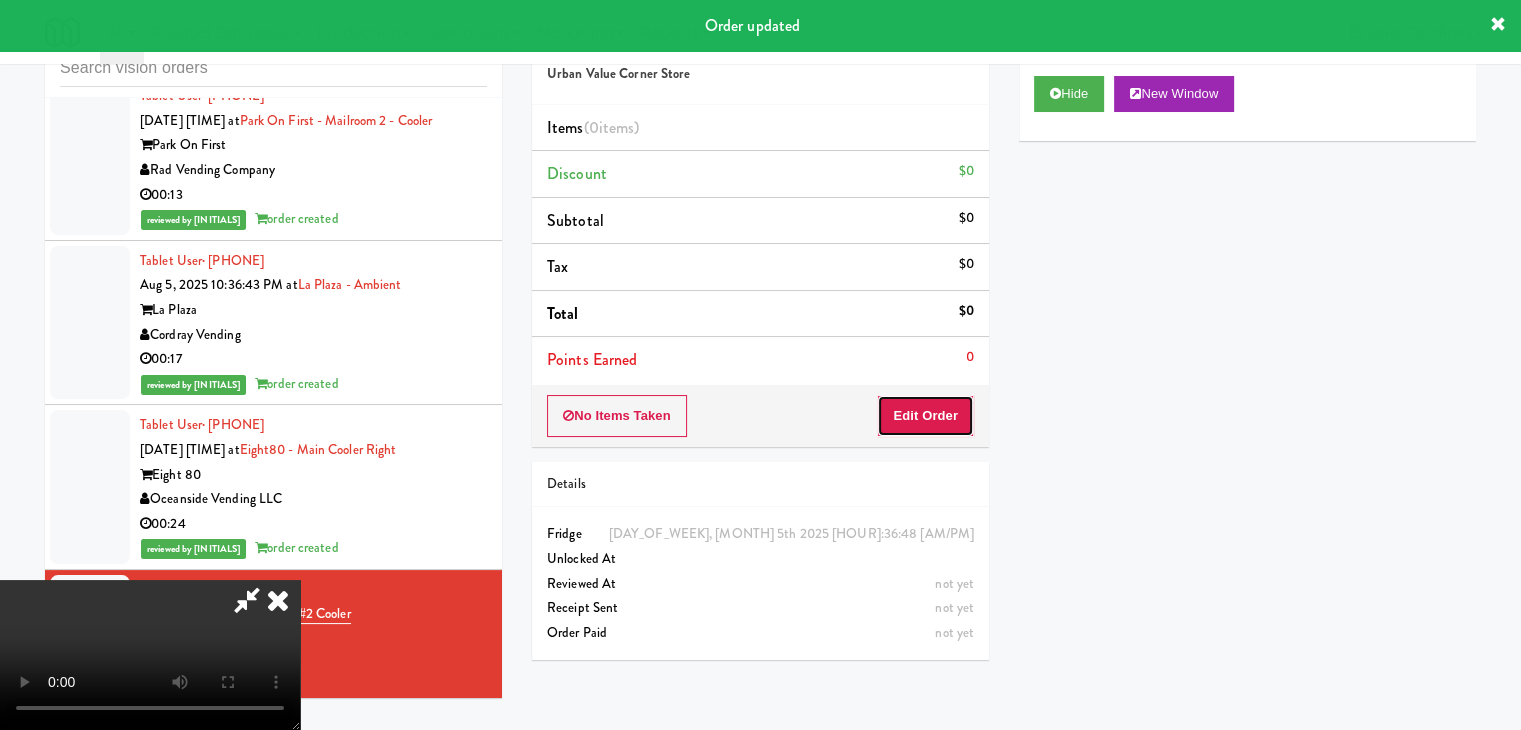 click on "Edit Order" at bounding box center [925, 416] 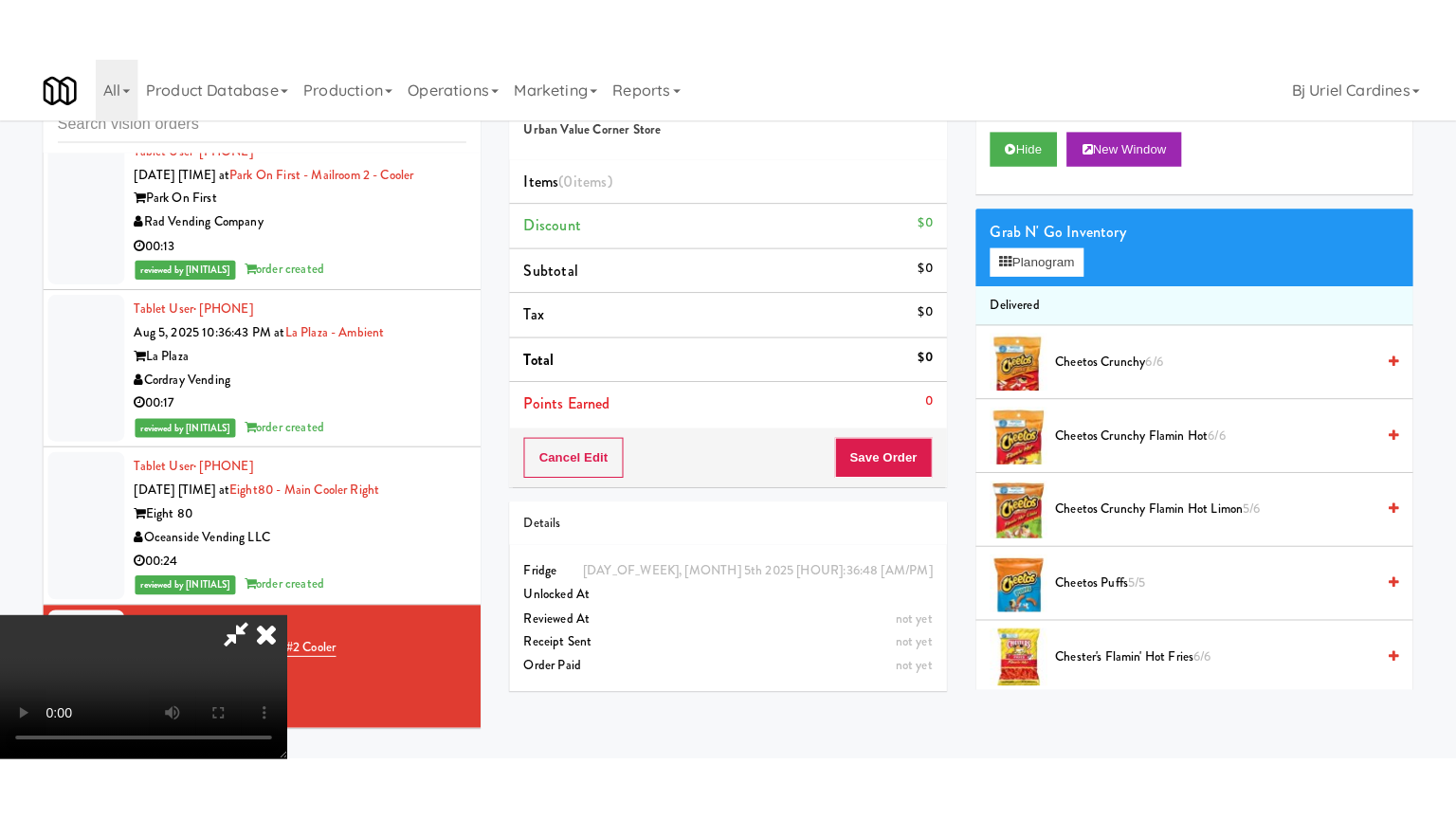 scroll, scrollTop: 266, scrollLeft: 0, axis: vertical 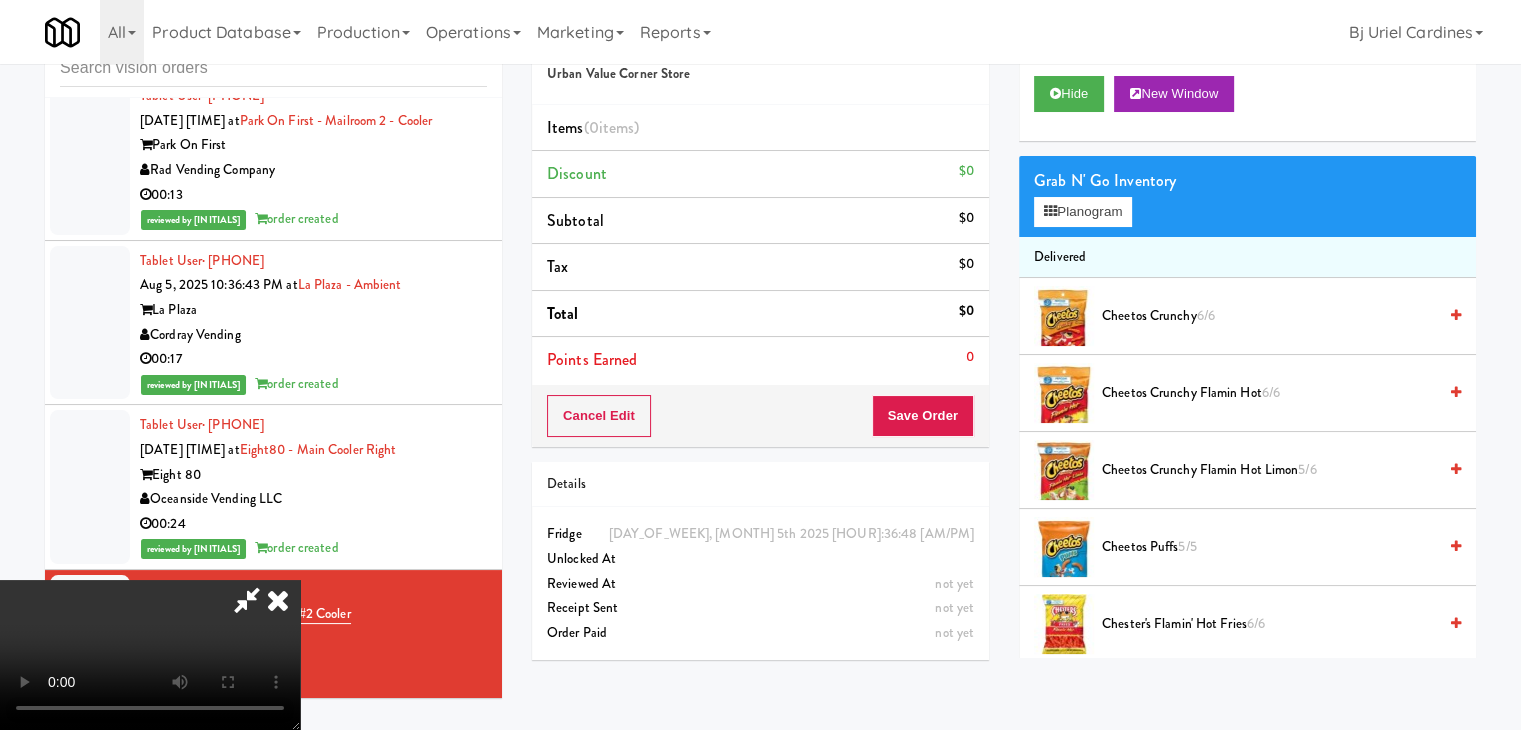type 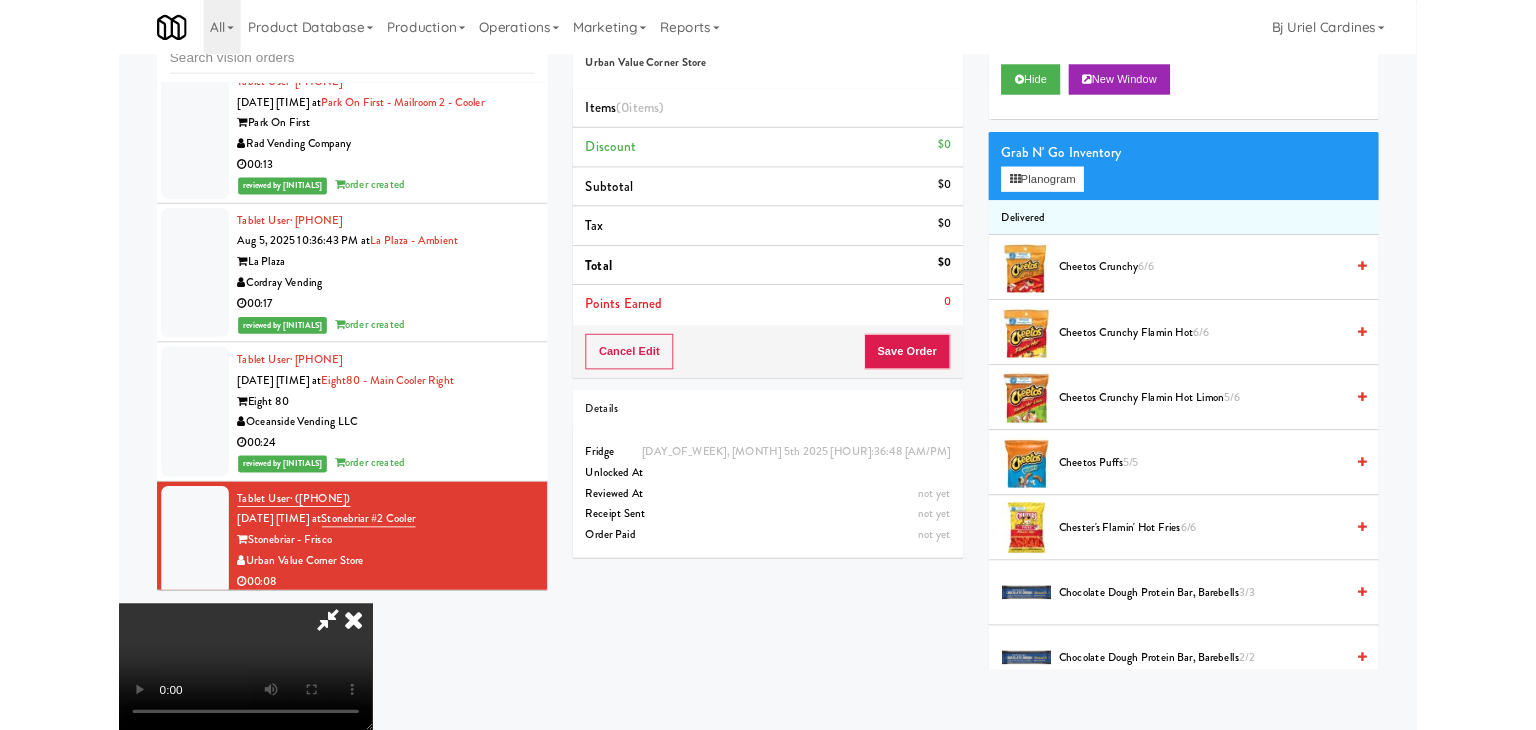 scroll, scrollTop: 0, scrollLeft: 0, axis: both 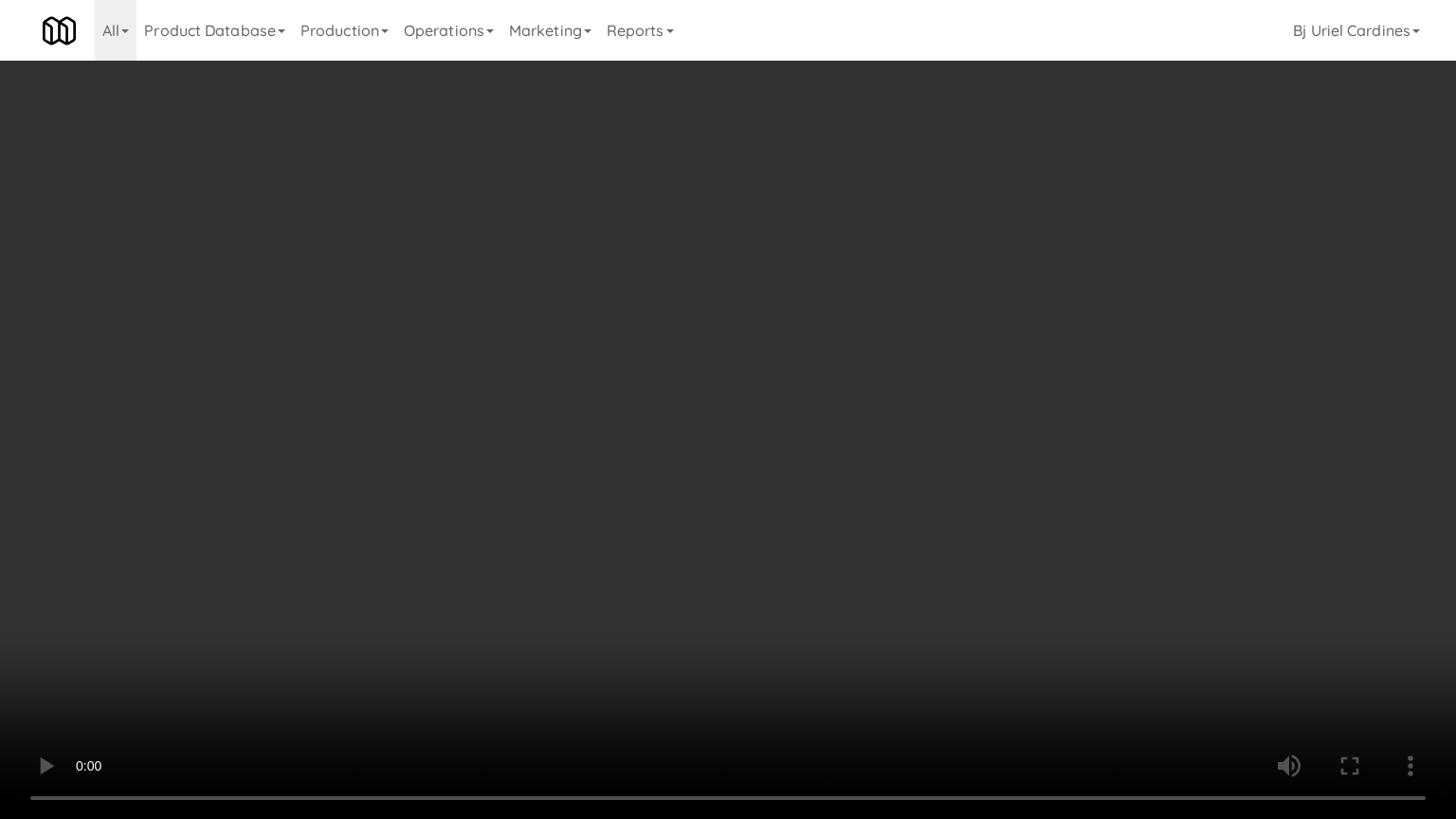 click at bounding box center (728, 410) 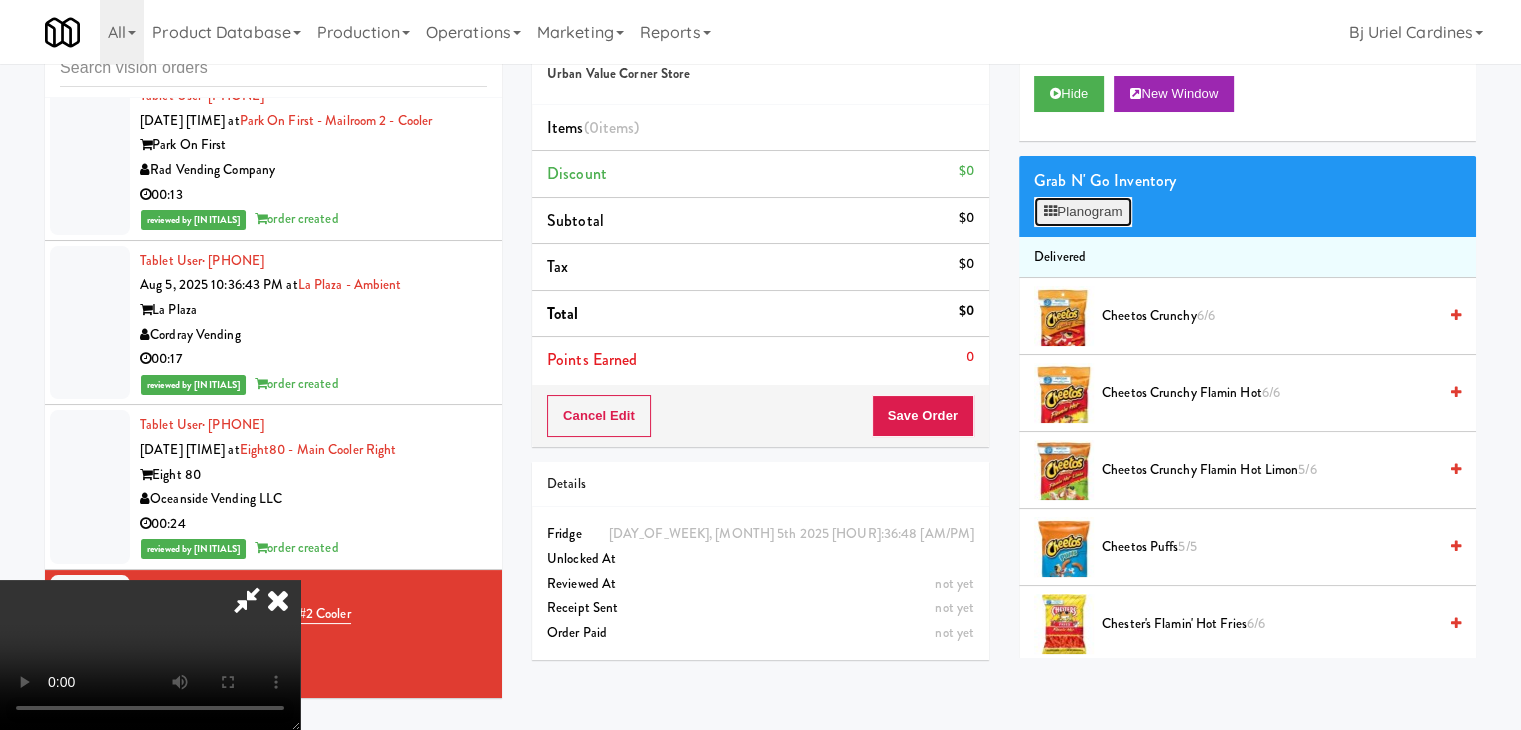 click on "Planogram" at bounding box center (1083, 212) 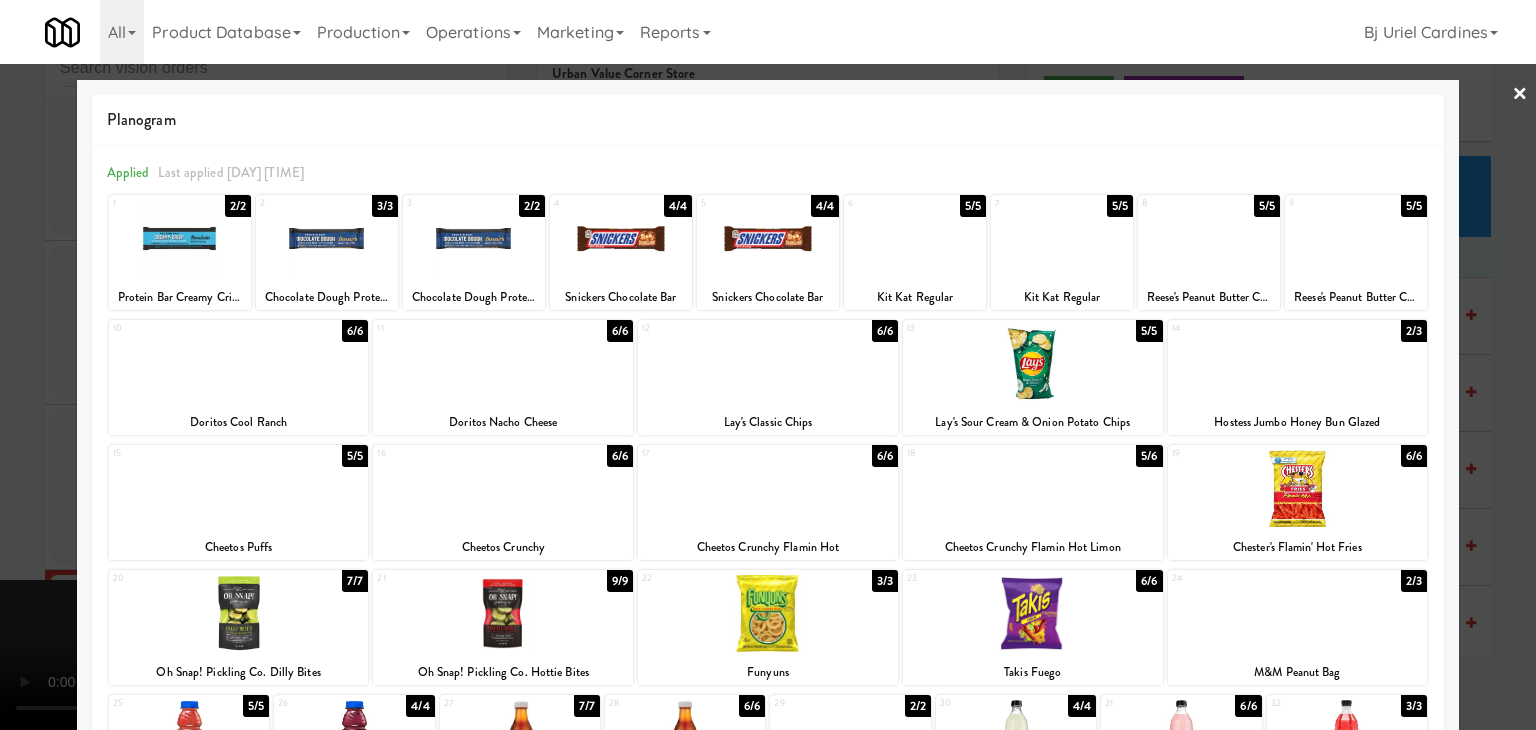 click at bounding box center (915, 238) 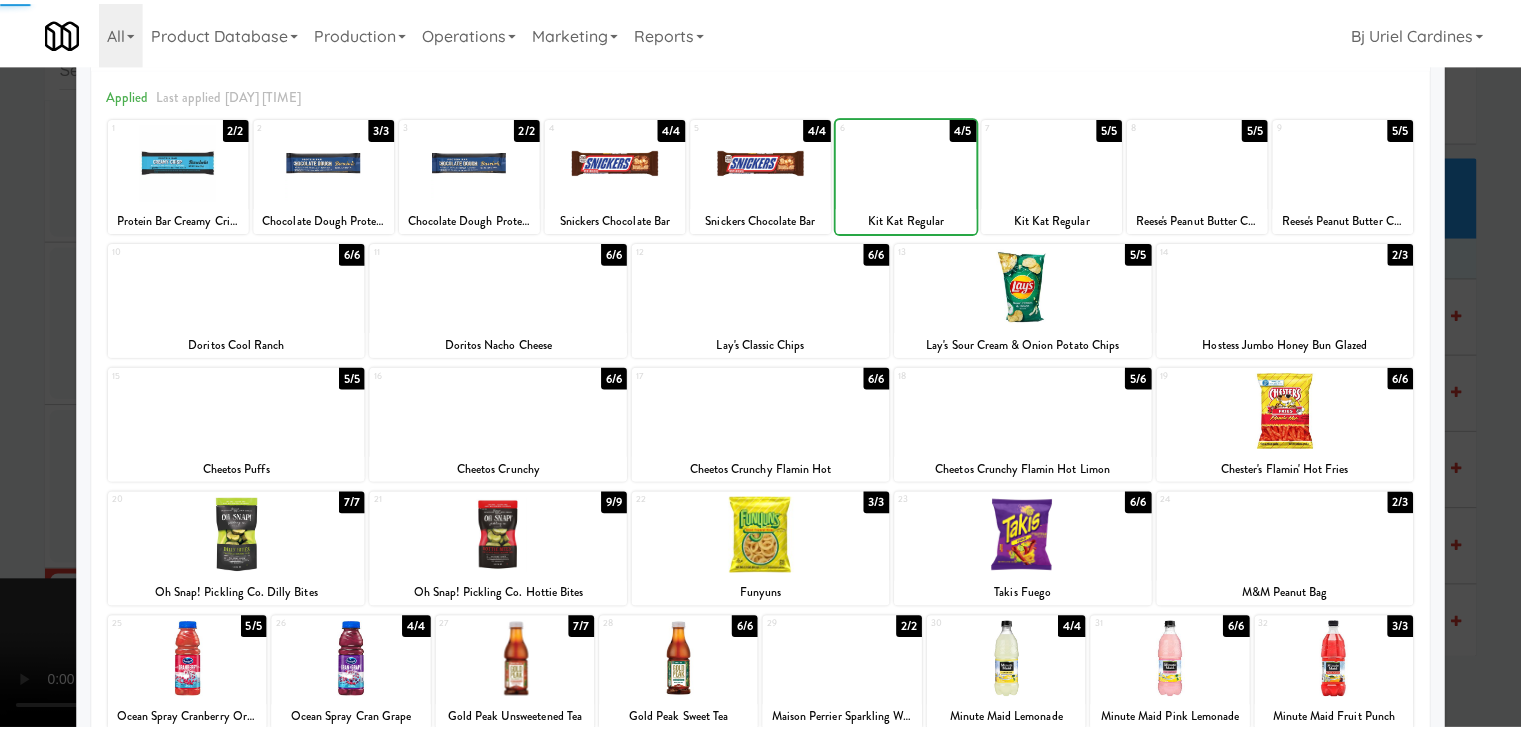 scroll, scrollTop: 200, scrollLeft: 0, axis: vertical 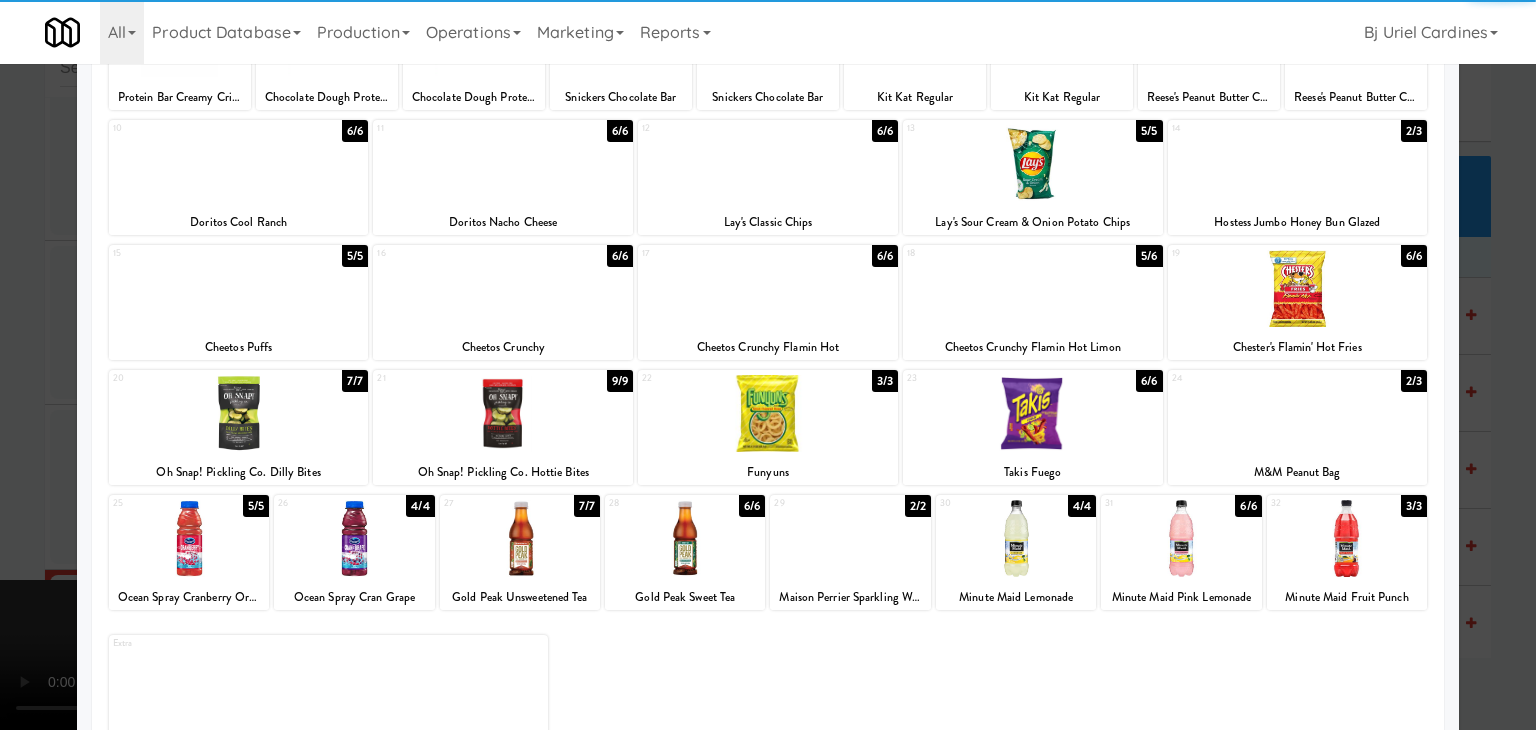 click on "21 9/9 Oh Snap! Pickling Co. Hottie Bites" at bounding box center [503, 427] 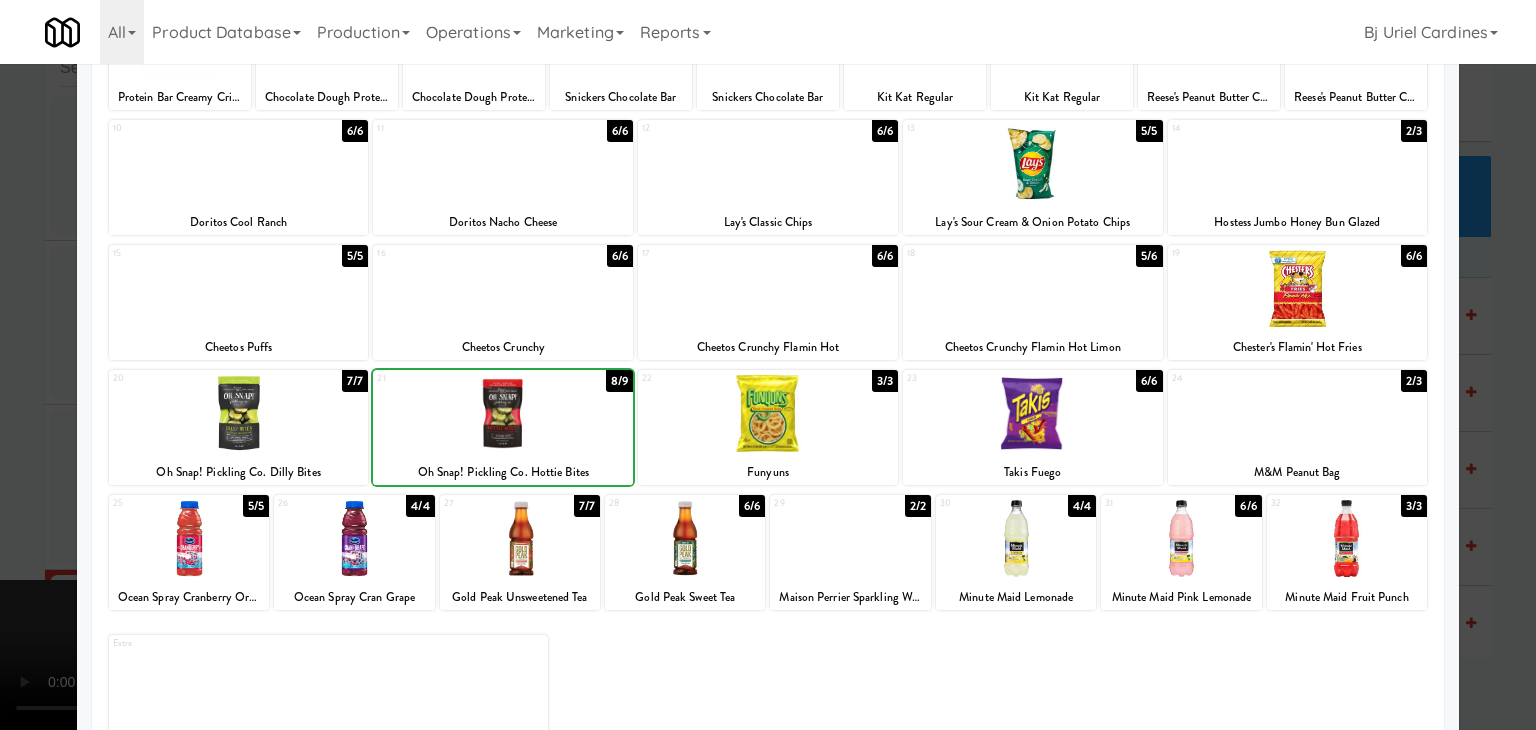 drag, startPoint x: 0, startPoint y: 463, endPoint x: 110, endPoint y: 489, distance: 113.03097 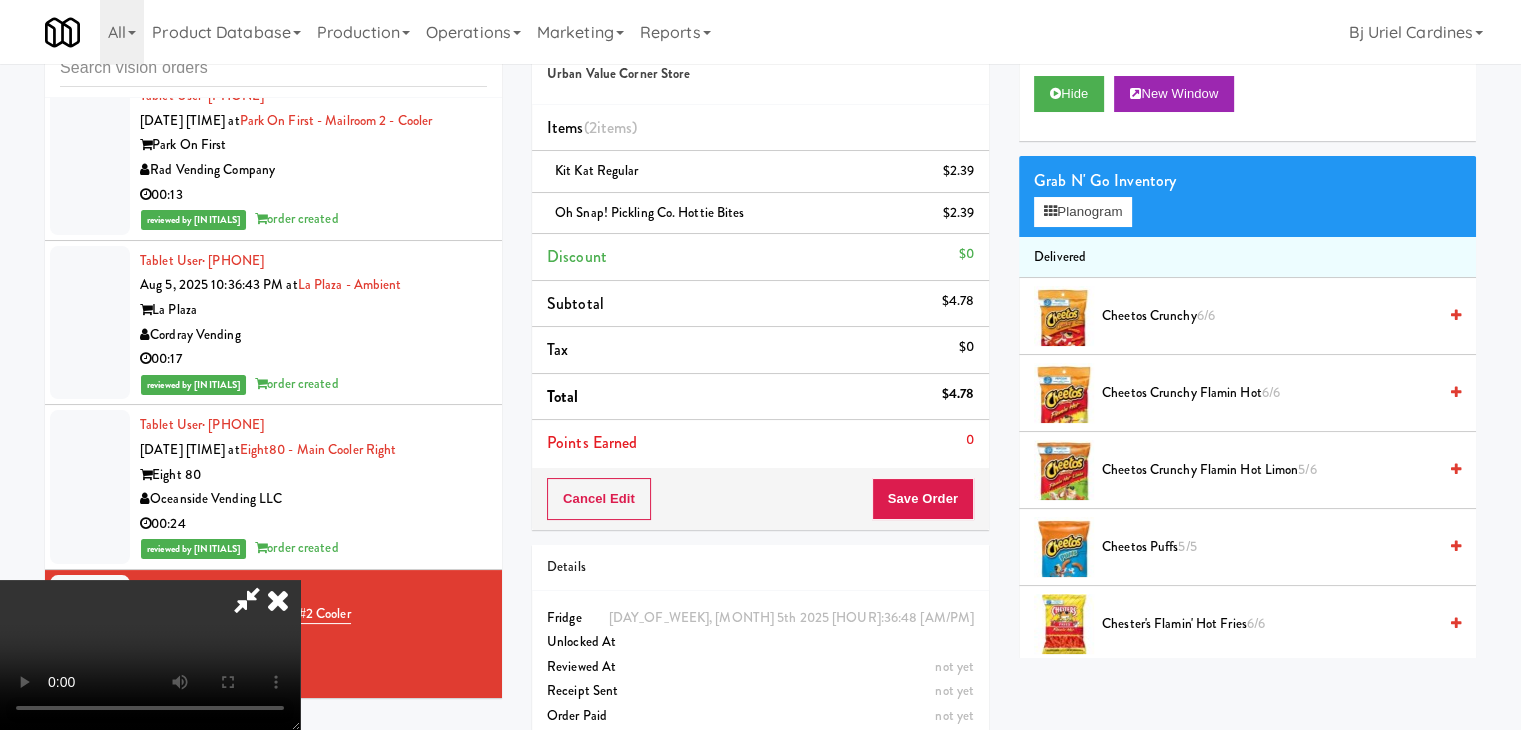 click at bounding box center [150, 655] 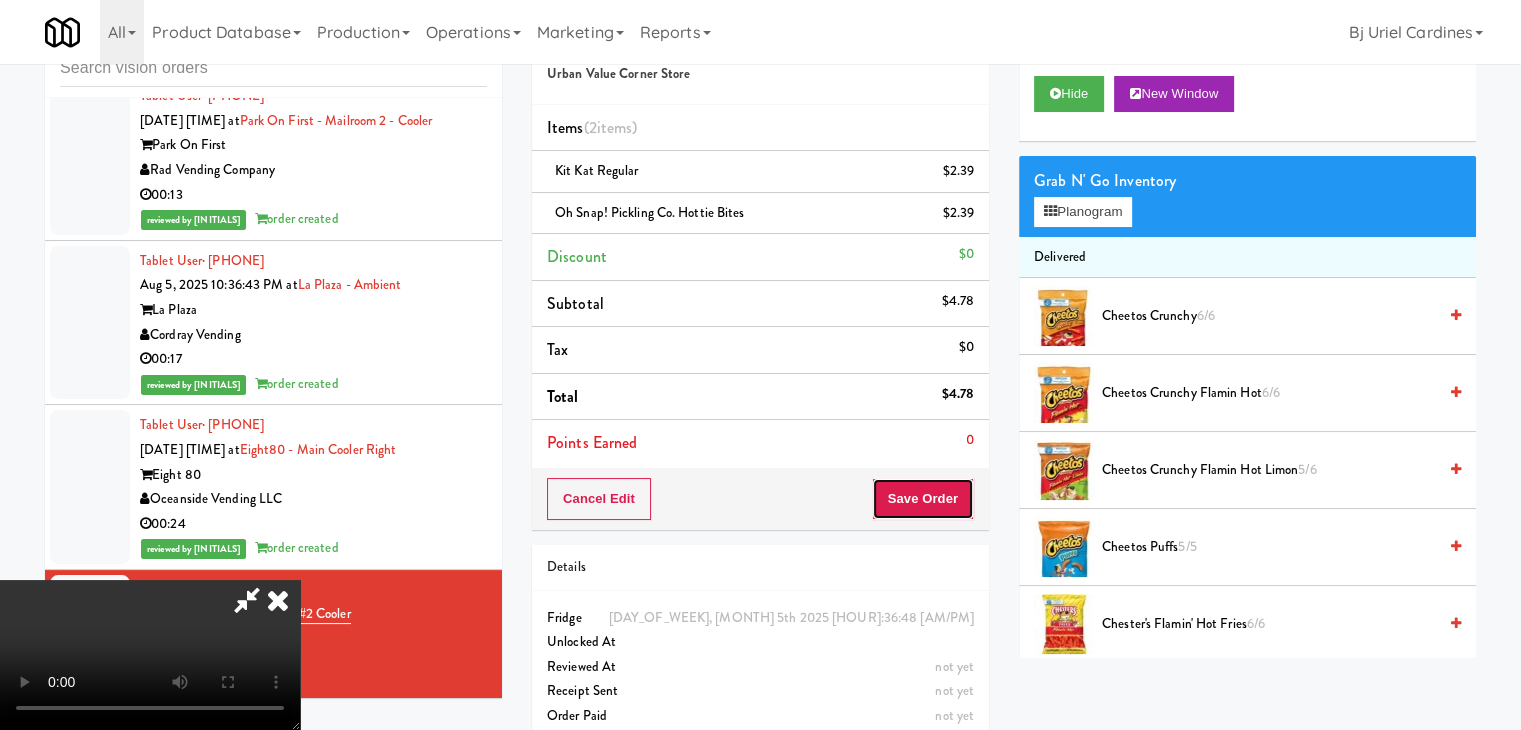 click on "Save Order" at bounding box center [923, 499] 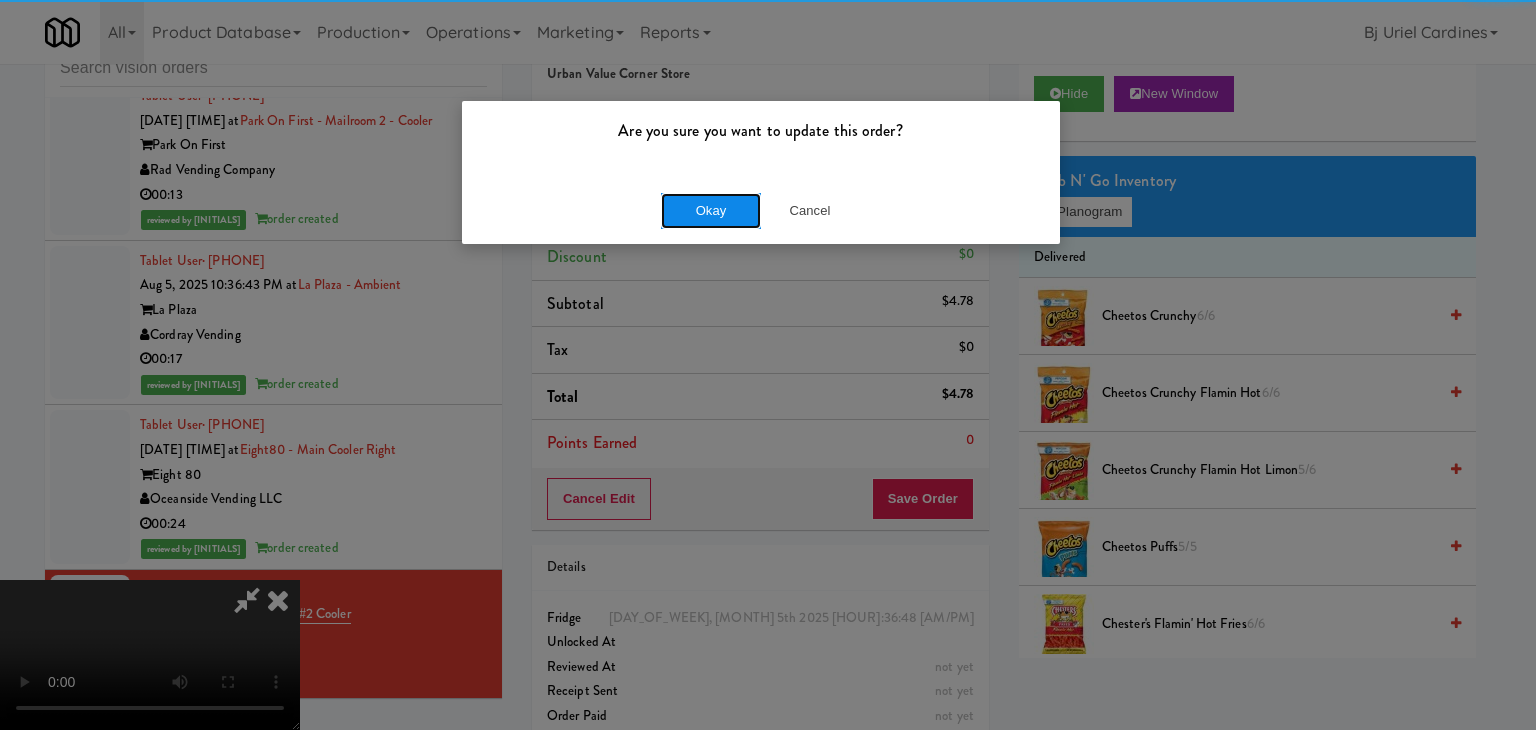 click on "Okay" at bounding box center [711, 211] 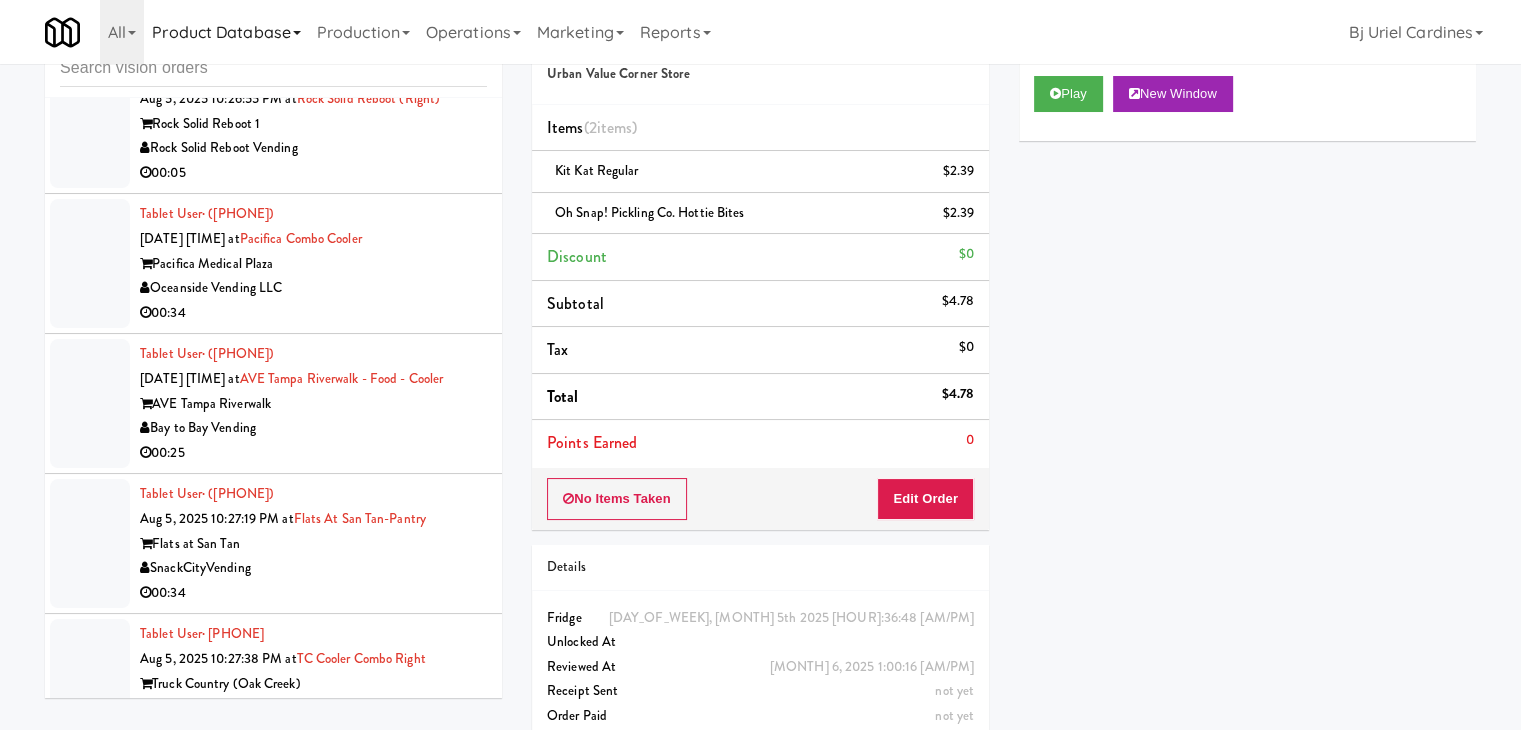 scroll, scrollTop: 8679, scrollLeft: 0, axis: vertical 